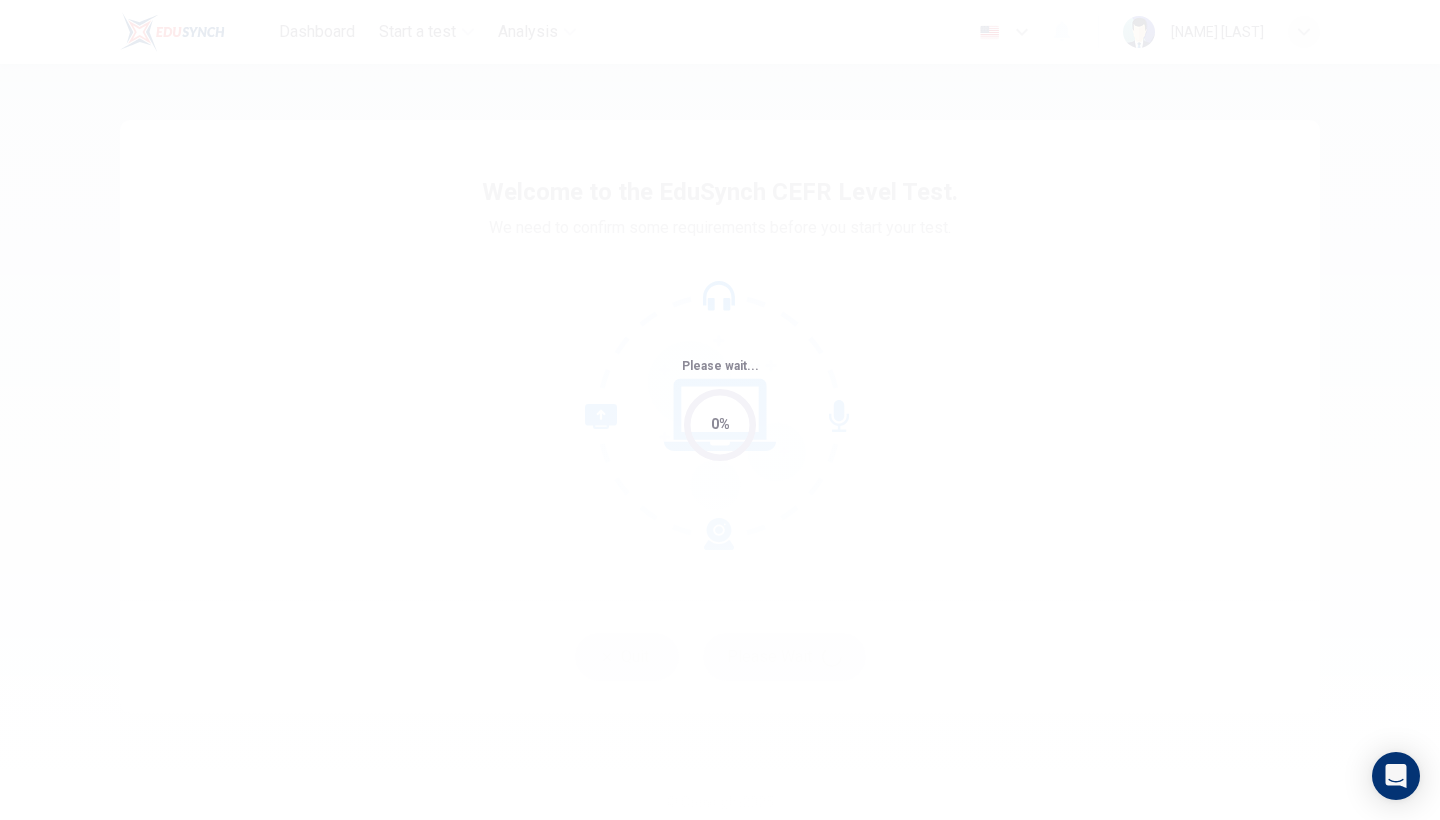 scroll, scrollTop: 0, scrollLeft: 0, axis: both 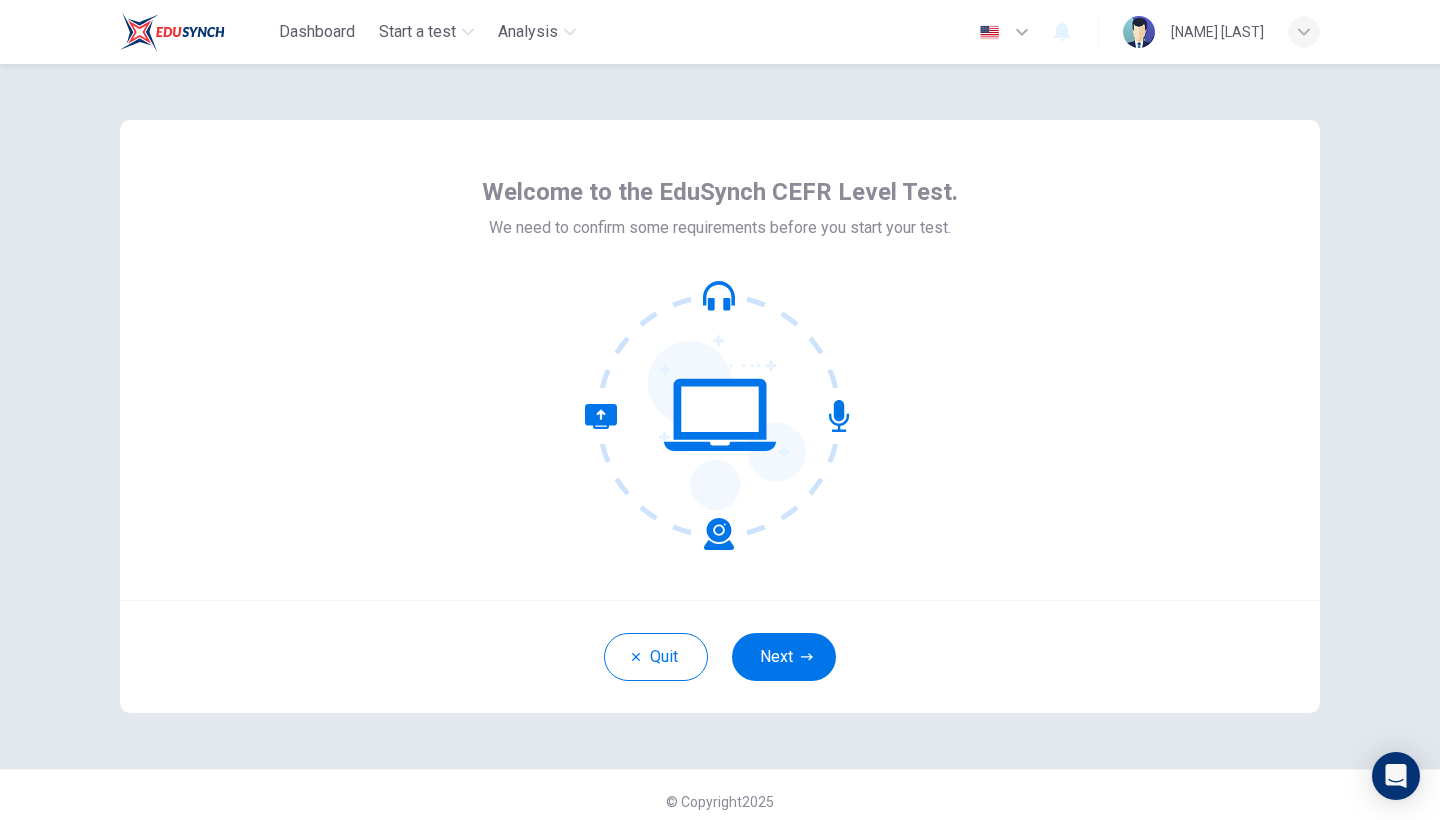 click on "We need to confirm some requirements before you start your test." at bounding box center [720, 228] 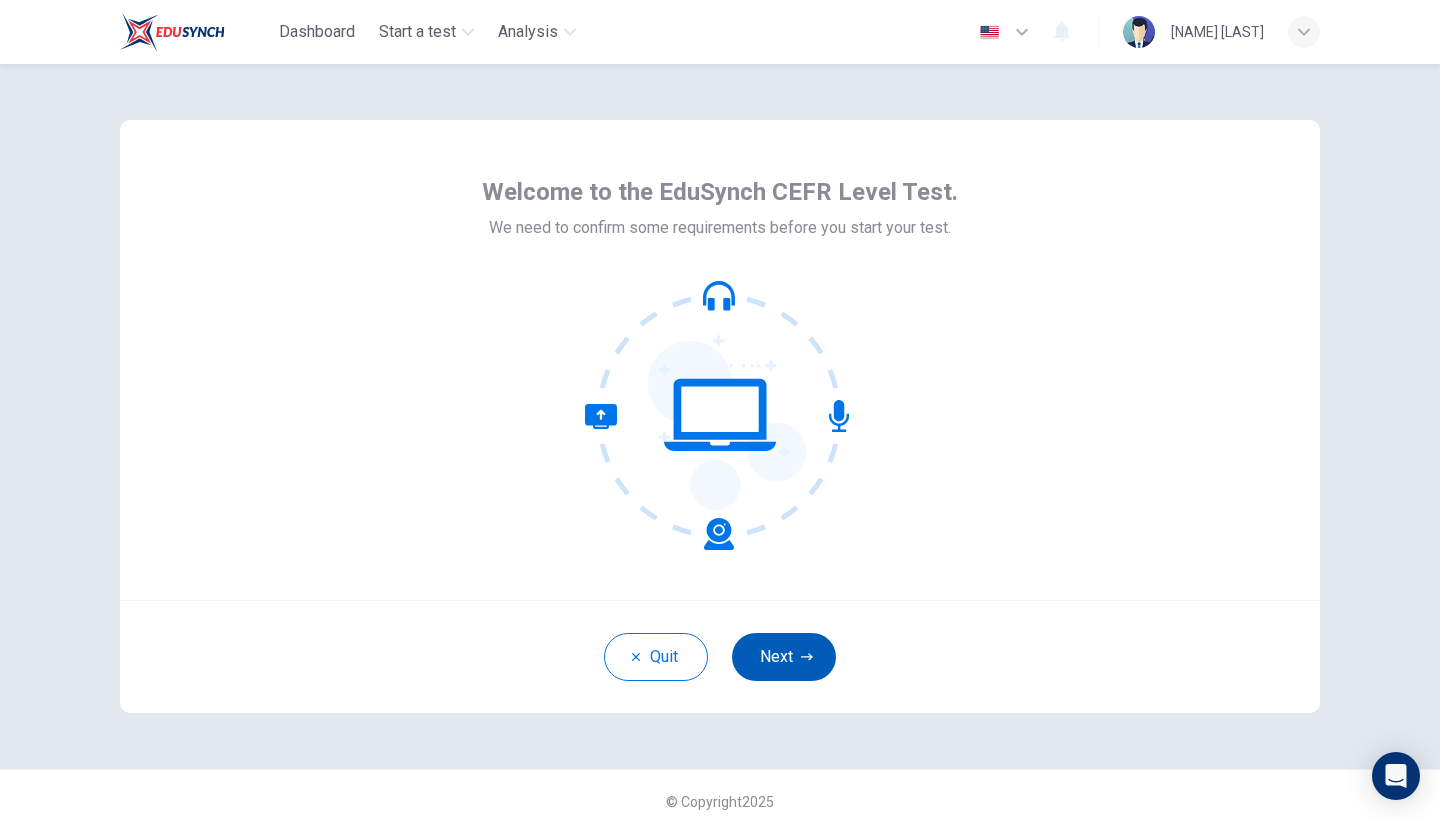 click on "Next" at bounding box center [784, 657] 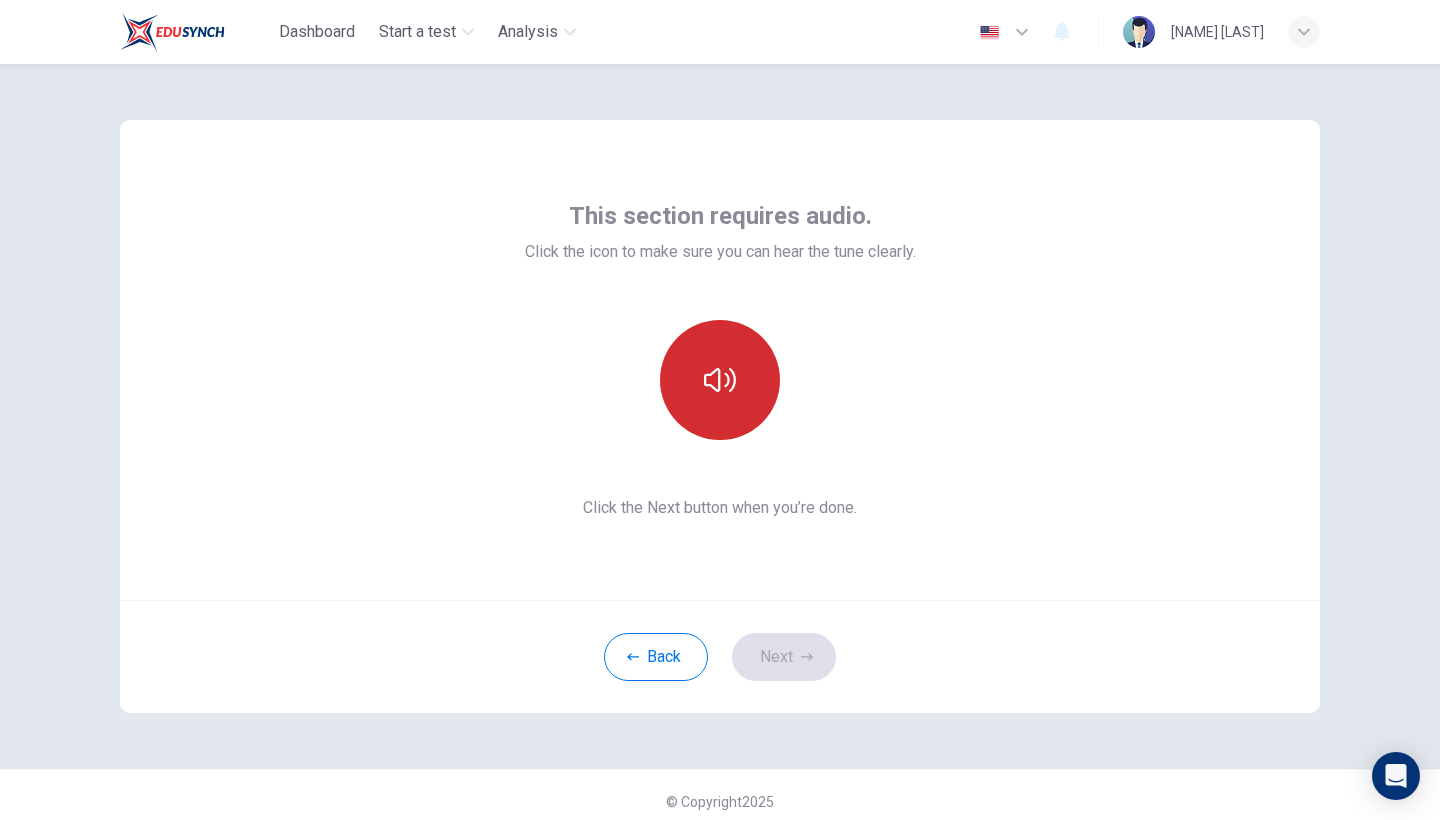 click at bounding box center (720, 380) 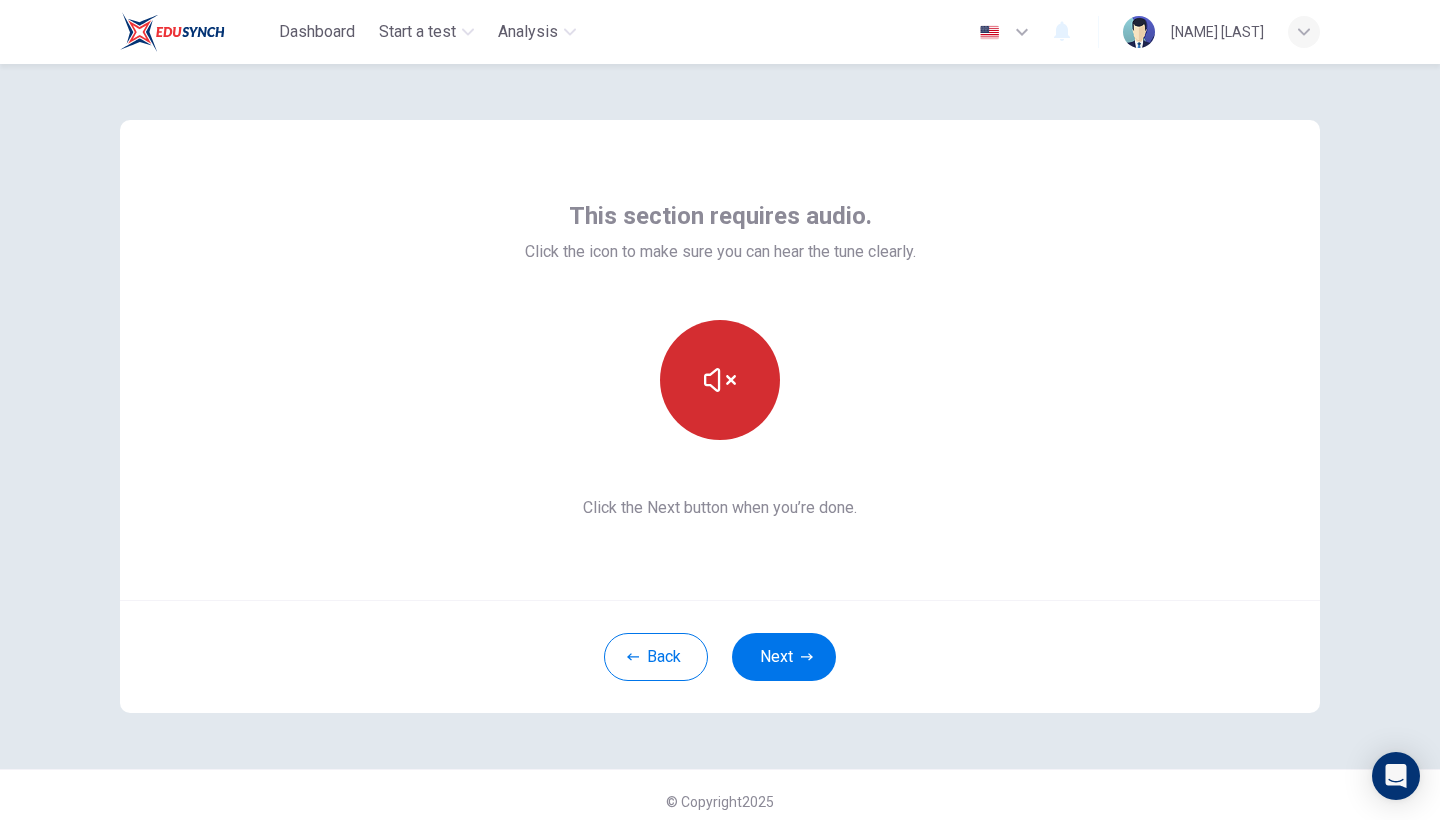 click at bounding box center (720, 380) 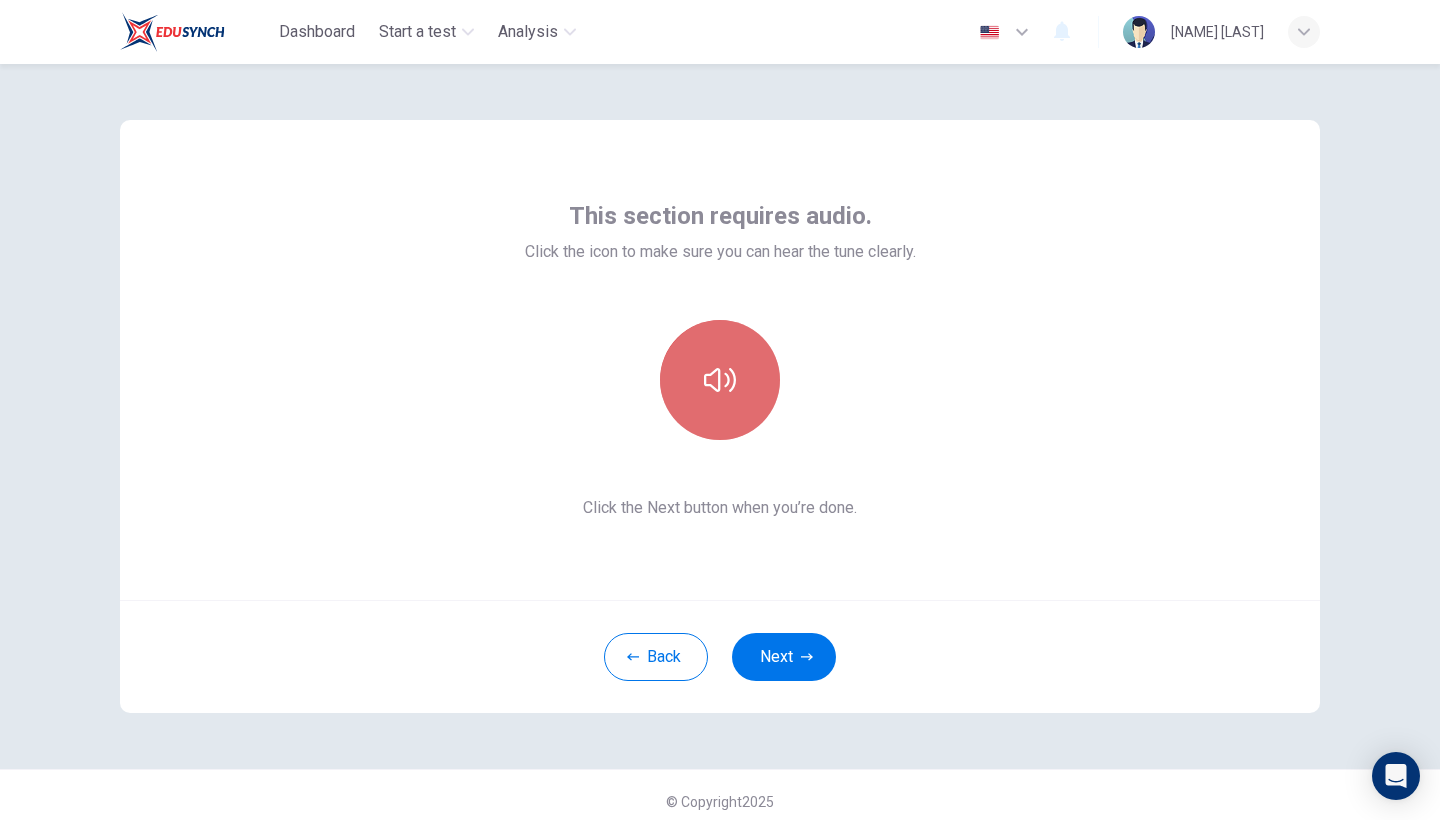 click at bounding box center (720, 380) 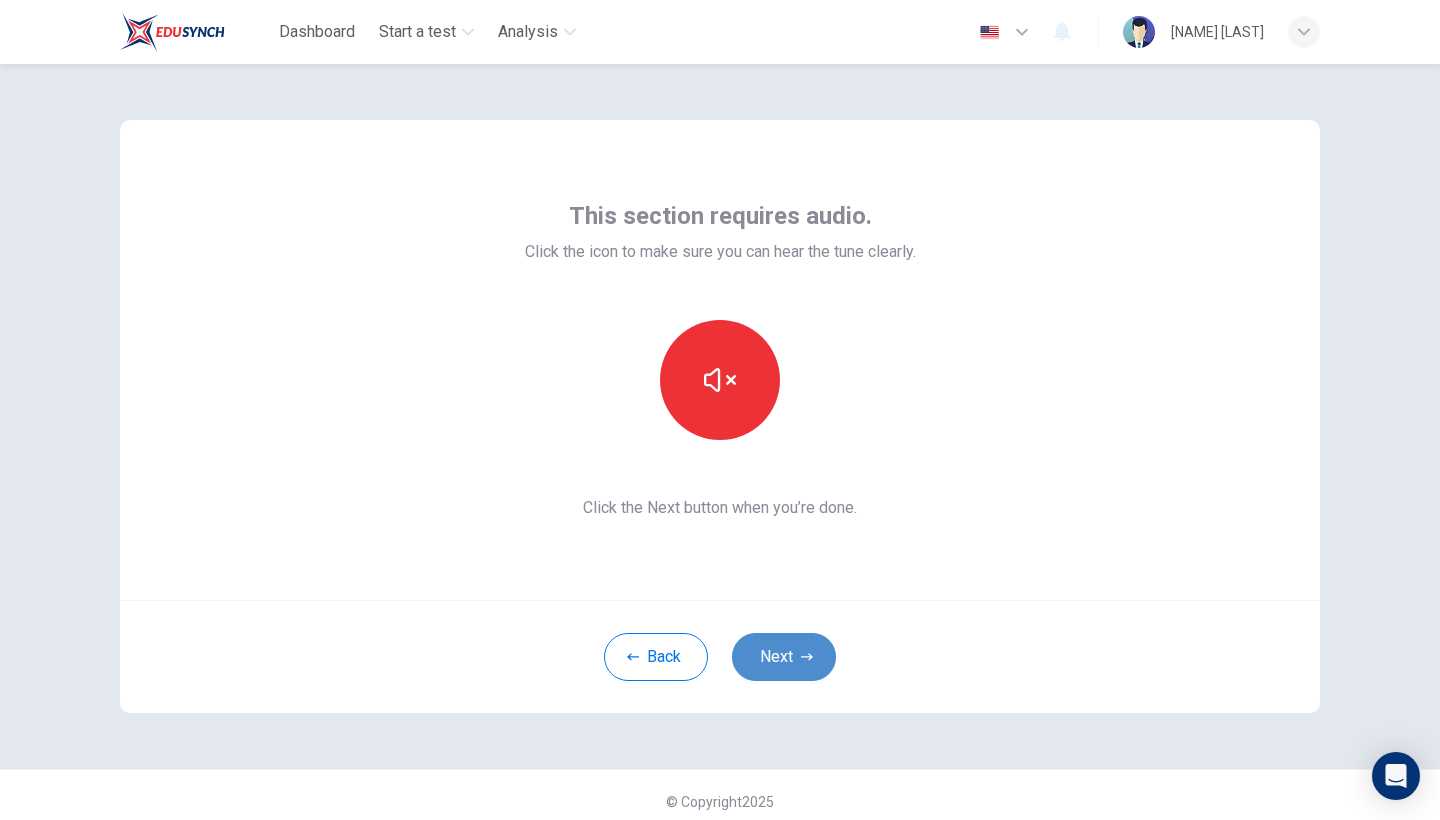 click on "Next" at bounding box center (784, 657) 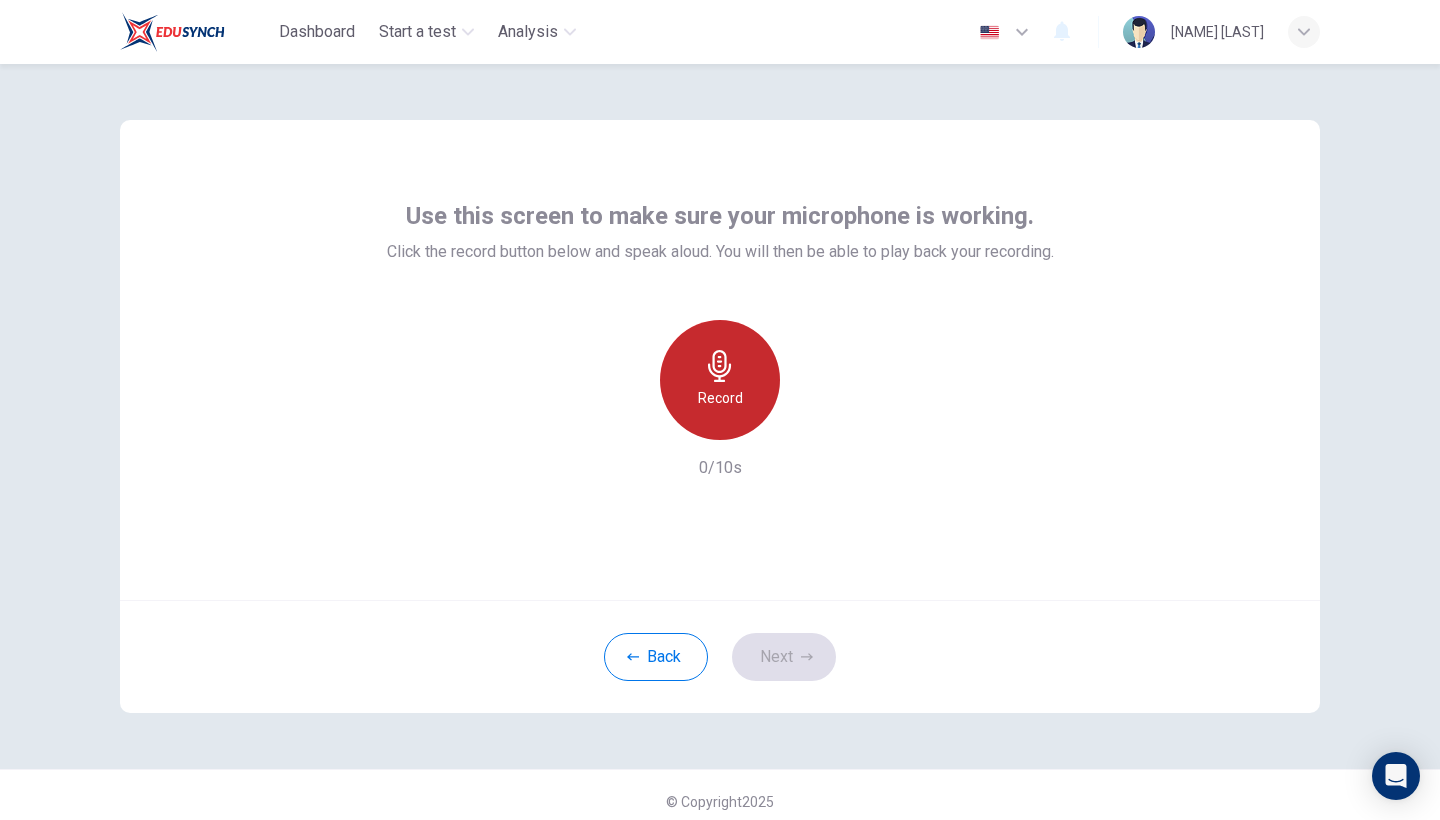 click on "Record" at bounding box center (720, 398) 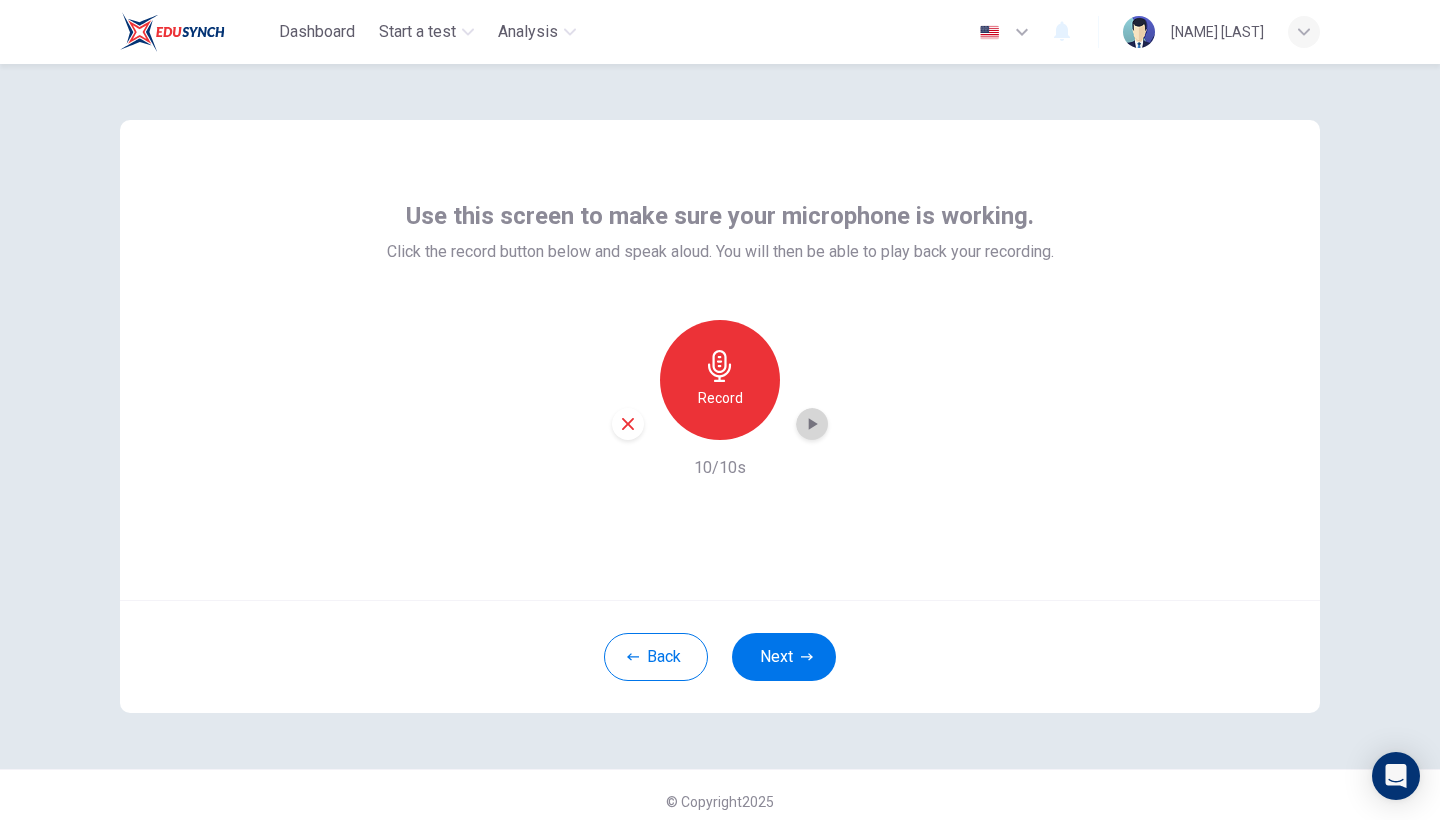click 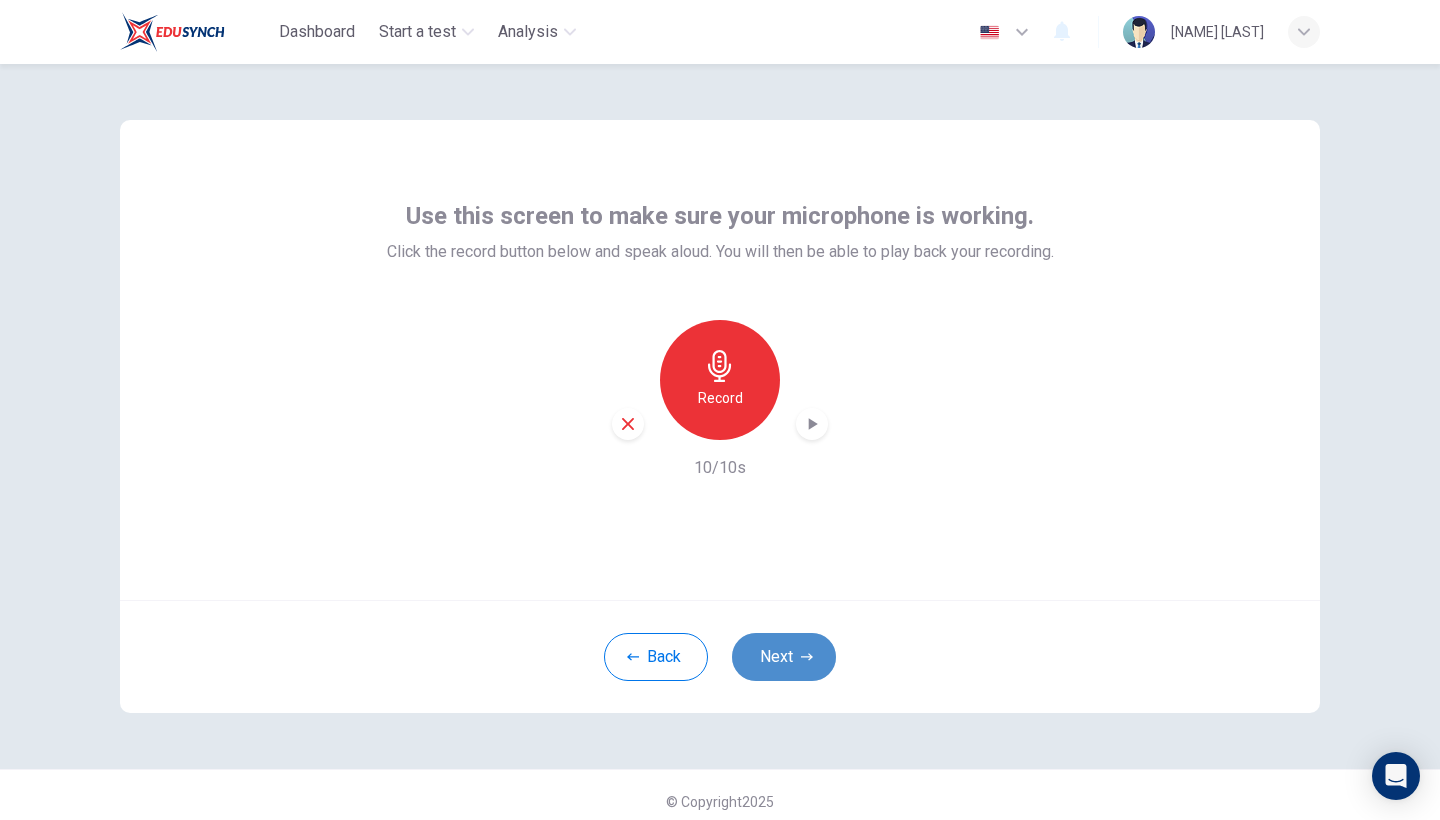 click on "Next" at bounding box center (784, 657) 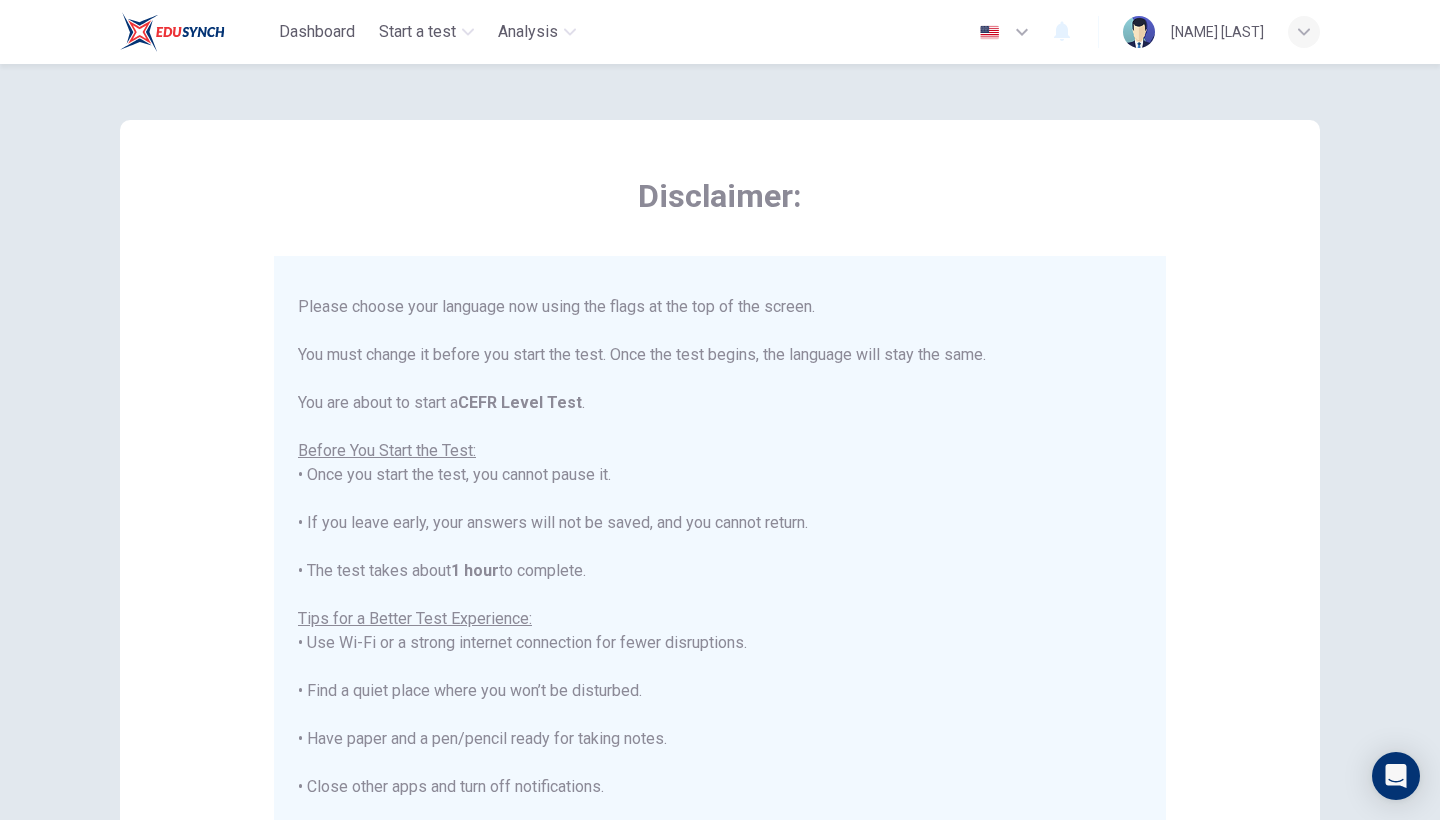 scroll, scrollTop: 189, scrollLeft: 0, axis: vertical 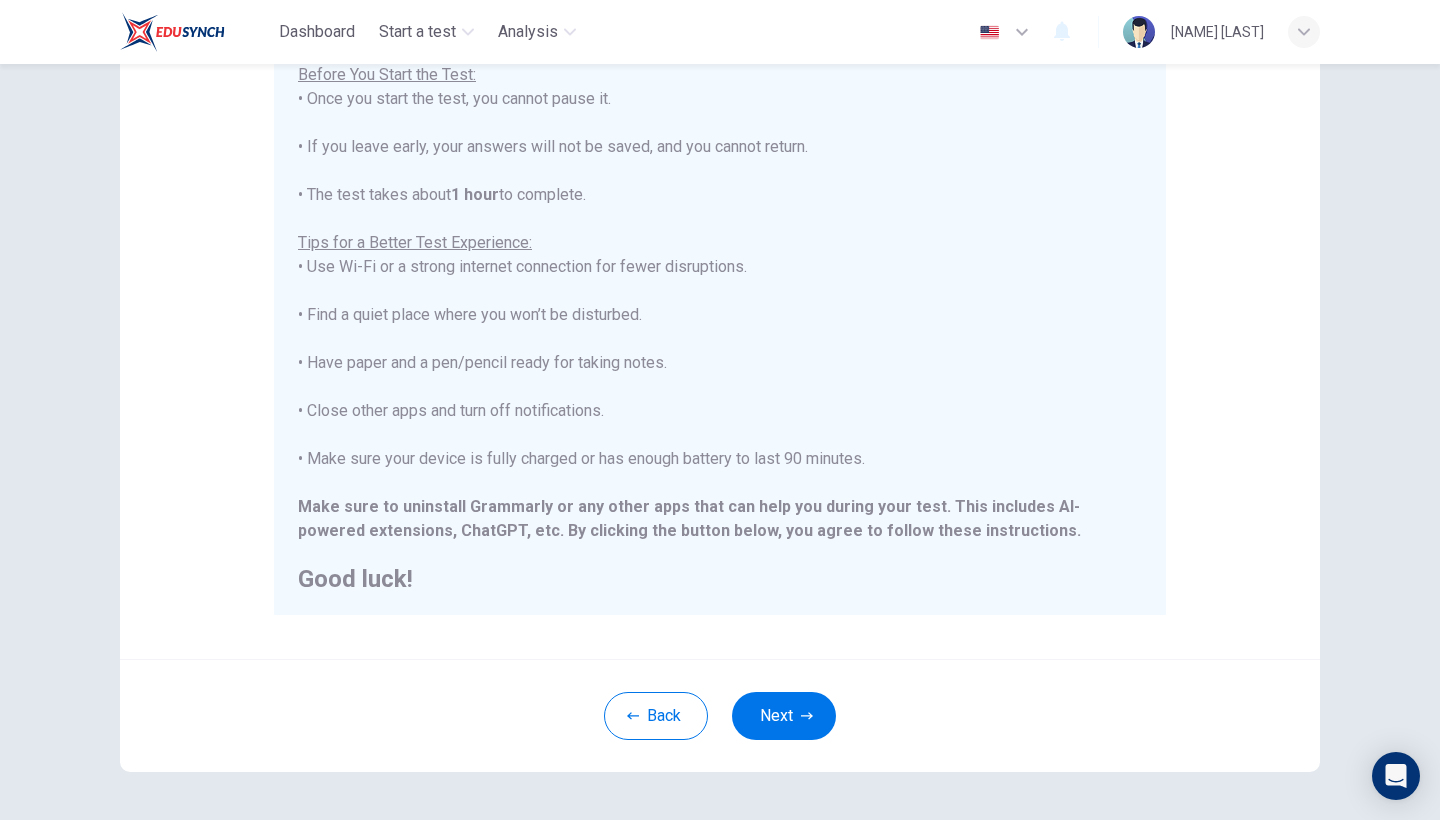 type 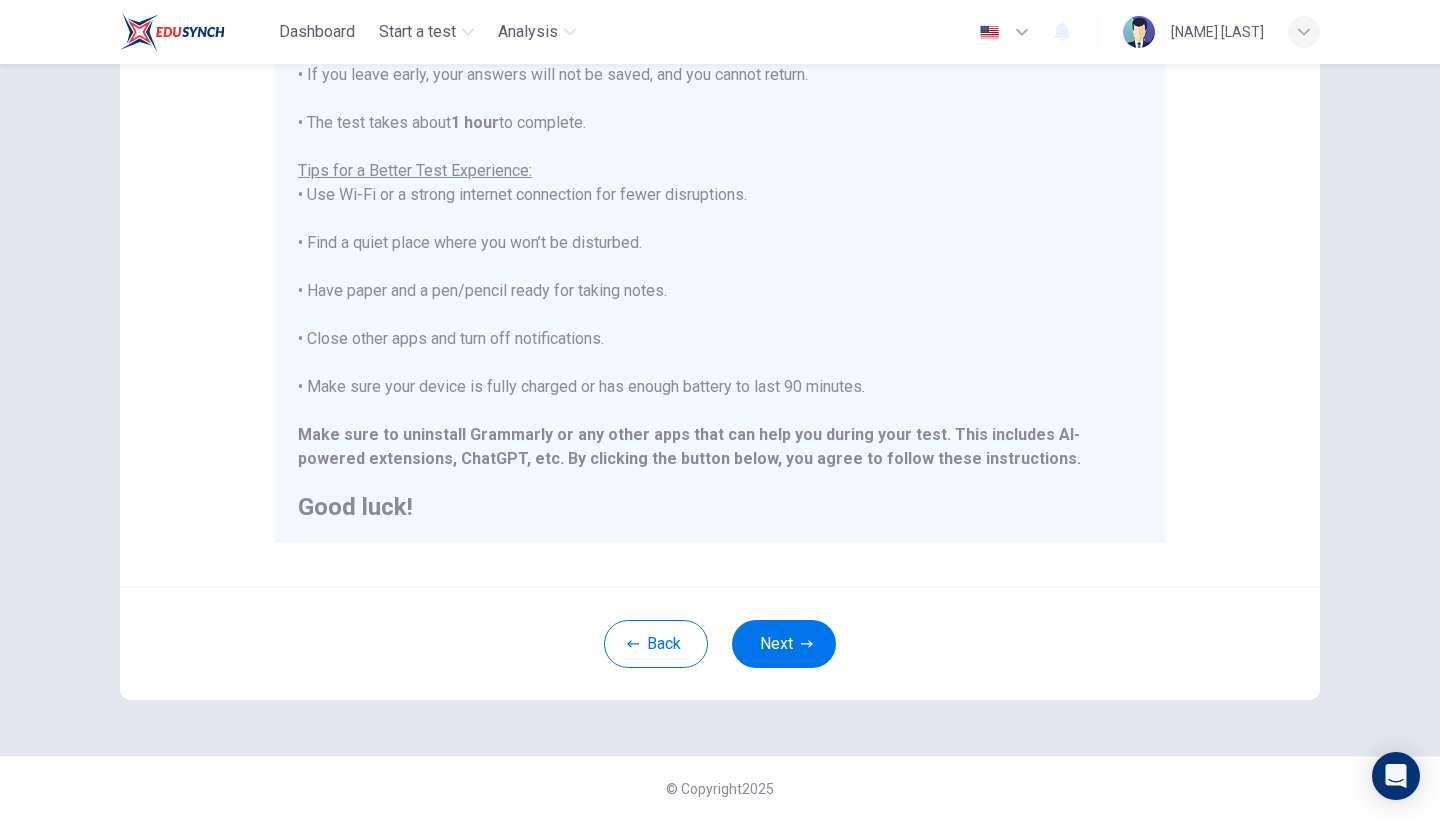 scroll, scrollTop: 0, scrollLeft: 0, axis: both 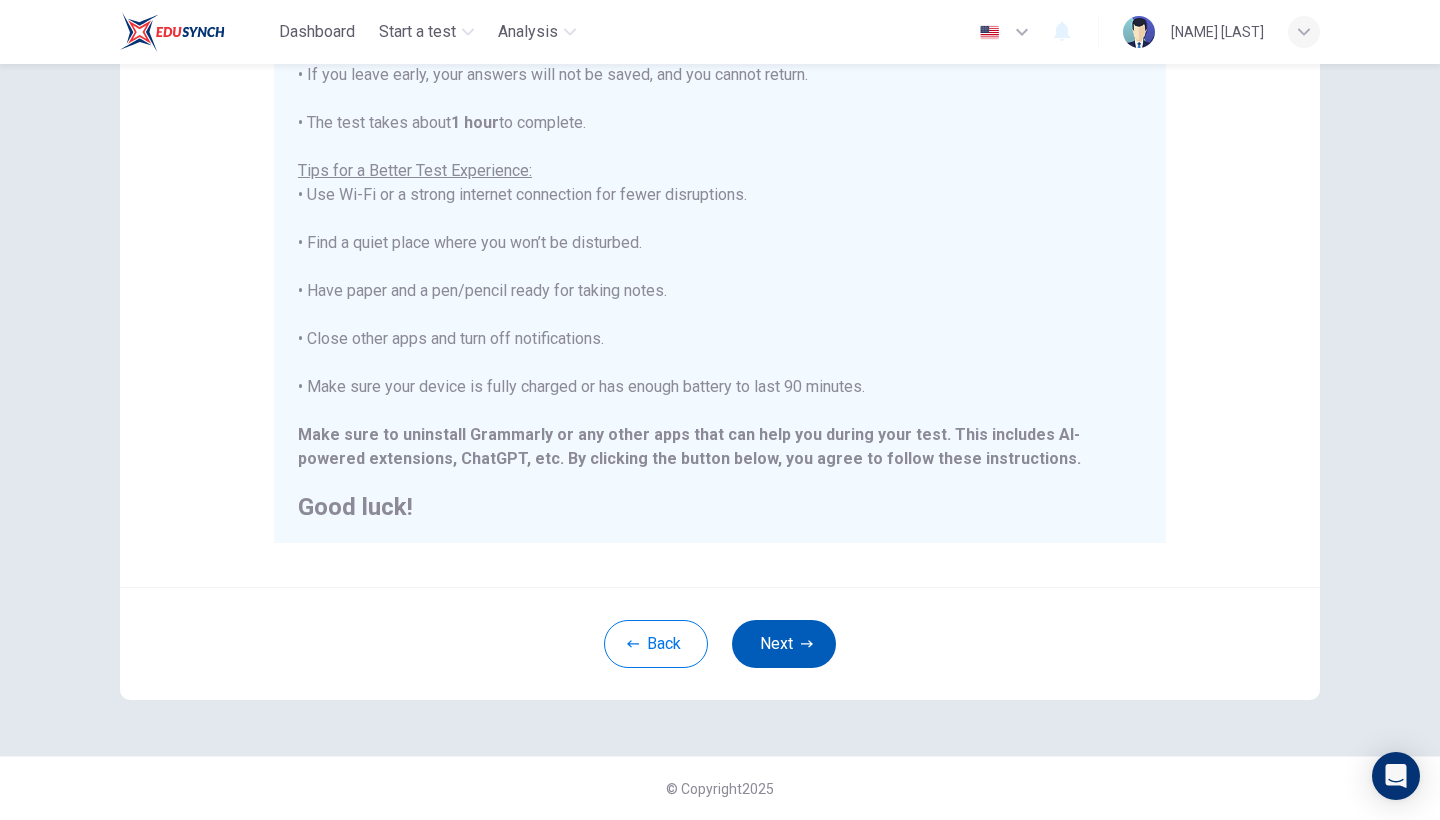 click 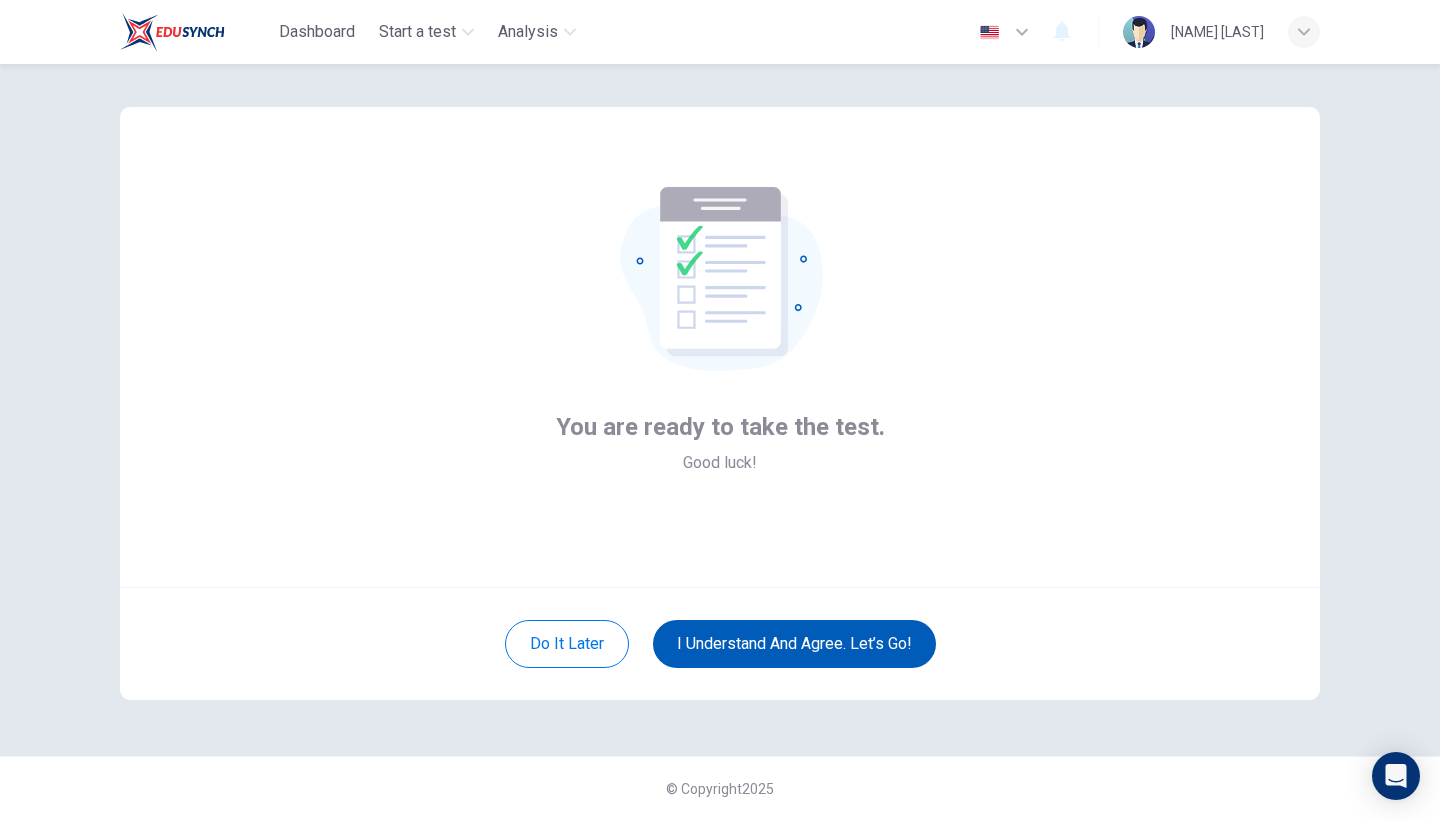 scroll, scrollTop: 13, scrollLeft: 0, axis: vertical 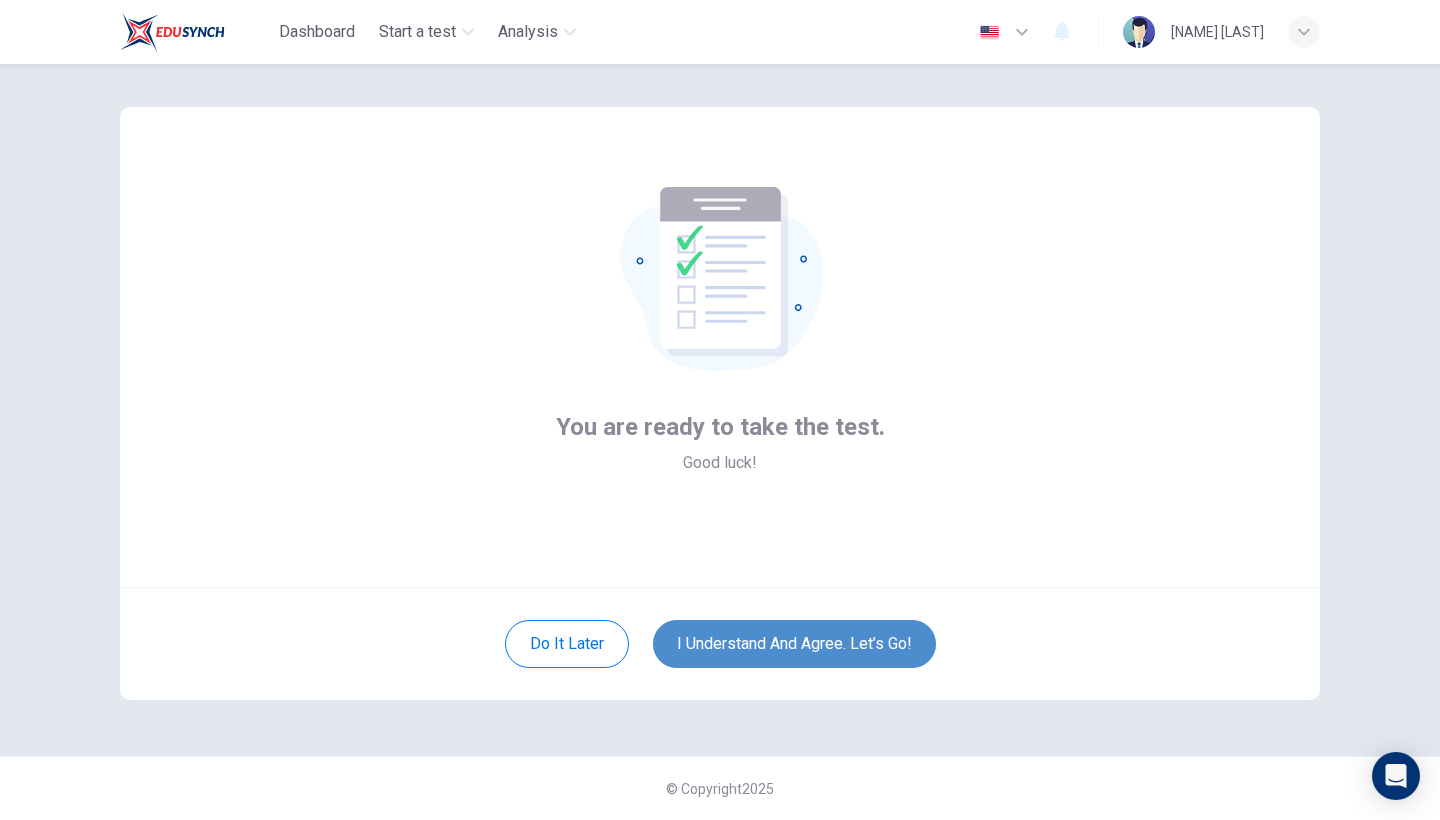 click on "I understand and agree. Let’s go!" at bounding box center (794, 644) 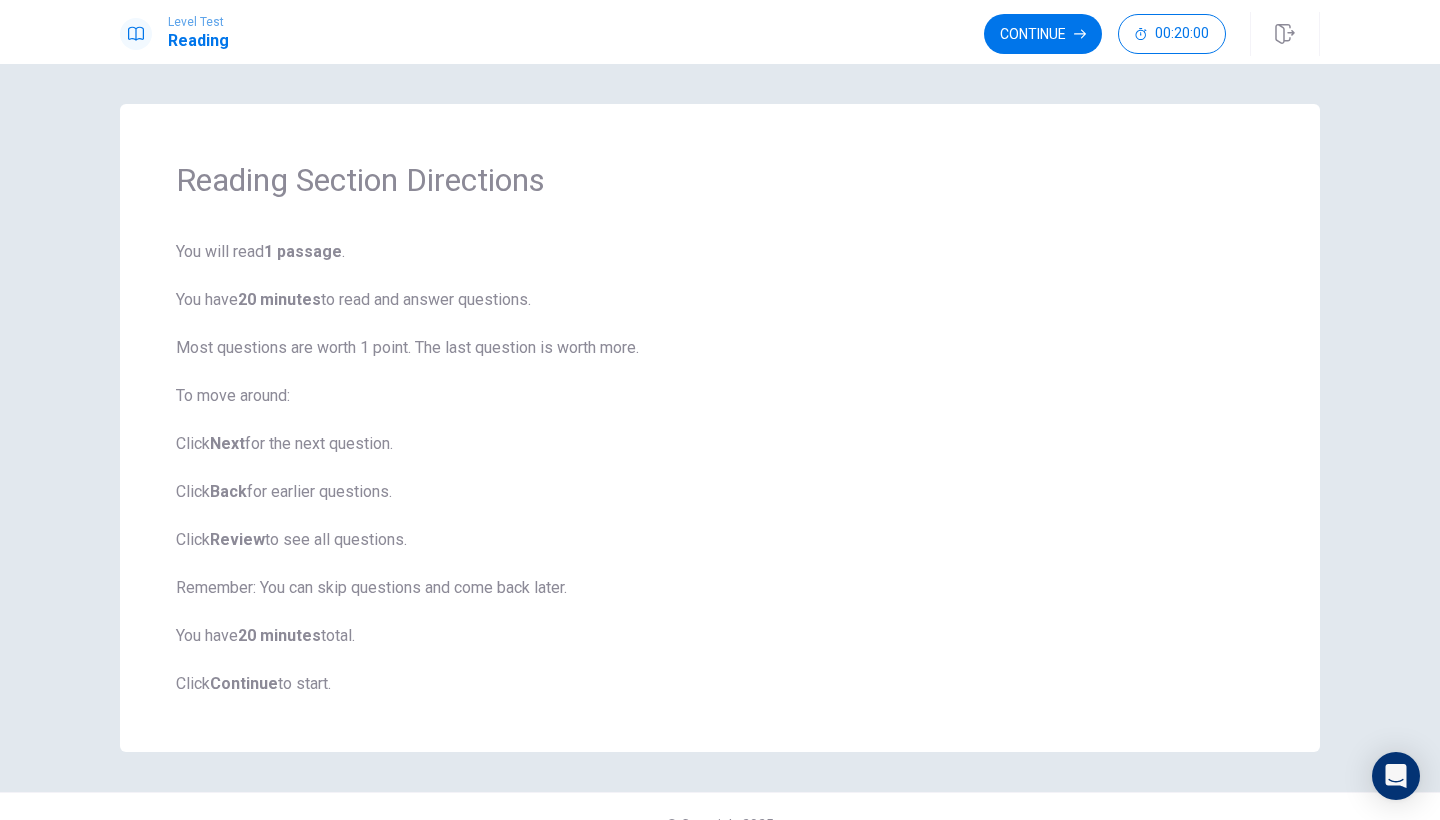 scroll, scrollTop: 36, scrollLeft: 0, axis: vertical 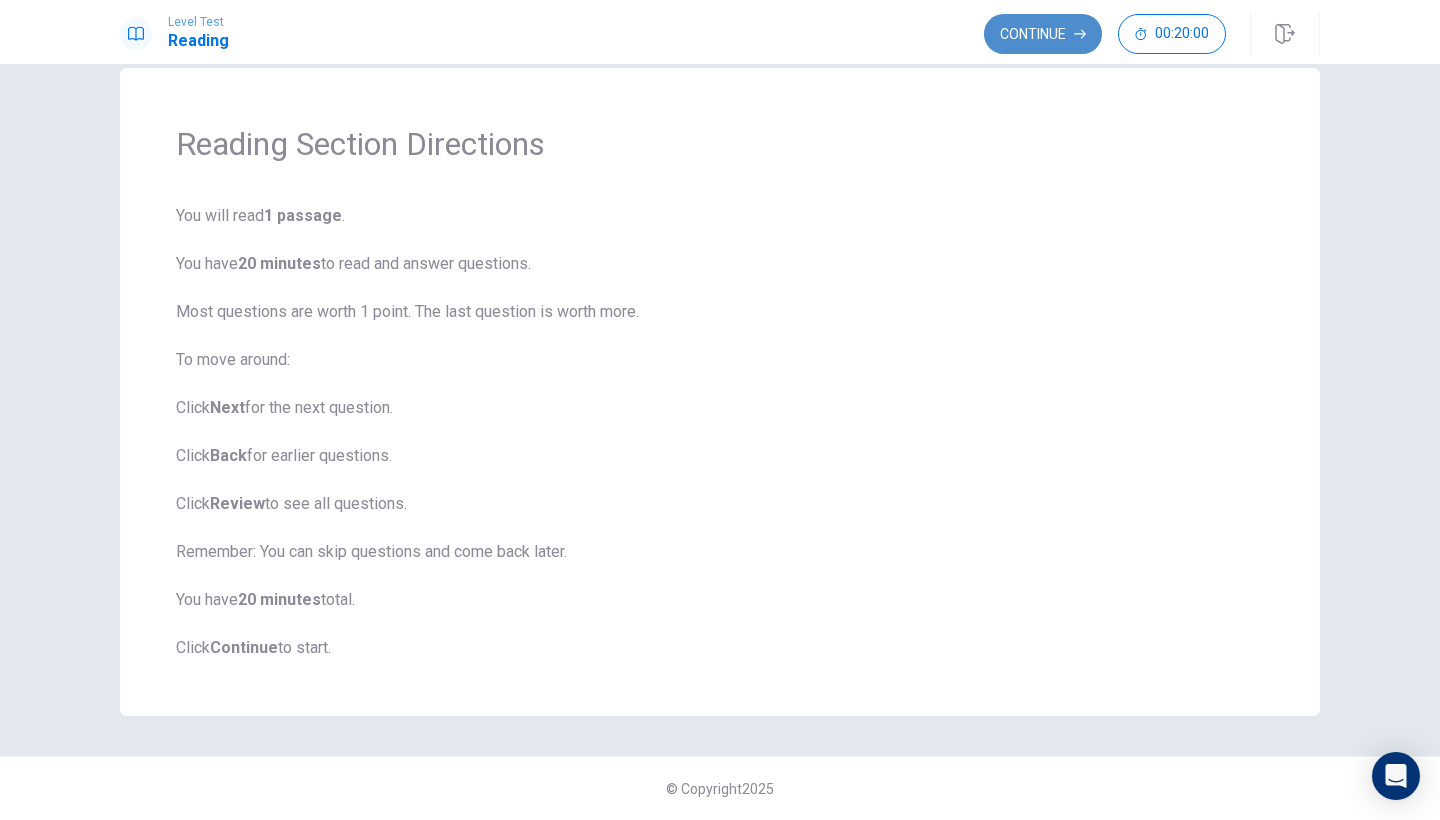 click on "Continue" at bounding box center [1043, 34] 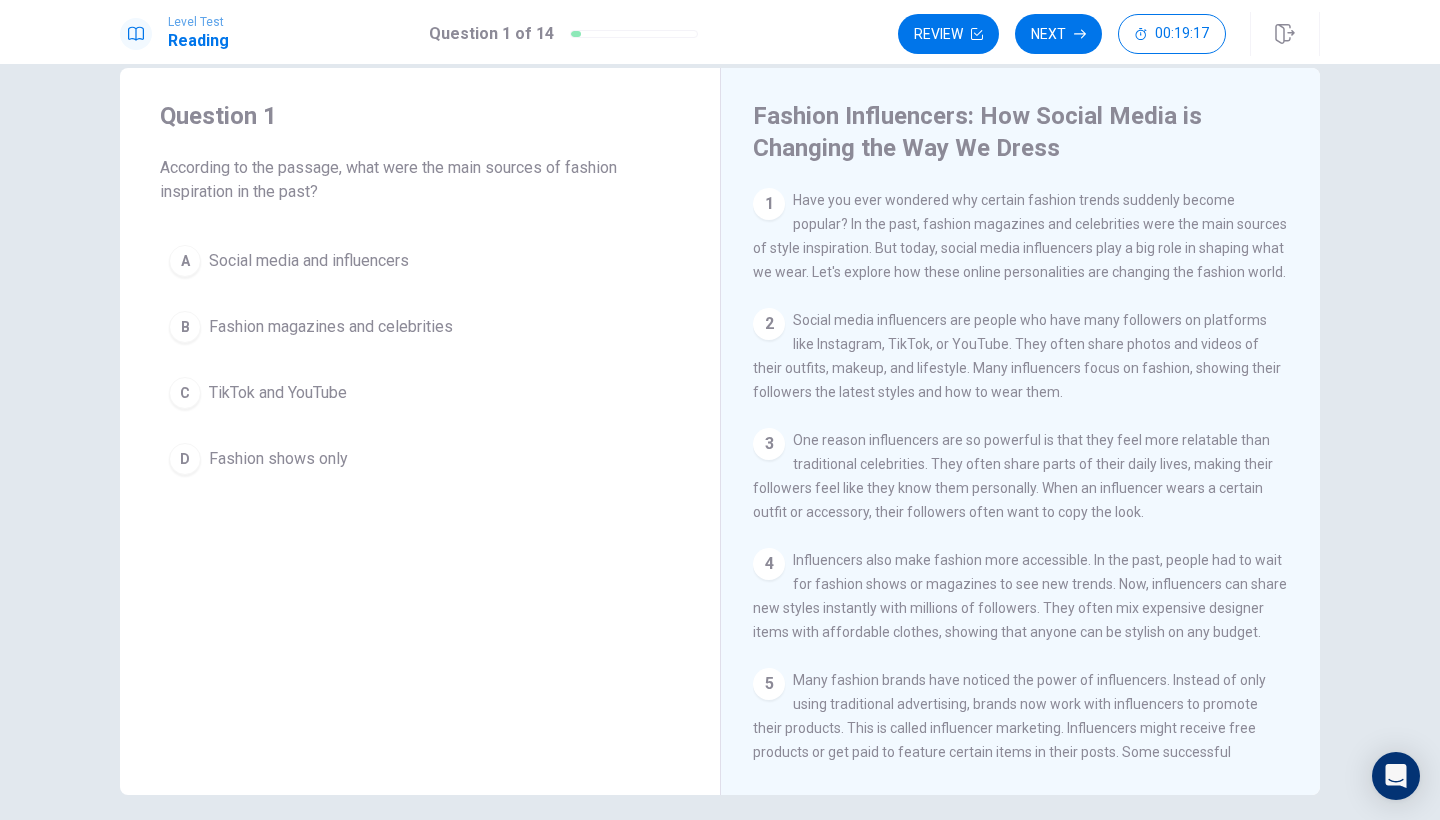 click on "B" at bounding box center (185, 327) 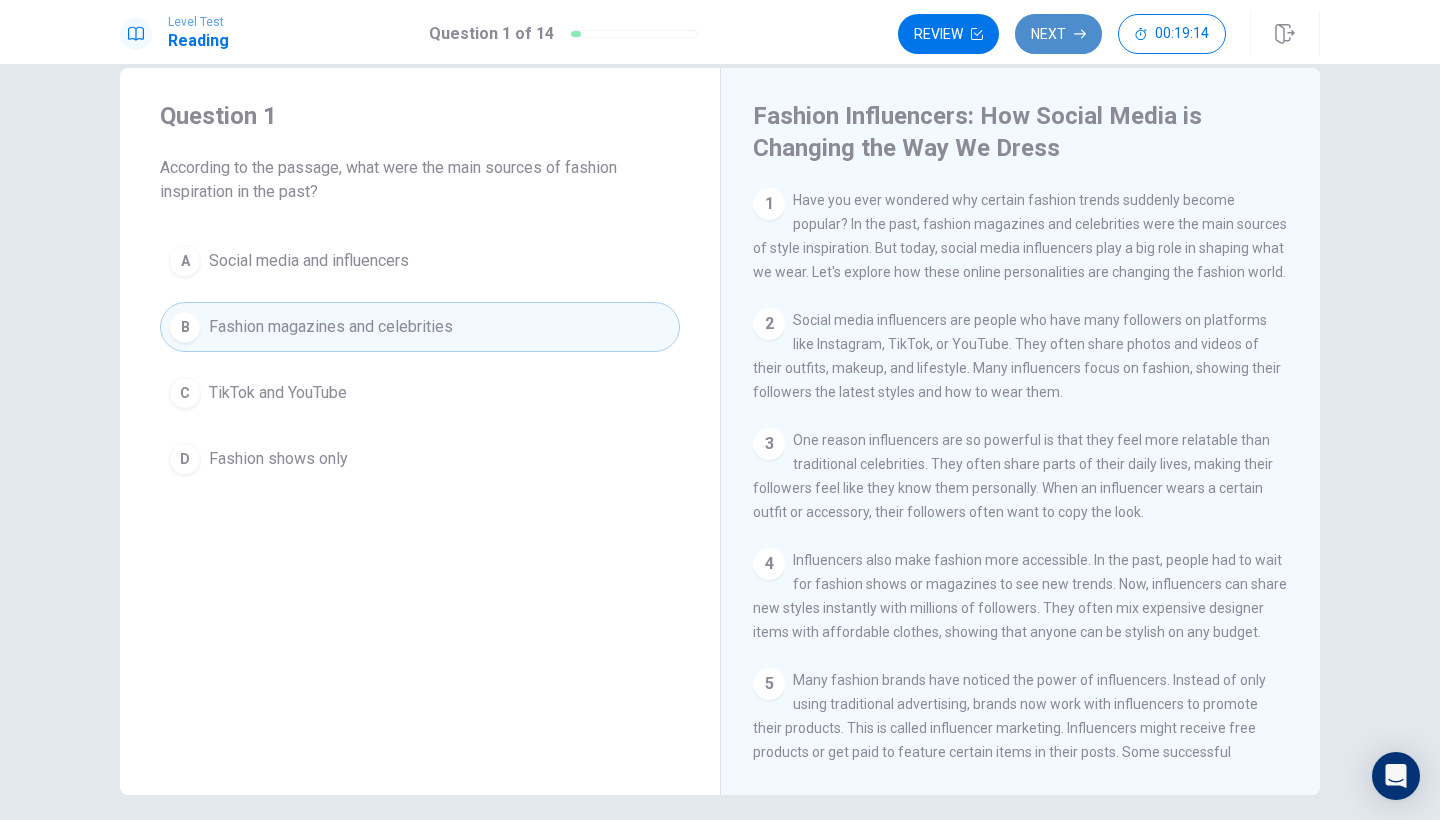 click on "Next" at bounding box center [1058, 34] 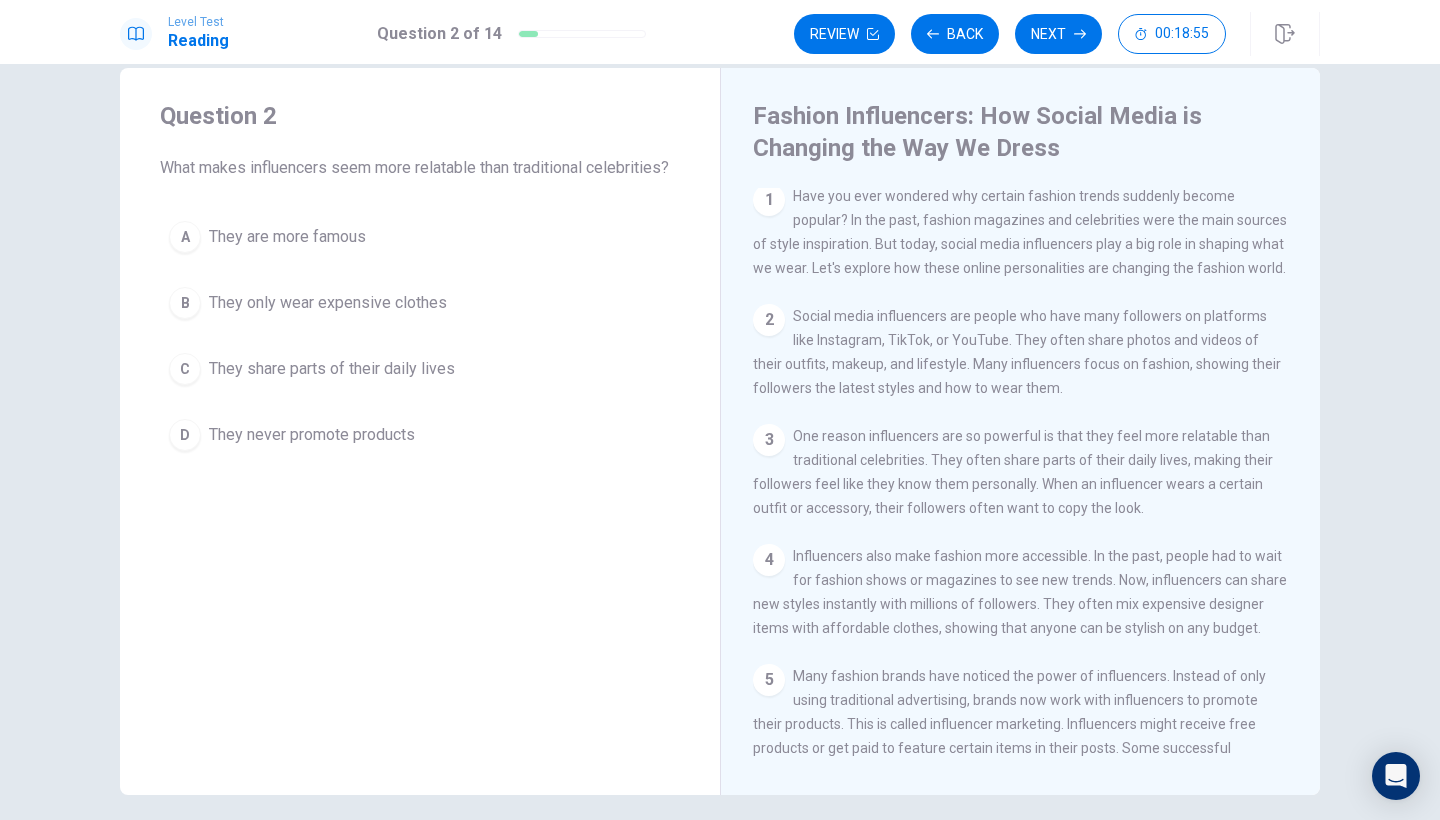 scroll, scrollTop: 178, scrollLeft: 0, axis: vertical 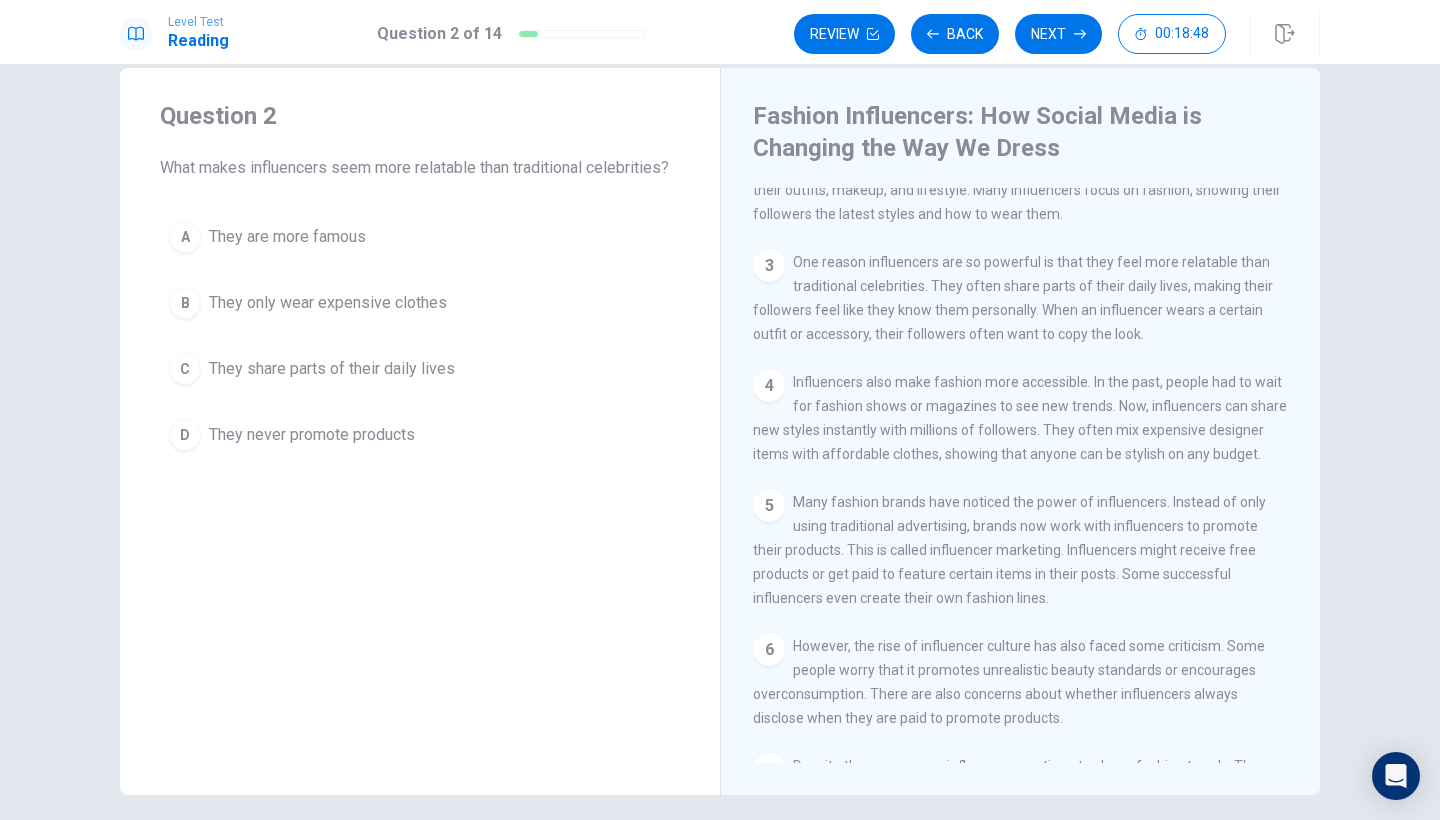 click on "They share parts of their daily lives" at bounding box center (332, 369) 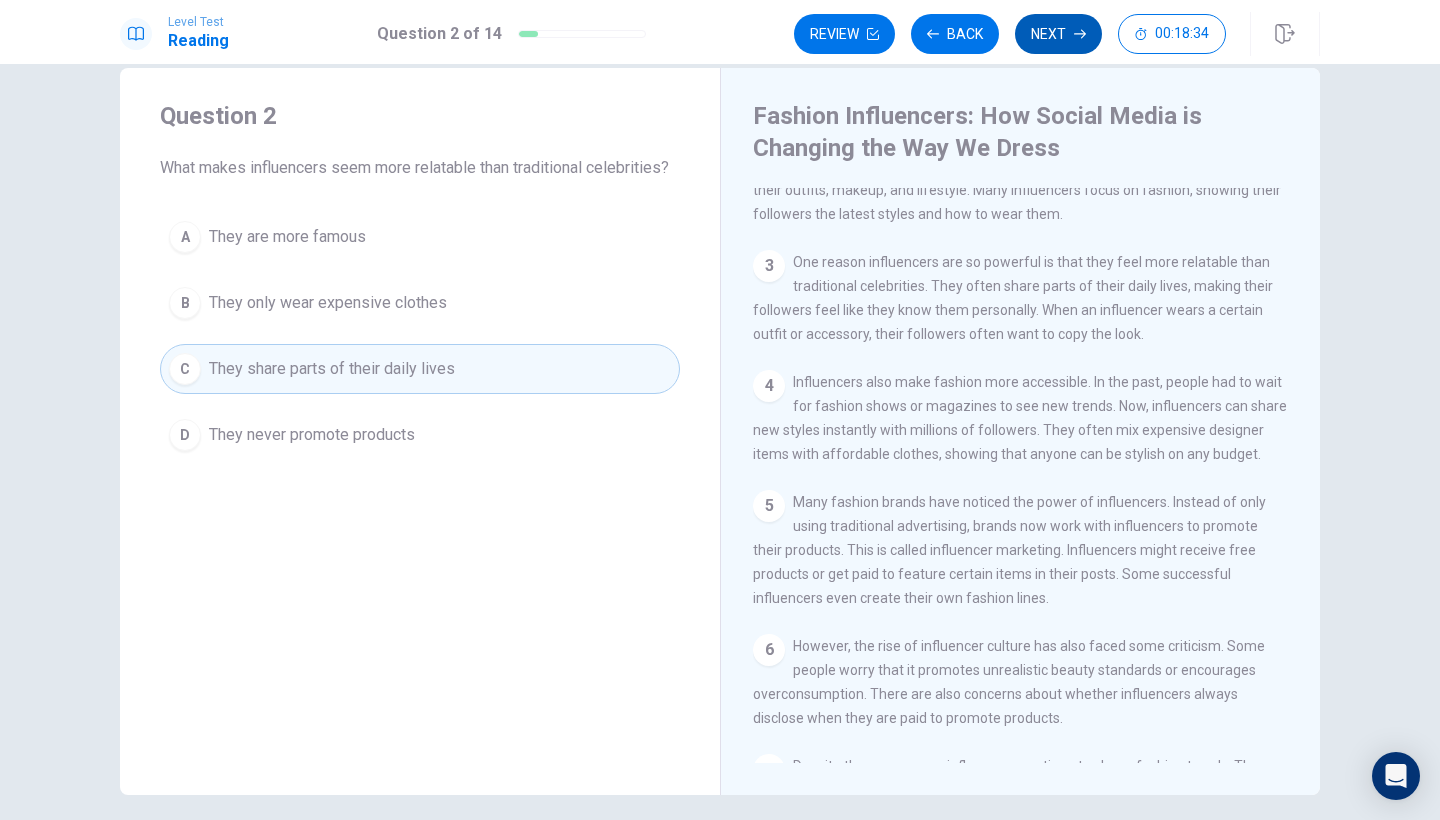 click on "Next" at bounding box center (1058, 34) 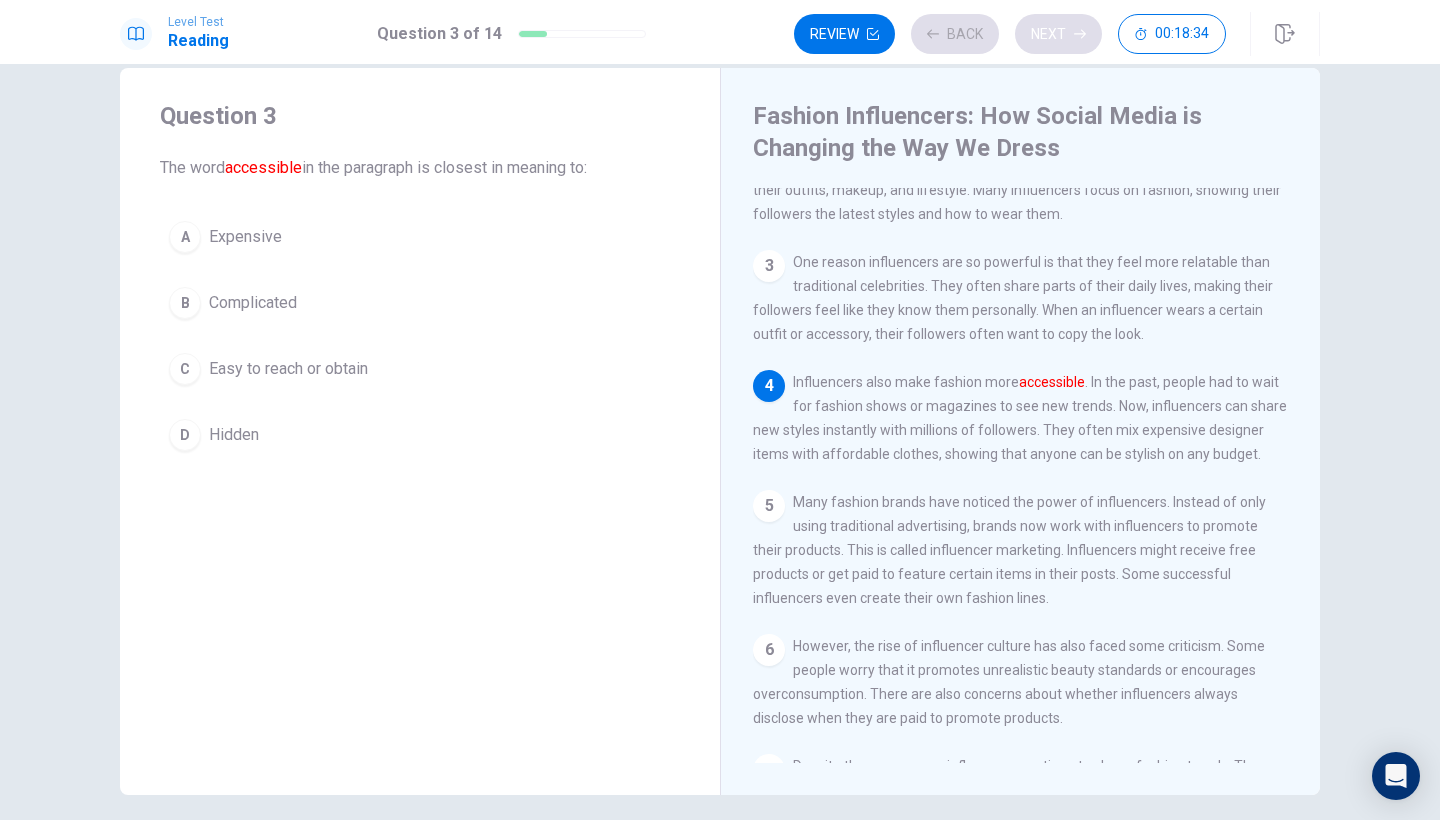 scroll, scrollTop: 337, scrollLeft: 0, axis: vertical 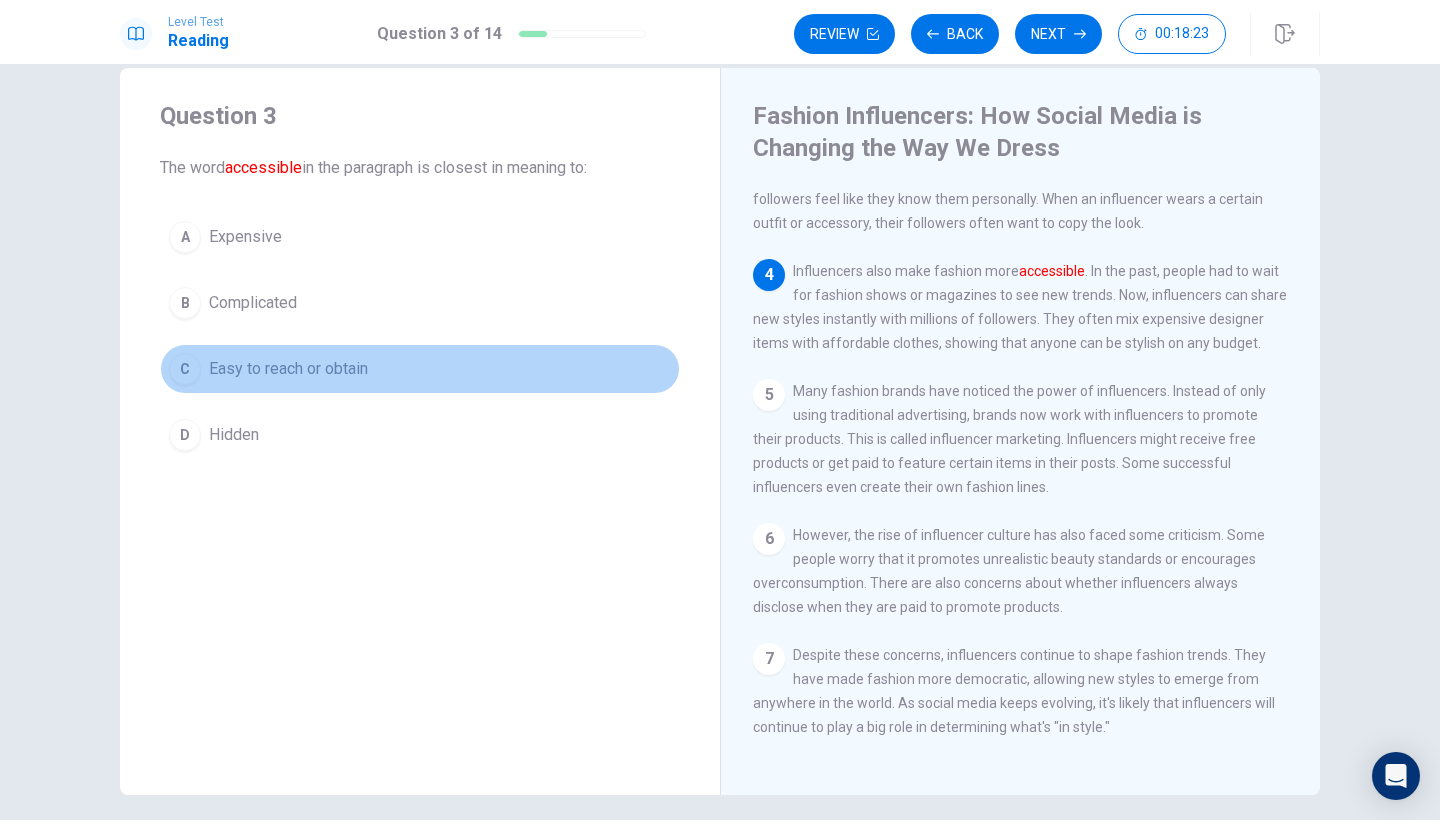 click on "Easy to reach or obtain" at bounding box center [288, 369] 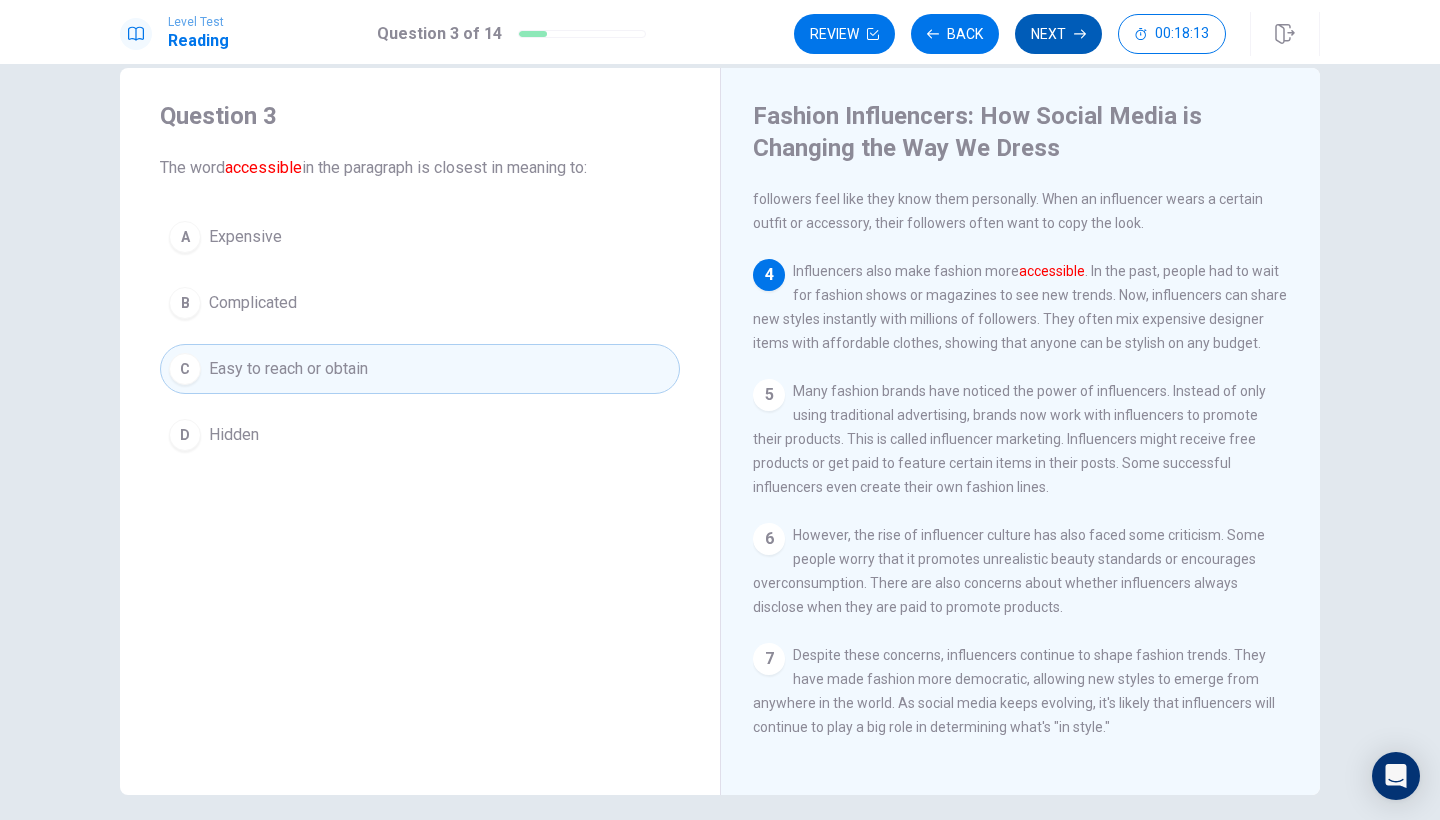 click on "Next" at bounding box center (1058, 34) 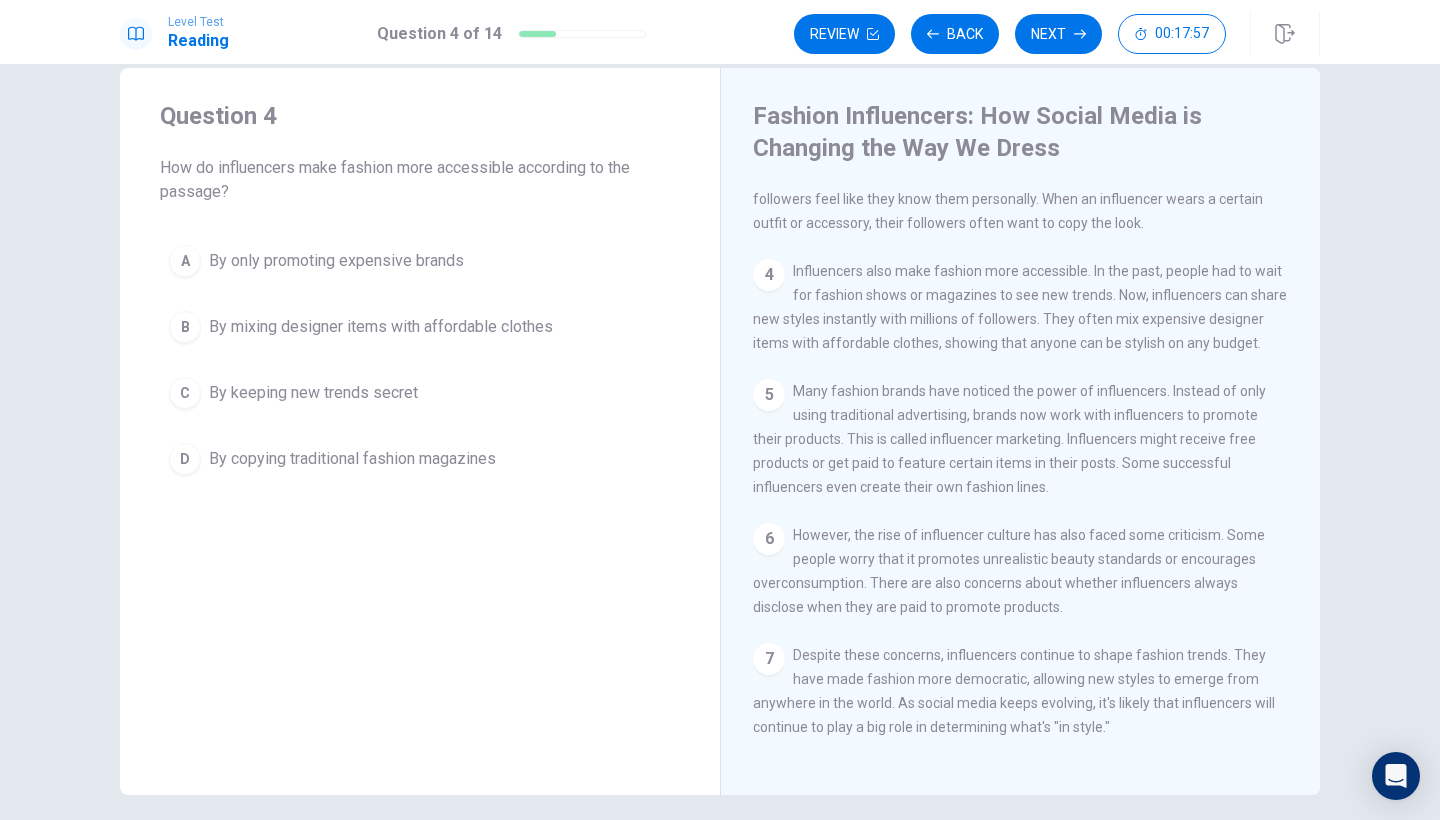 click on "By mixing designer items with affordable clothes" at bounding box center [381, 327] 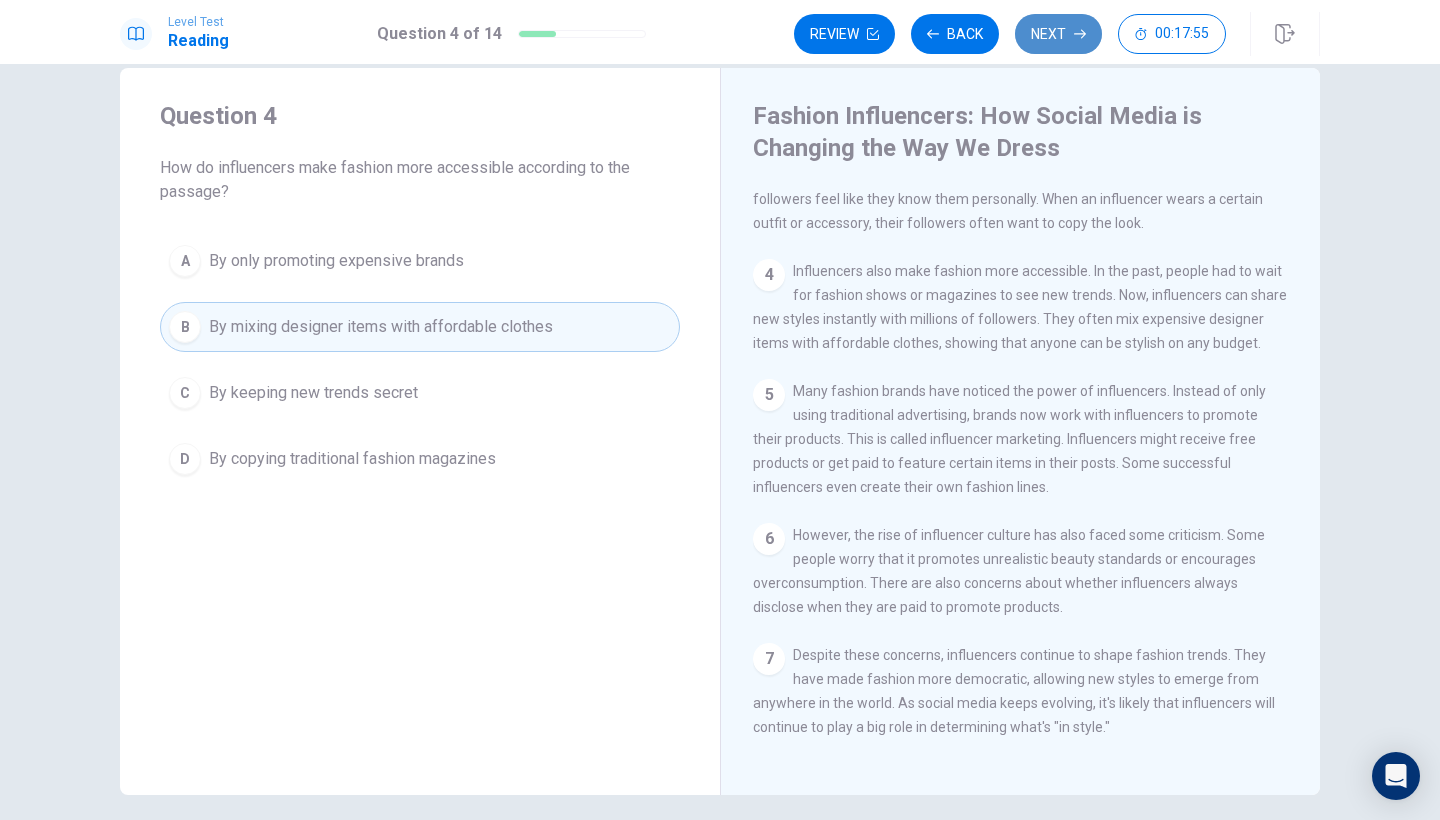 click on "Next" at bounding box center (1058, 34) 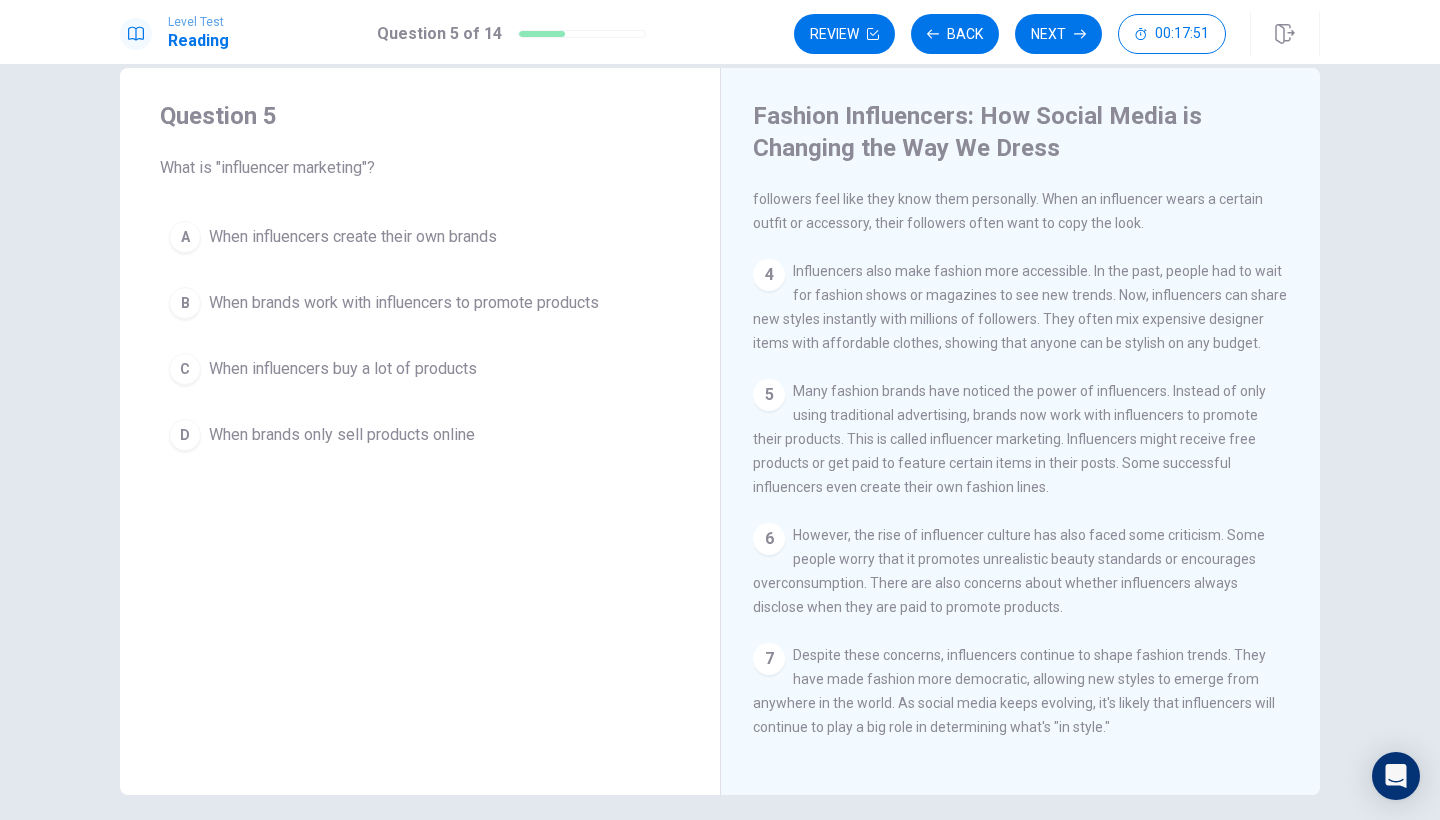 scroll, scrollTop: 40, scrollLeft: 0, axis: vertical 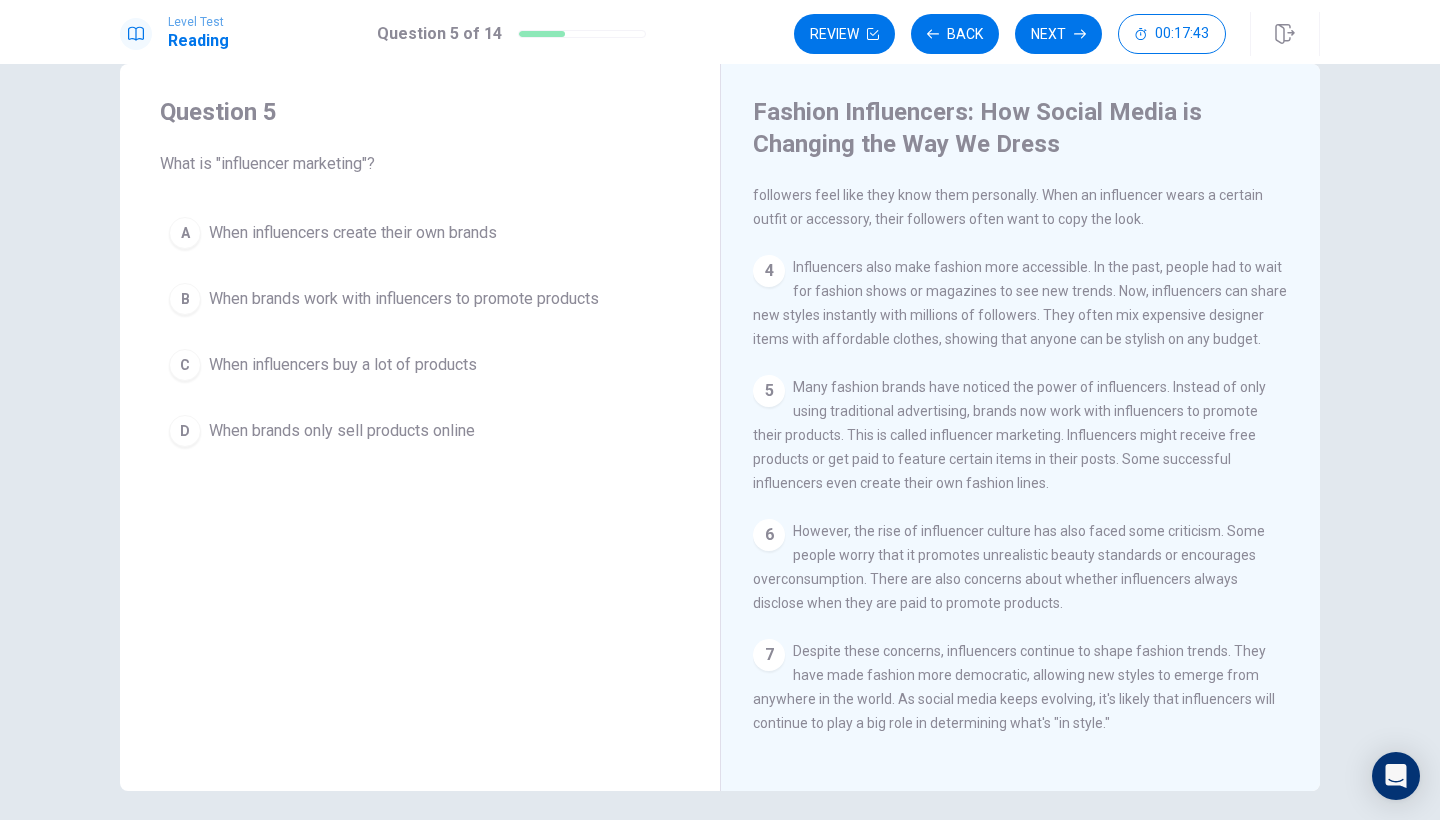 click on "B When brands work with influencers to promote products" at bounding box center [420, 299] 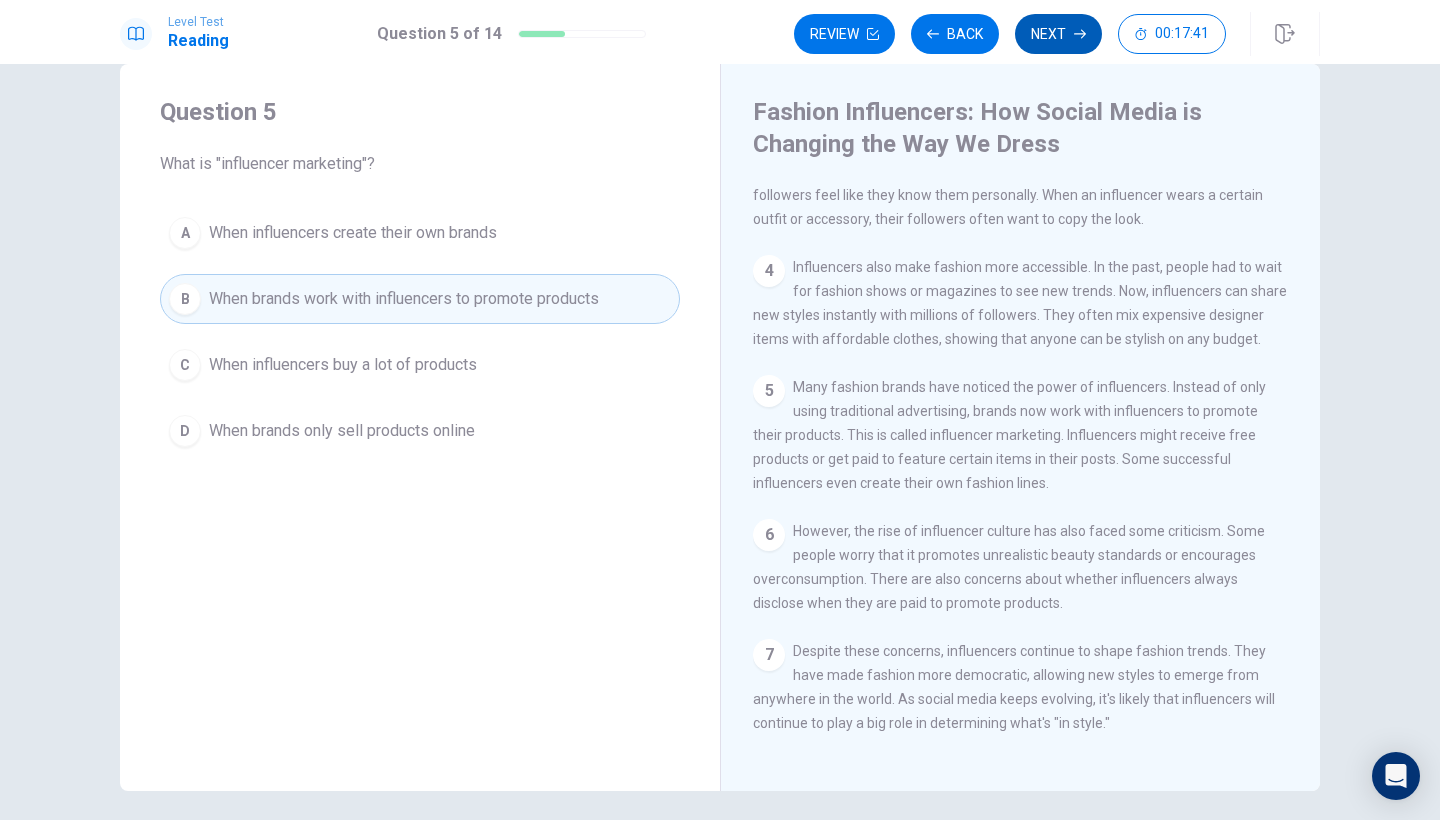 click on "Next" at bounding box center (1058, 34) 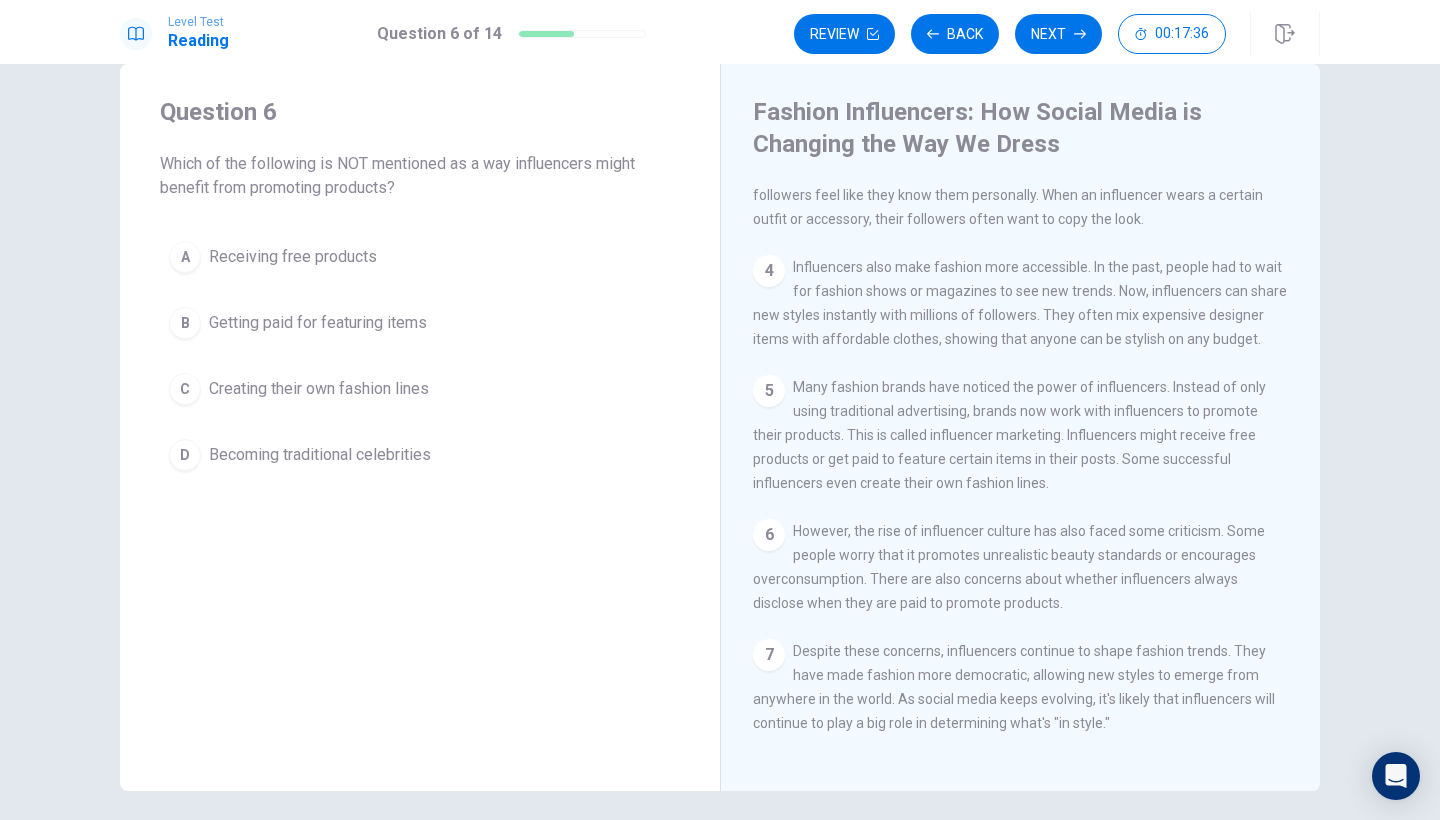 scroll, scrollTop: 44, scrollLeft: 0, axis: vertical 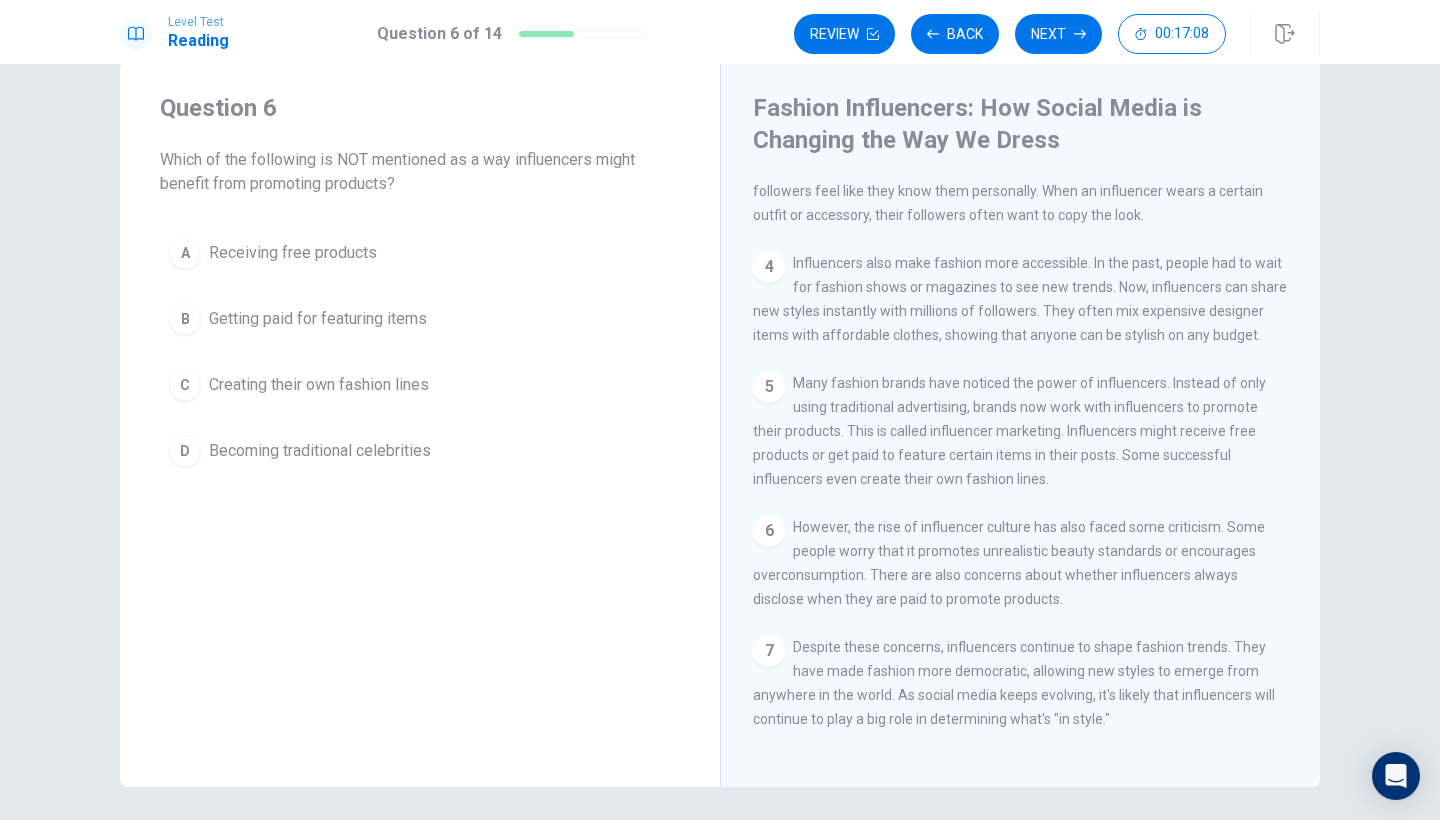 click on "Becoming traditional celebrities" at bounding box center [320, 451] 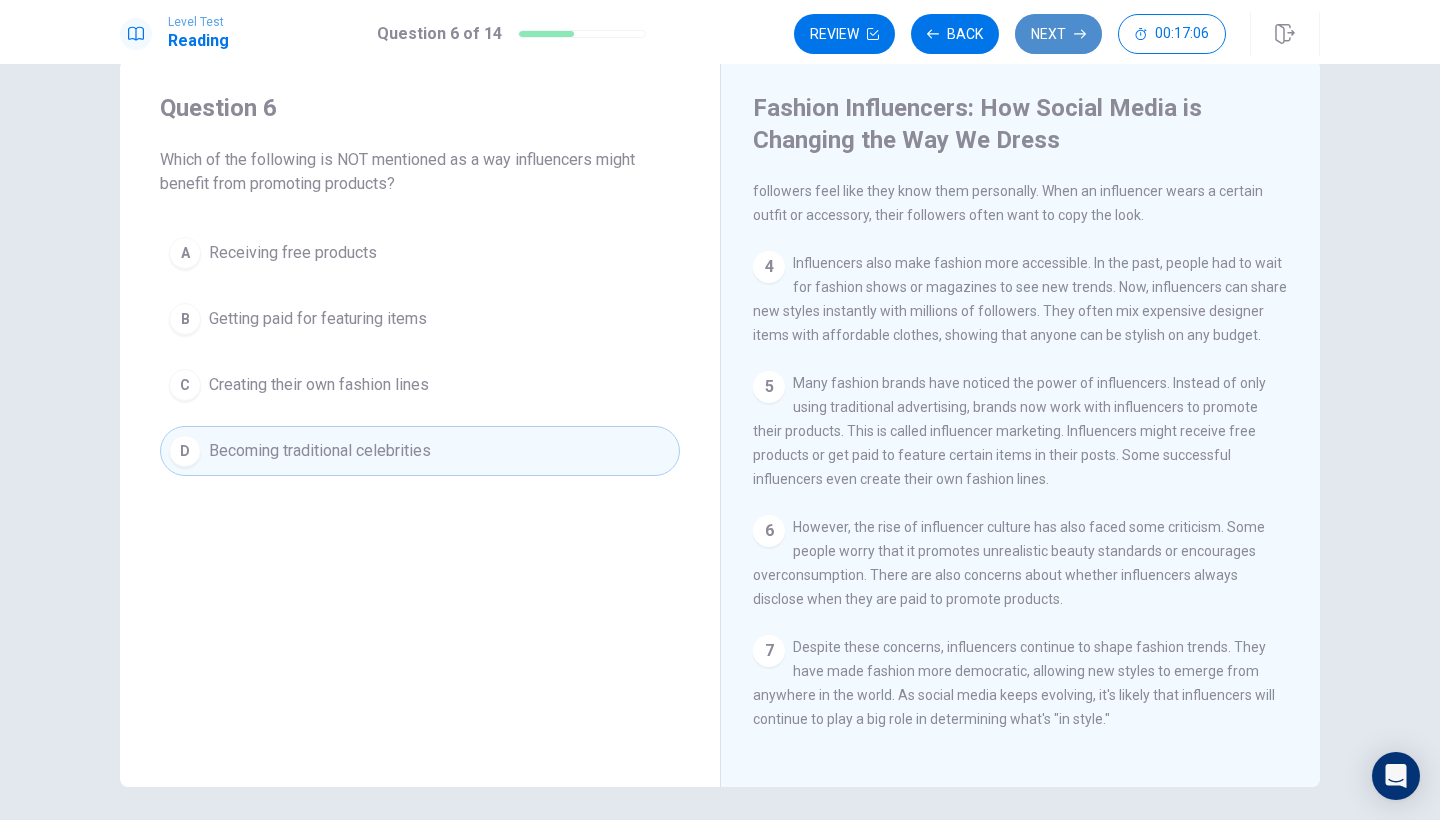 click on "Next" at bounding box center [1058, 34] 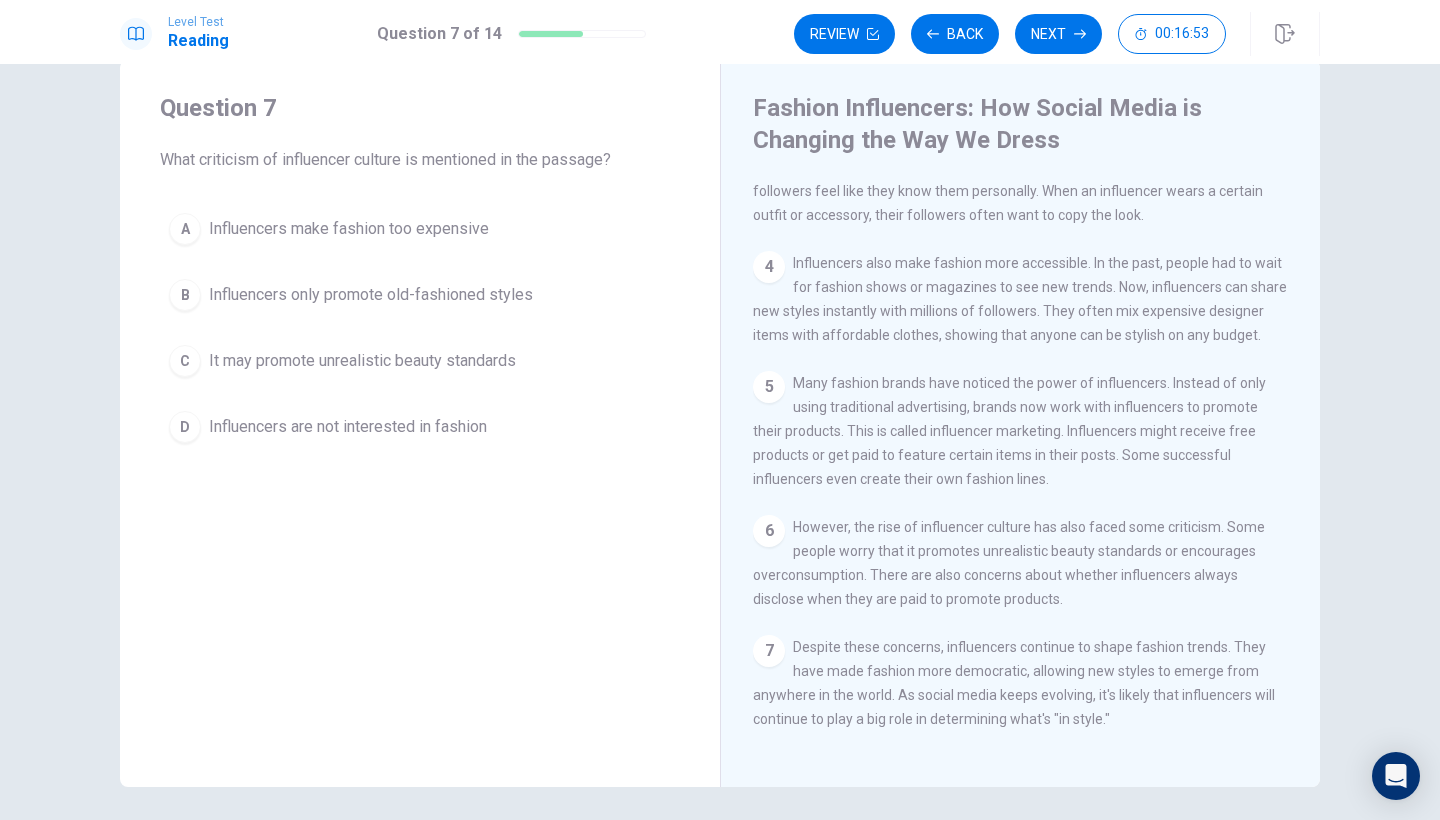 click on "It may promote unrealistic beauty standards" at bounding box center [362, 361] 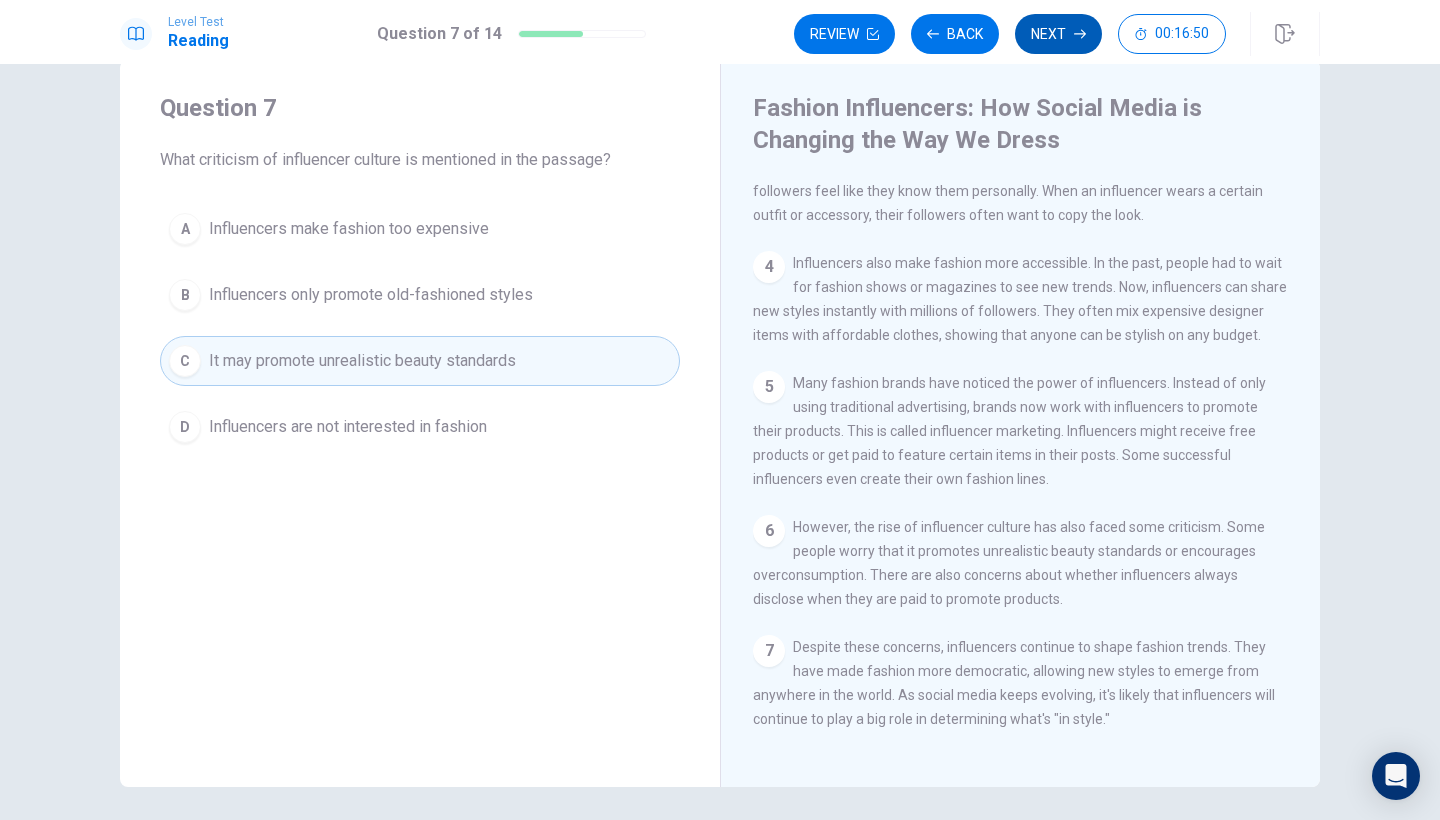 click on "Next" at bounding box center (1058, 34) 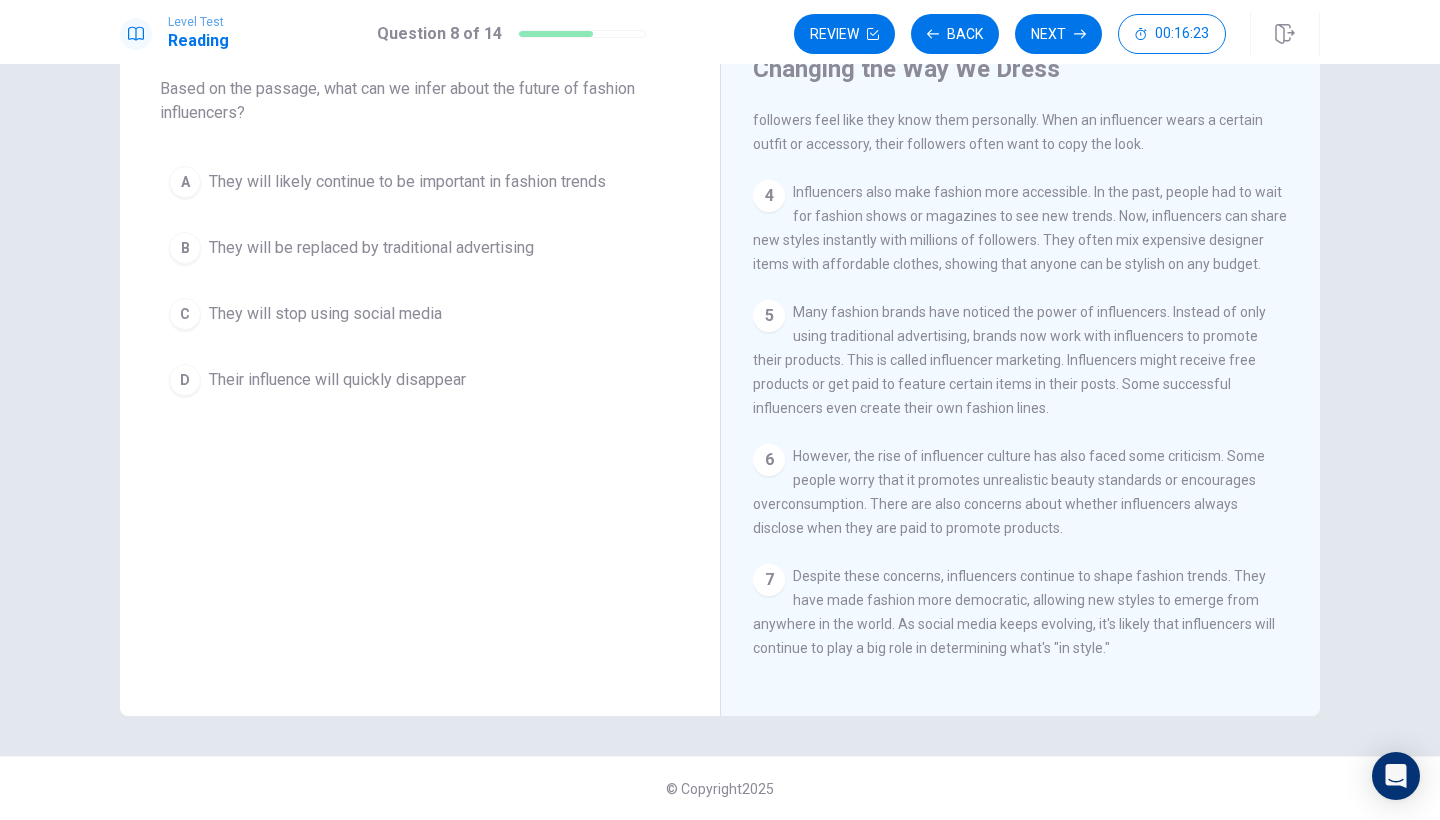 scroll, scrollTop: 111, scrollLeft: 0, axis: vertical 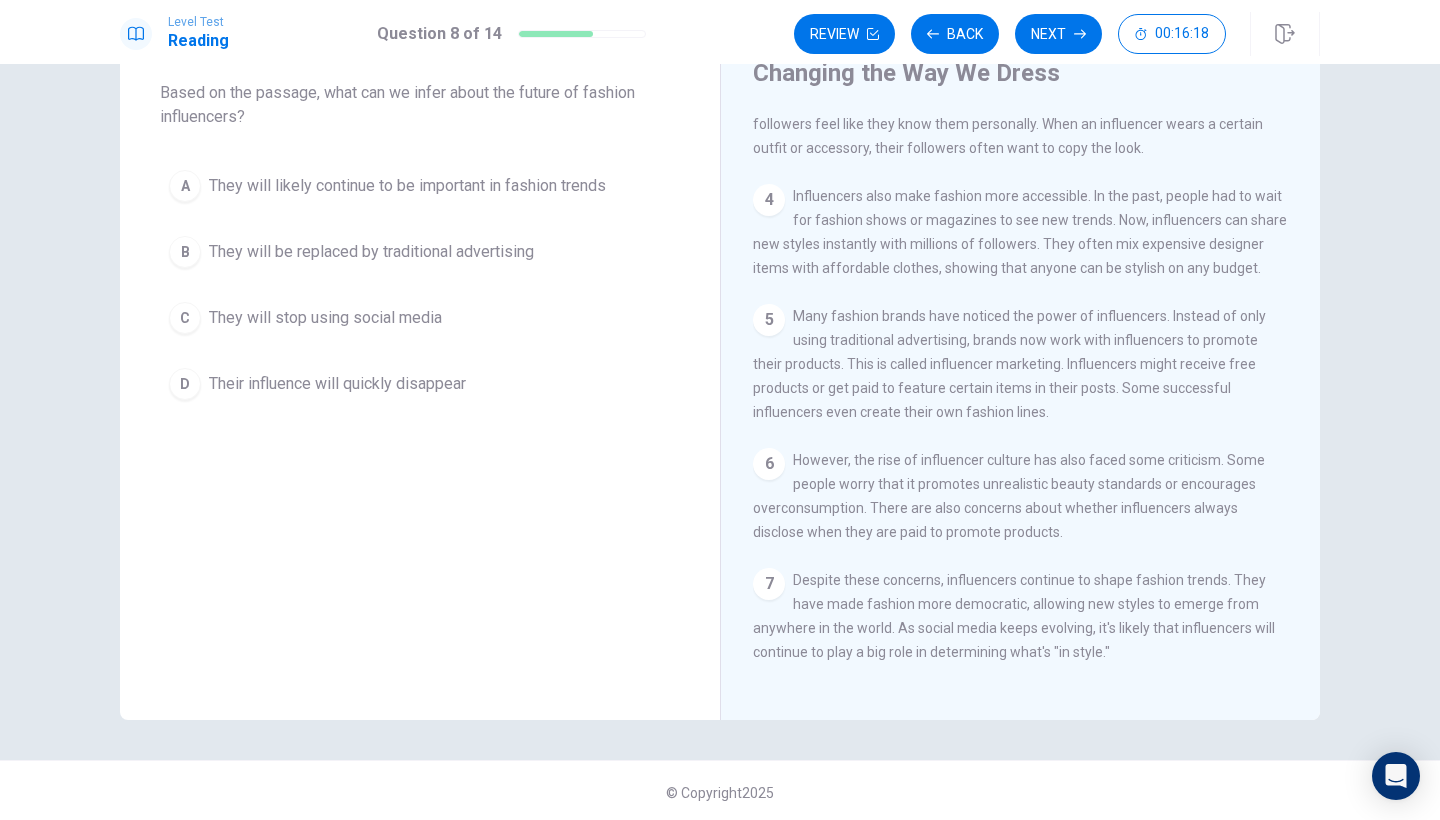 click on "They will likely continue to be important in fashion trends" at bounding box center [407, 186] 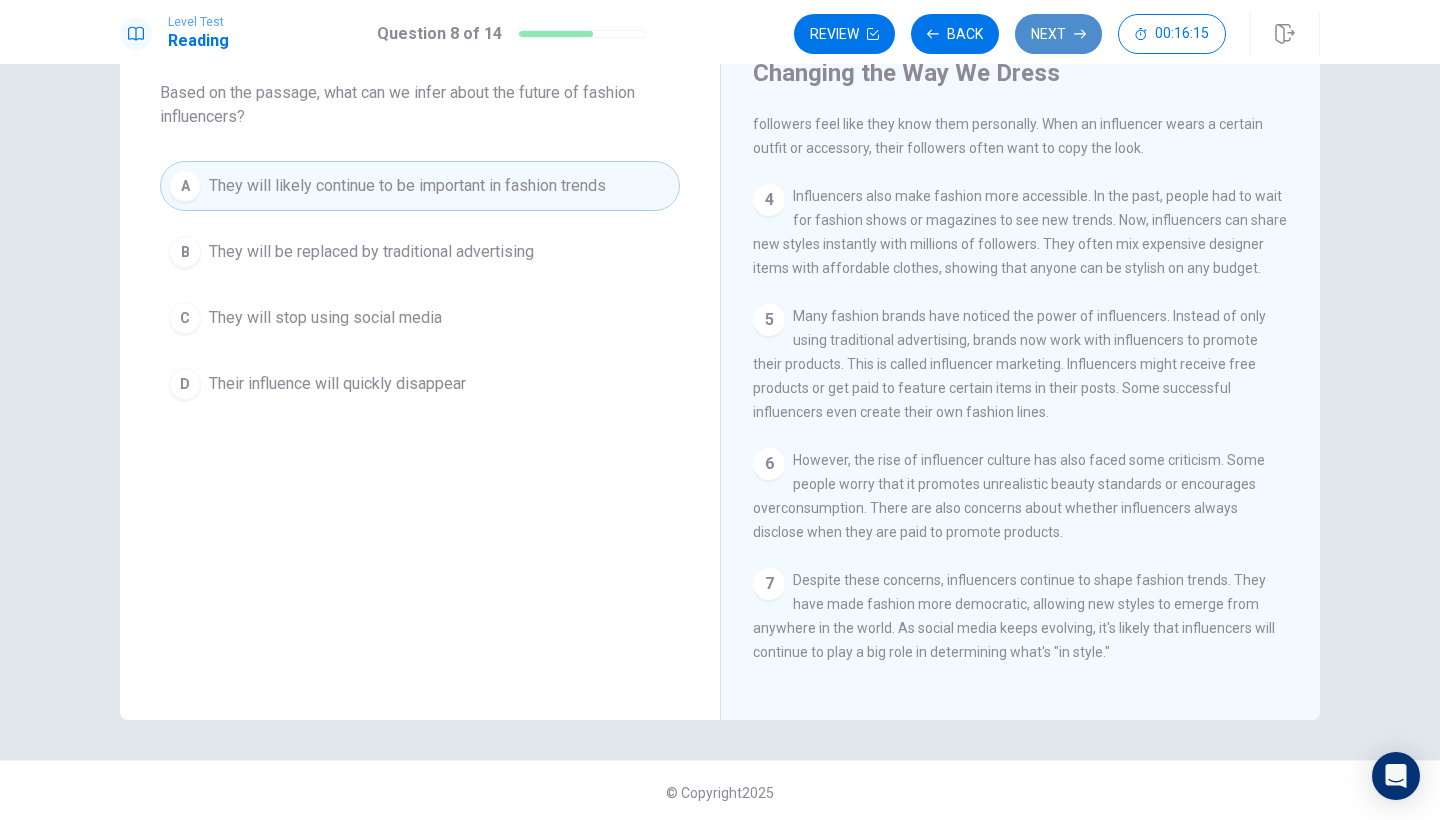 click on "Next" at bounding box center [1058, 34] 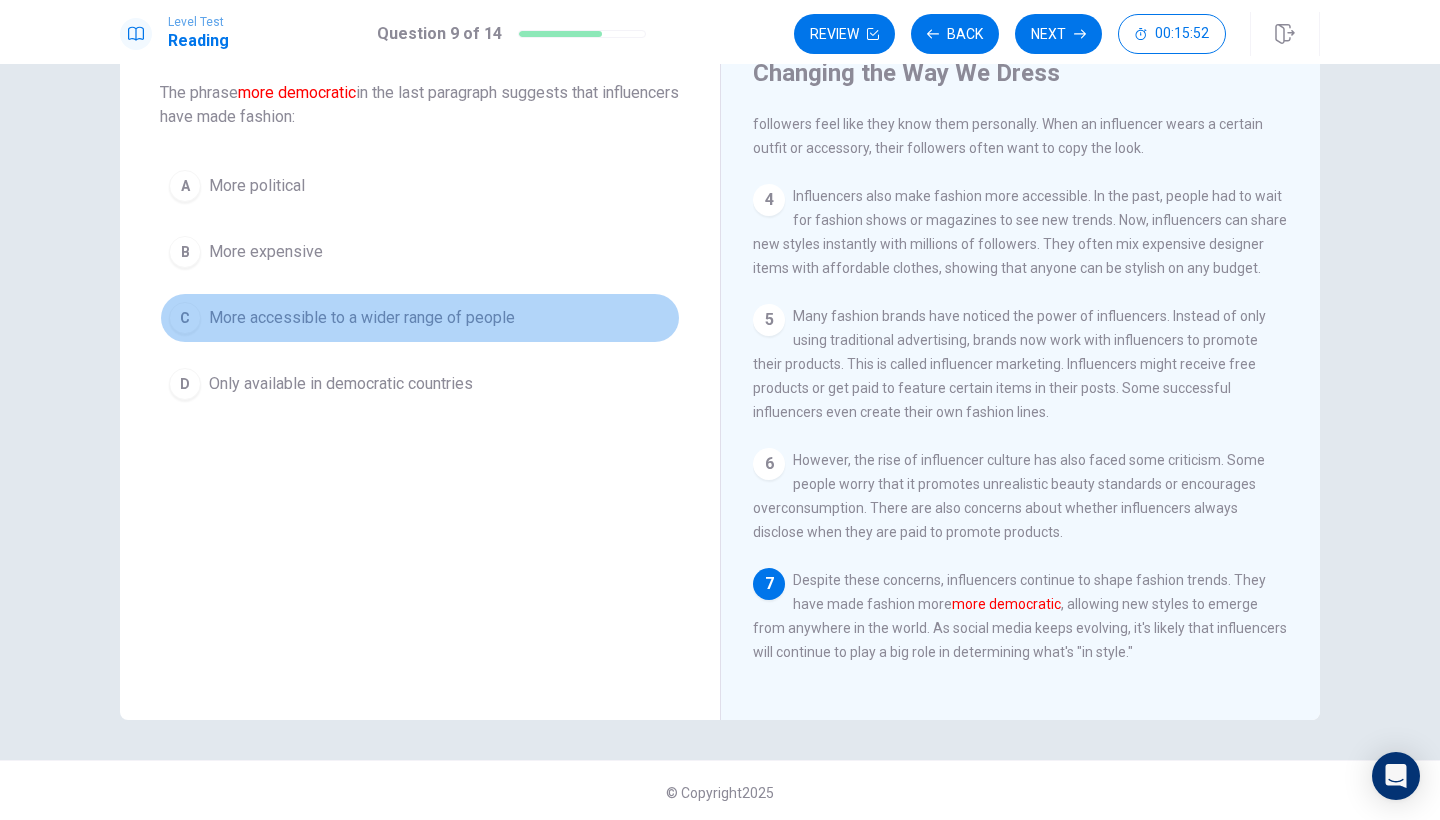 click on "More accessible to a wider range of people" at bounding box center [362, 318] 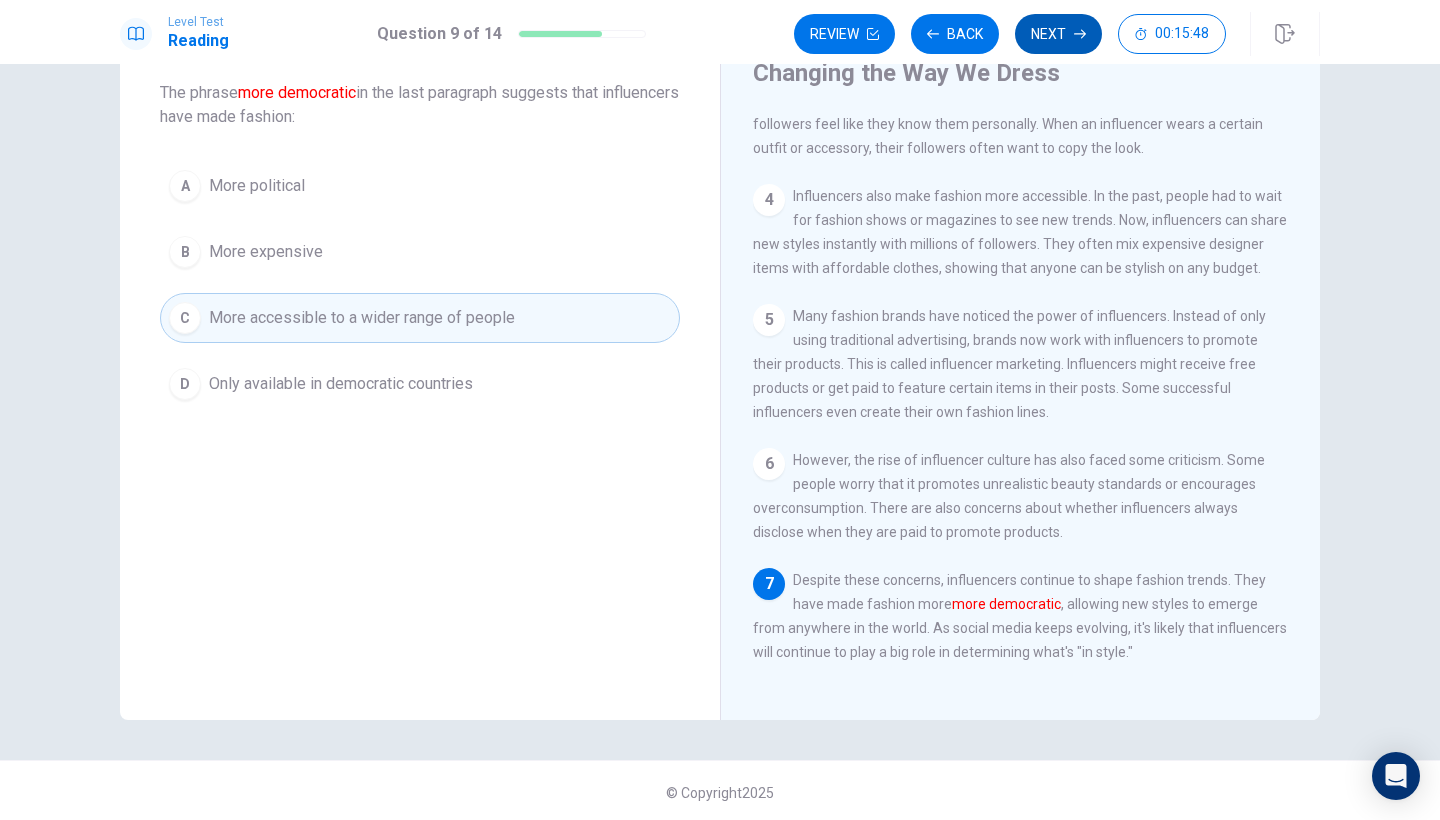 click on "Next" at bounding box center (1058, 34) 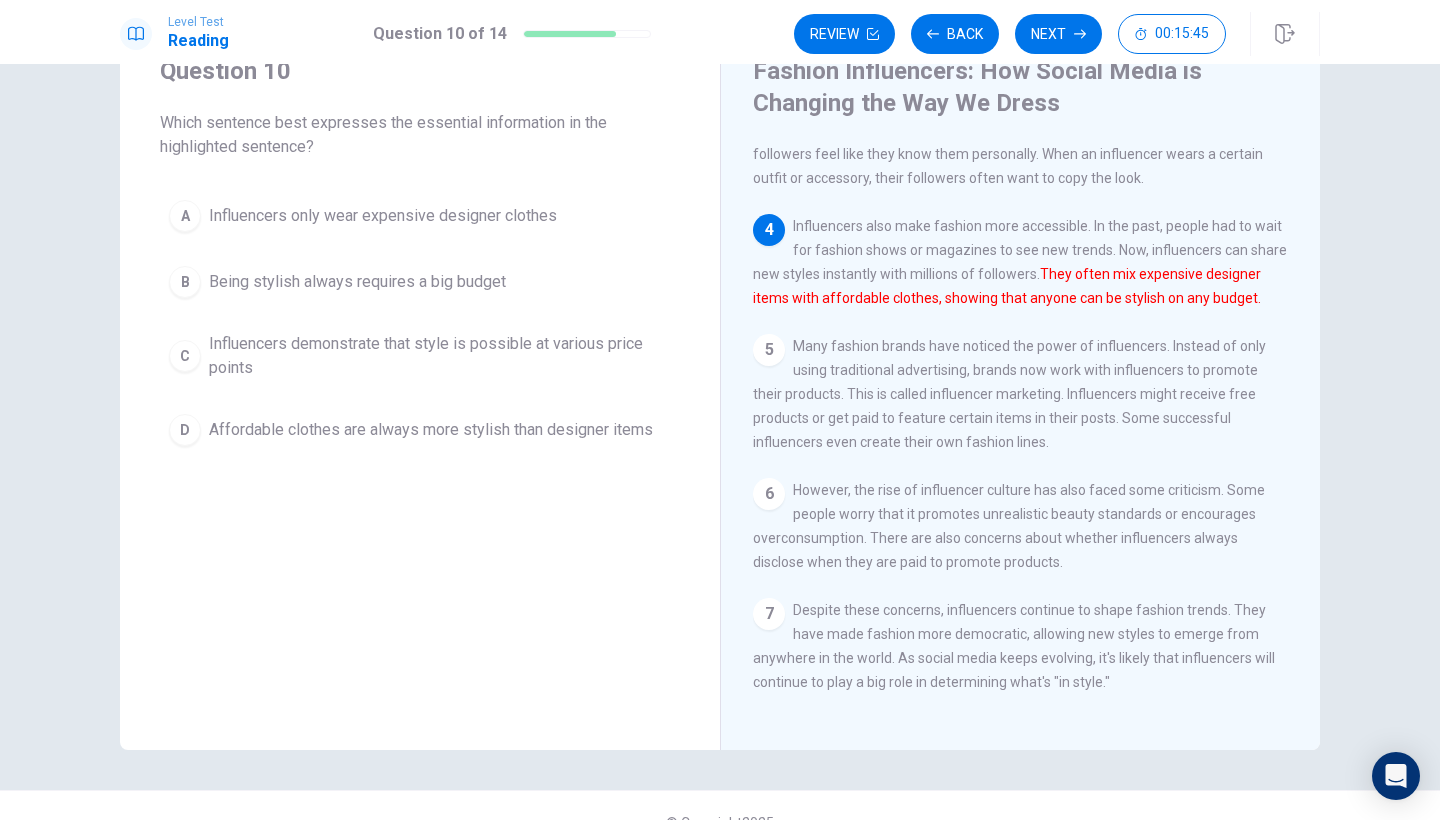 scroll, scrollTop: 61, scrollLeft: 0, axis: vertical 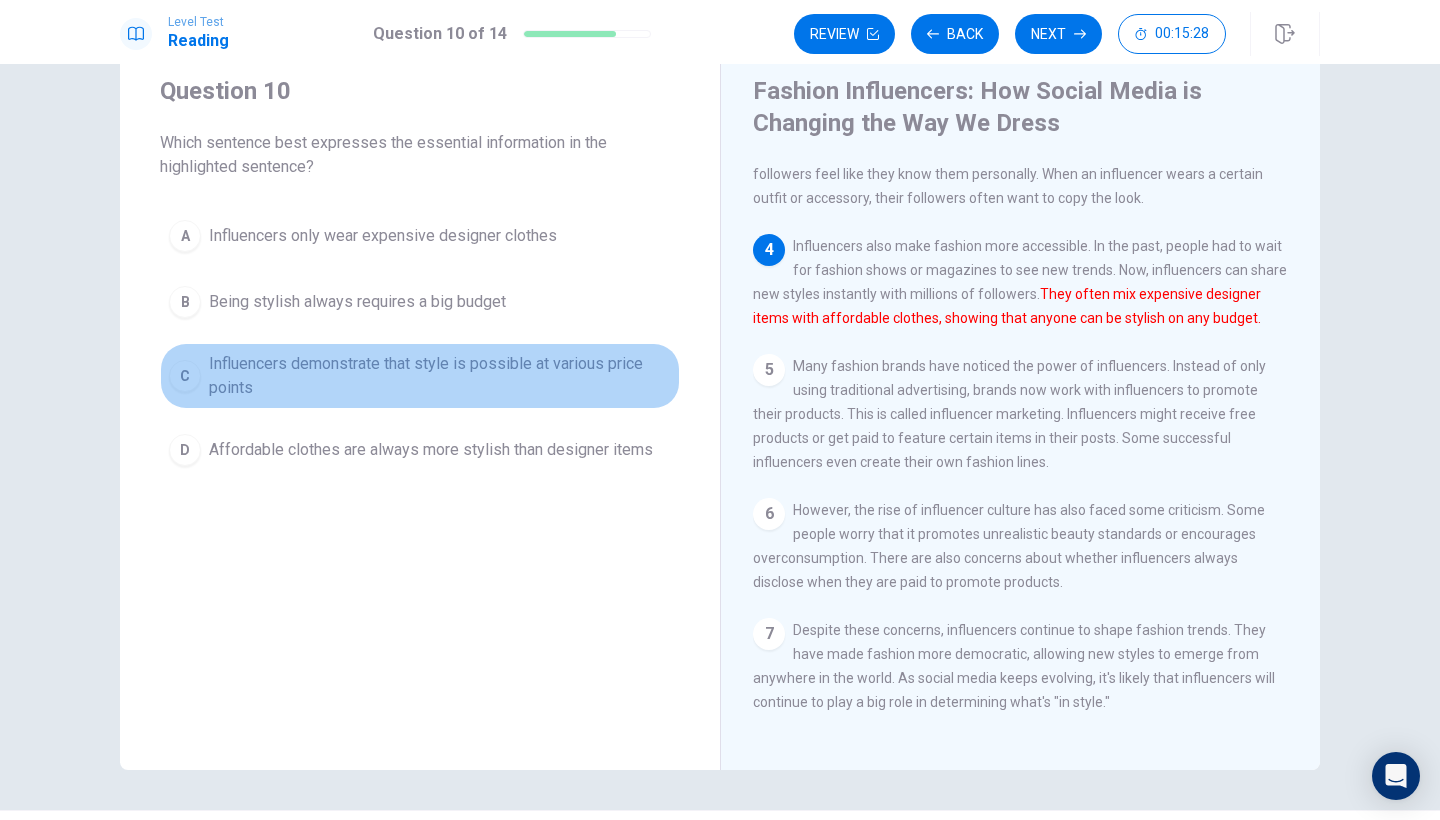 click on "Influencers demonstrate that style is possible at various price points" at bounding box center [440, 376] 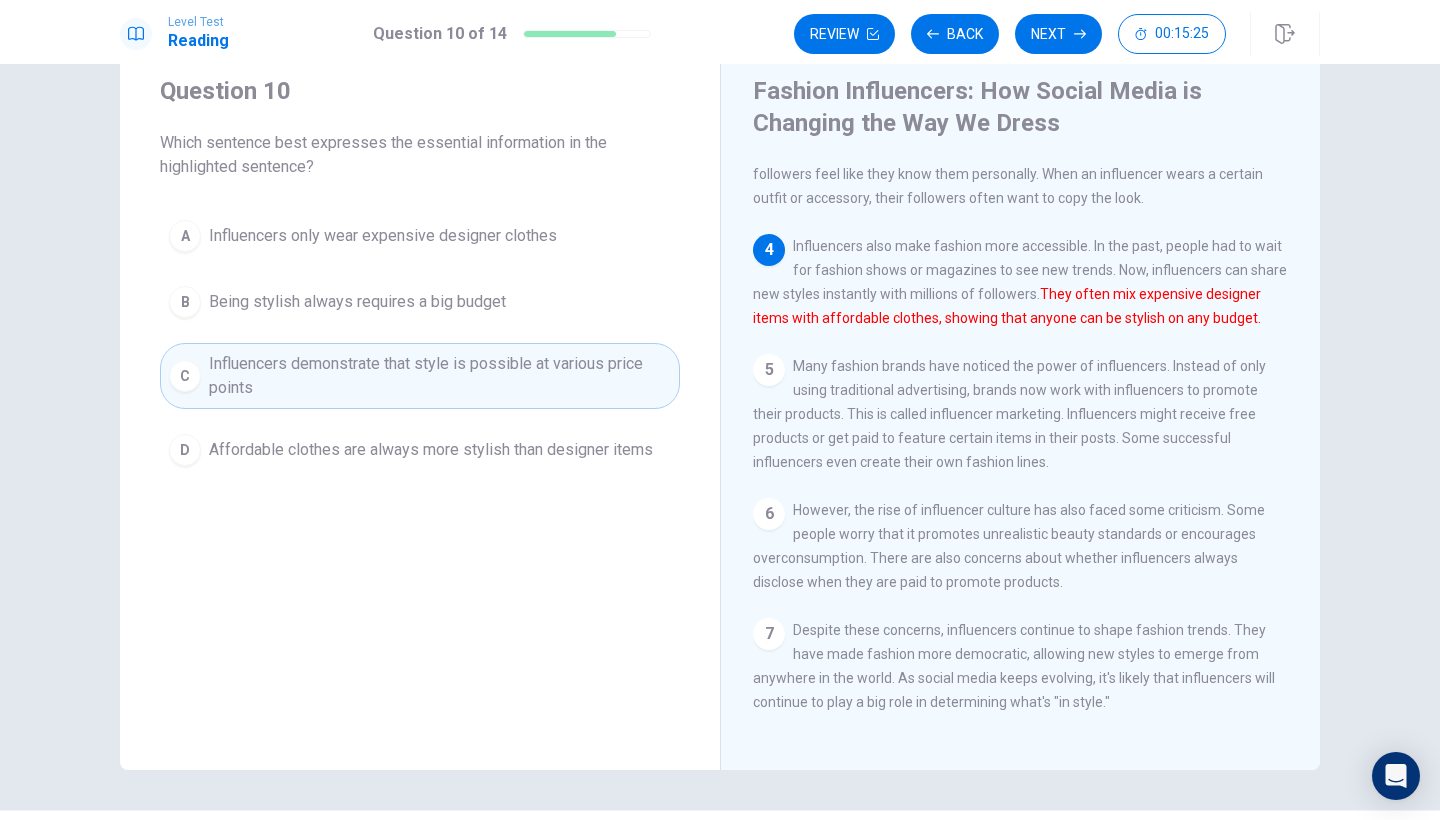 click on "Review Back Next 00:15:25" at bounding box center (1057, 34) 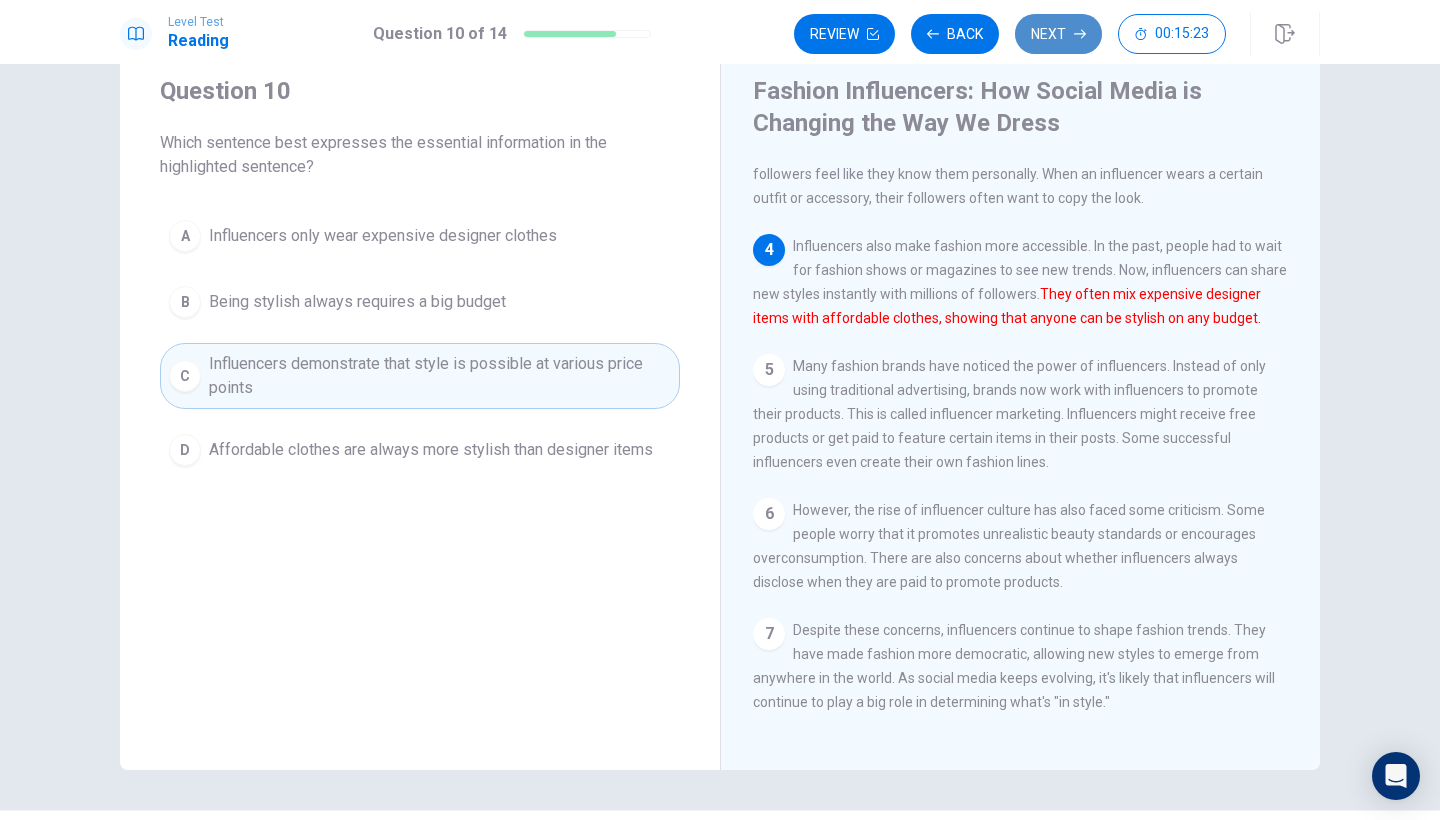 click on "Next" at bounding box center [1058, 34] 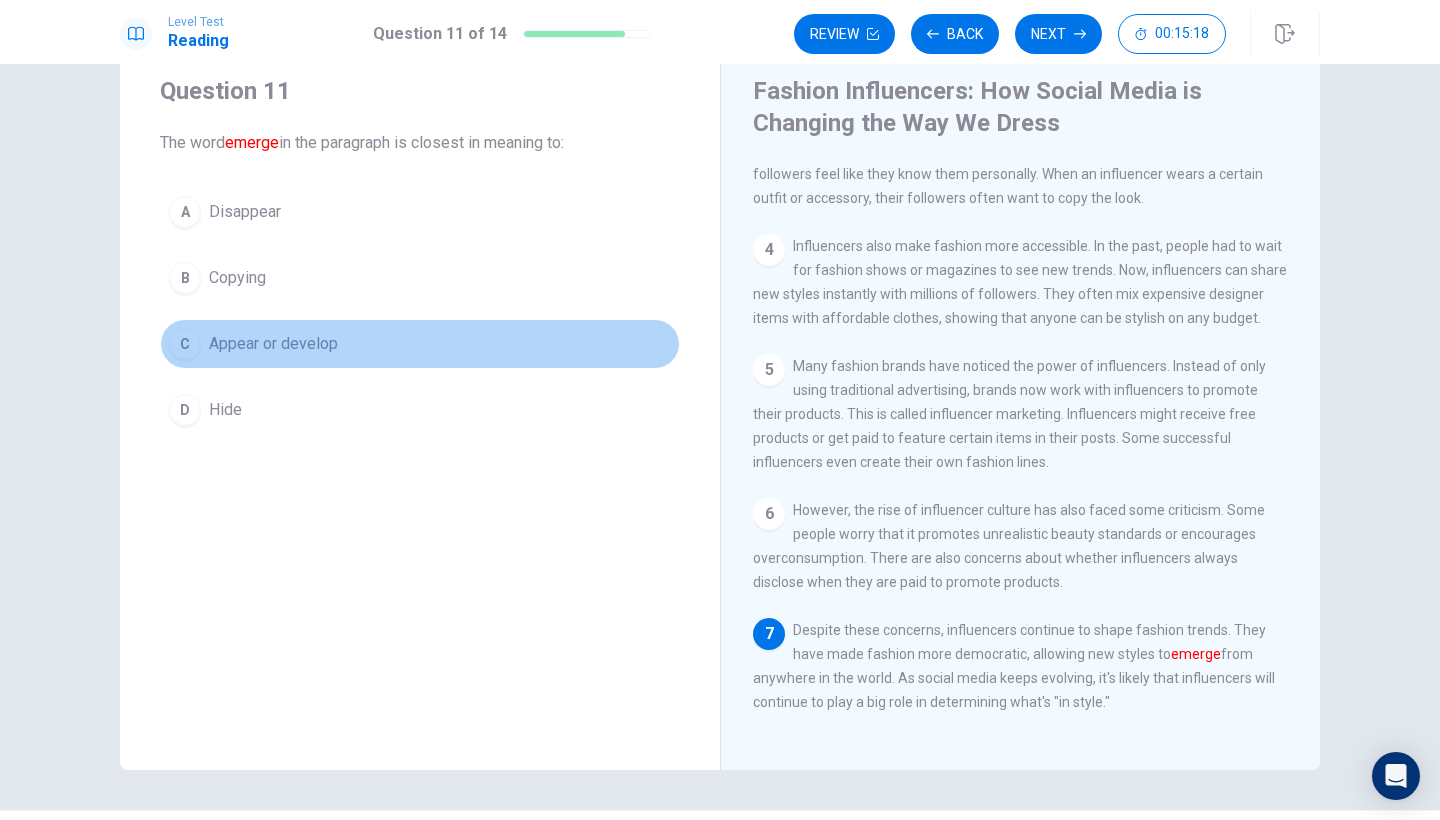 click on "C Appear or develop" at bounding box center [420, 344] 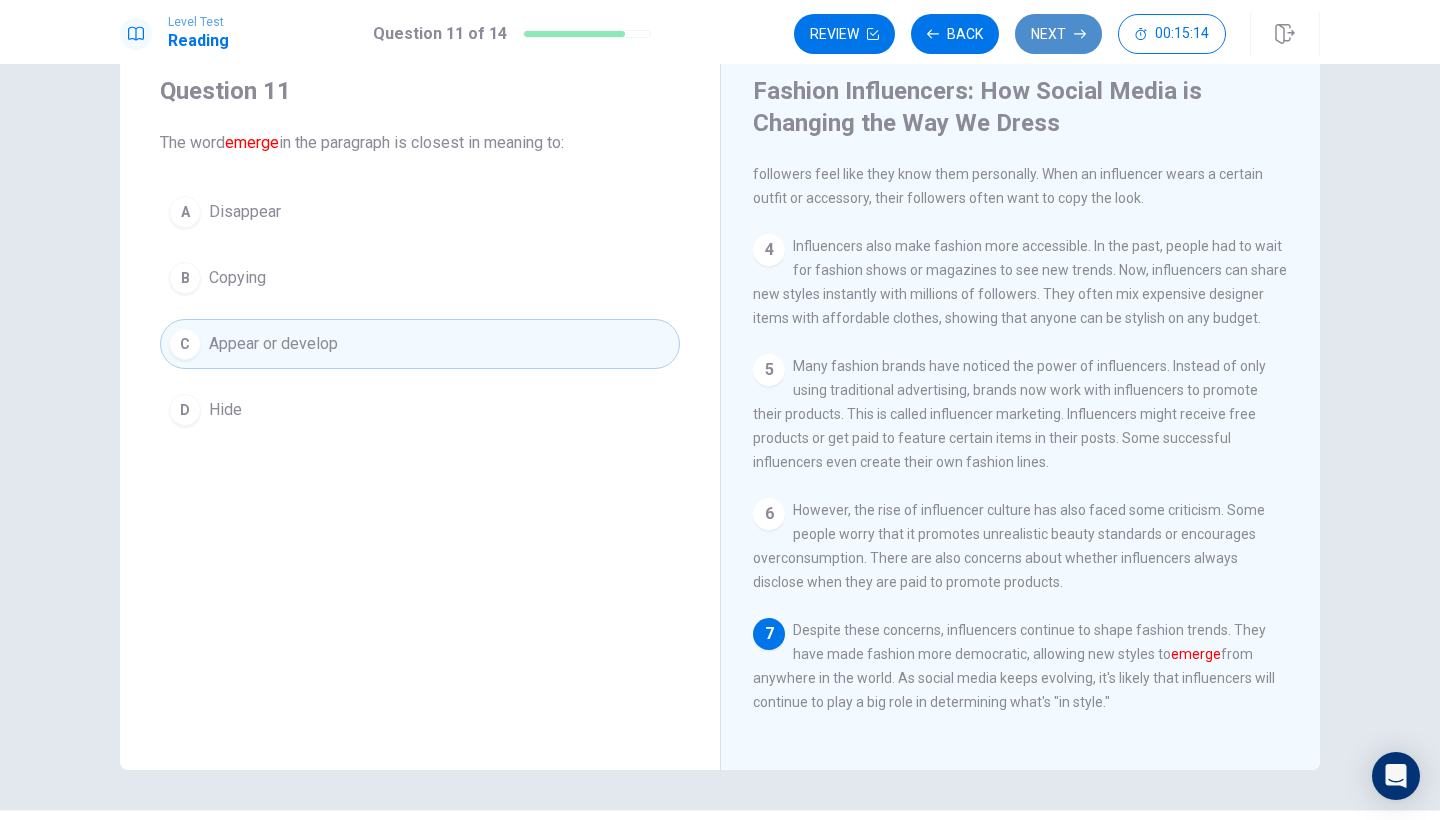 click on "Next" at bounding box center [1058, 34] 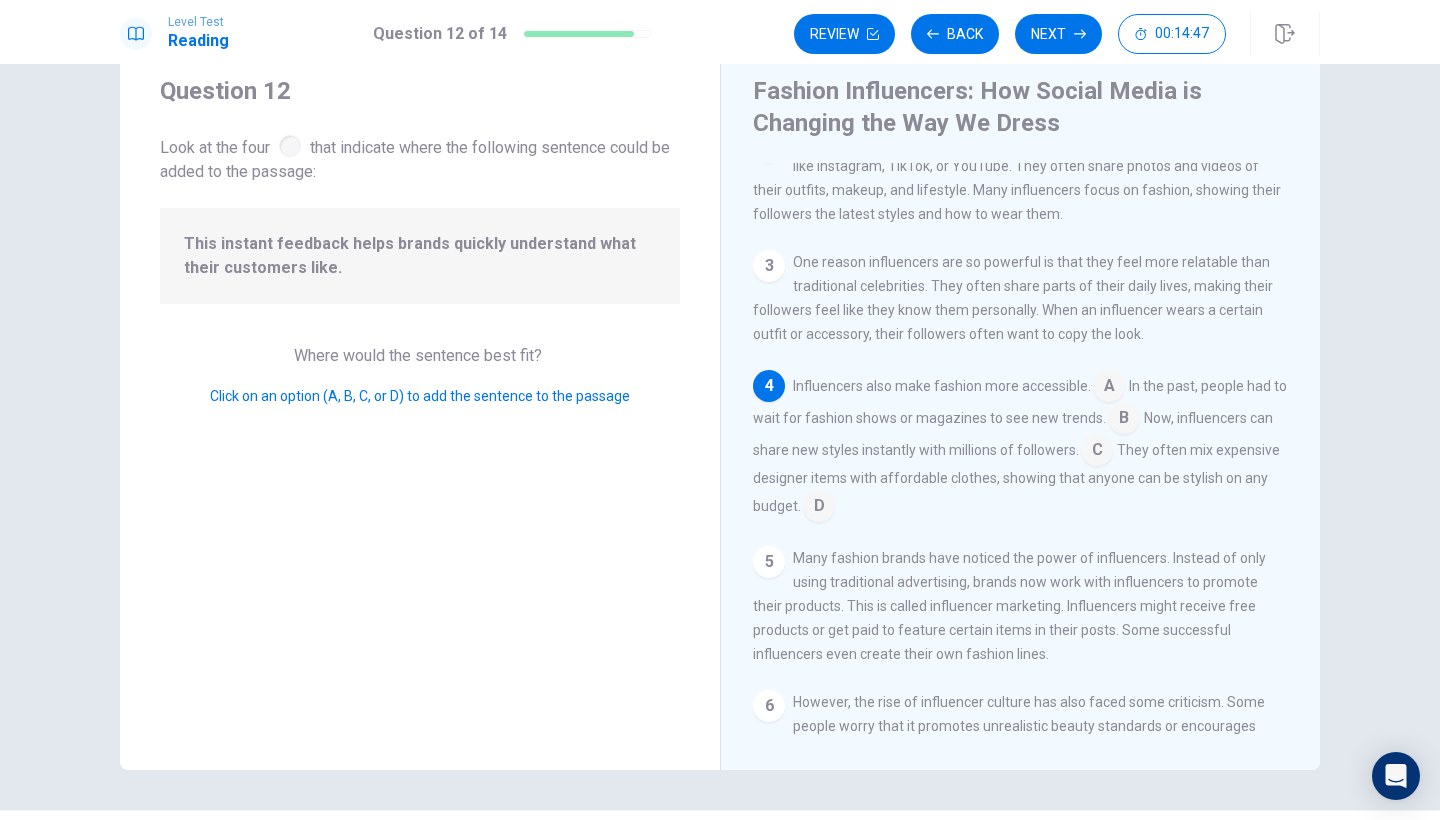 scroll, scrollTop: 194, scrollLeft: 0, axis: vertical 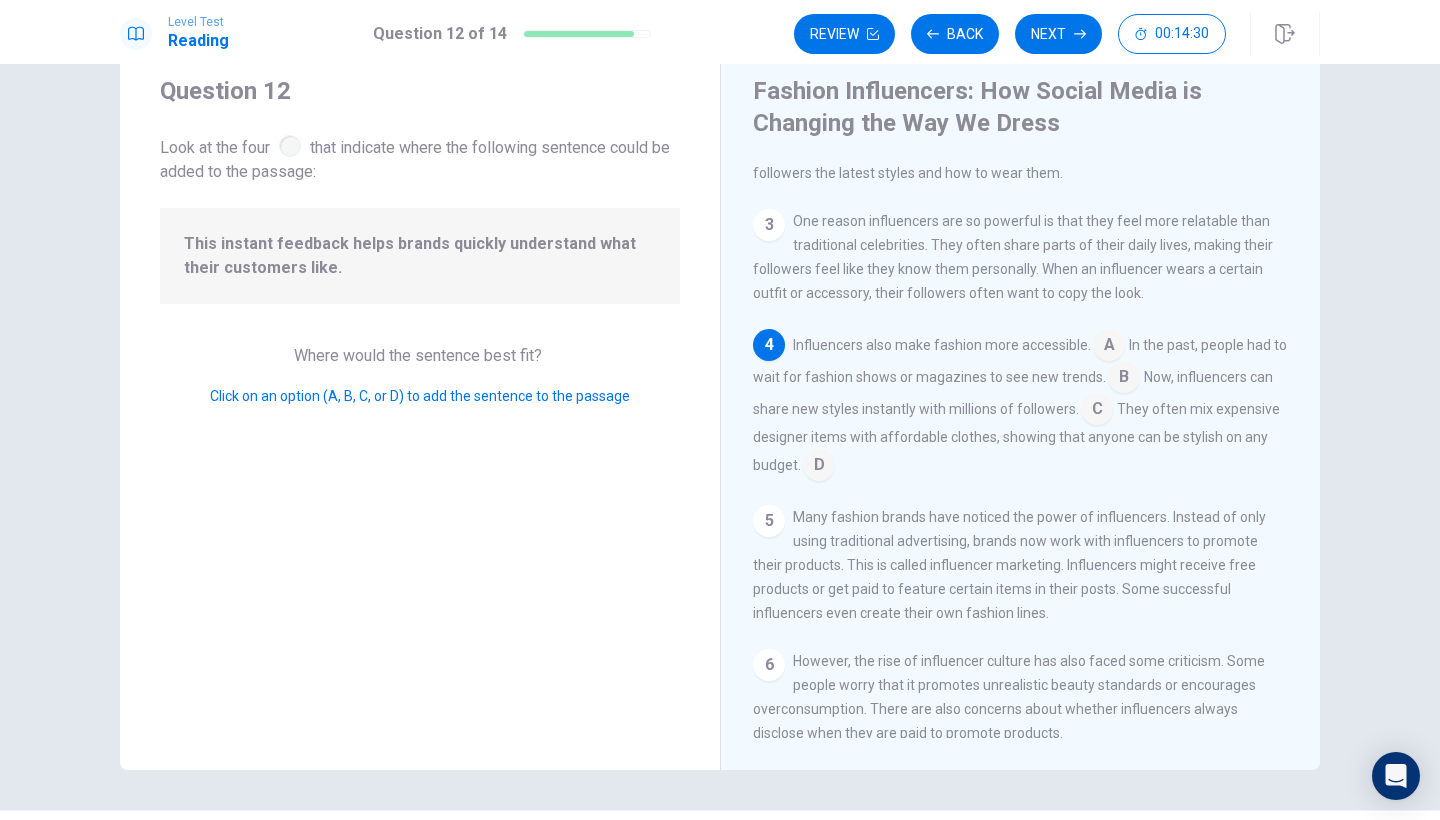 click at bounding box center (1097, 411) 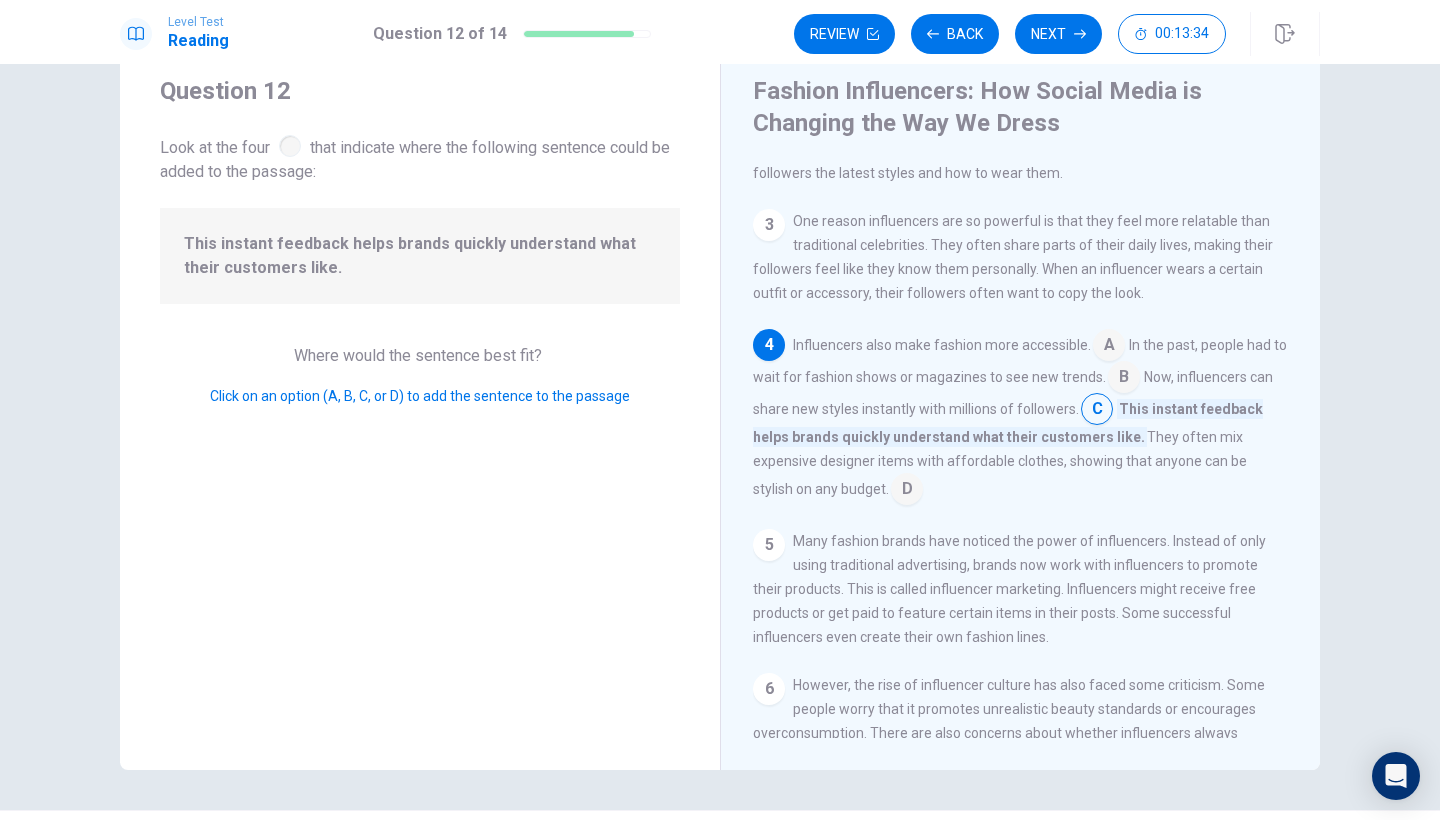 click at bounding box center (907, 491) 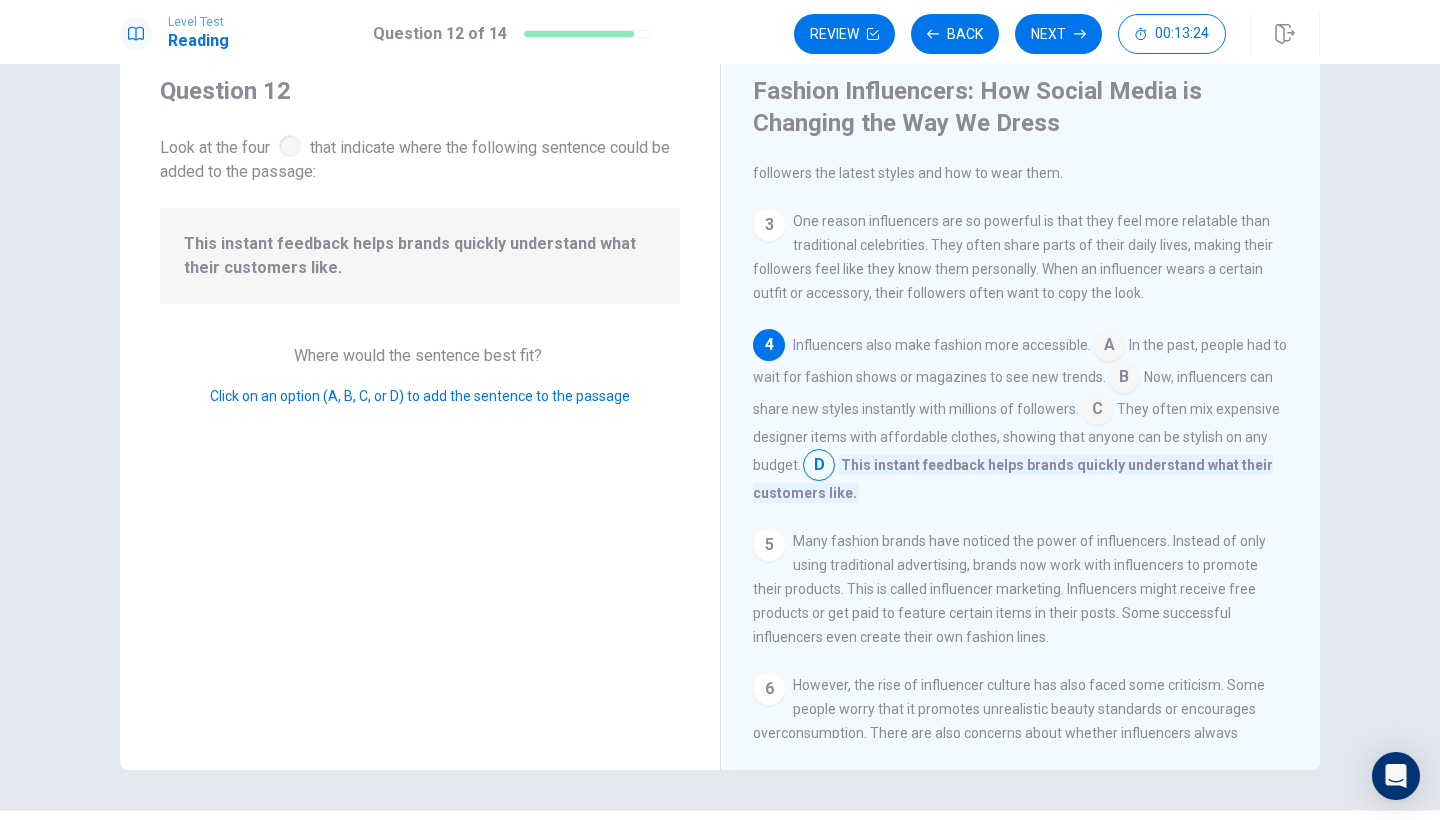 click at bounding box center [1097, 411] 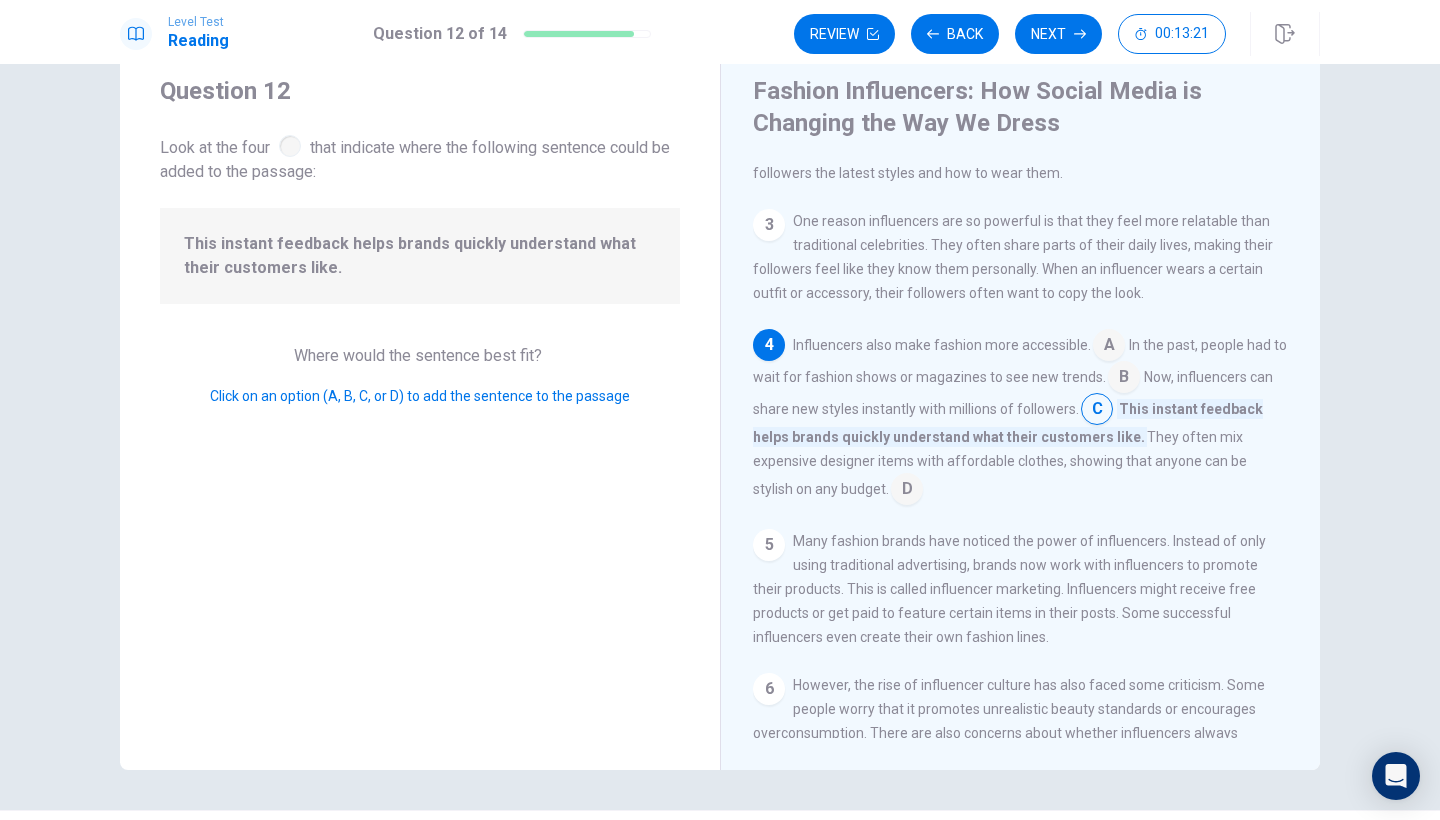 scroll, scrollTop: 393, scrollLeft: 0, axis: vertical 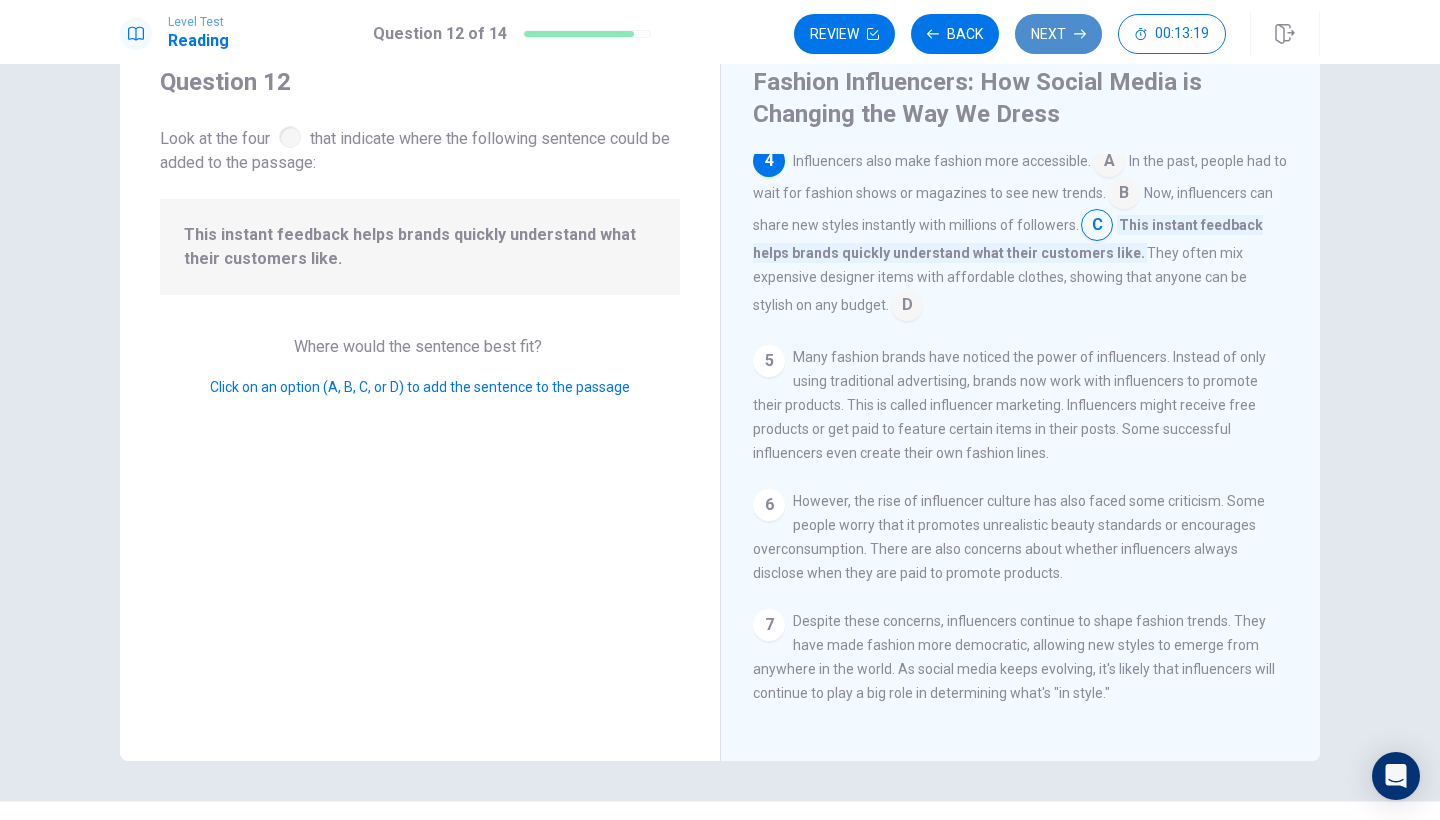 click on "Next" at bounding box center (1058, 34) 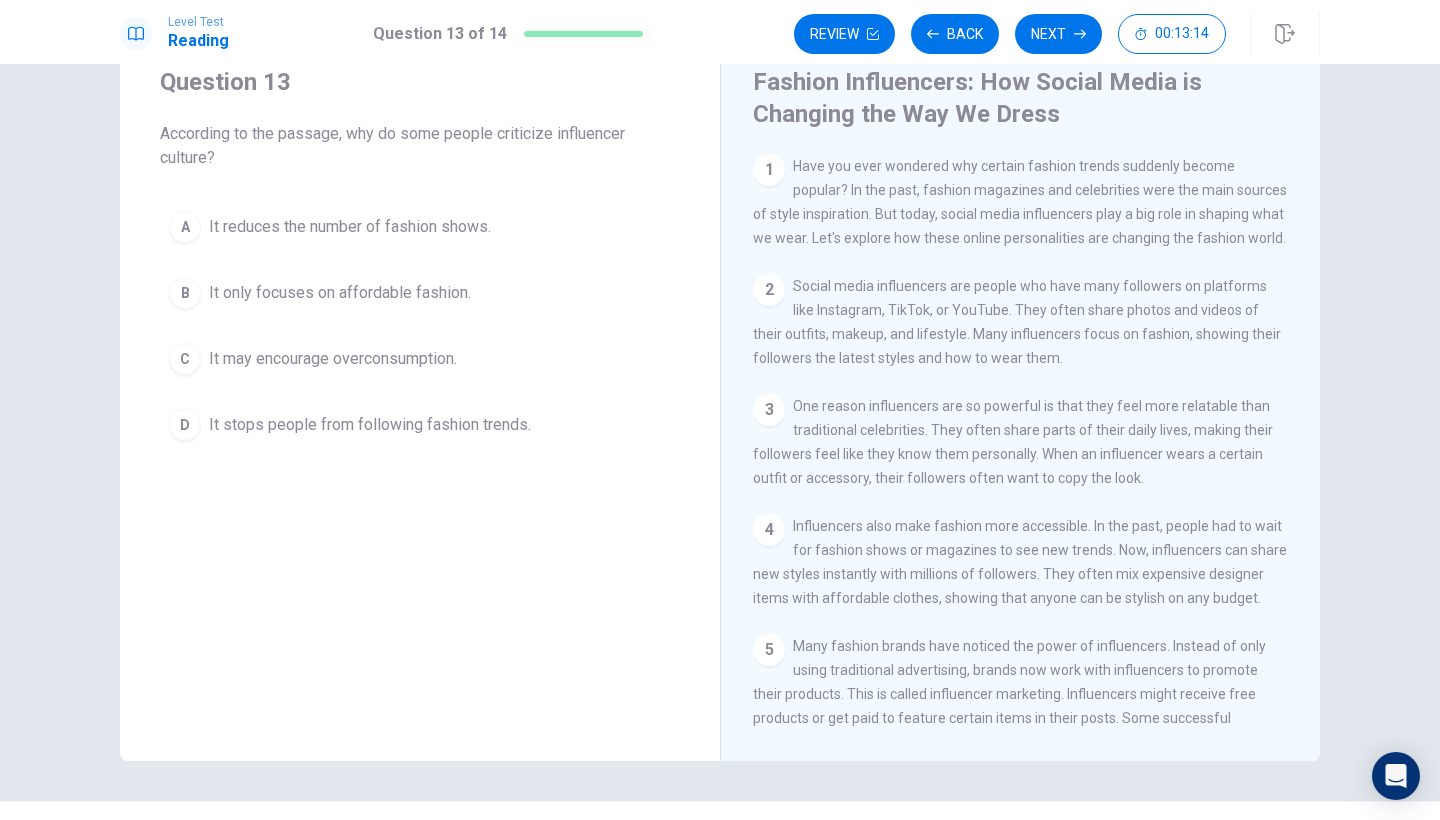 scroll, scrollTop: 337, scrollLeft: 0, axis: vertical 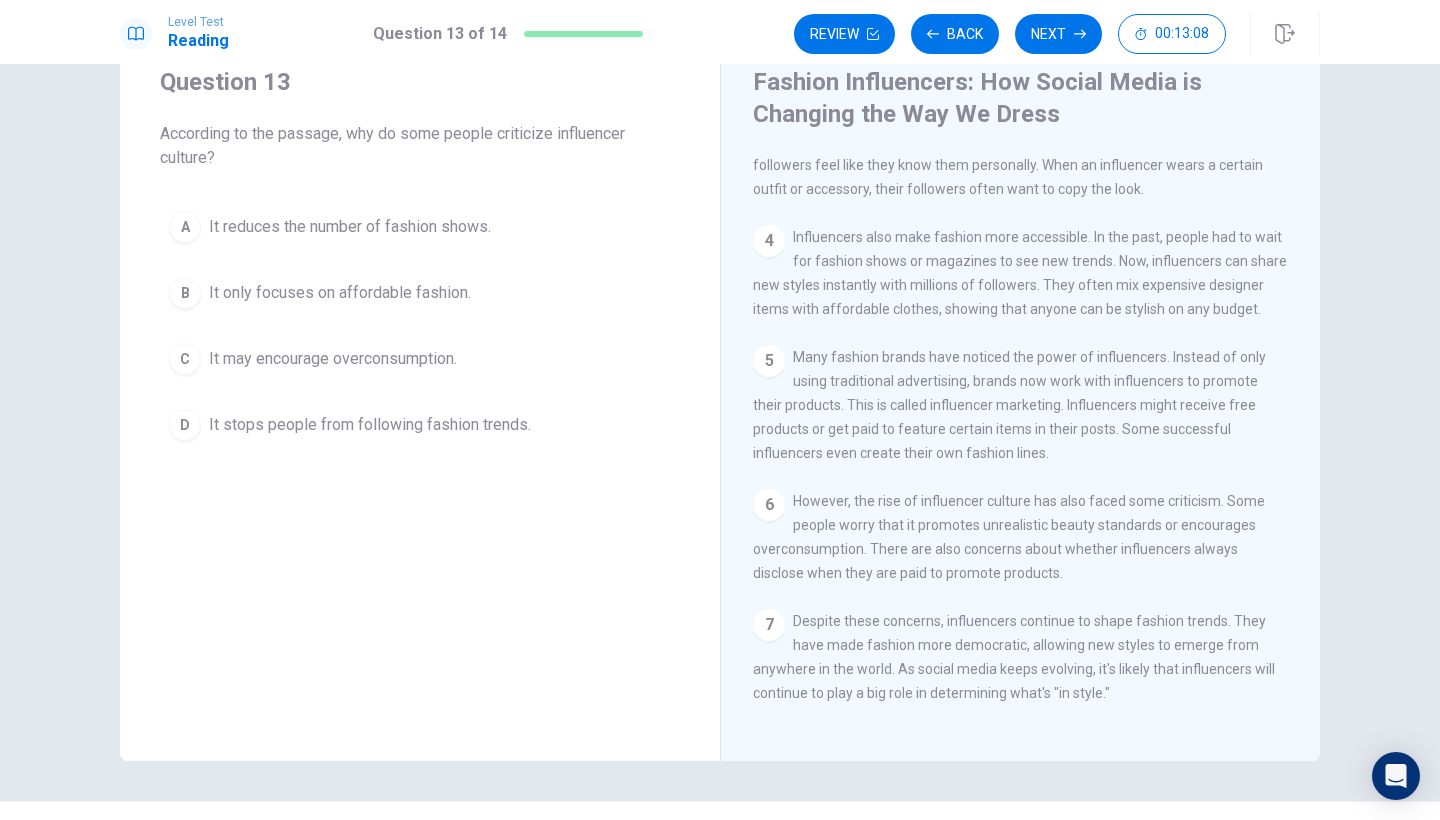 click on "It may encourage overconsumption." at bounding box center [333, 359] 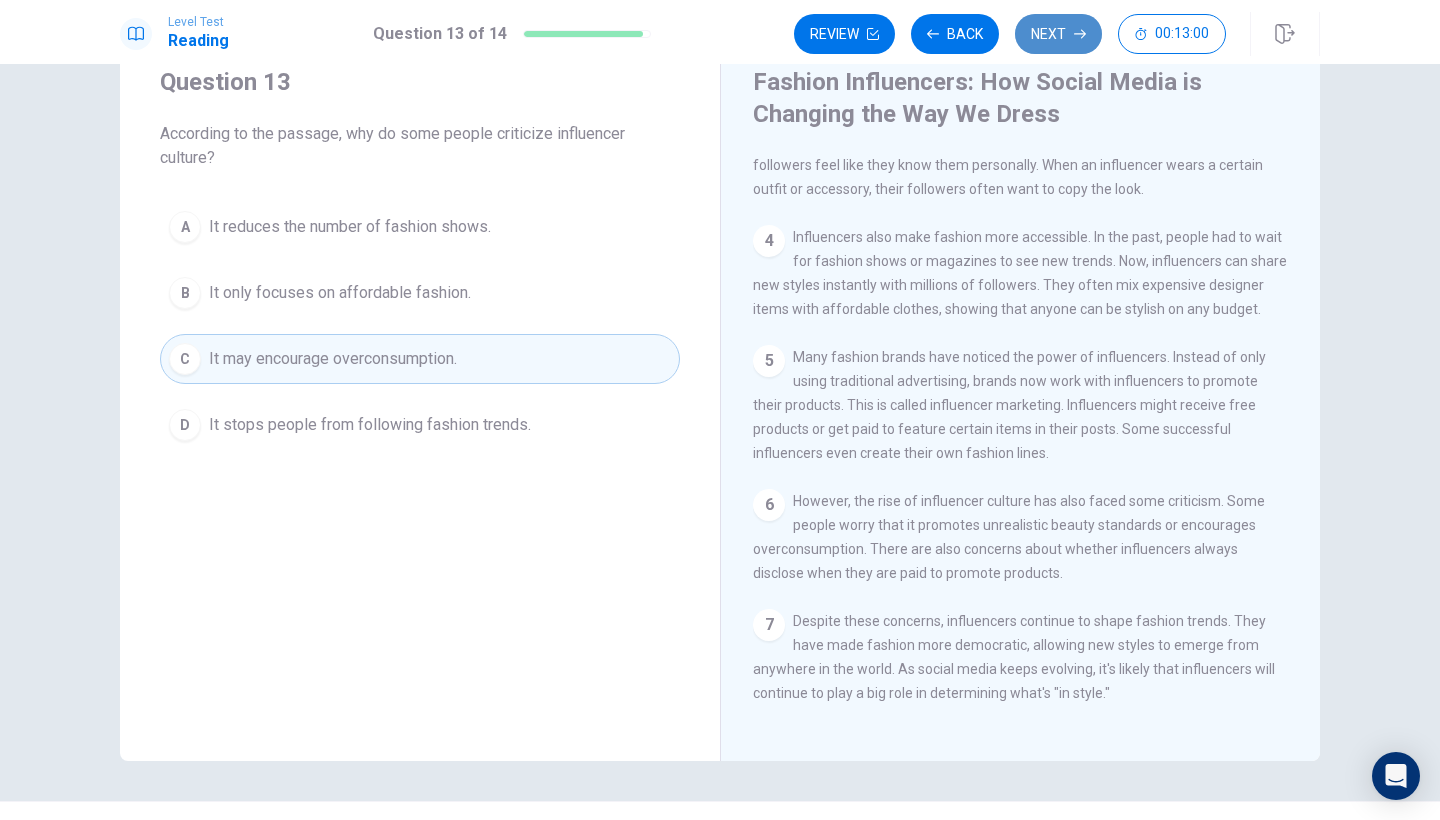 click on "Next" at bounding box center (1058, 34) 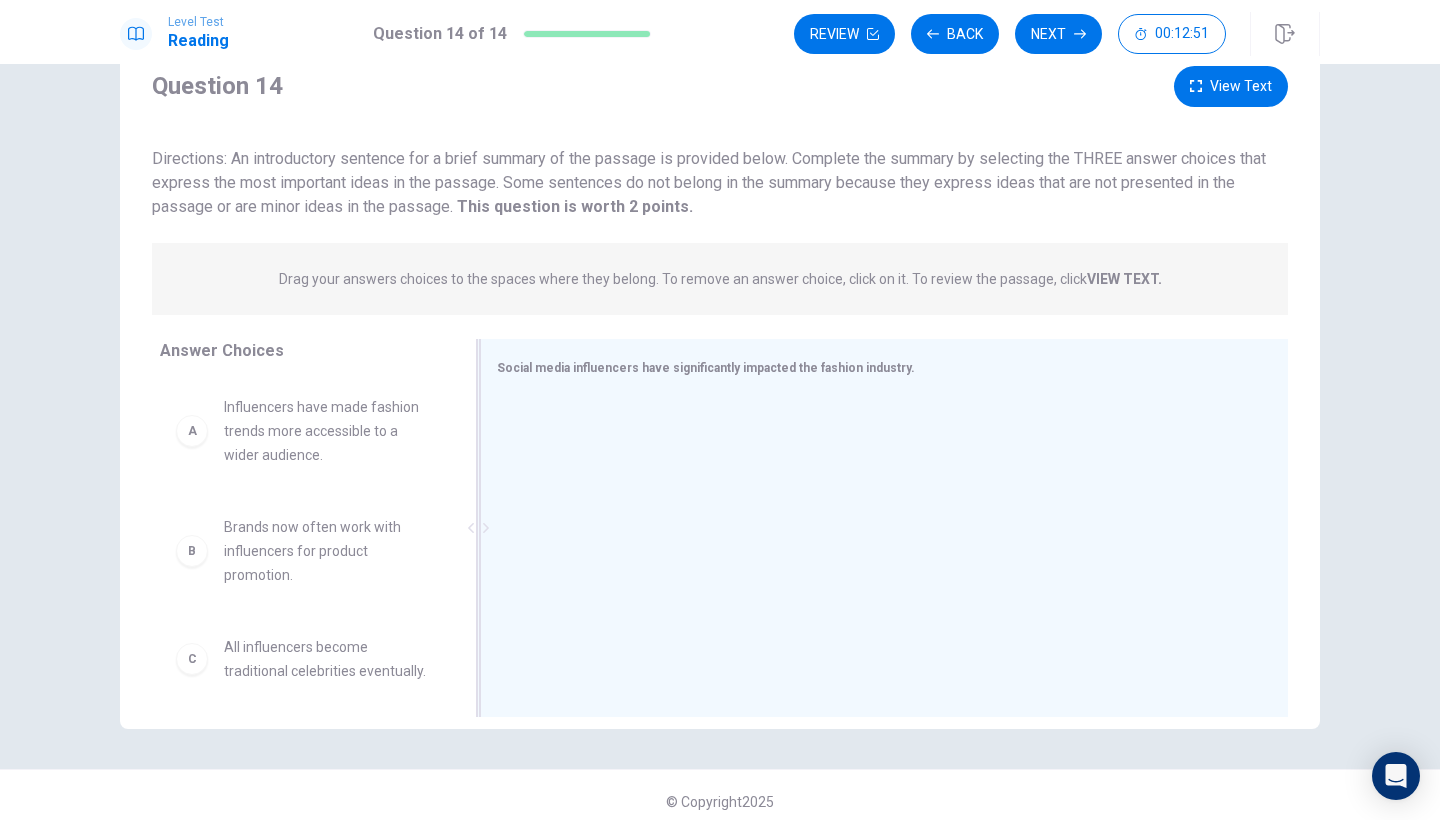 scroll, scrollTop: 83, scrollLeft: 0, axis: vertical 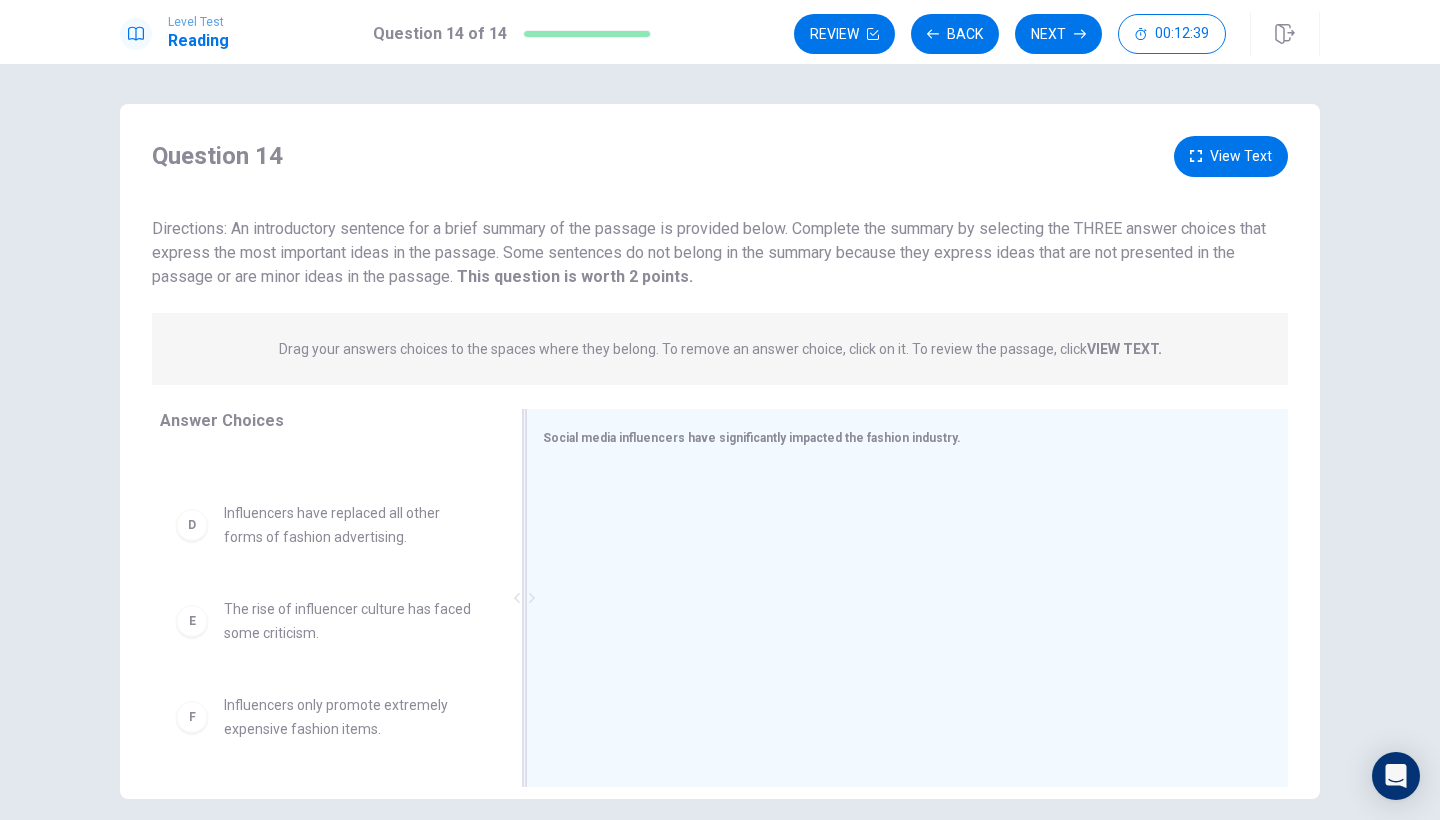 drag, startPoint x: 482, startPoint y: 591, endPoint x: 540, endPoint y: 580, distance: 59.03389 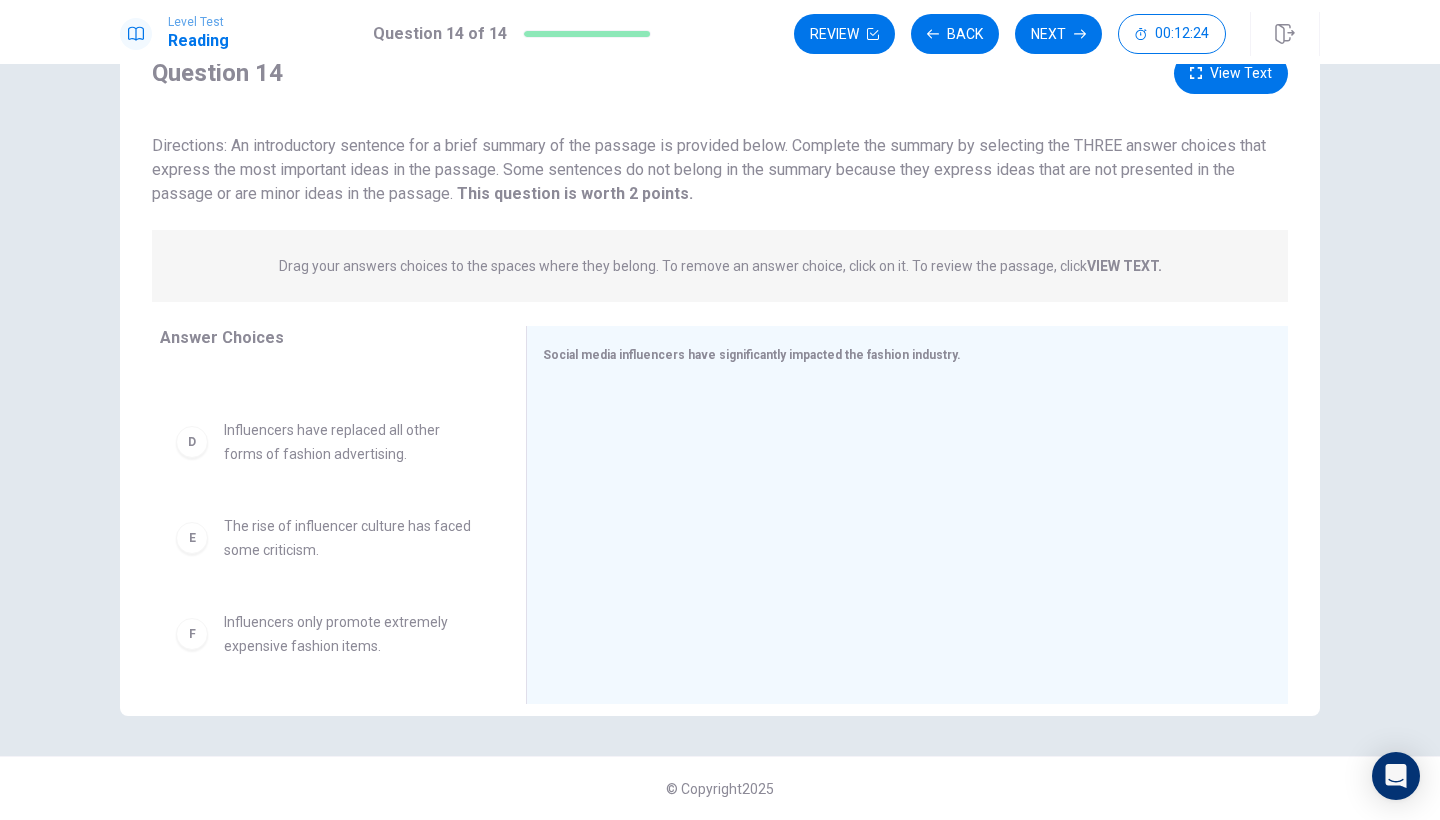 scroll, scrollTop: 0, scrollLeft: 0, axis: both 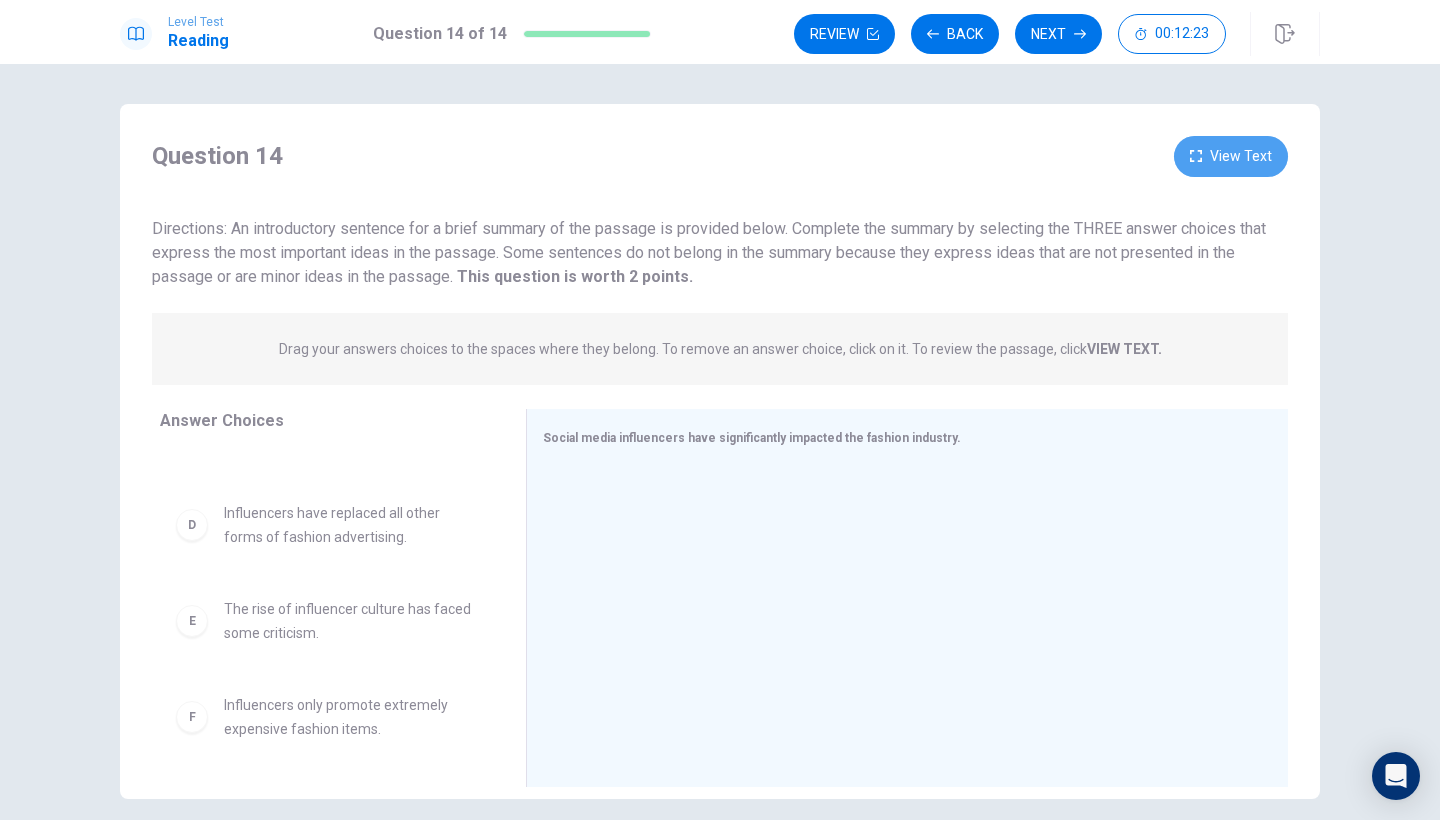 click on "View Text" at bounding box center [1231, 156] 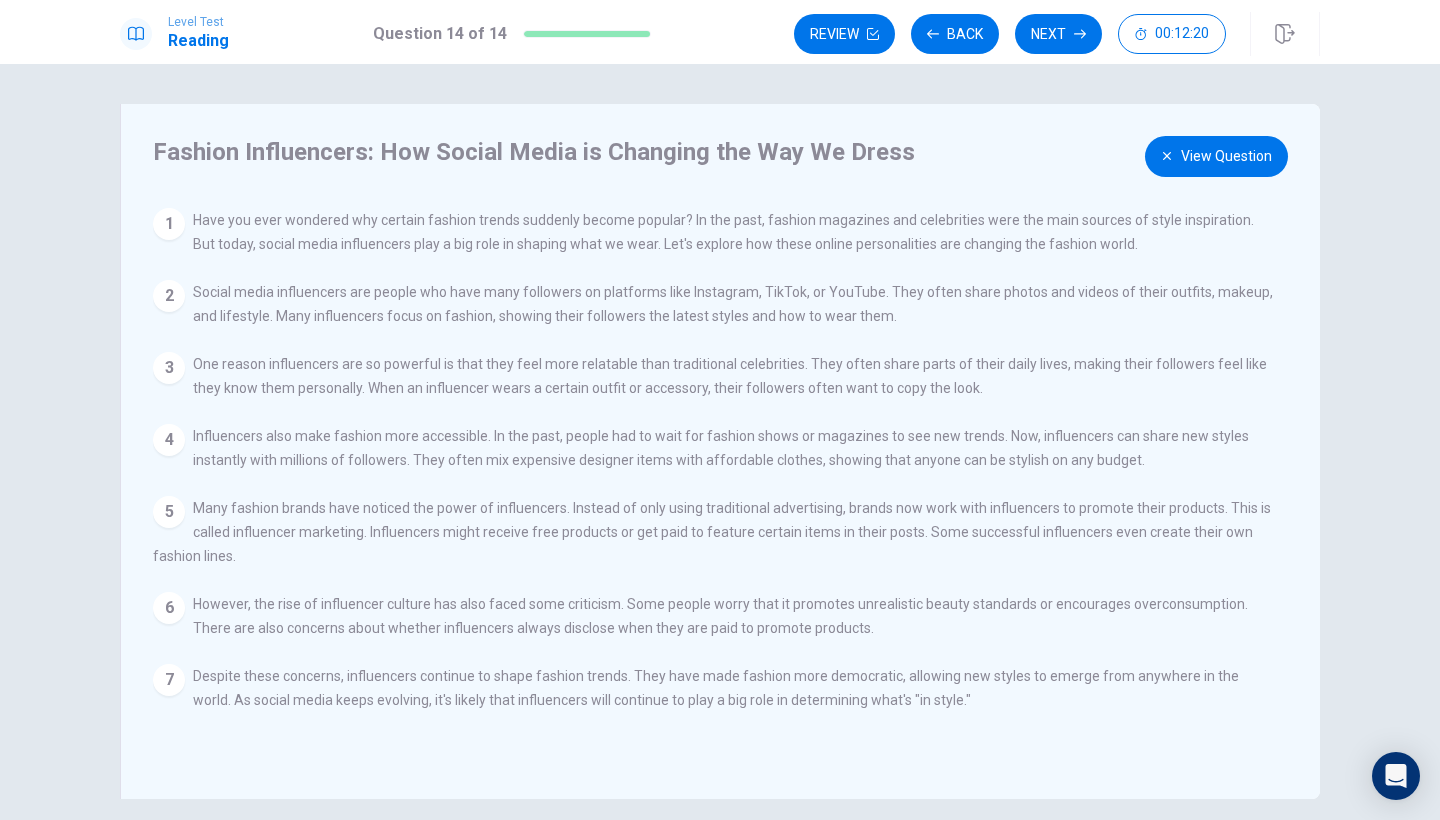 click on "View Question" at bounding box center (1216, 156) 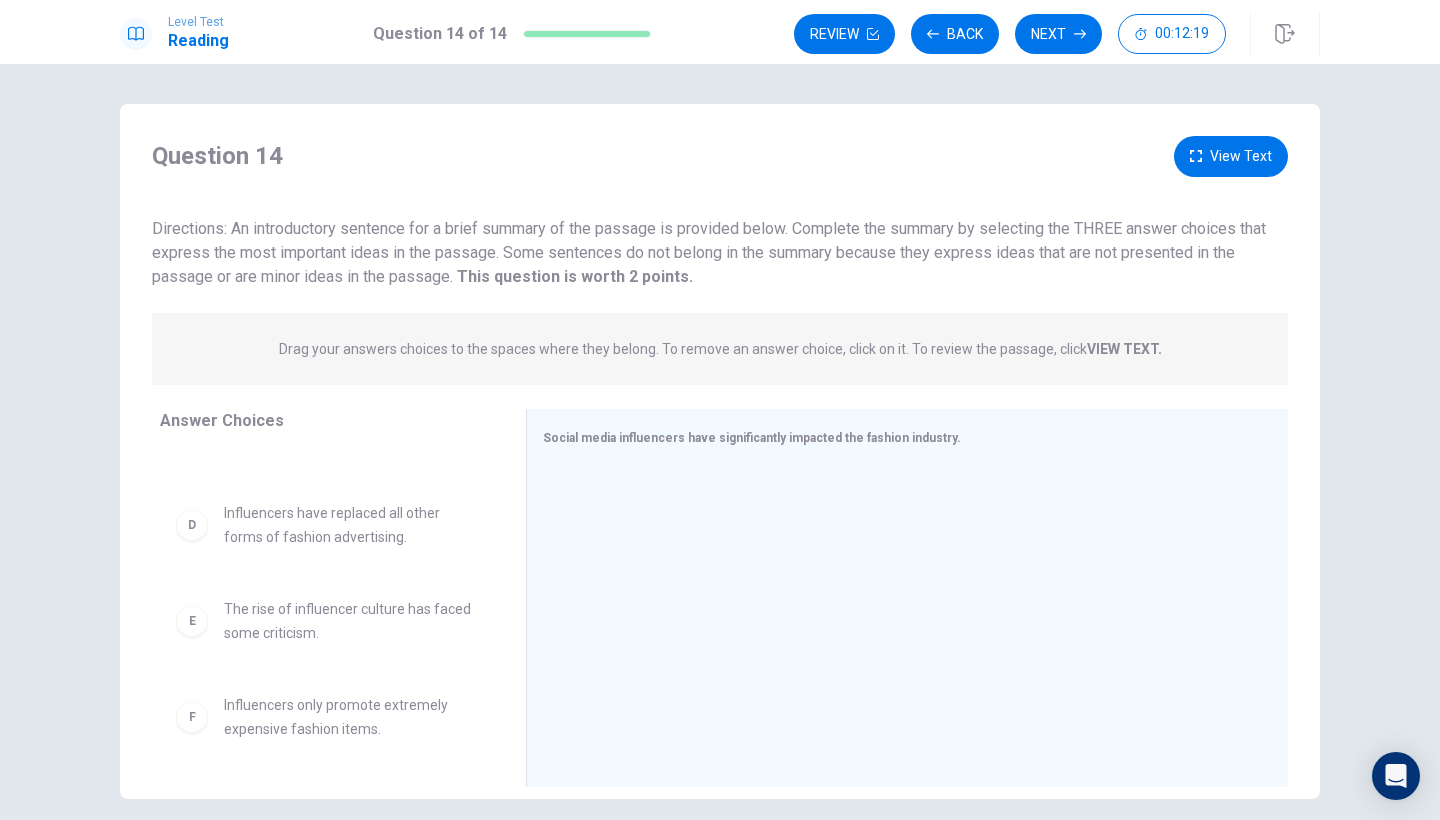 scroll, scrollTop: 4, scrollLeft: 0, axis: vertical 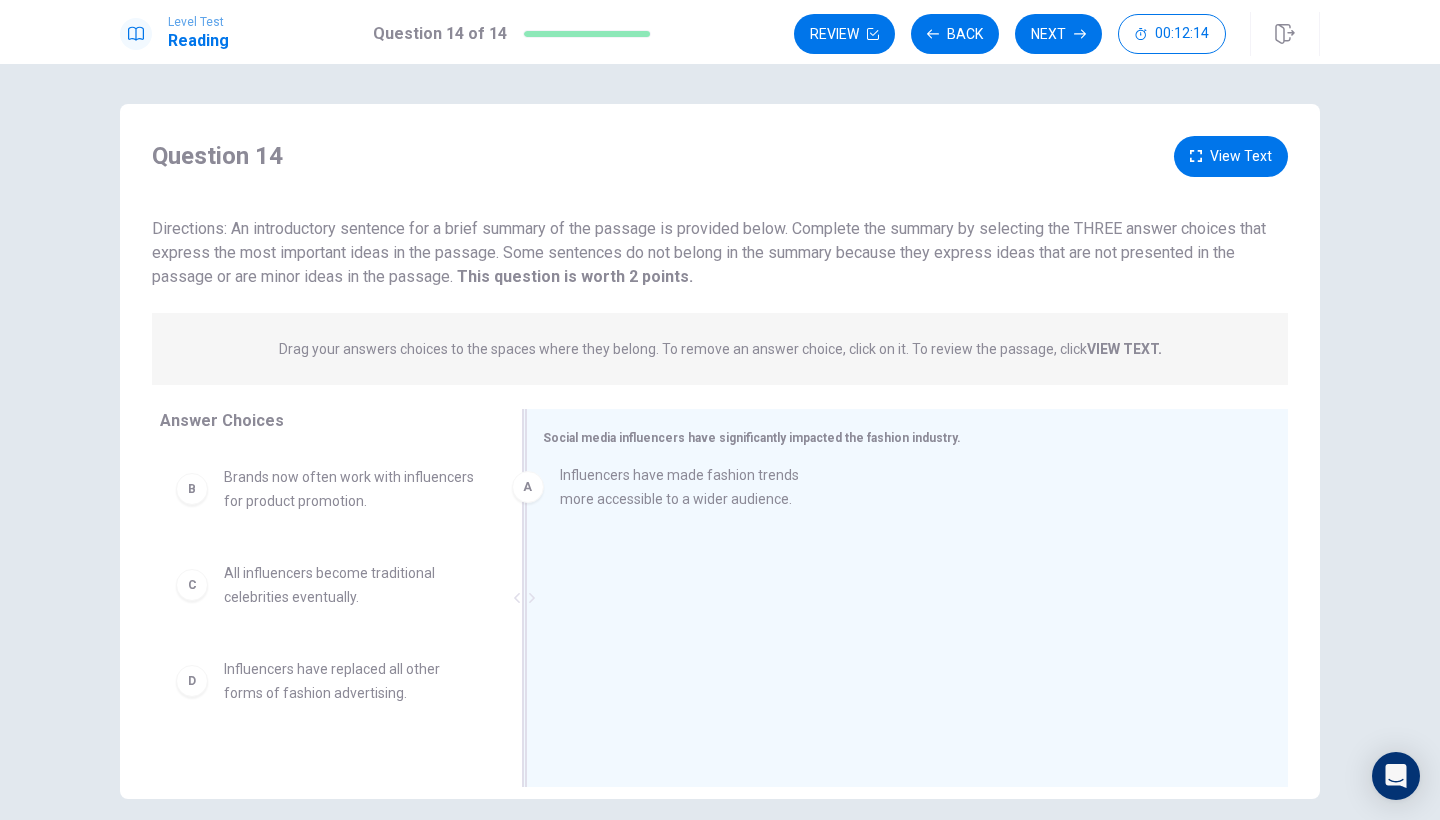drag, startPoint x: 382, startPoint y: 492, endPoint x: 742, endPoint y: 495, distance: 360.0125 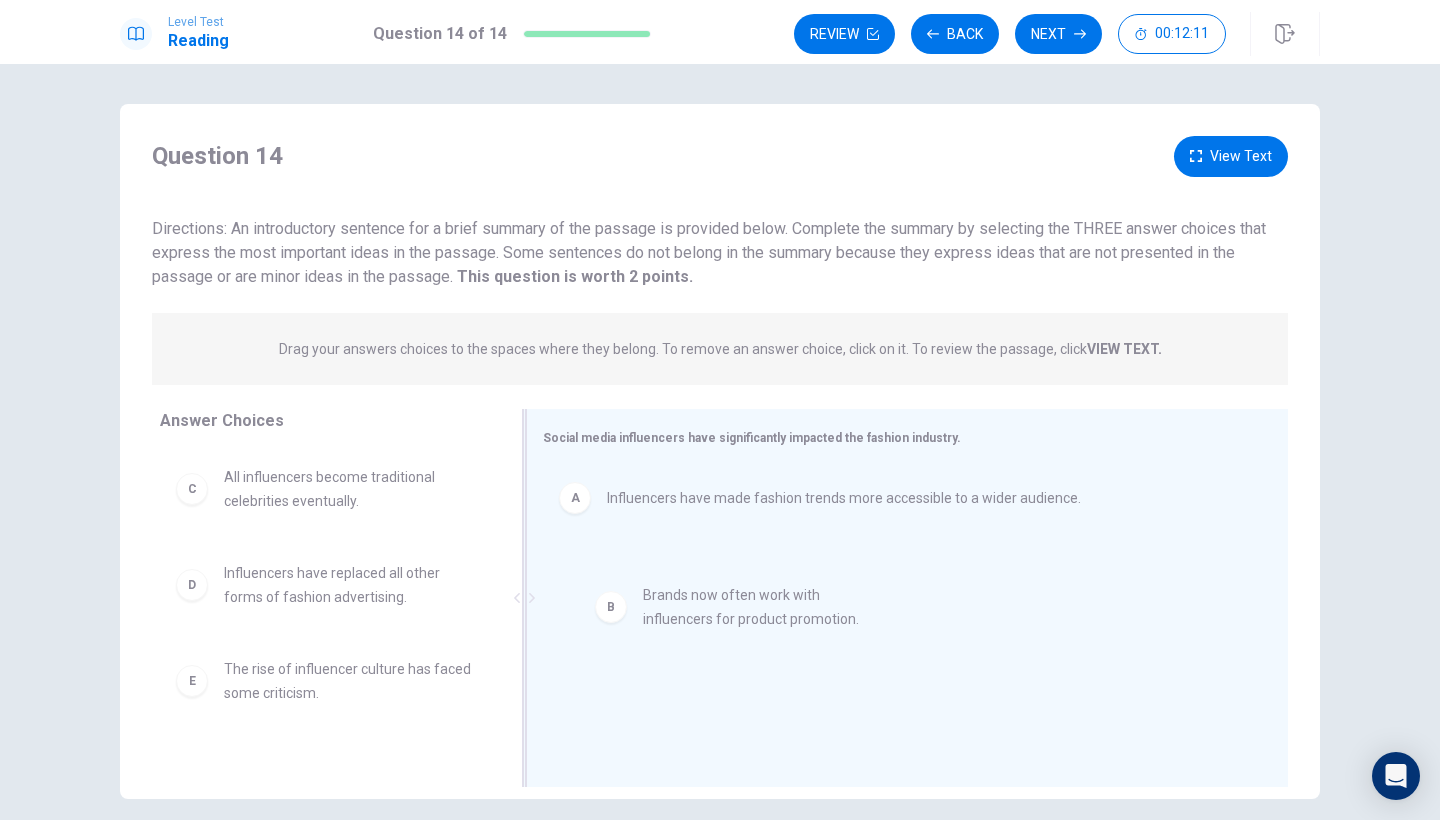 drag, startPoint x: 411, startPoint y: 513, endPoint x: 777, endPoint y: 631, distance: 384.5517 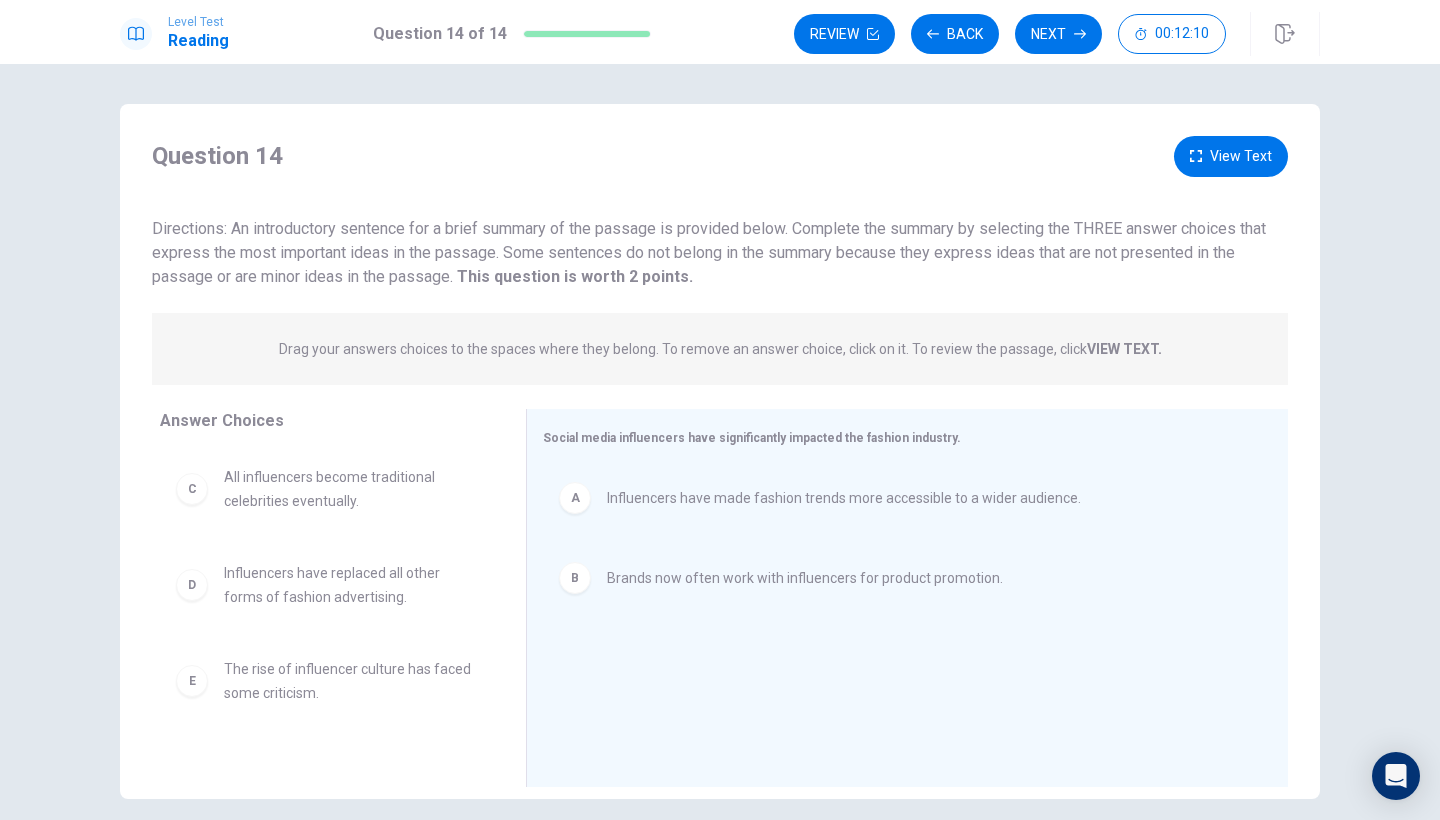 scroll, scrollTop: 4, scrollLeft: 0, axis: vertical 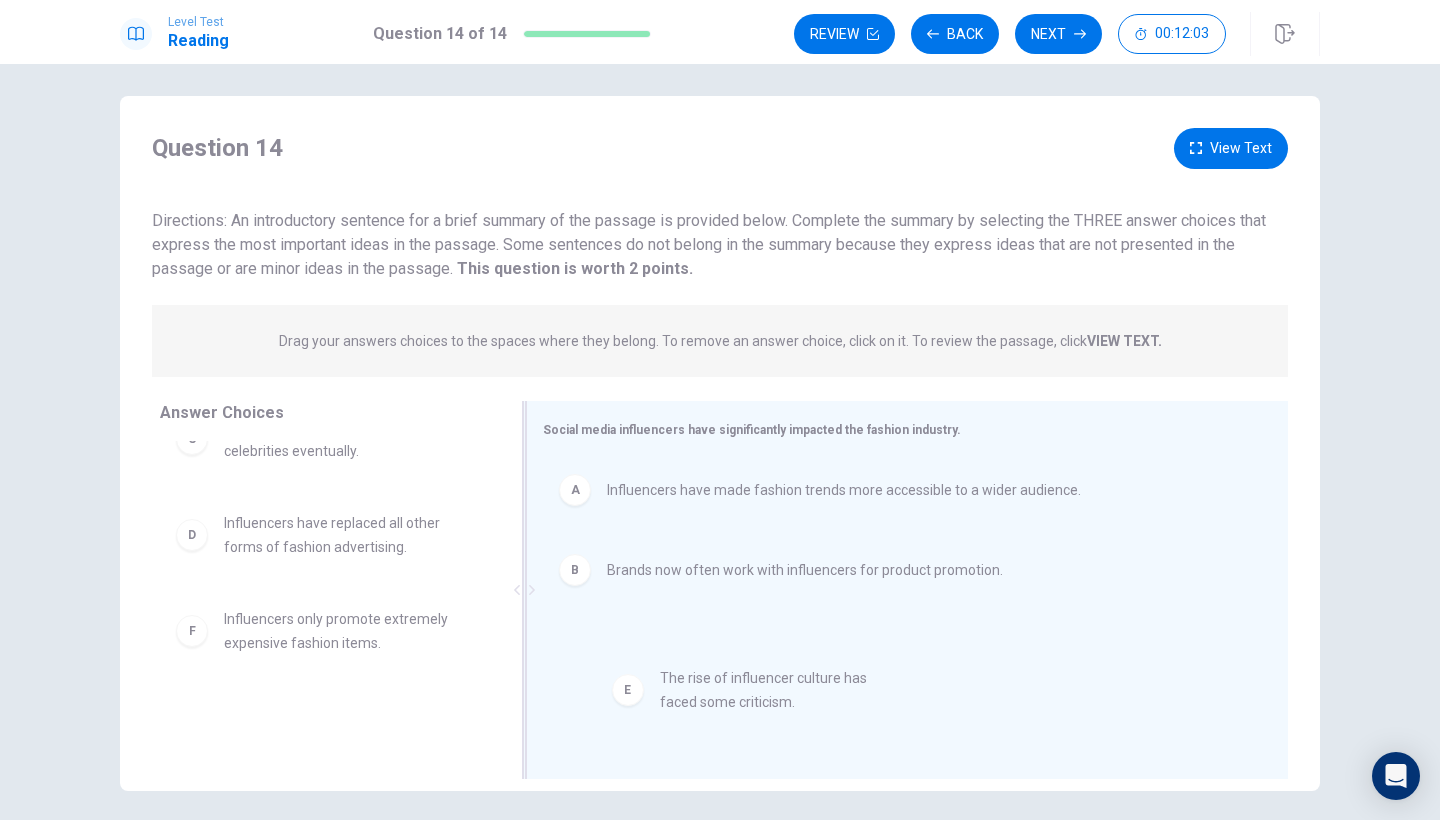 drag, startPoint x: 350, startPoint y: 639, endPoint x: 789, endPoint y: 696, distance: 442.685 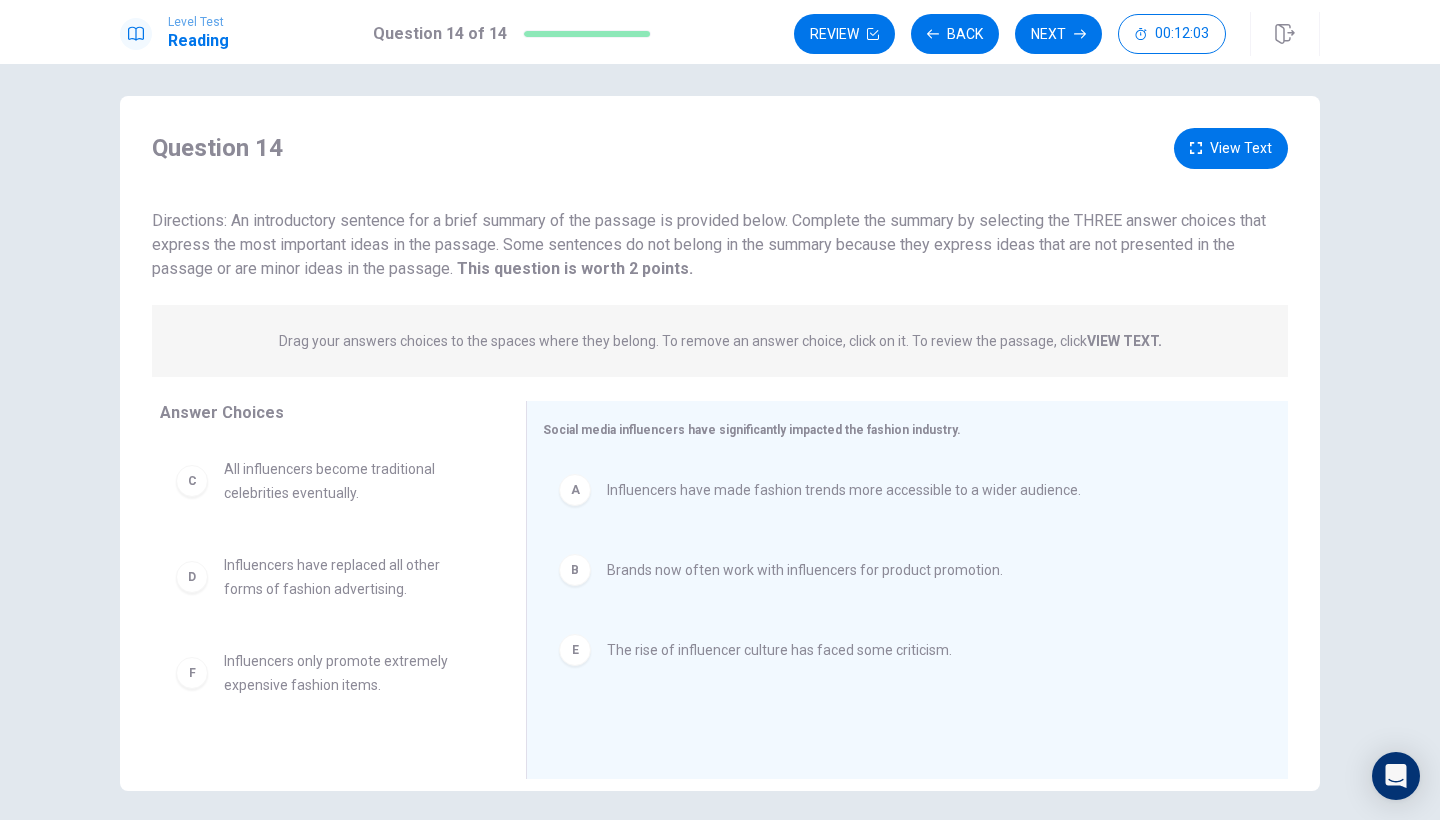 scroll, scrollTop: 0, scrollLeft: 0, axis: both 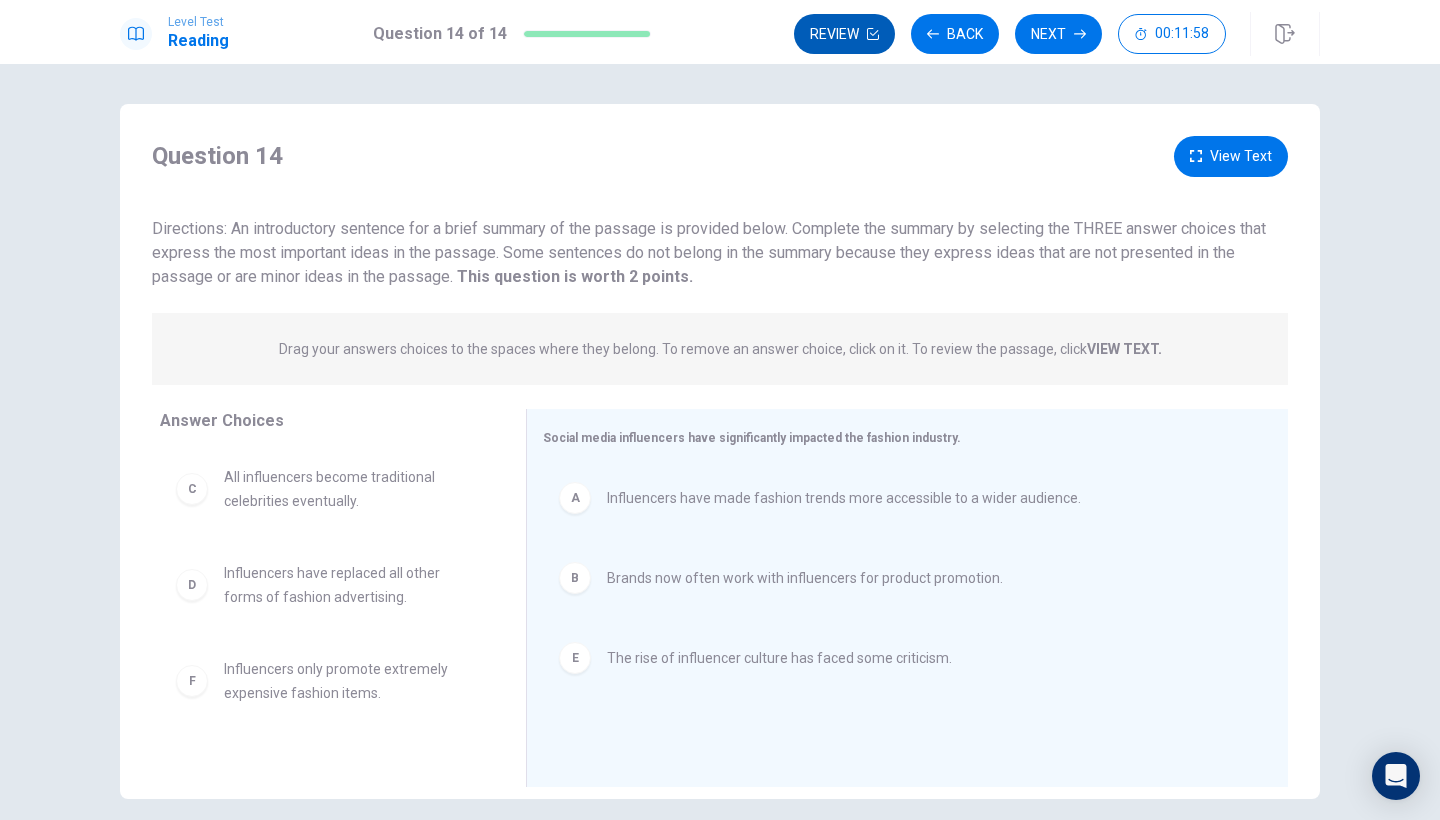 click on "Review" at bounding box center (844, 34) 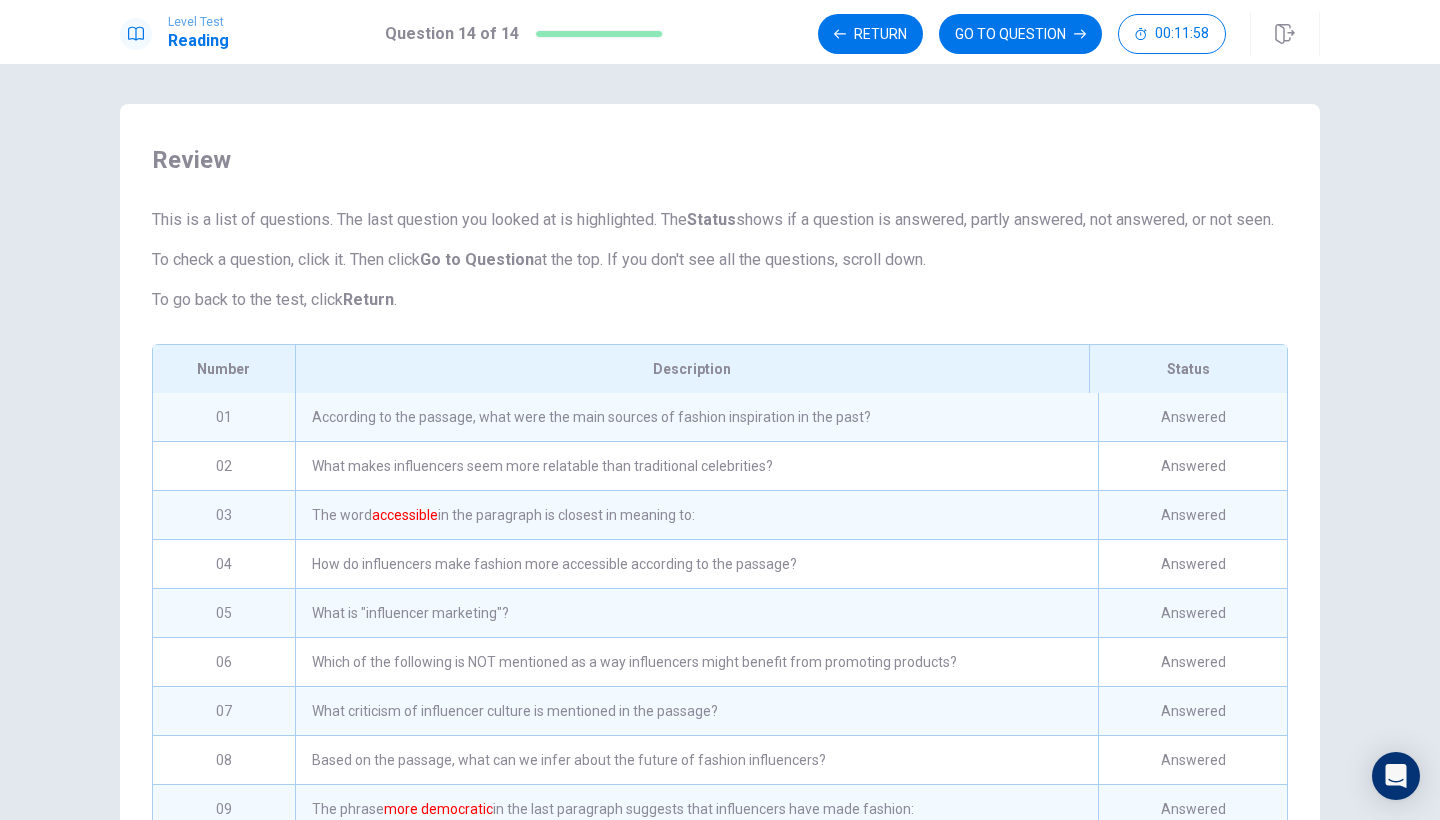 scroll, scrollTop: 218, scrollLeft: 0, axis: vertical 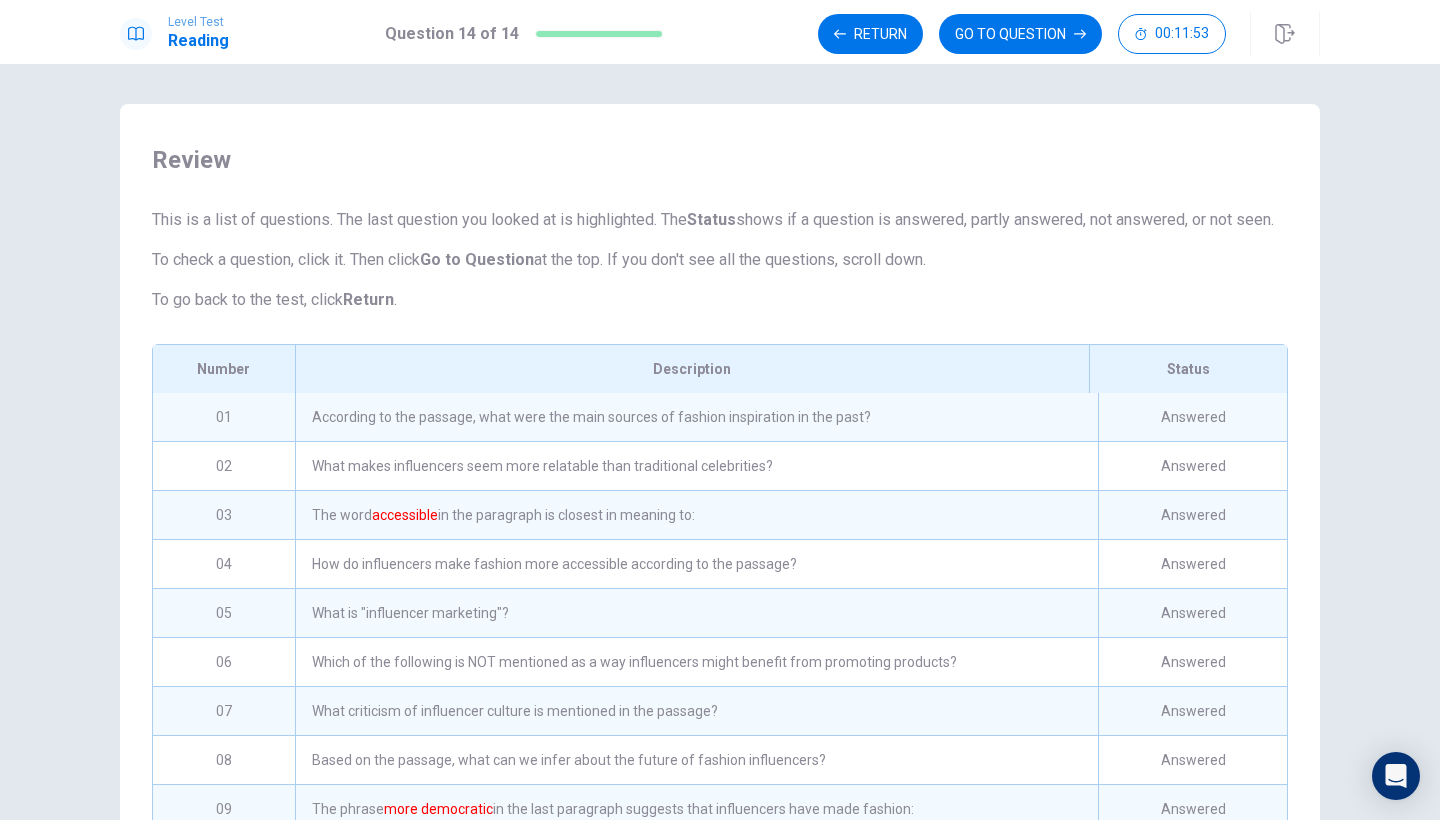 click on "According to the passage, what were the main sources of fashion inspiration in the past?" at bounding box center (696, 417) 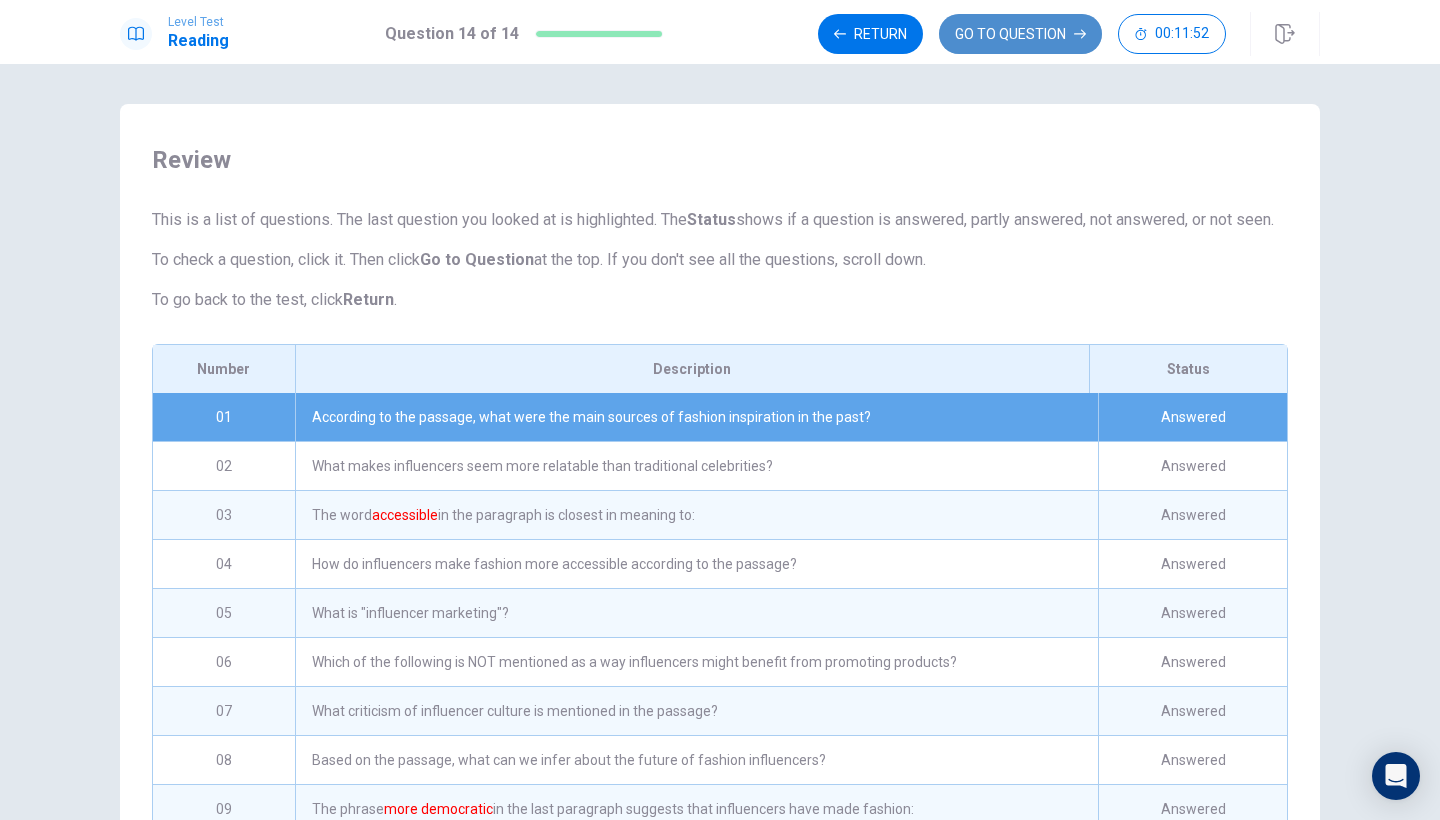 click on "GO TO QUESTION" at bounding box center (1020, 34) 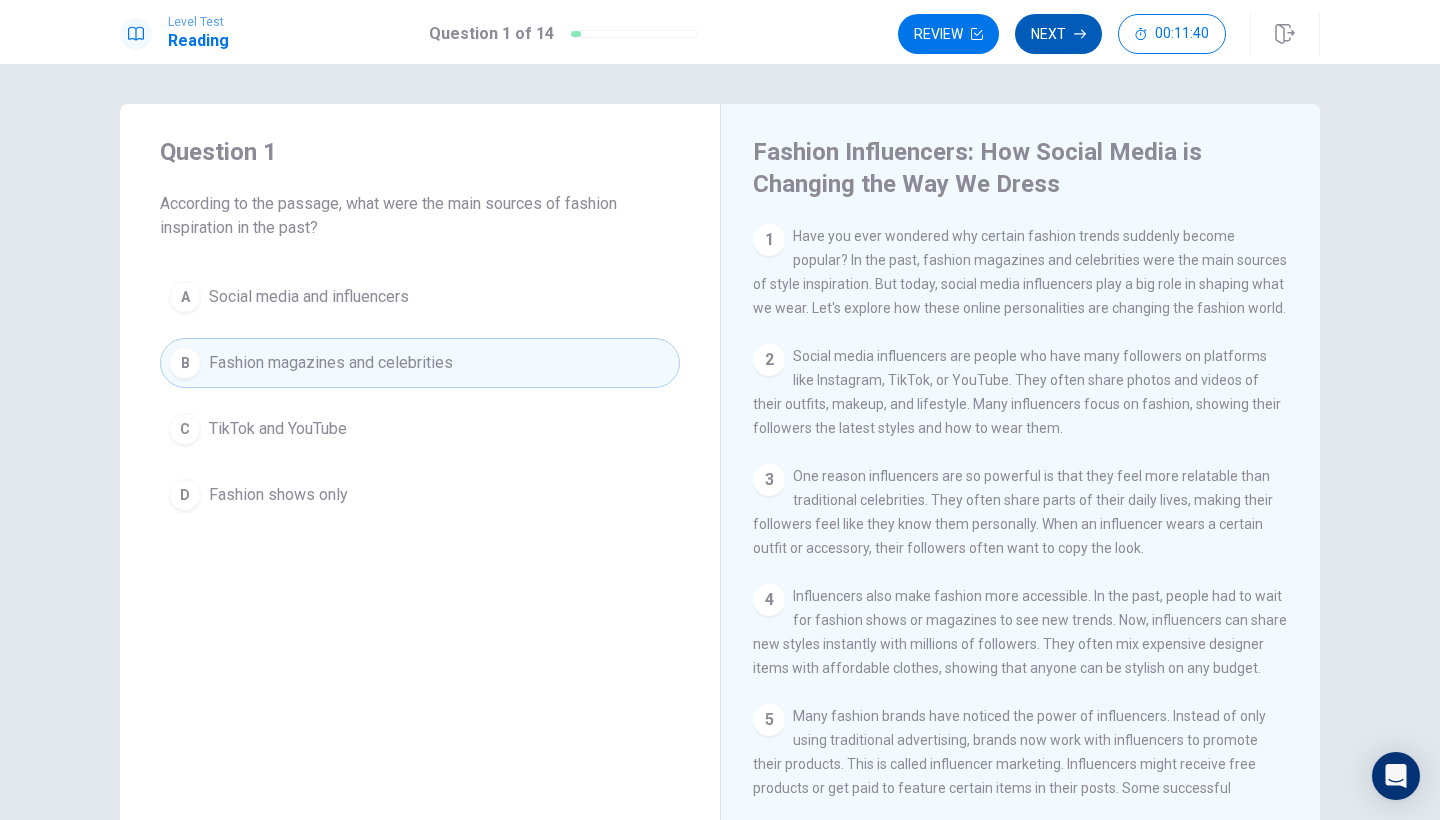 click on "Next" at bounding box center (1058, 34) 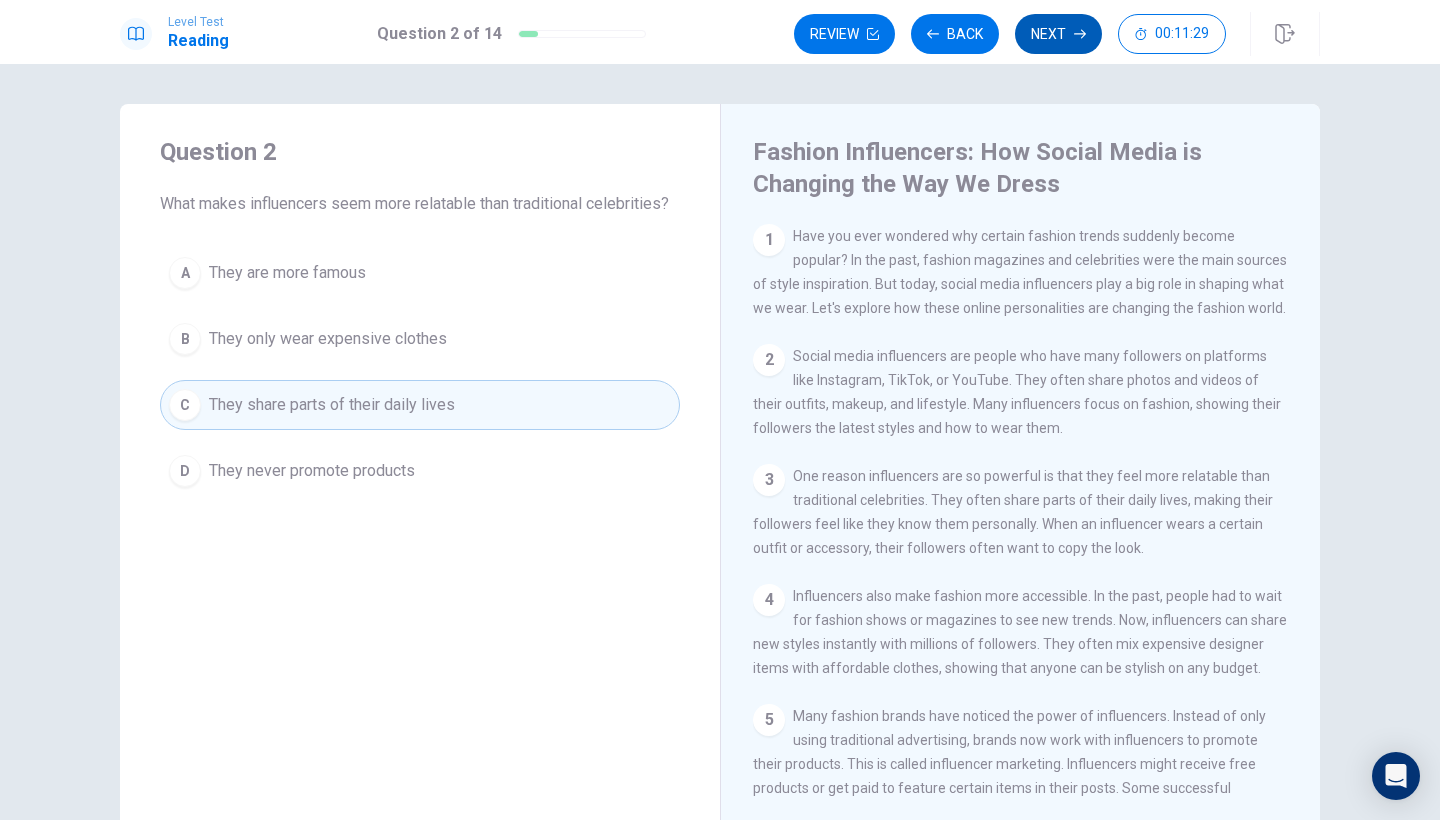 click on "Next" at bounding box center (1058, 34) 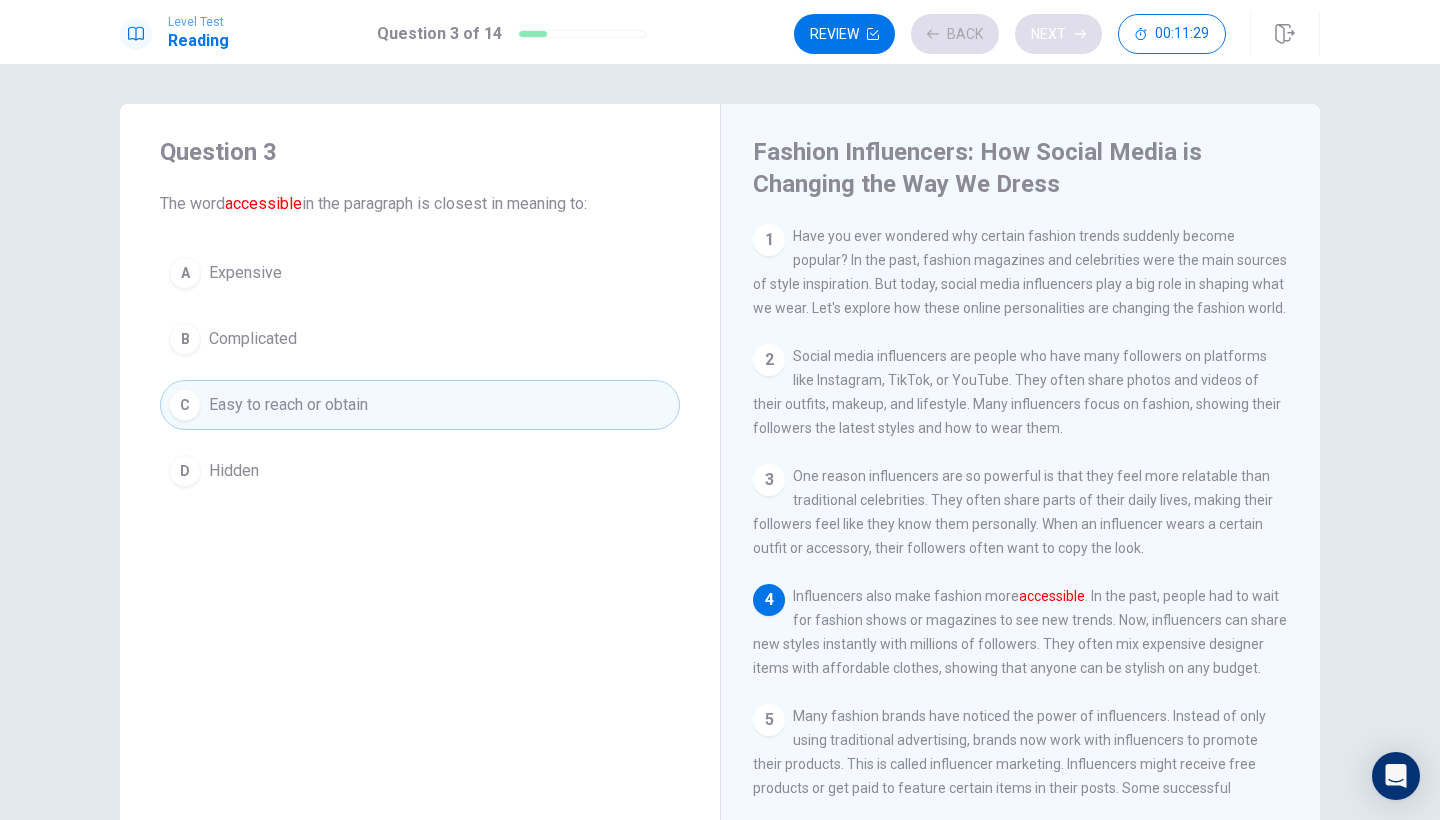 scroll, scrollTop: 129, scrollLeft: 0, axis: vertical 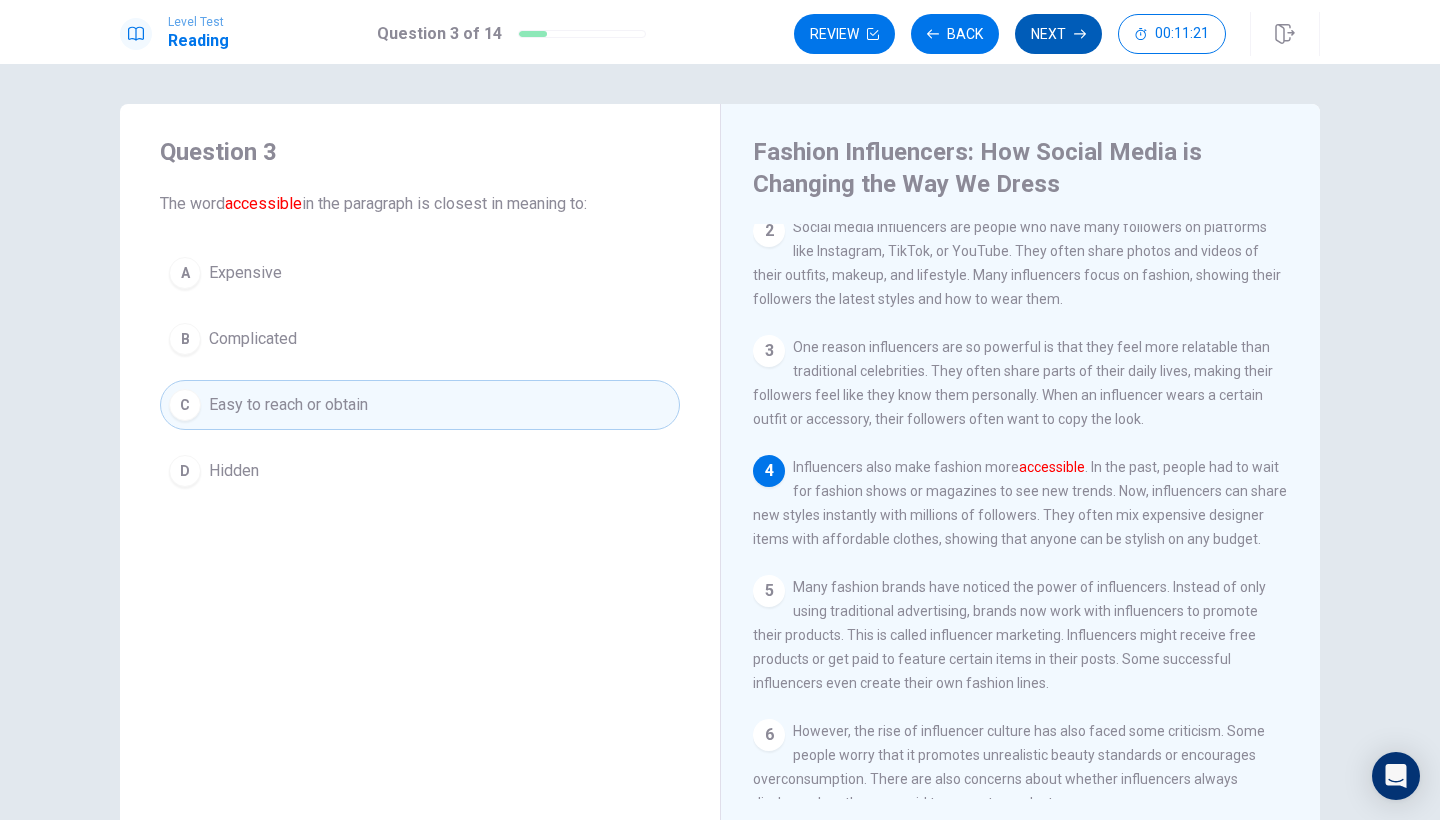 click on "Next" at bounding box center (1058, 34) 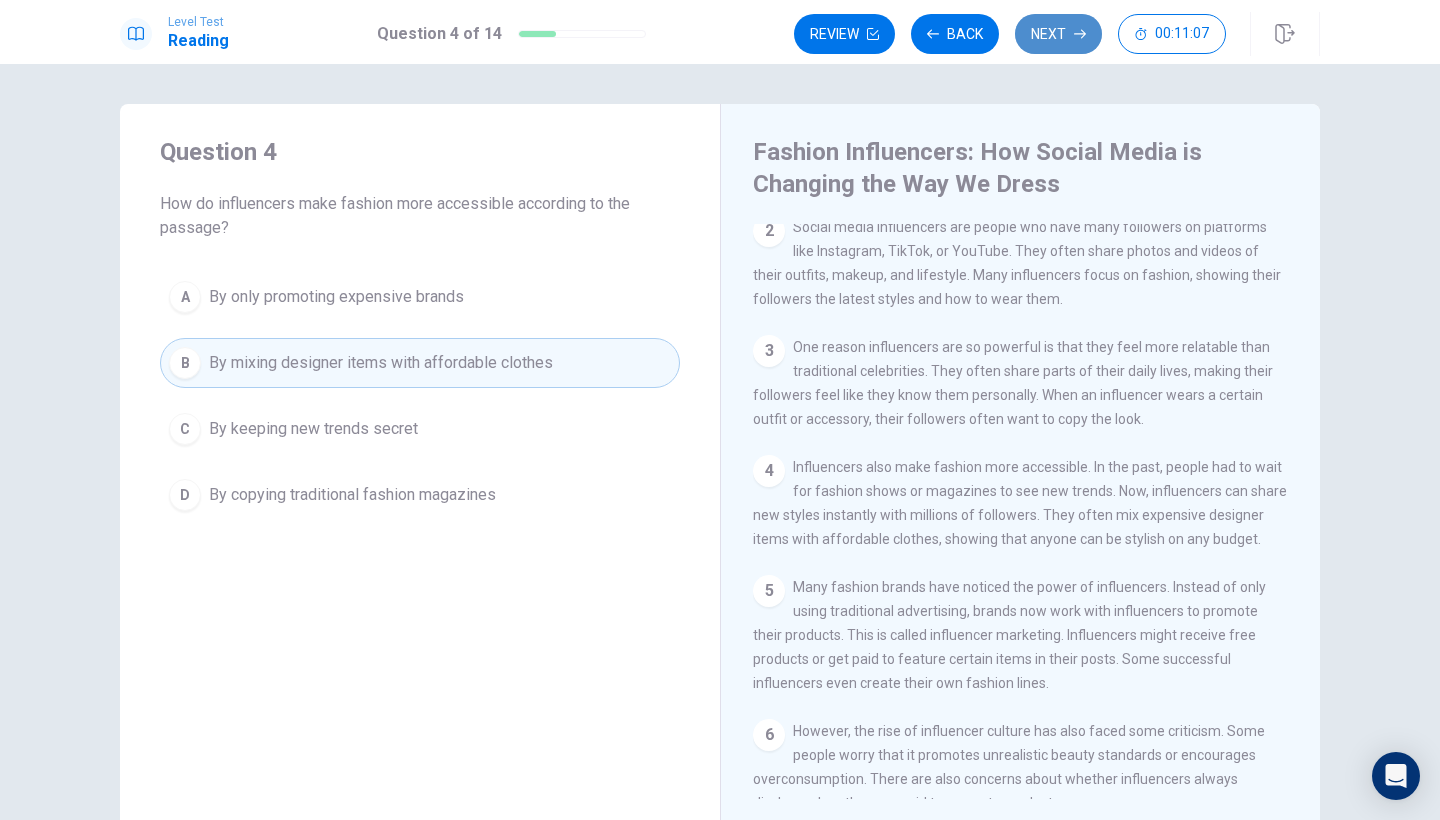click on "Next" at bounding box center [1058, 34] 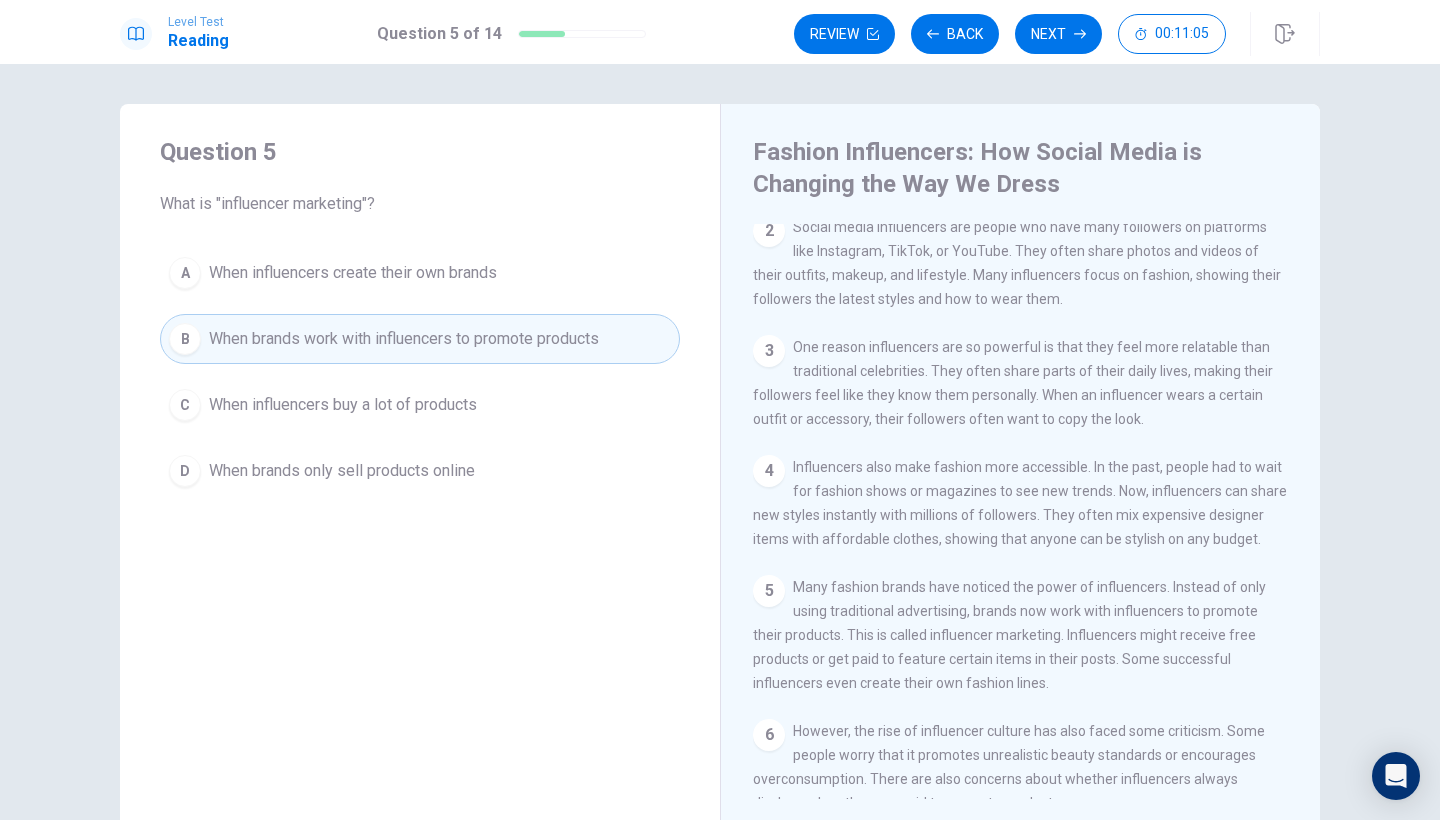 scroll, scrollTop: 133, scrollLeft: 0, axis: vertical 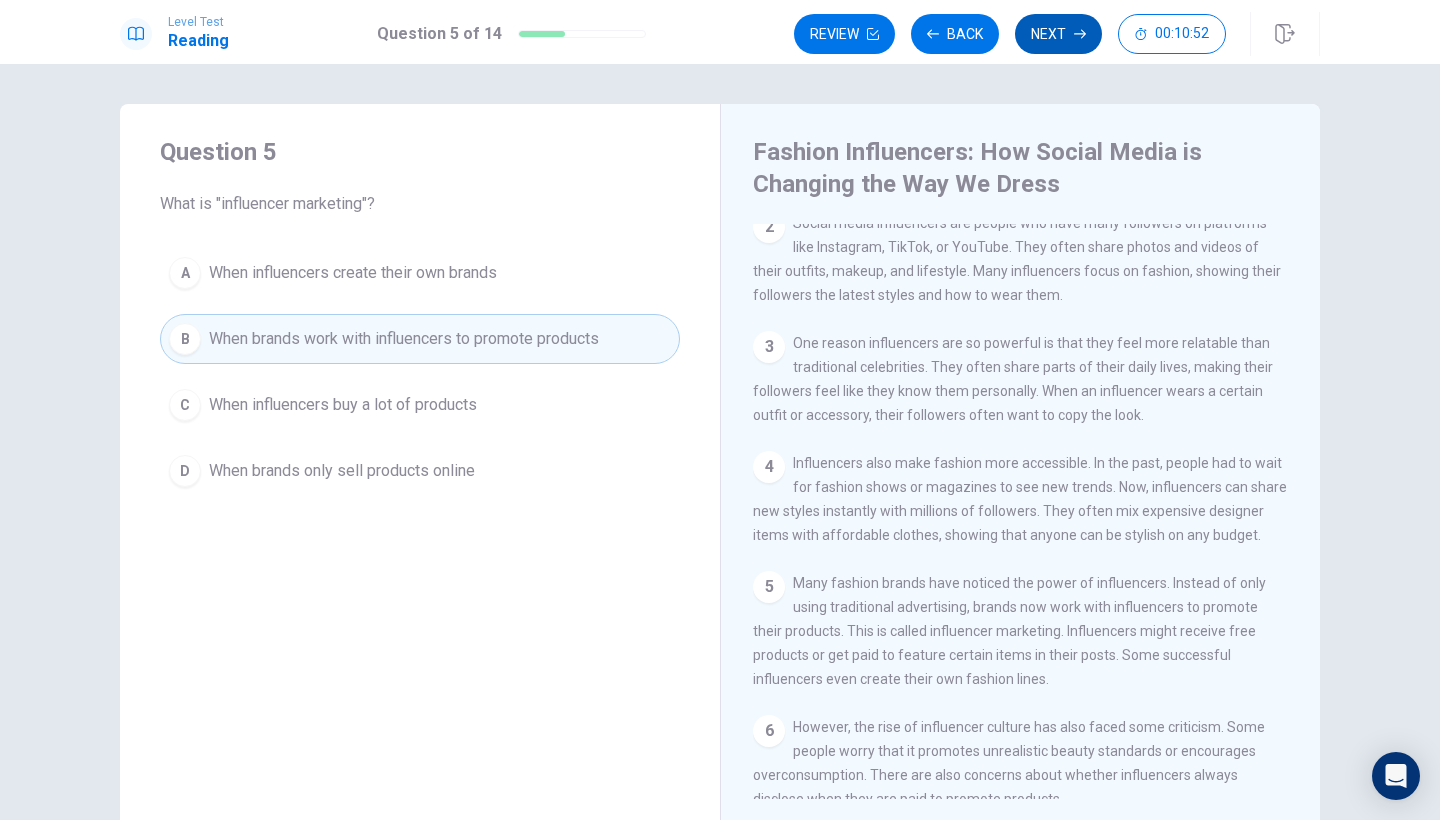 click on "Next" at bounding box center (1058, 34) 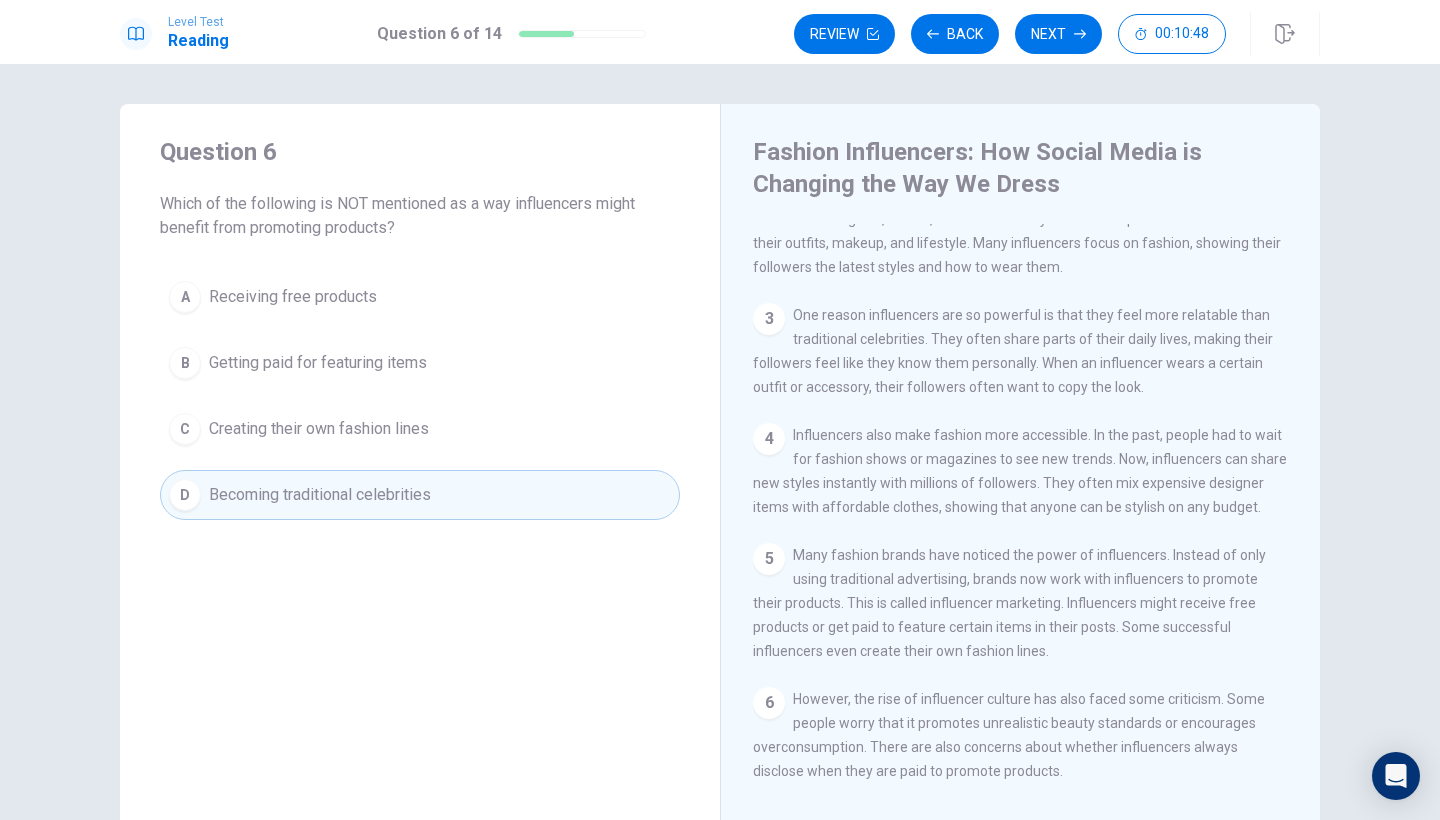 scroll, scrollTop: 200, scrollLeft: 0, axis: vertical 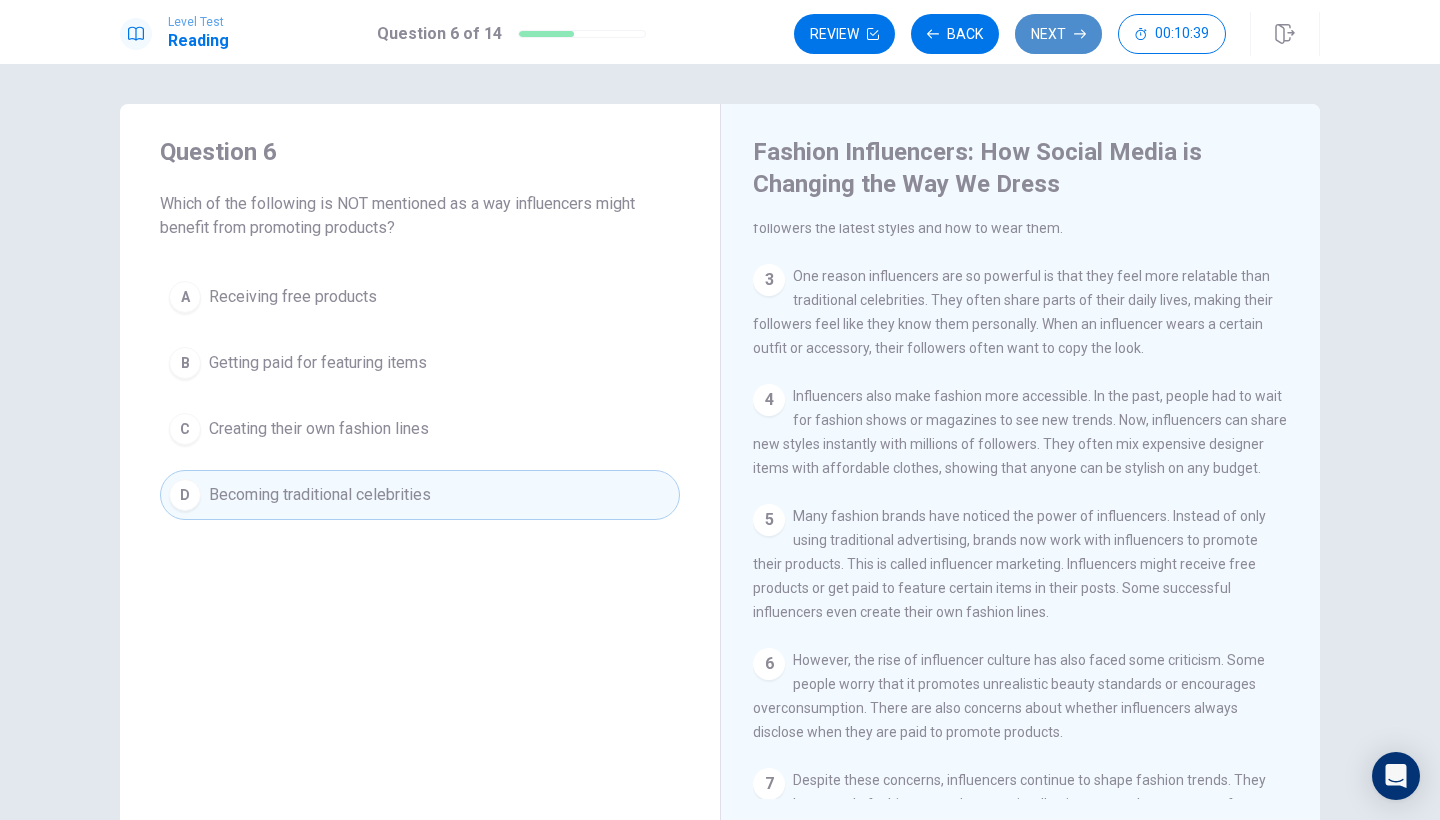 click on "Next" at bounding box center (1058, 34) 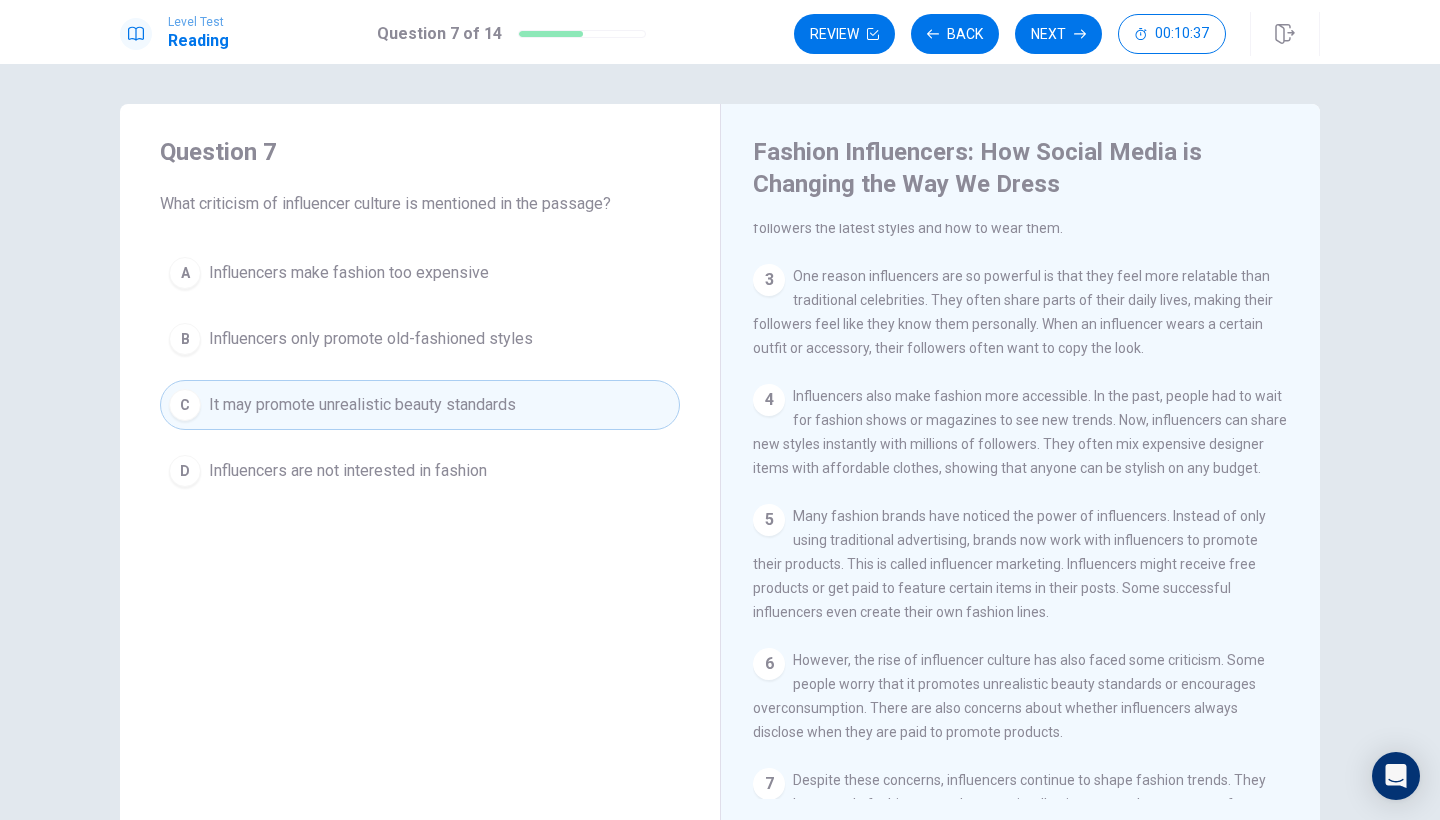 scroll, scrollTop: 337, scrollLeft: 0, axis: vertical 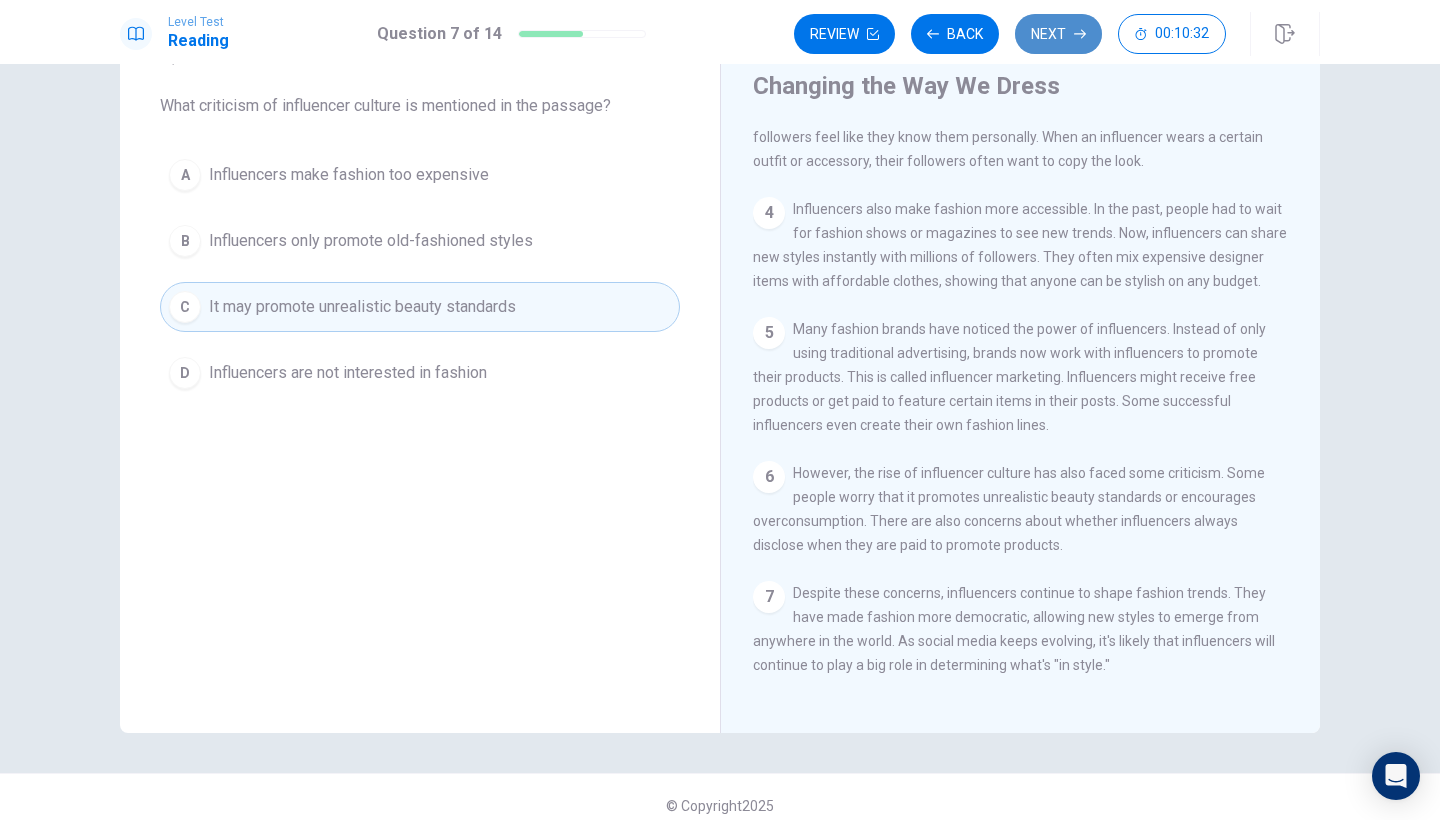 click on "Next" at bounding box center [1058, 34] 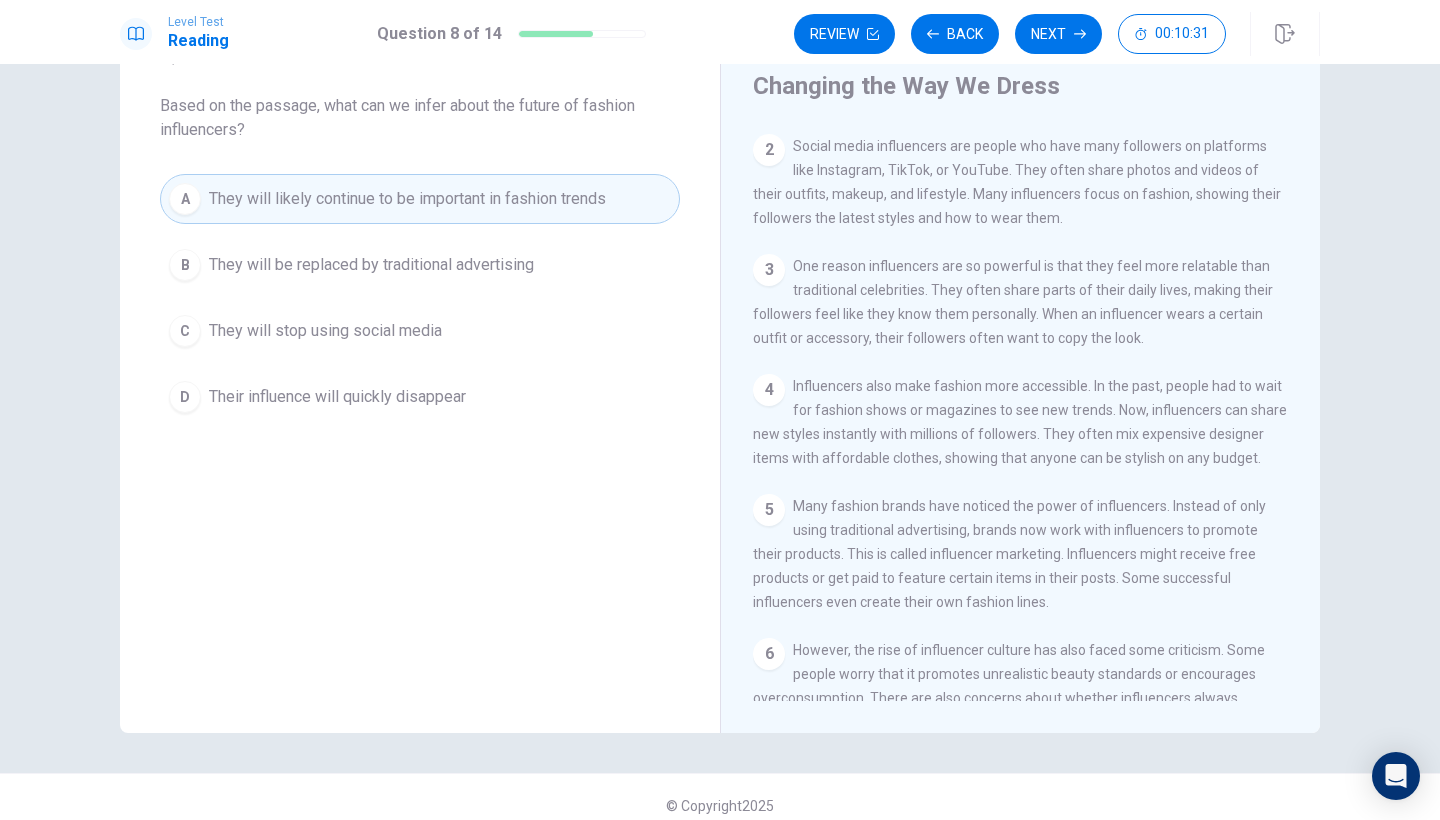 scroll, scrollTop: 71, scrollLeft: 0, axis: vertical 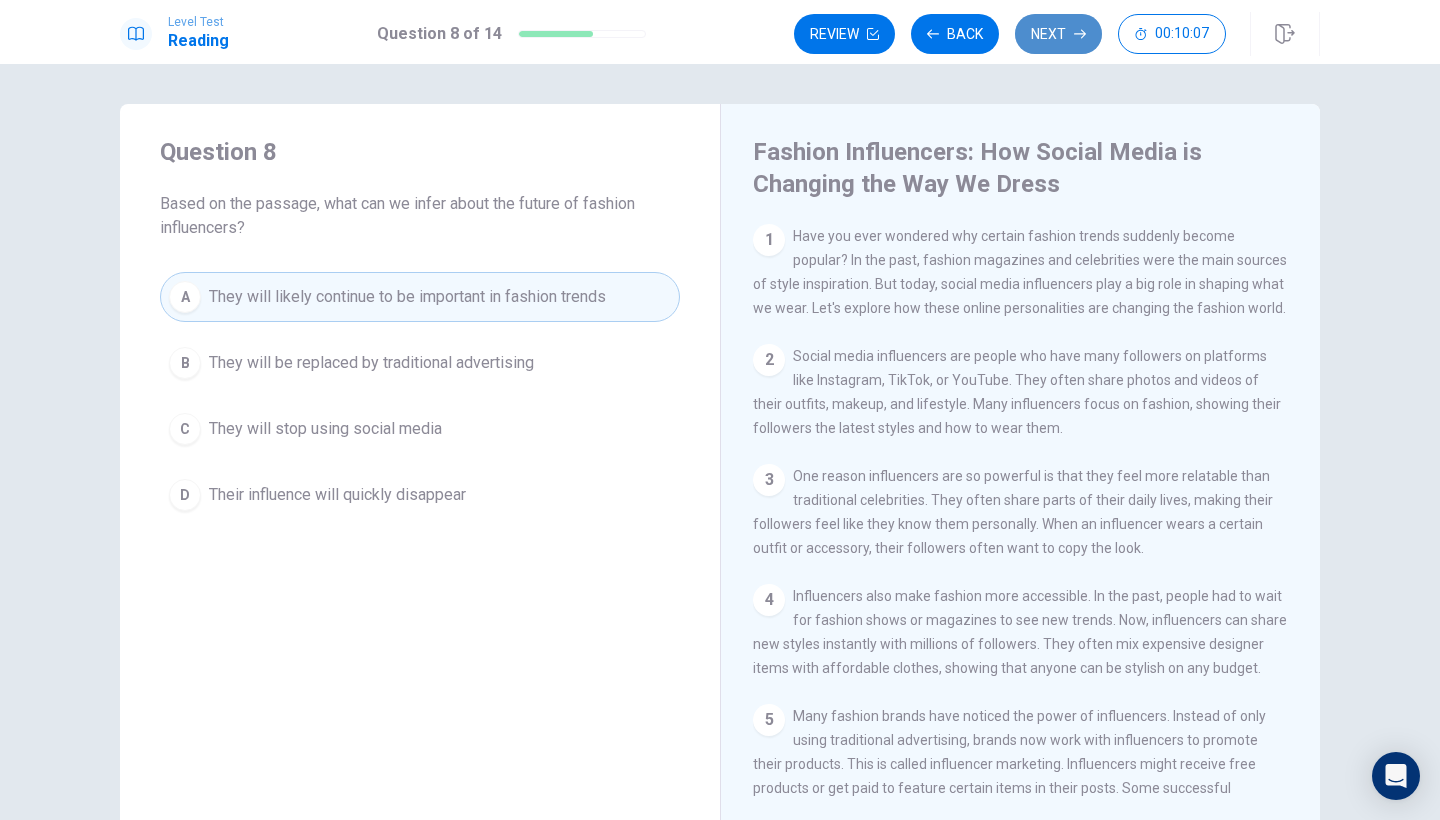 click on "Next" at bounding box center (1058, 34) 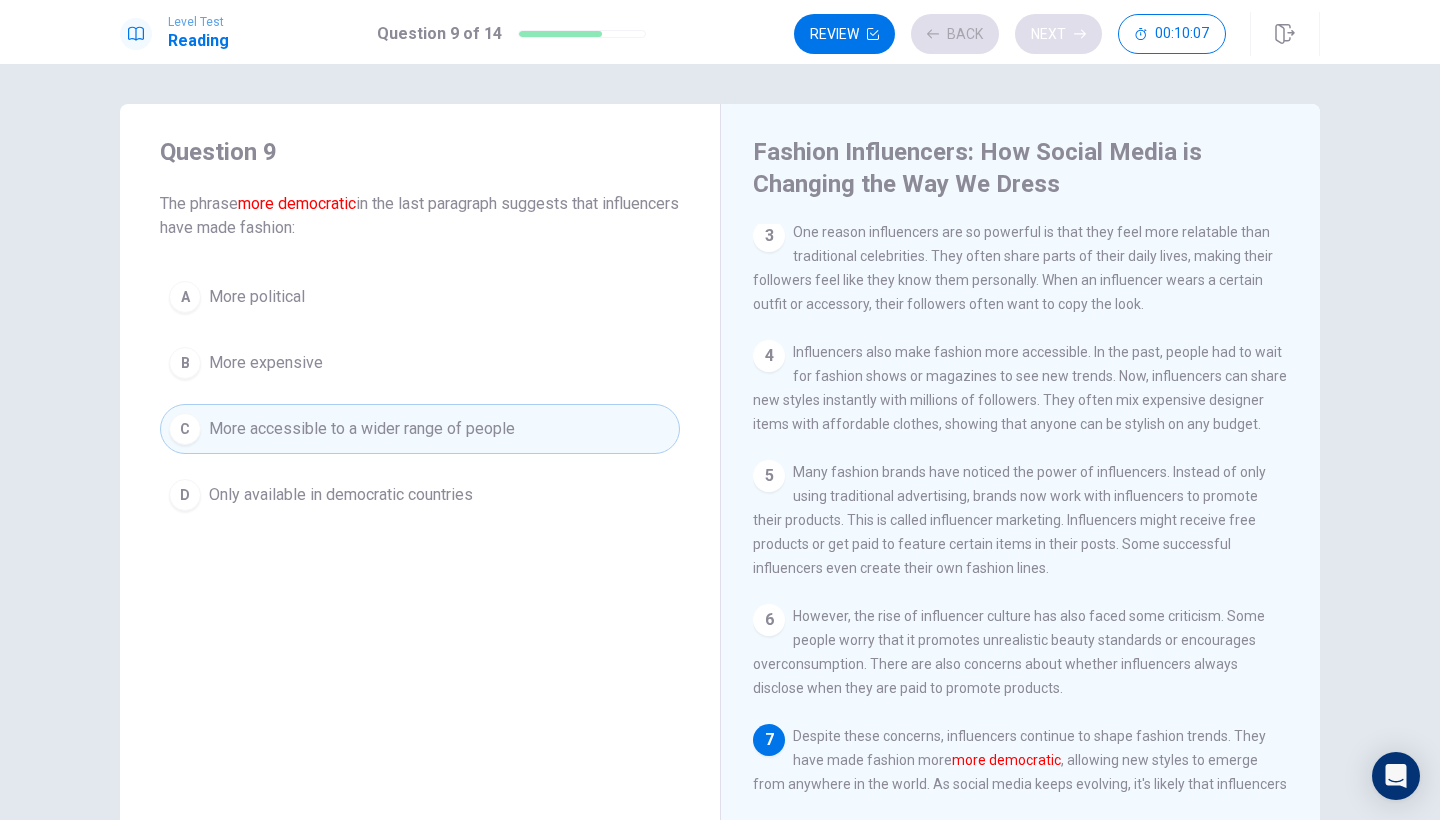 scroll, scrollTop: 337, scrollLeft: 0, axis: vertical 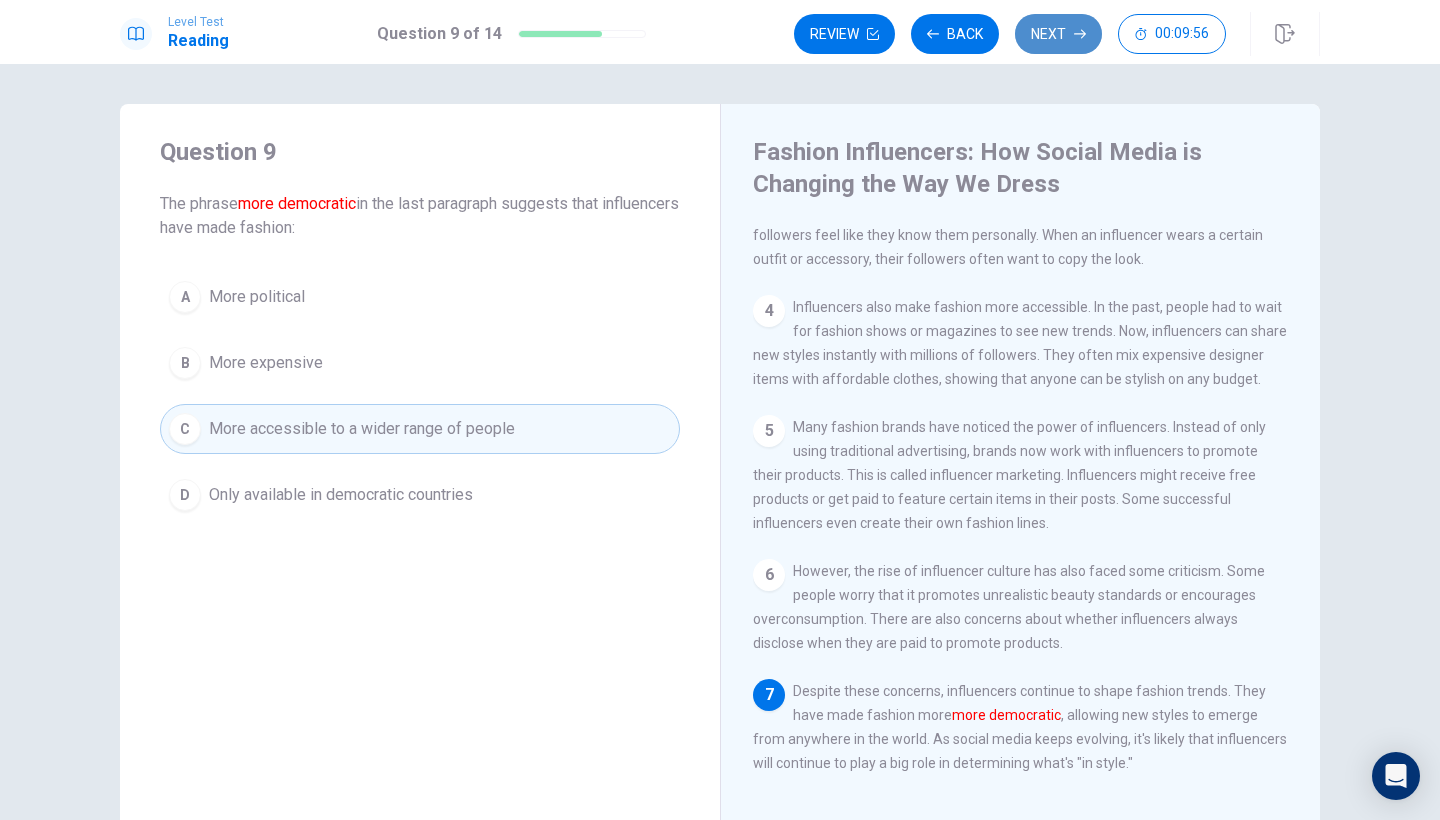 click on "Next" at bounding box center [1058, 34] 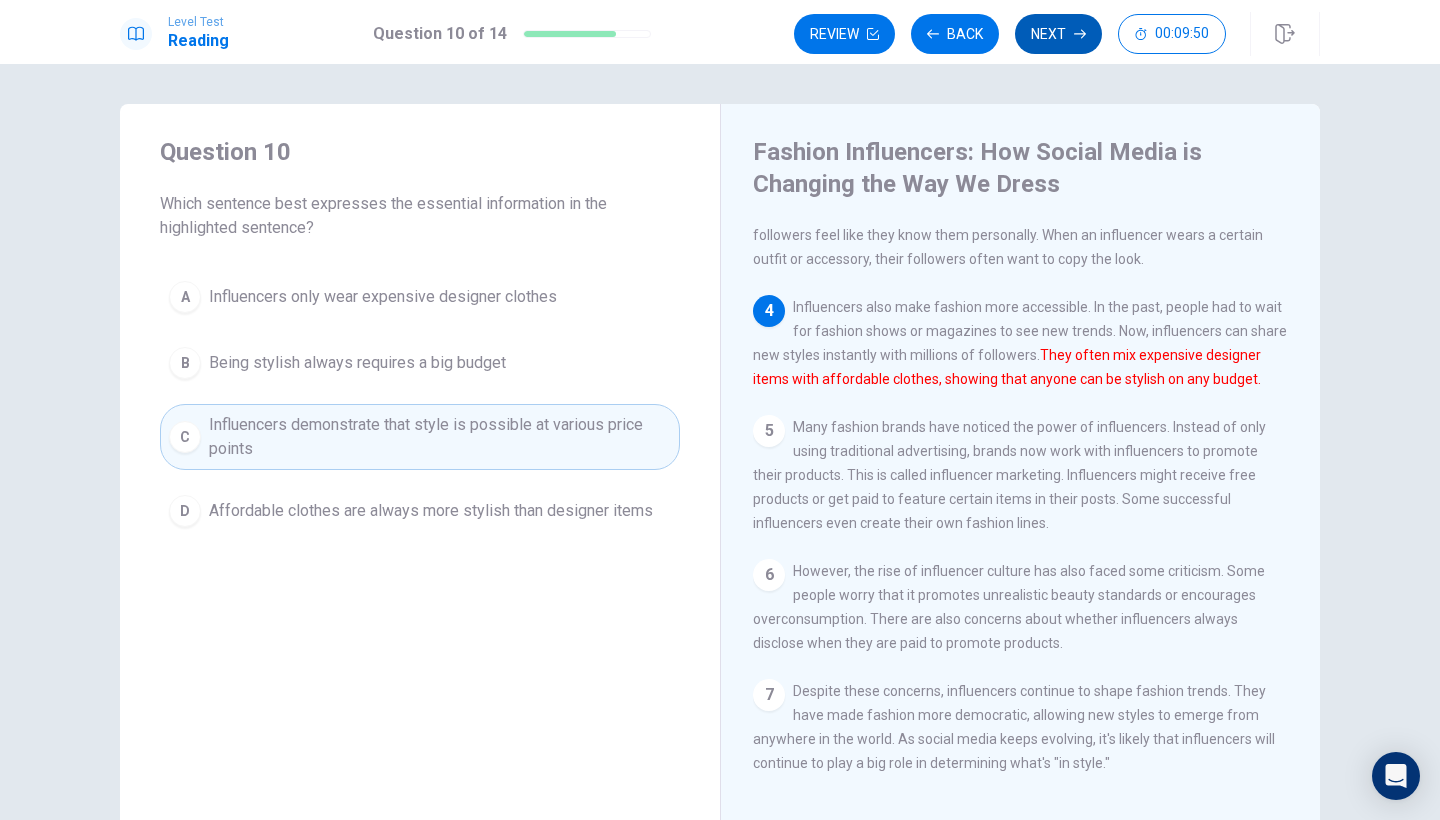 click on "Next" at bounding box center (1058, 34) 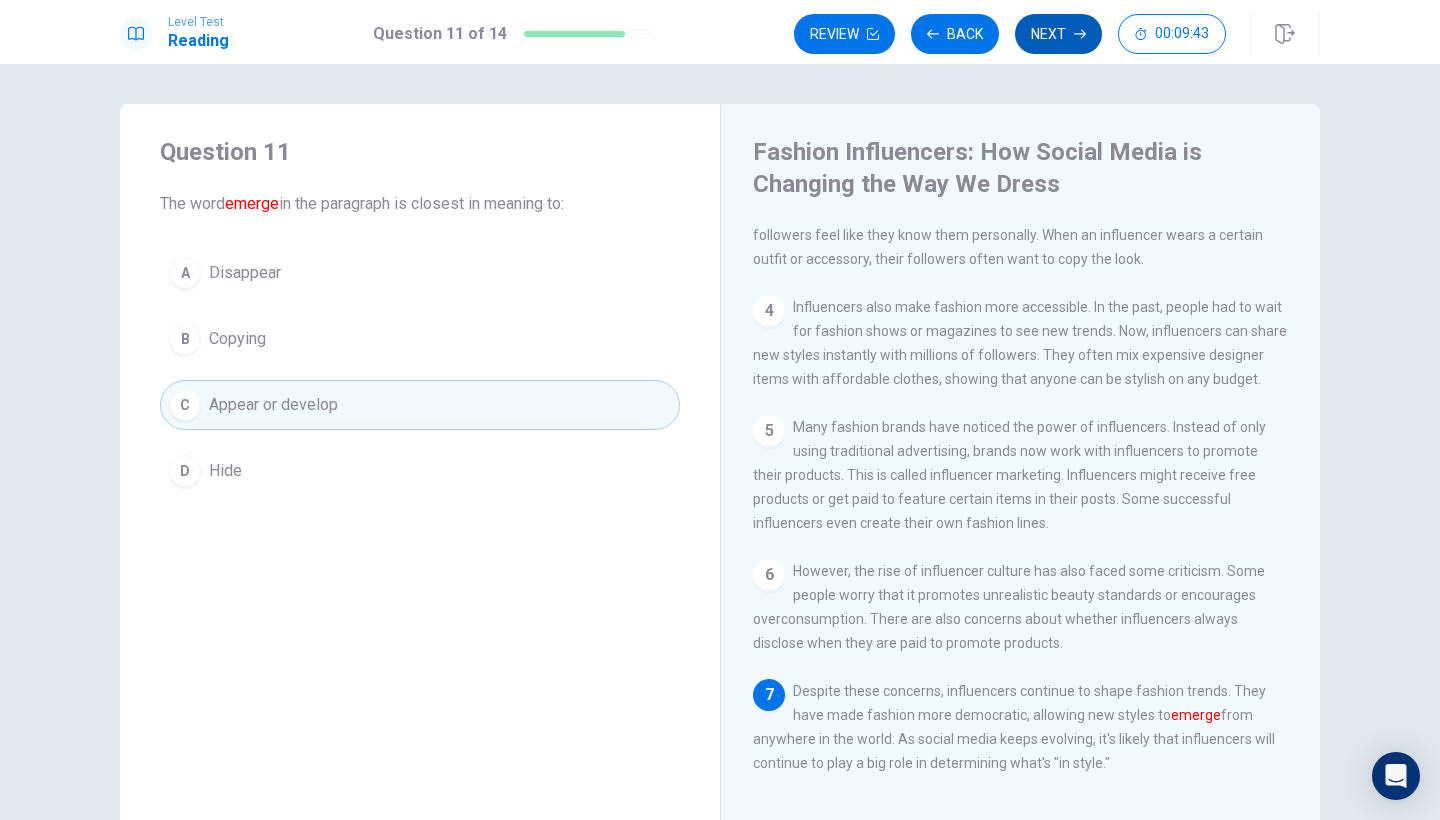 click on "Next" at bounding box center [1058, 34] 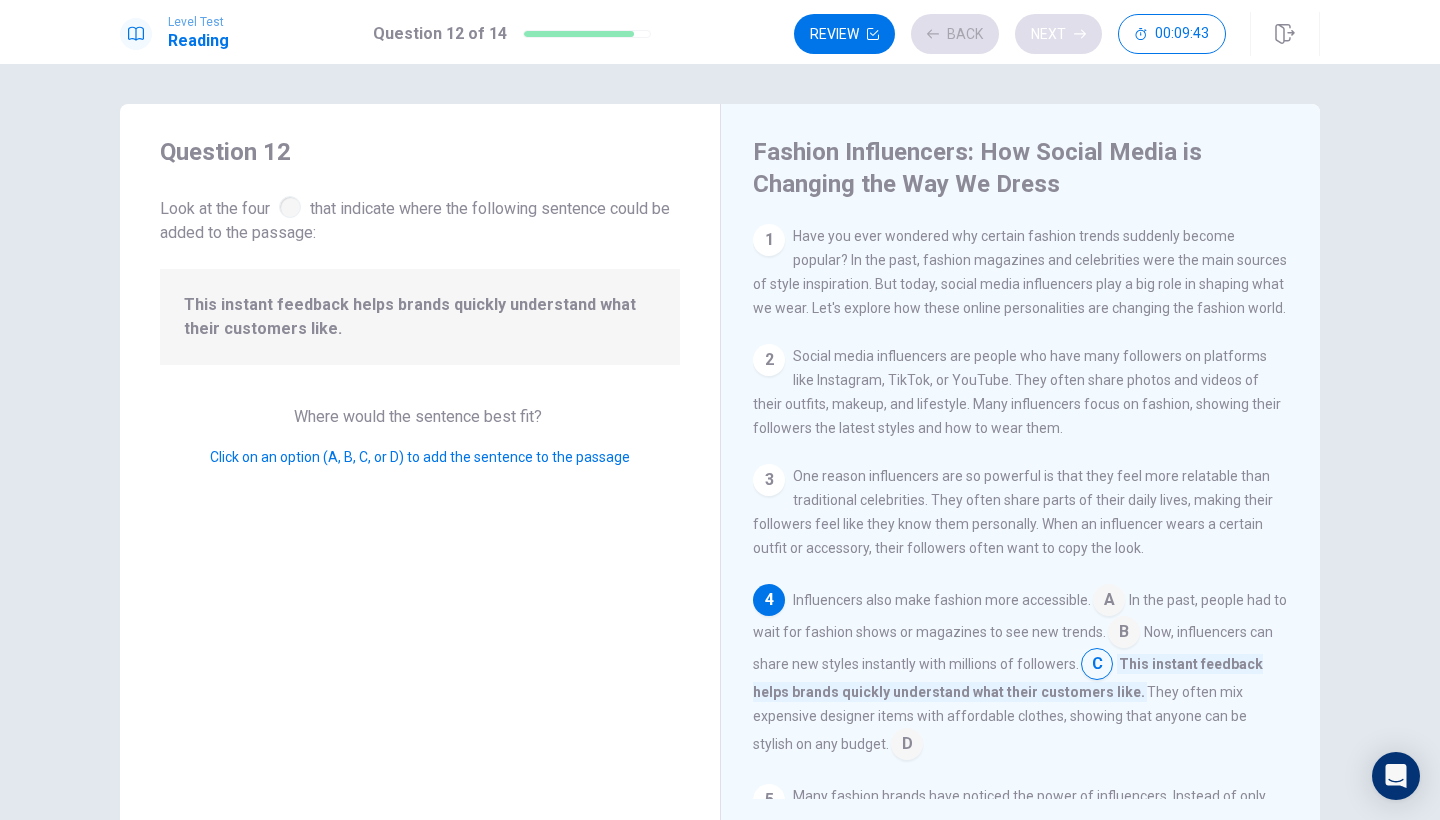 scroll, scrollTop: 185, scrollLeft: 0, axis: vertical 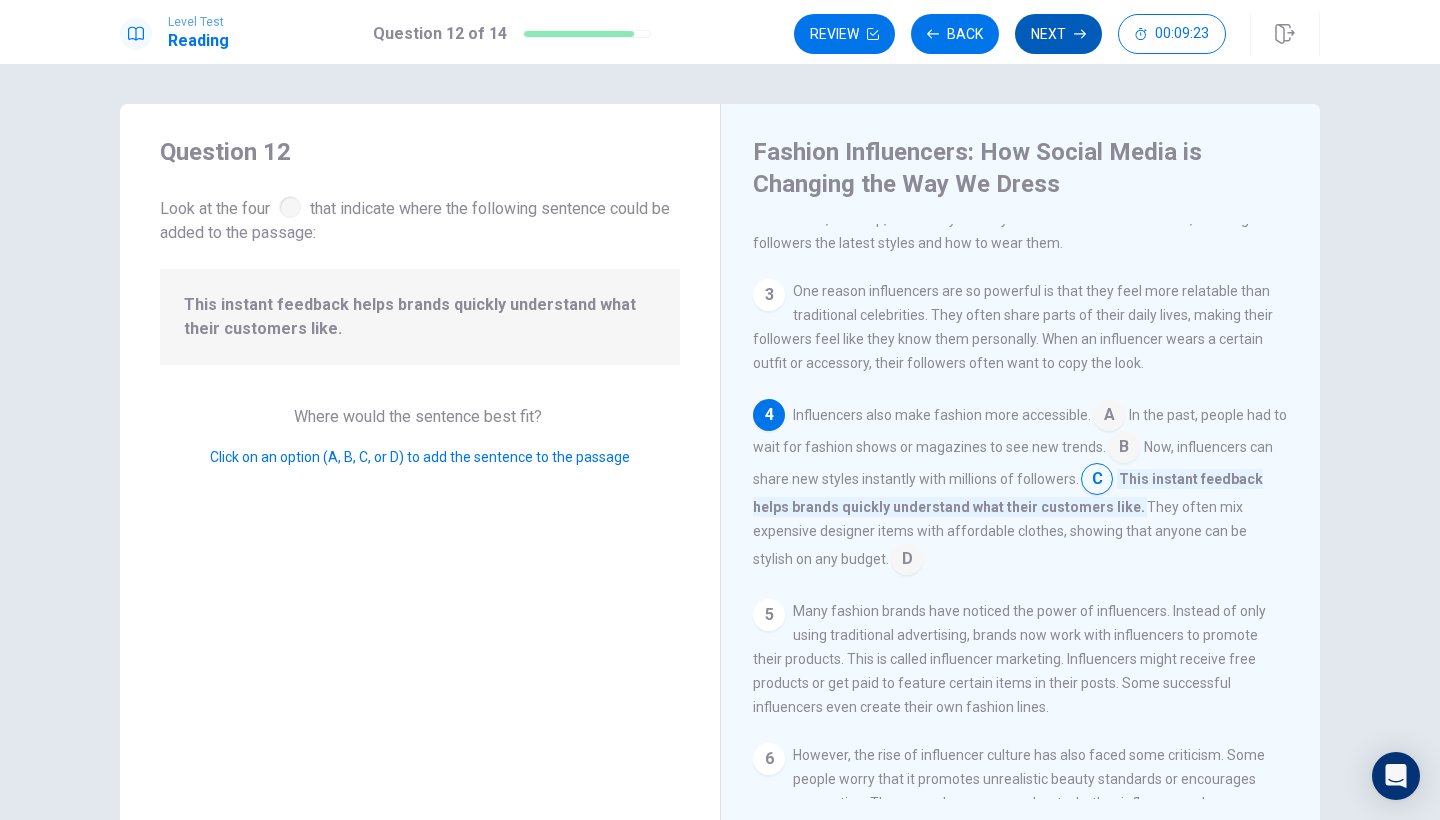 click on "Next" at bounding box center [1058, 34] 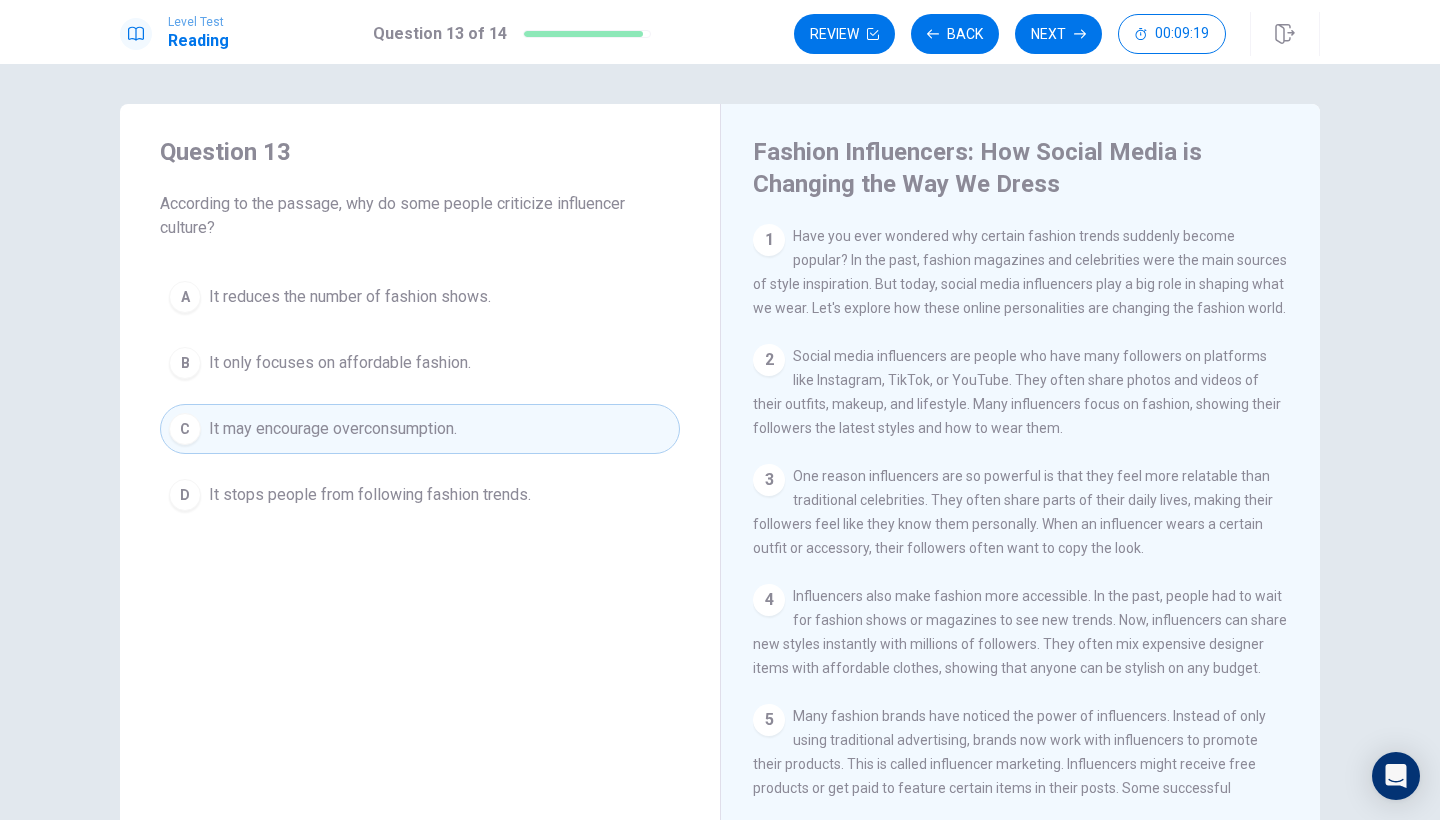 scroll, scrollTop: 33, scrollLeft: 0, axis: vertical 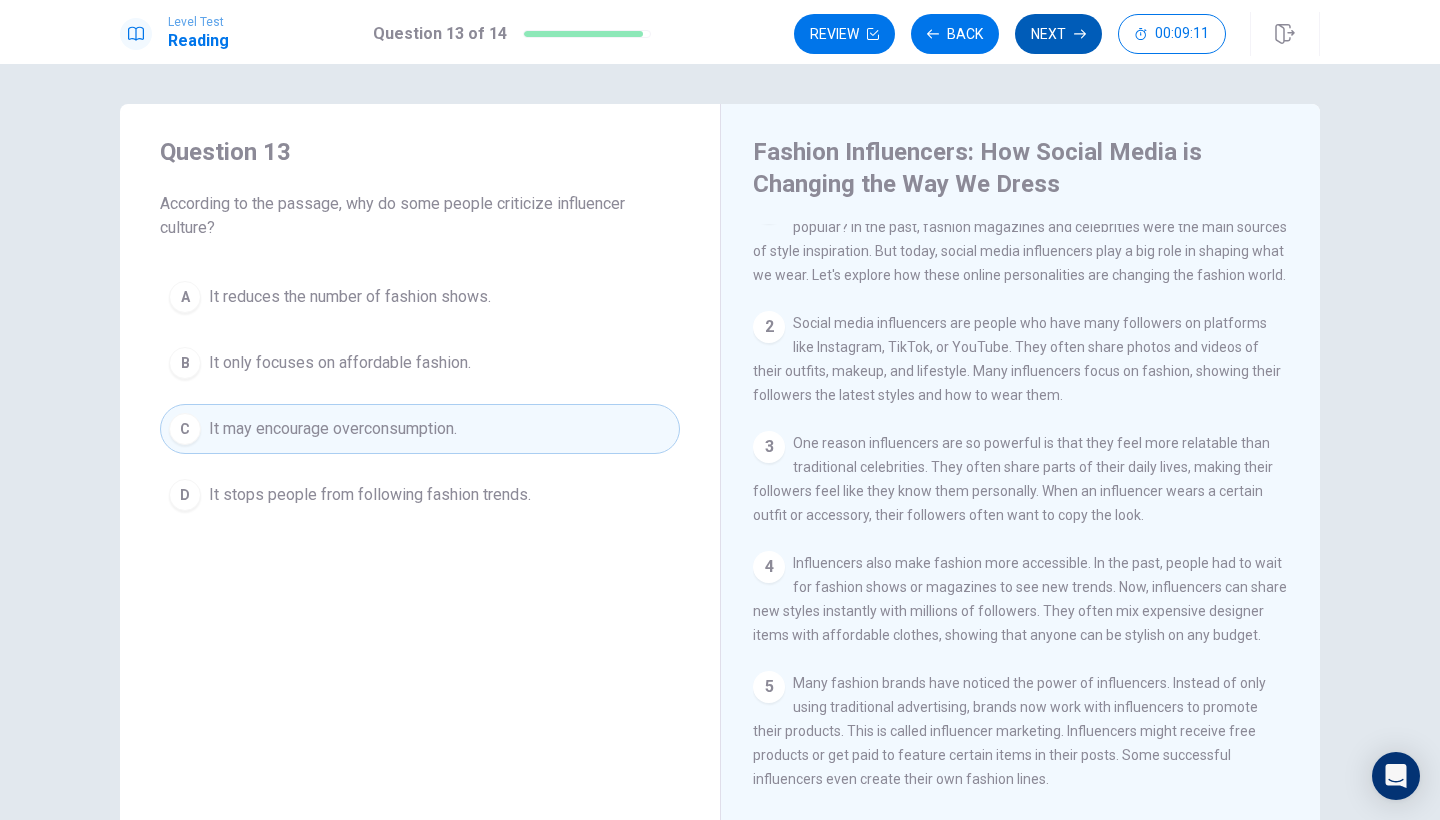 click on "Next" at bounding box center (1058, 34) 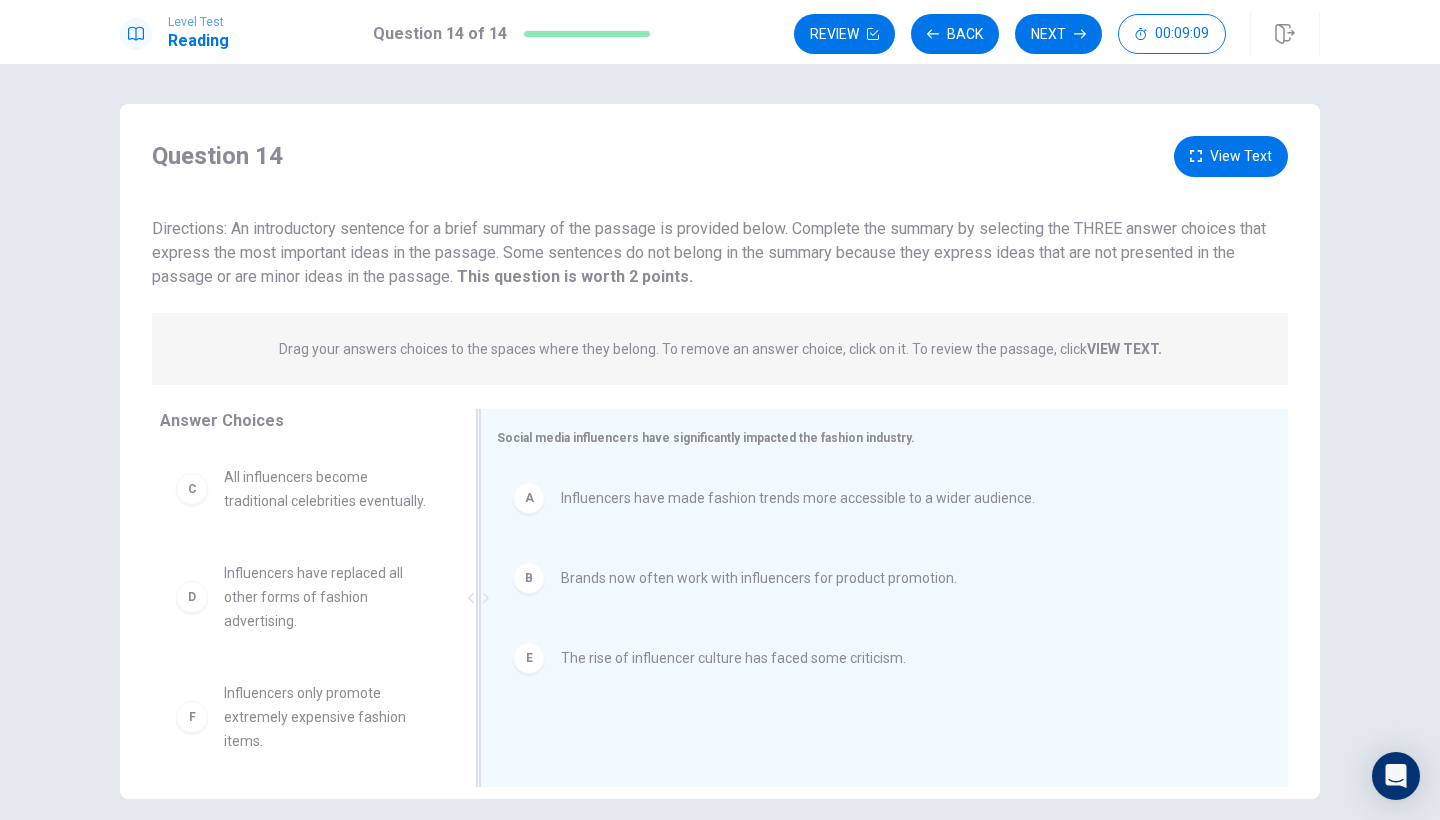 scroll, scrollTop: 26, scrollLeft: 0, axis: vertical 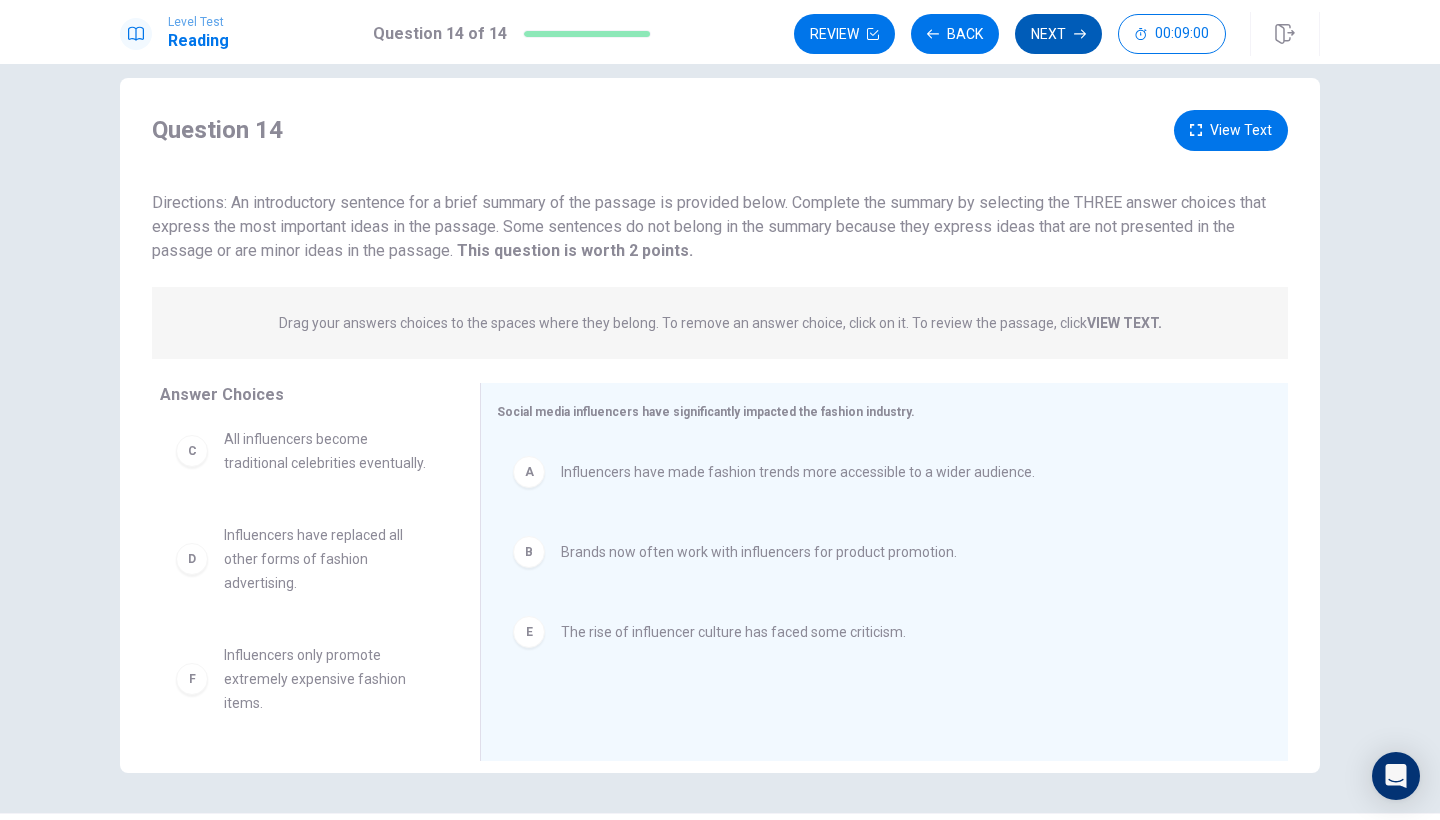 click on "Next" at bounding box center (1058, 34) 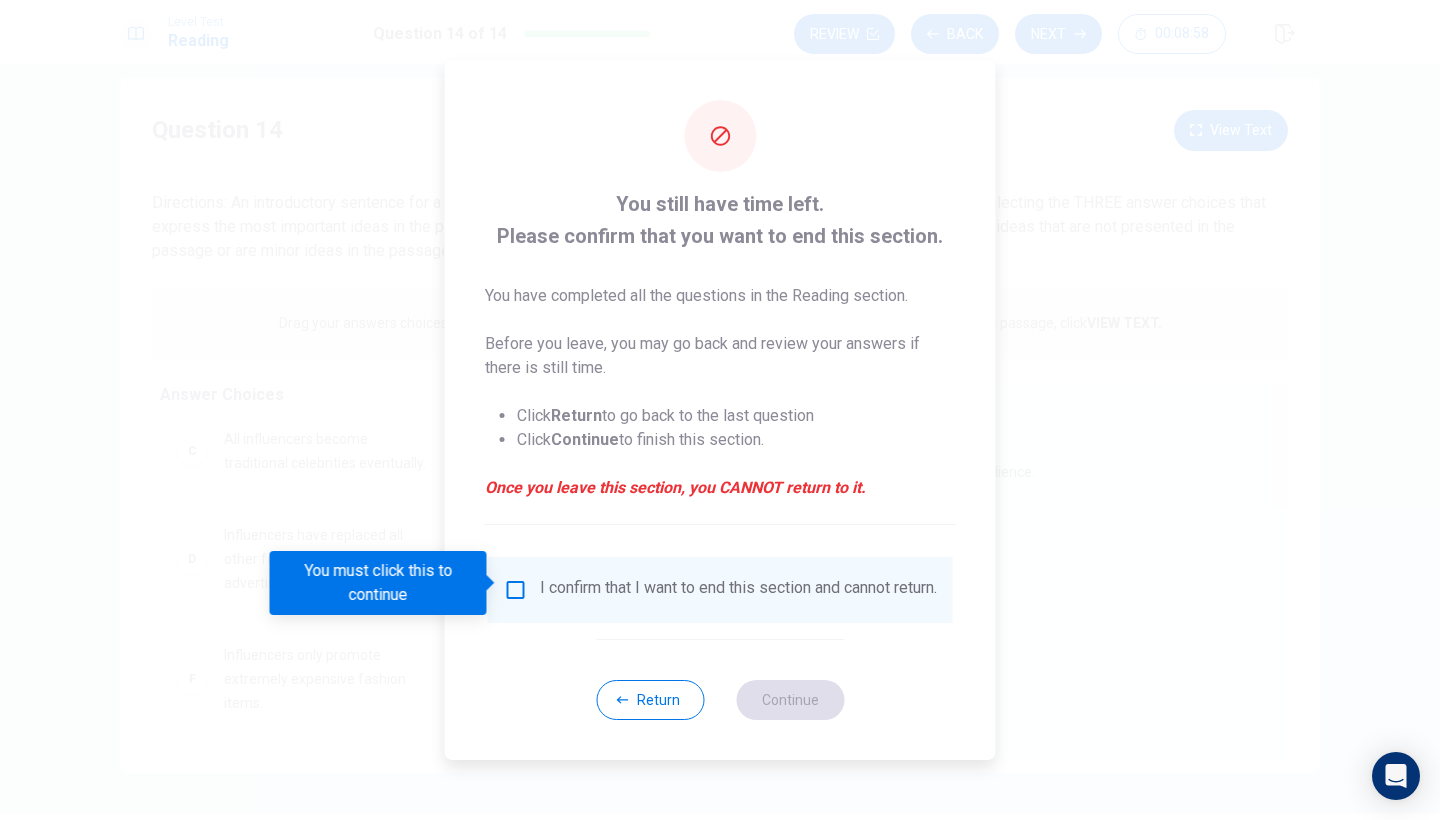 click on "I confirm that I want to end this section and cannot return." at bounding box center [738, 590] 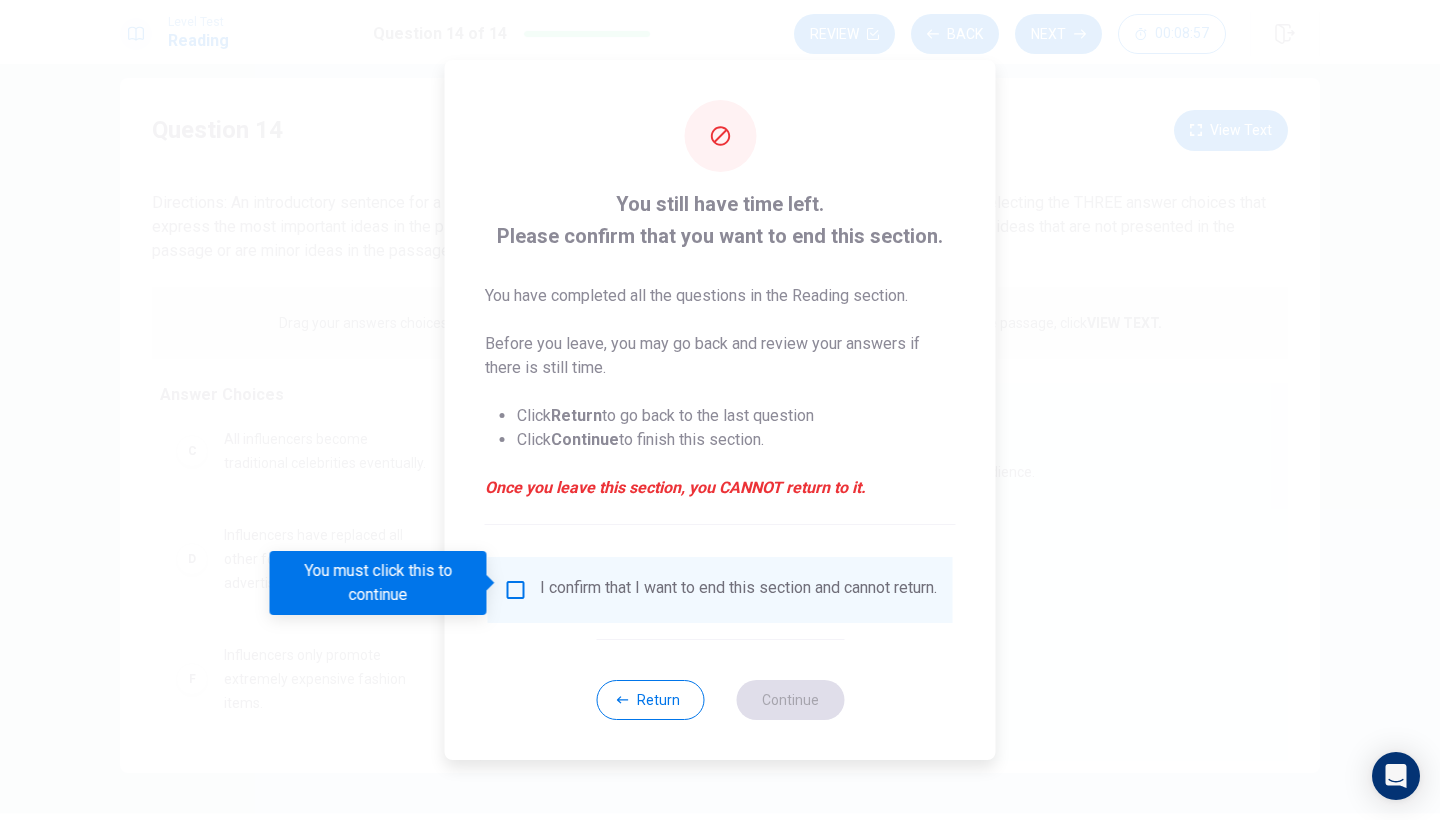 click on "I confirm that I want to end this section and cannot return." at bounding box center (720, 590) 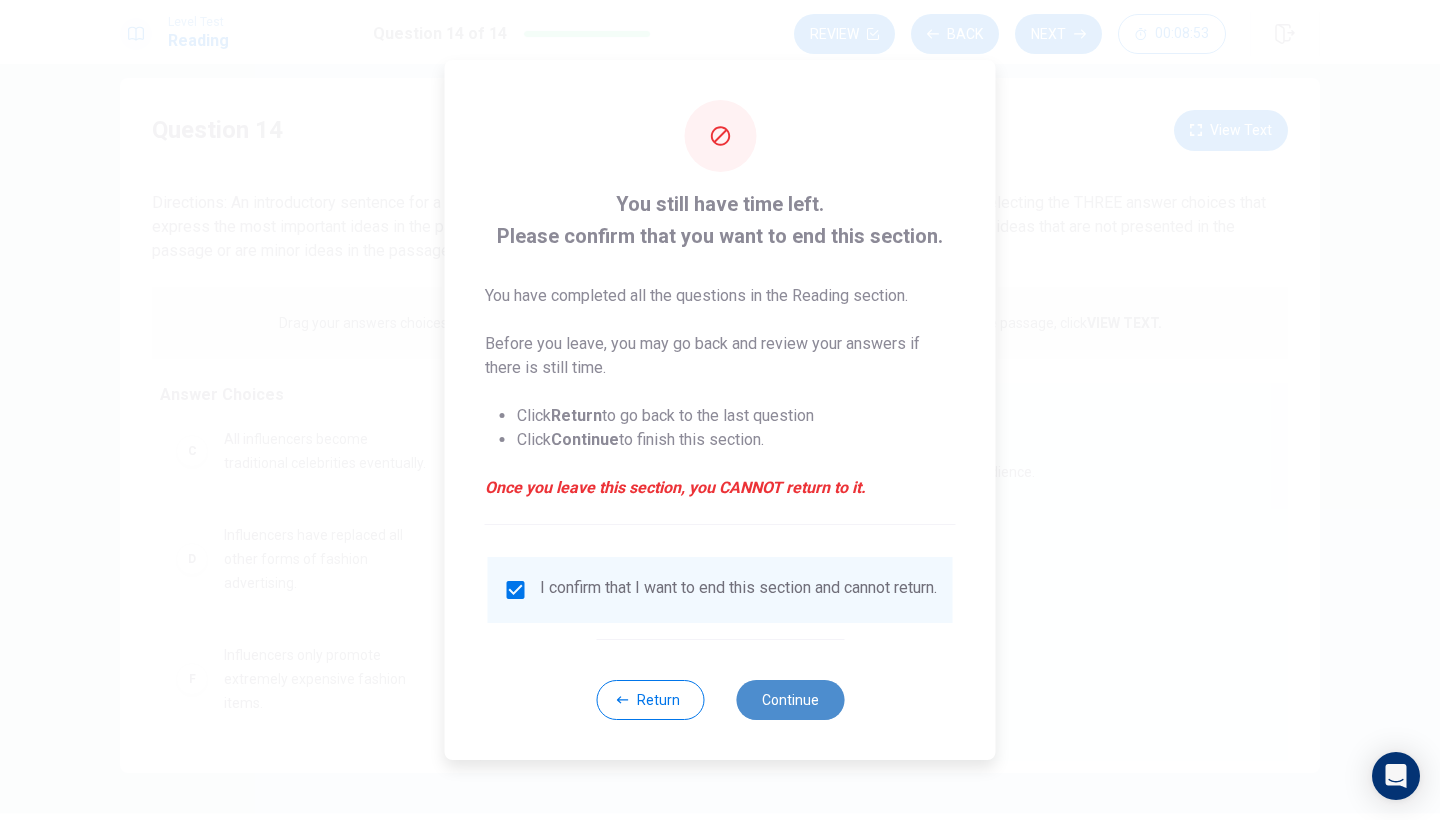 click on "Continue" at bounding box center [790, 700] 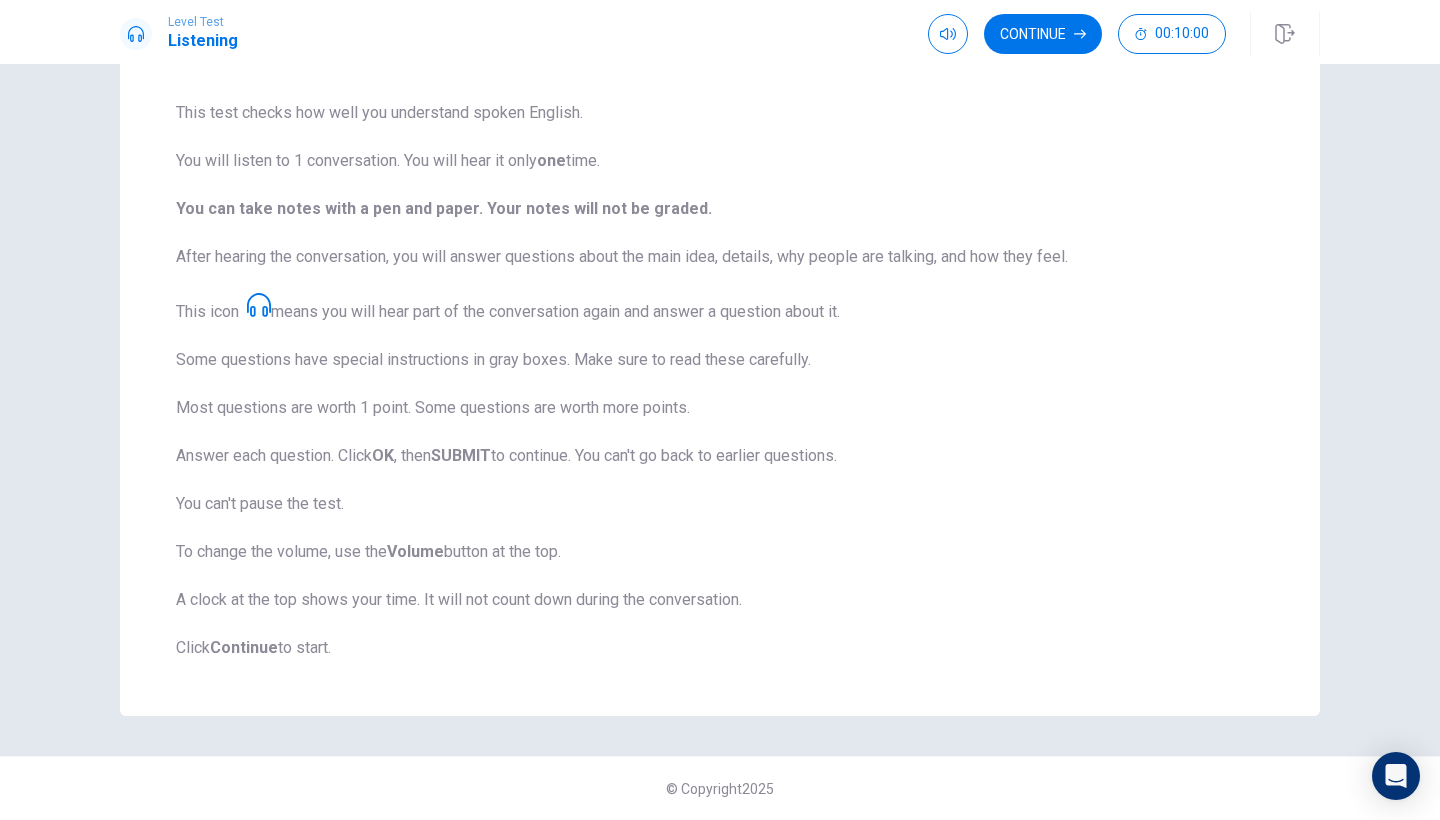 scroll, scrollTop: 0, scrollLeft: 0, axis: both 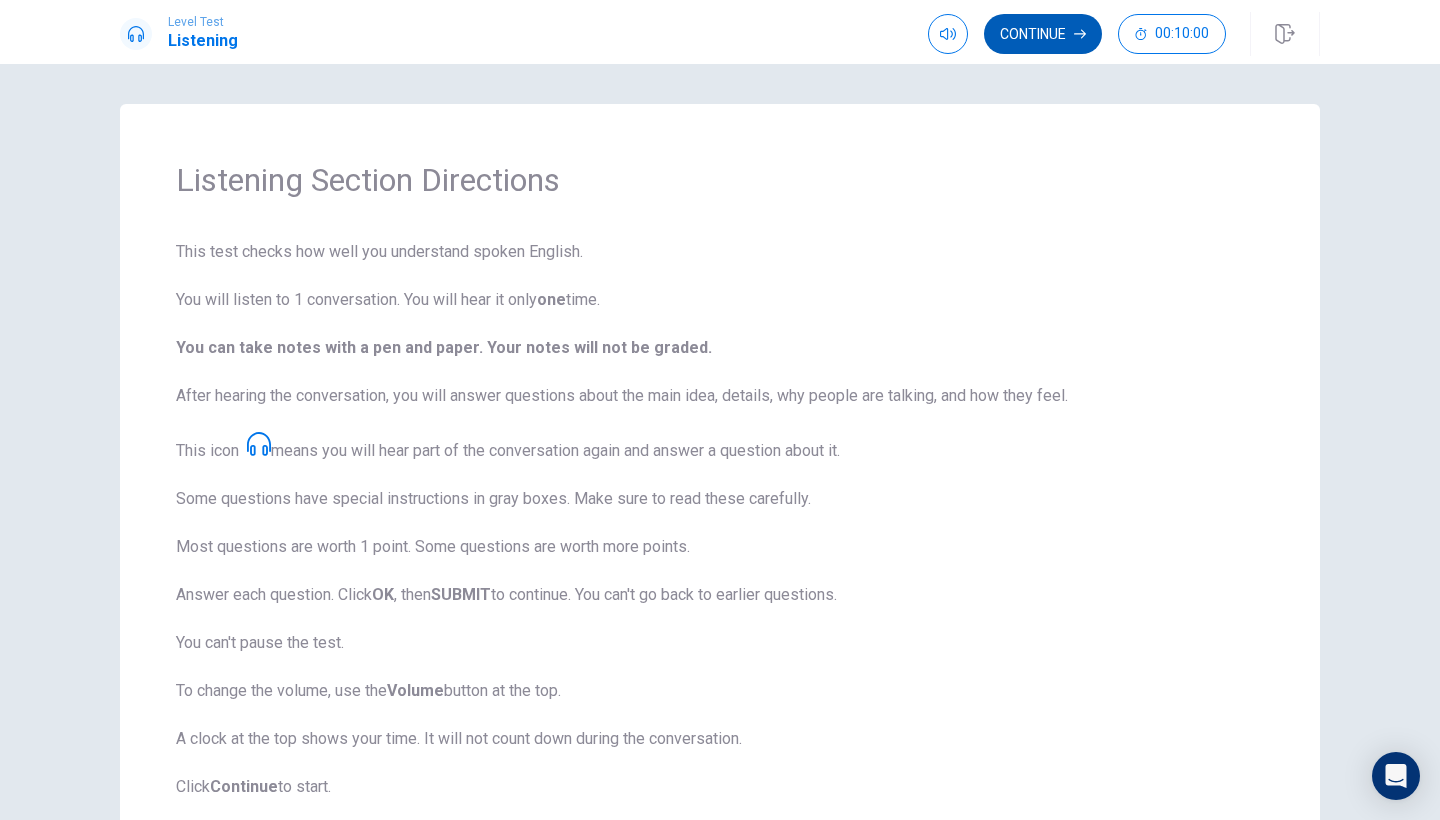 click on "Continue" at bounding box center (1043, 34) 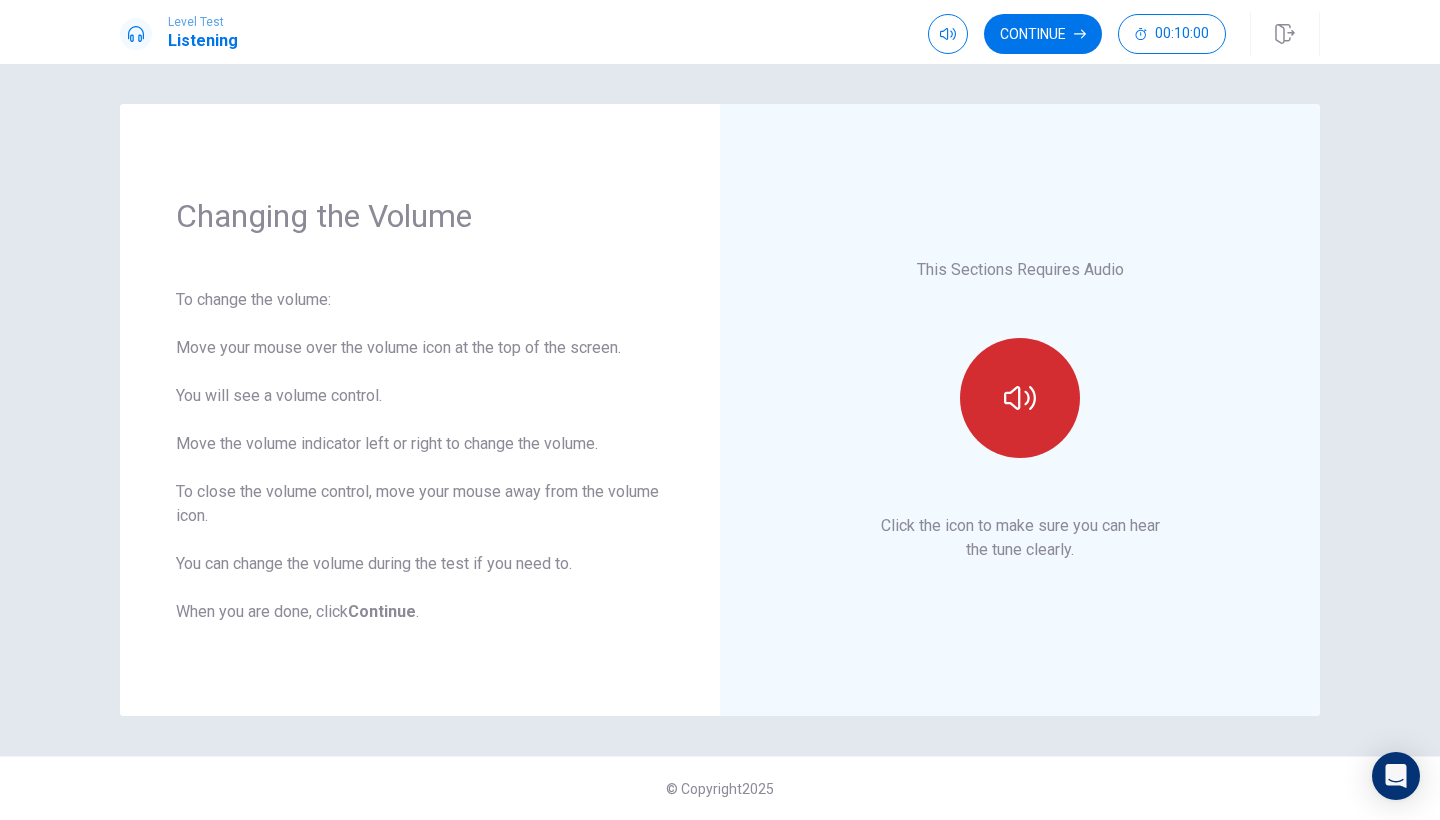 click at bounding box center [1020, 398] 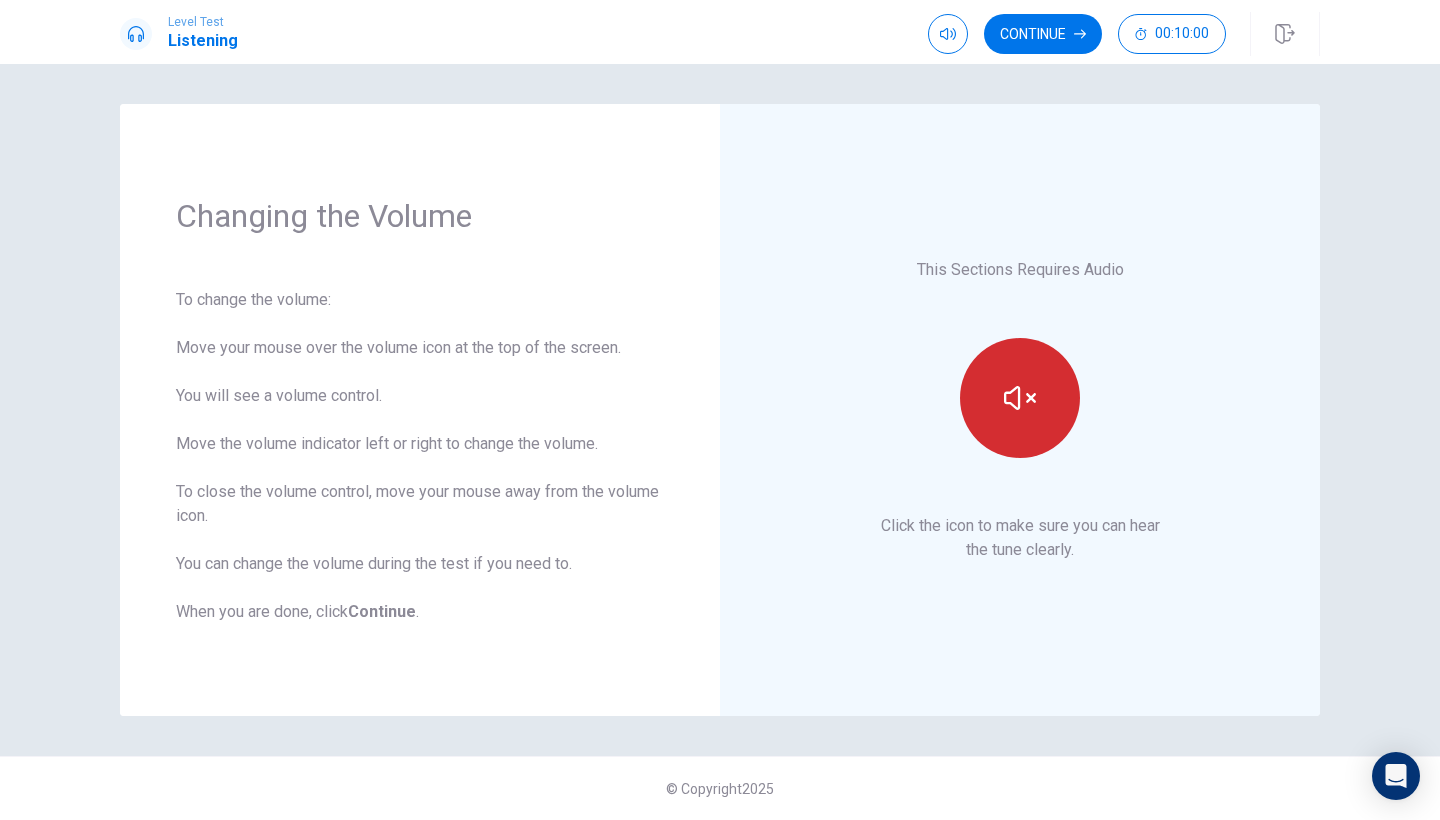 click at bounding box center (1020, 398) 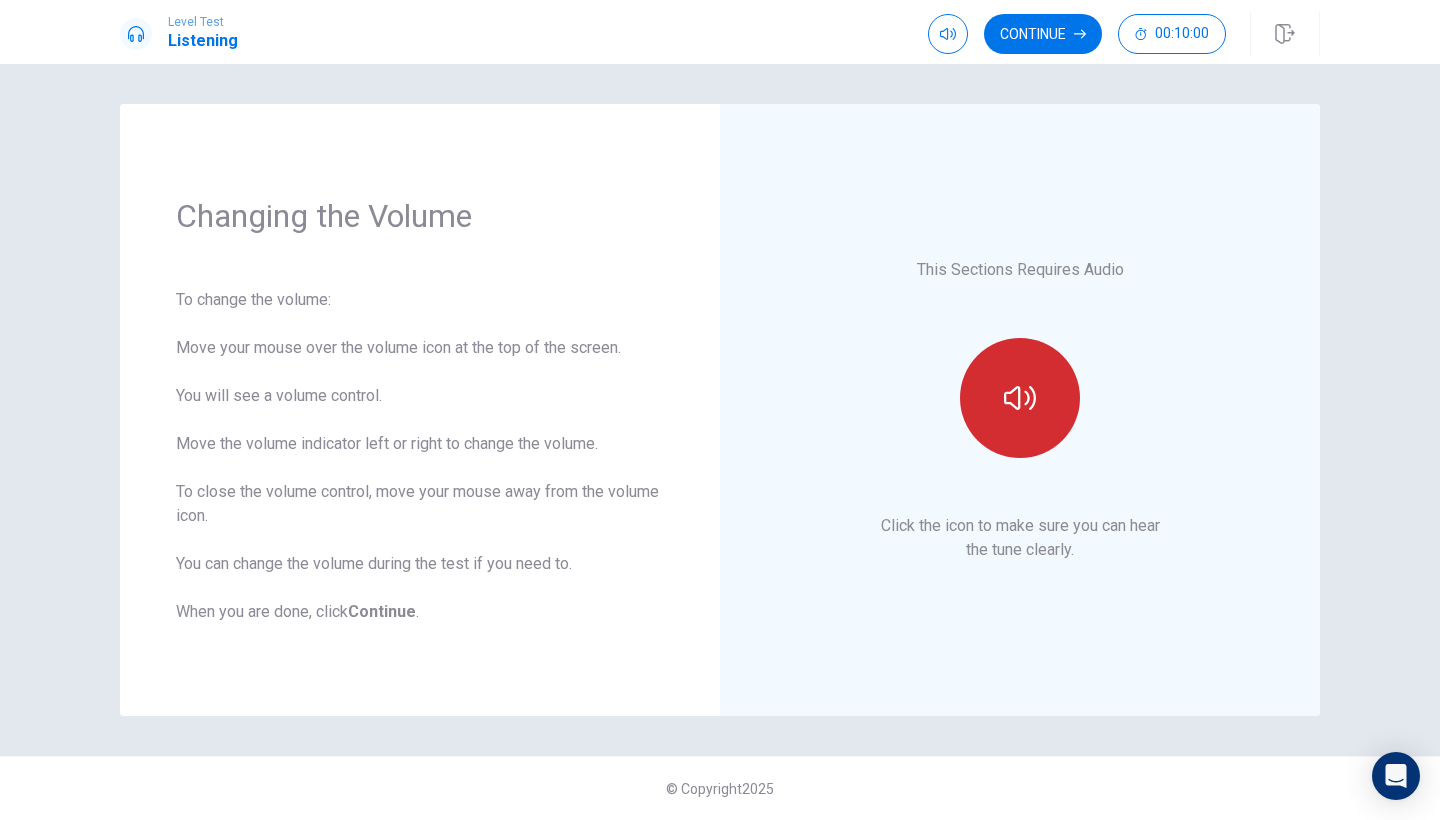 click at bounding box center [1020, 398] 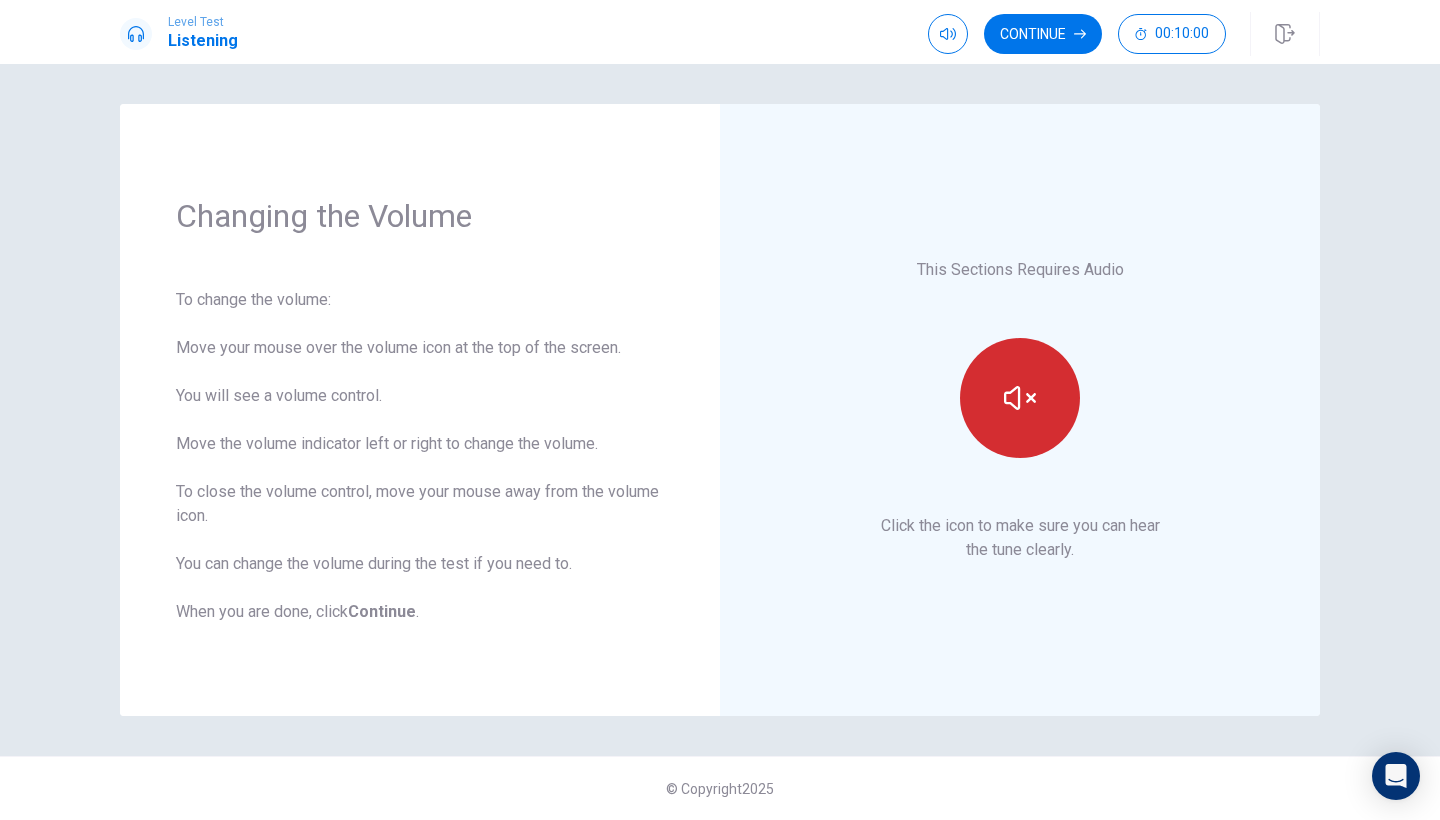 click at bounding box center (1020, 398) 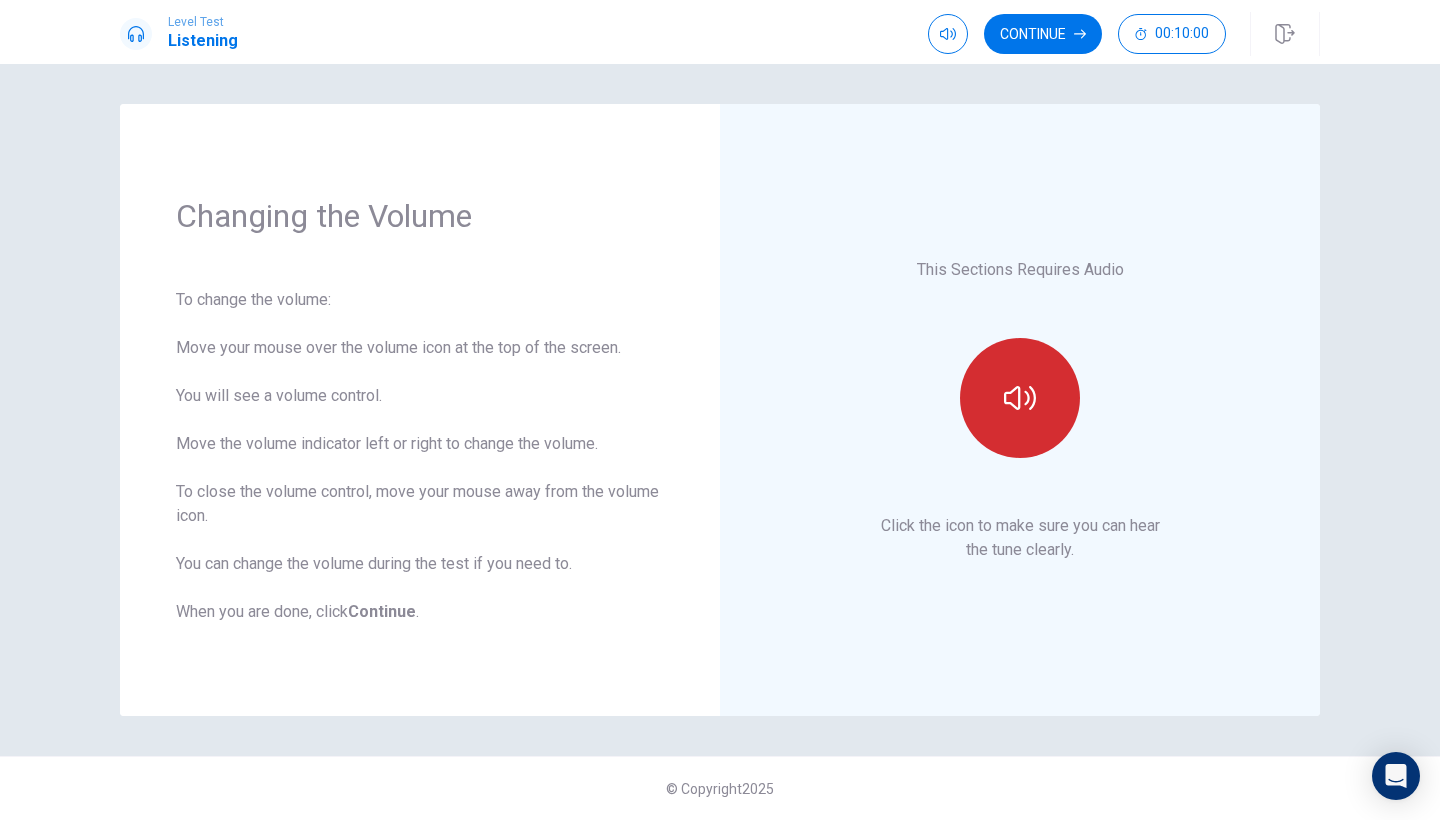 click at bounding box center [1020, 398] 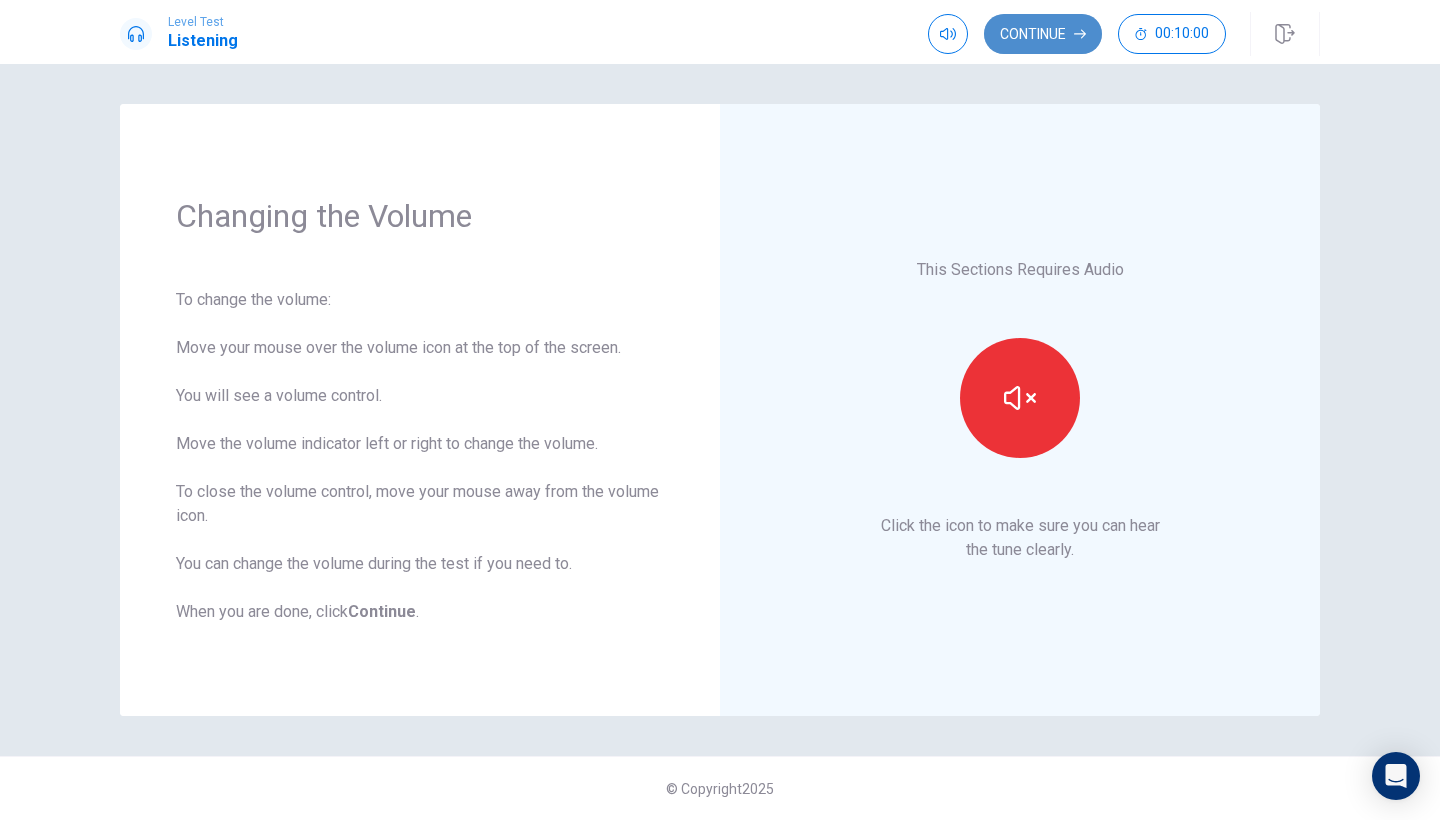 click on "Continue" at bounding box center [1043, 34] 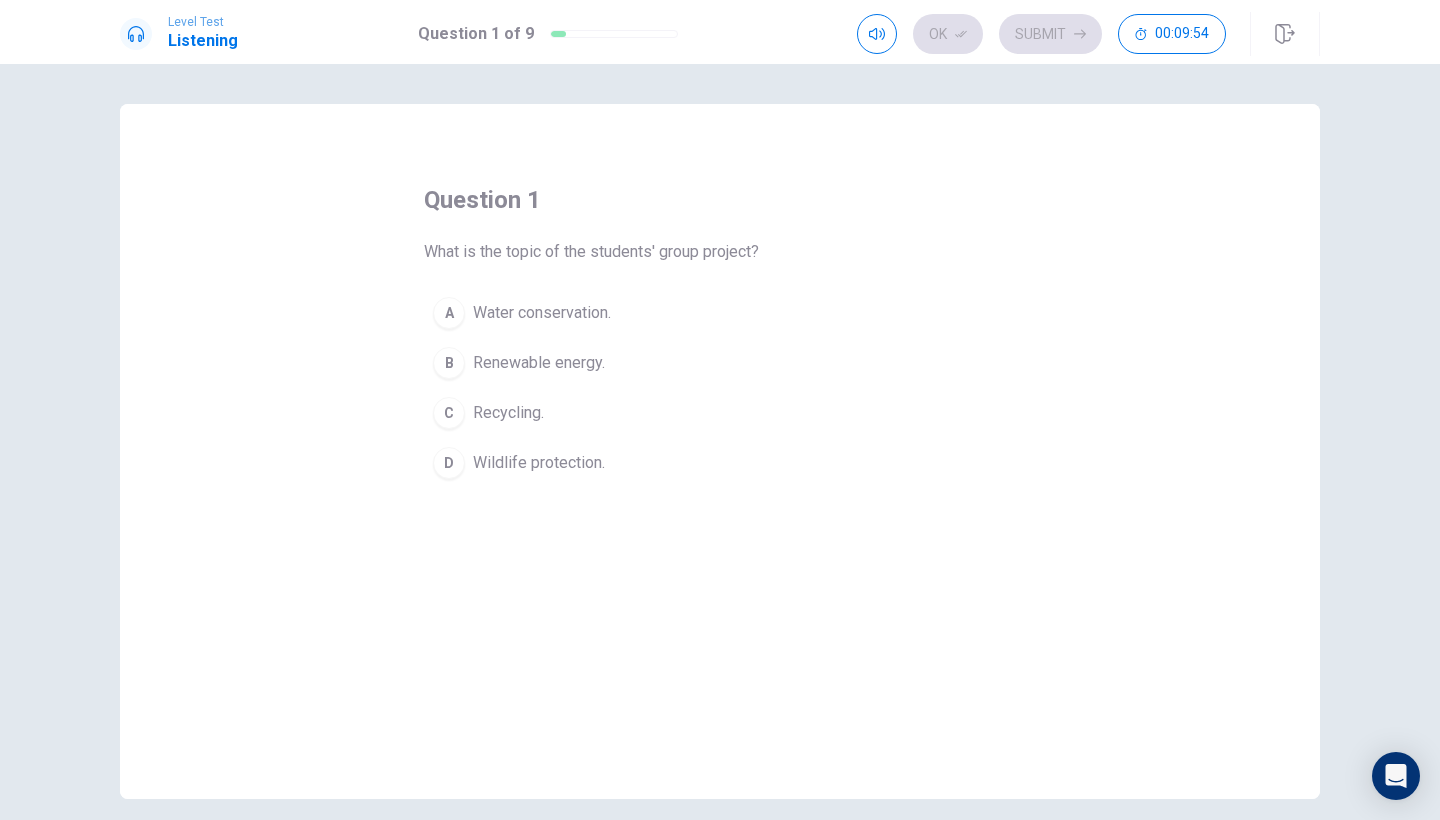 click on "Renewable energy." at bounding box center (539, 363) 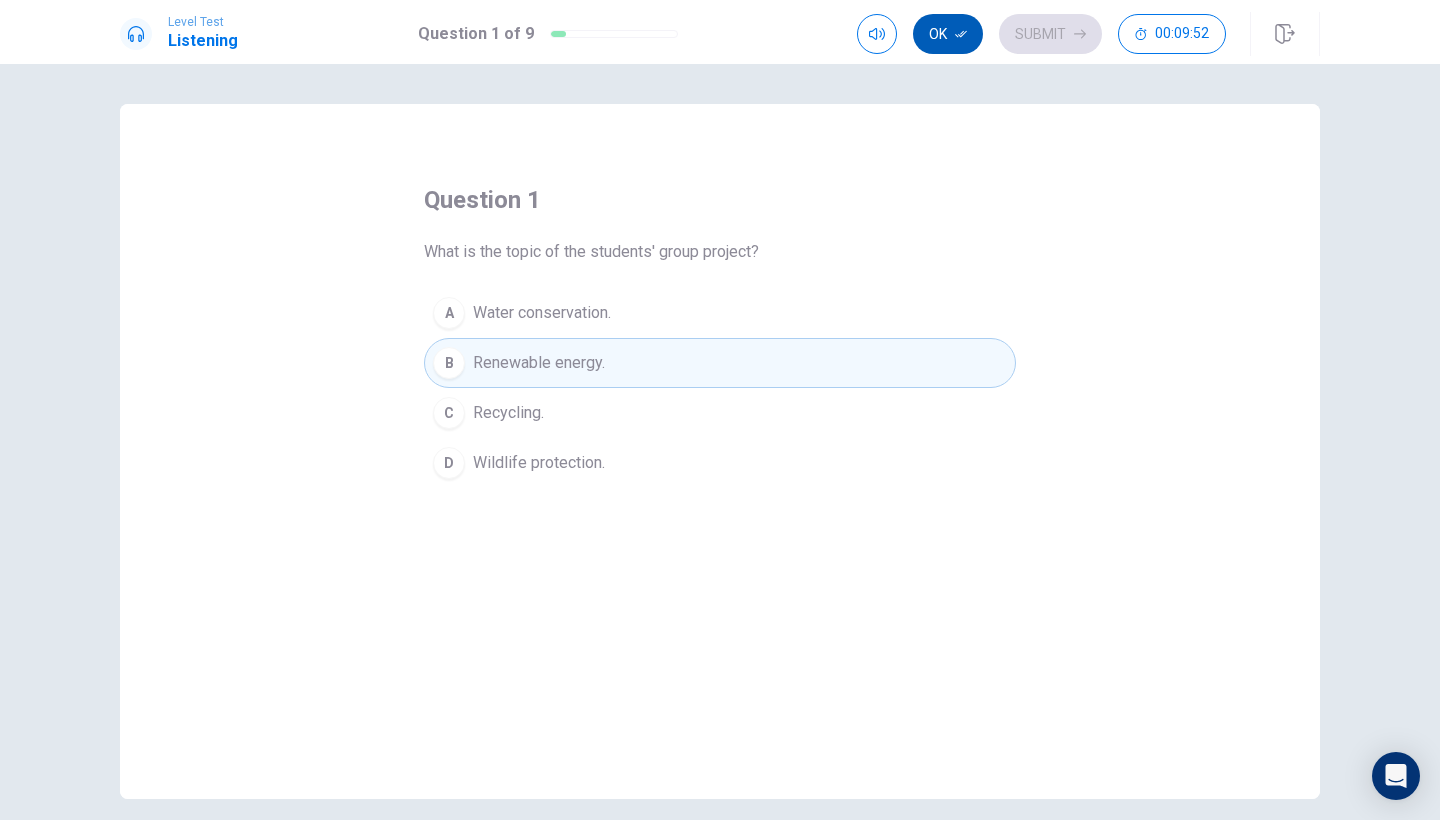 click on "Ok" at bounding box center (948, 34) 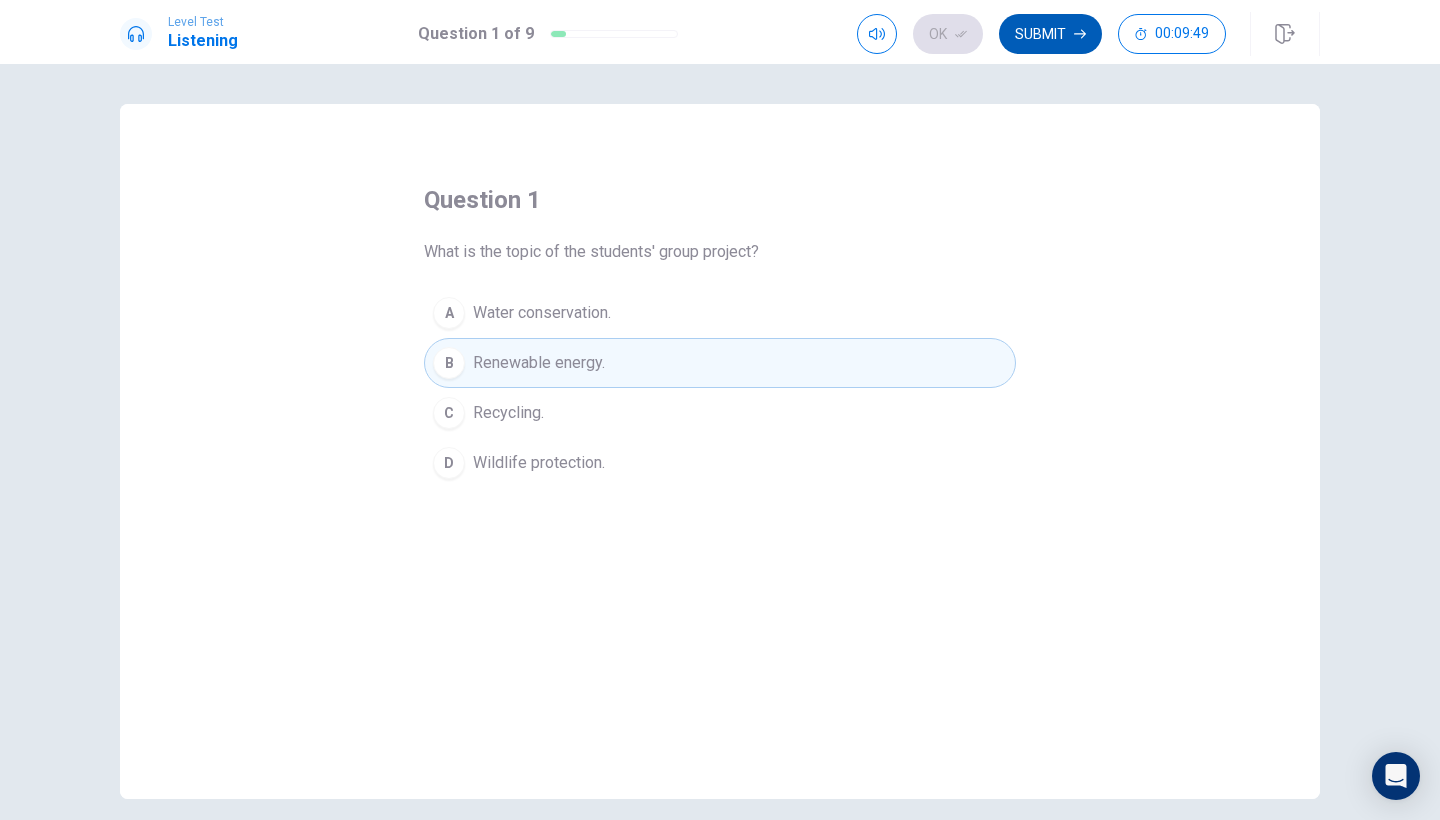 click on "Submit" at bounding box center [1050, 34] 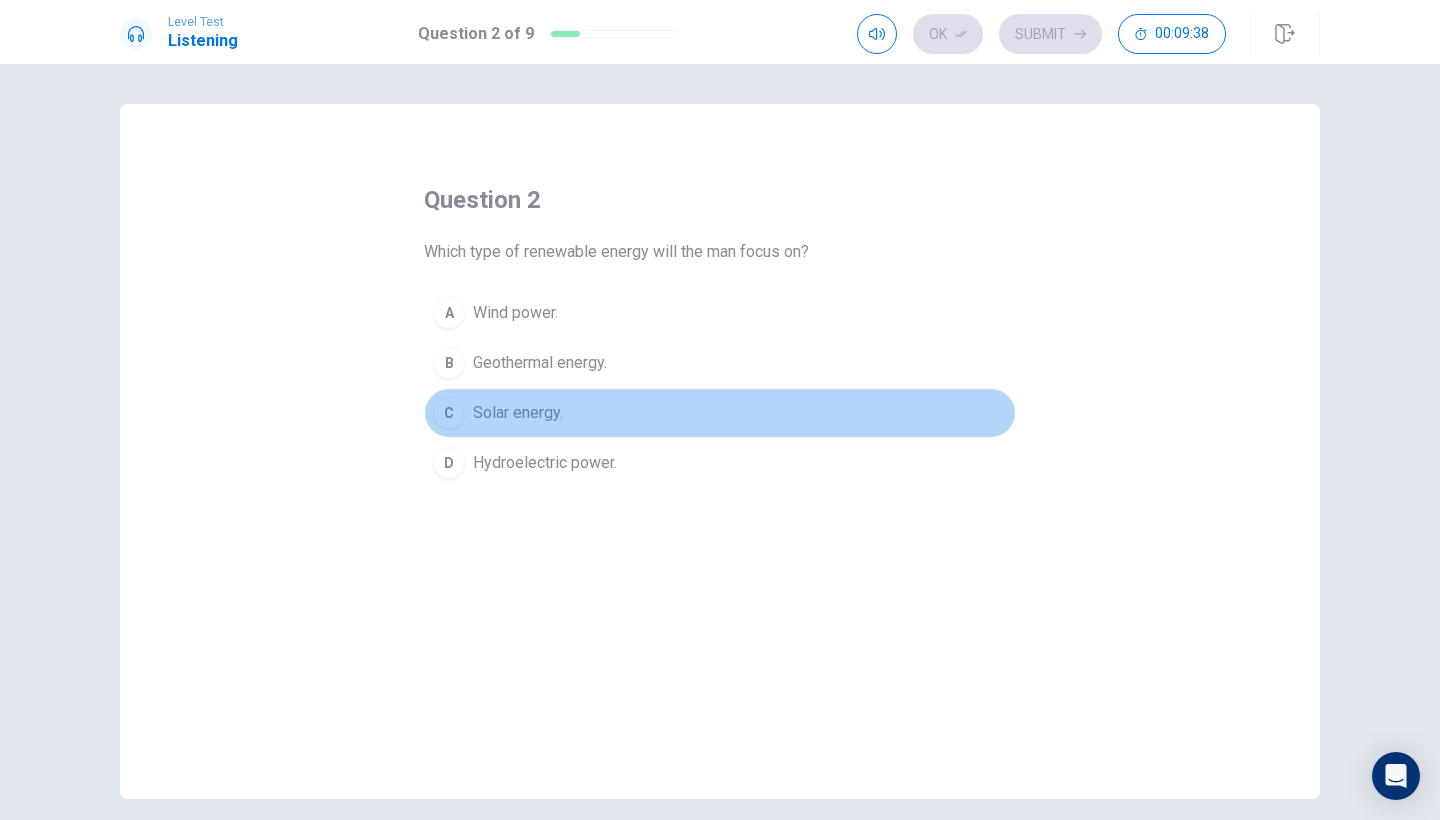 click on "C Solar energy." at bounding box center [720, 413] 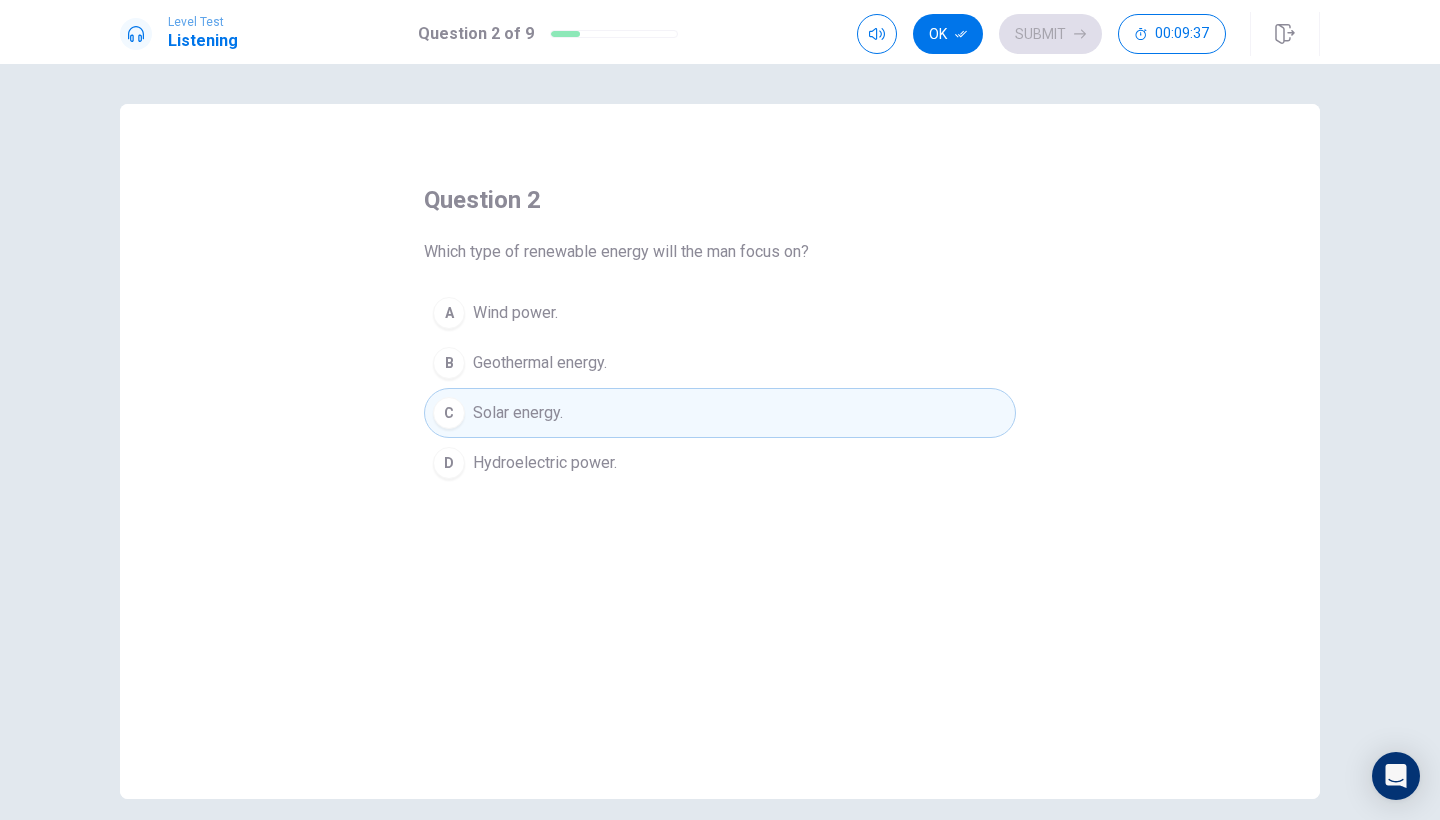 click on "Wind power." at bounding box center [515, 313] 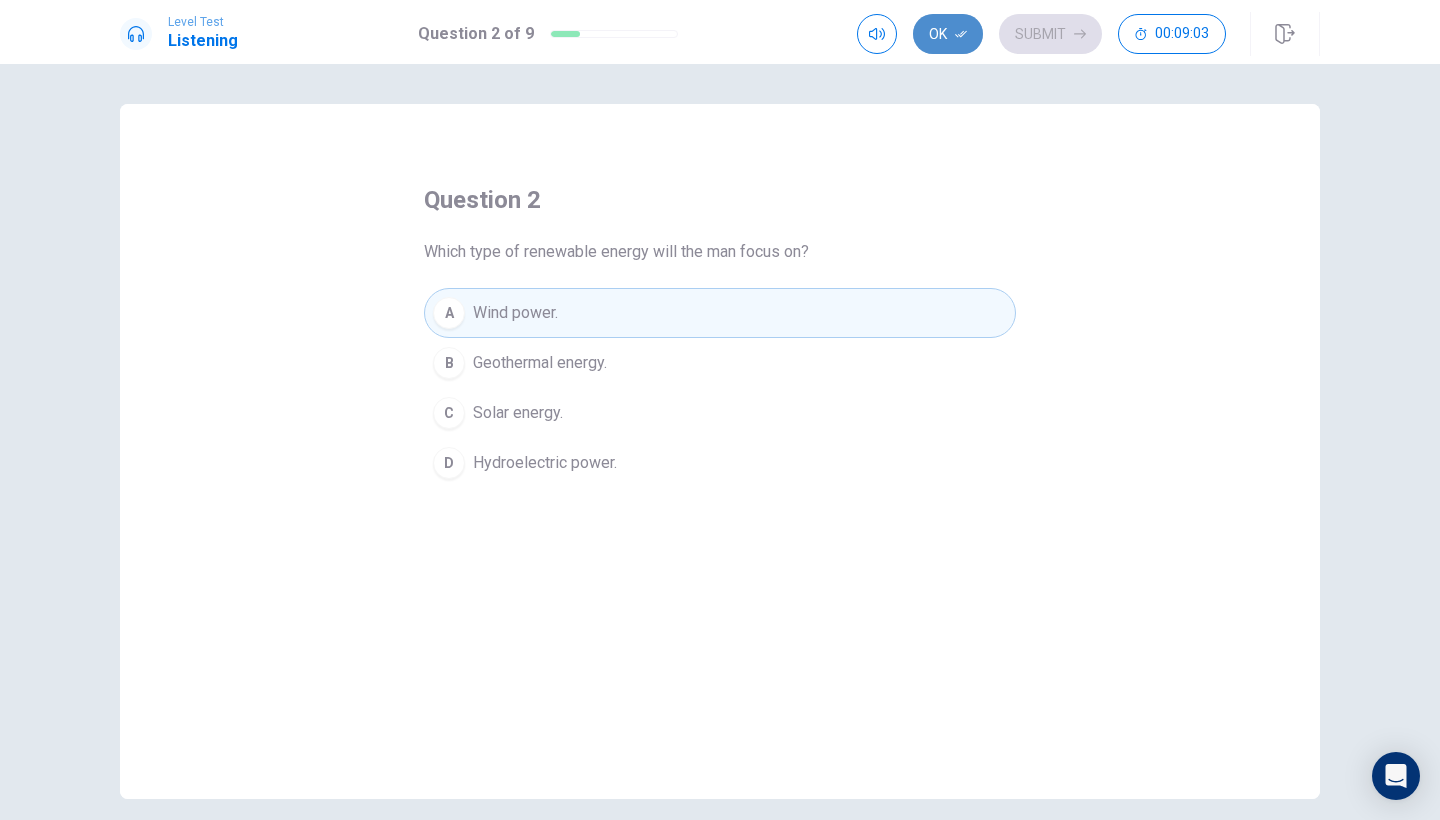 click on "Ok" at bounding box center (948, 34) 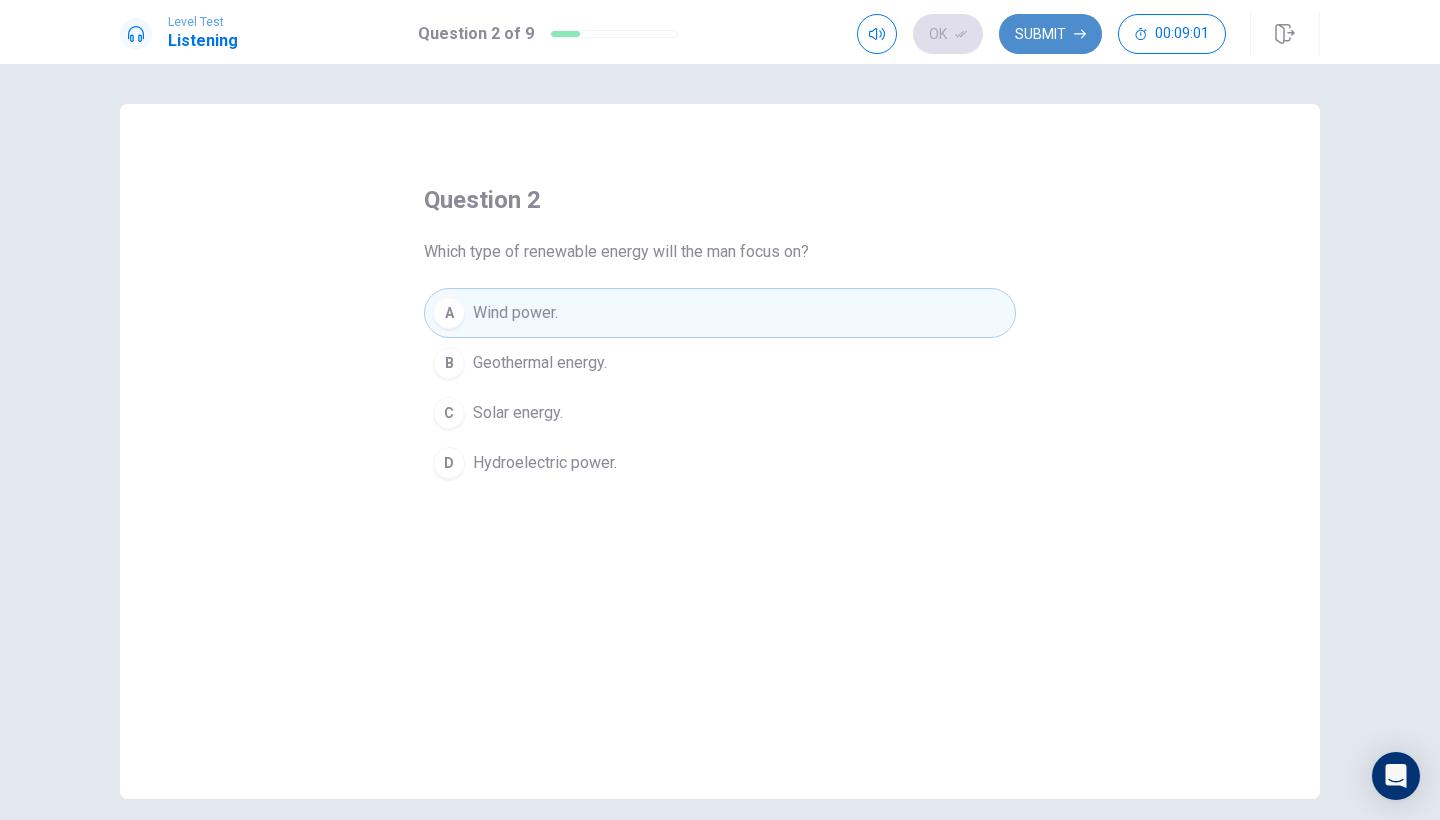 click on "Submit" at bounding box center (1050, 34) 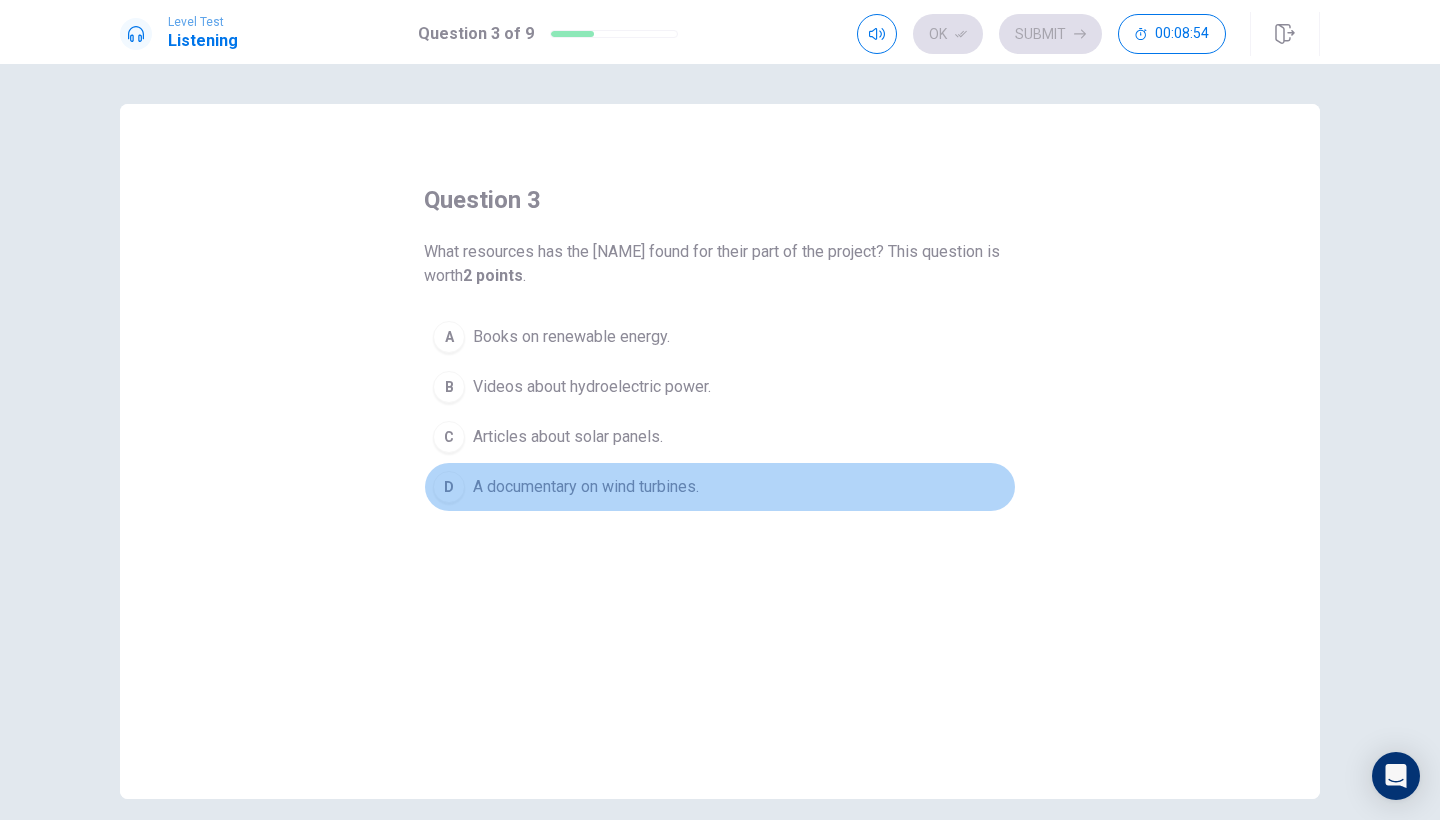 click on "A documentary on wind turbines." at bounding box center [586, 487] 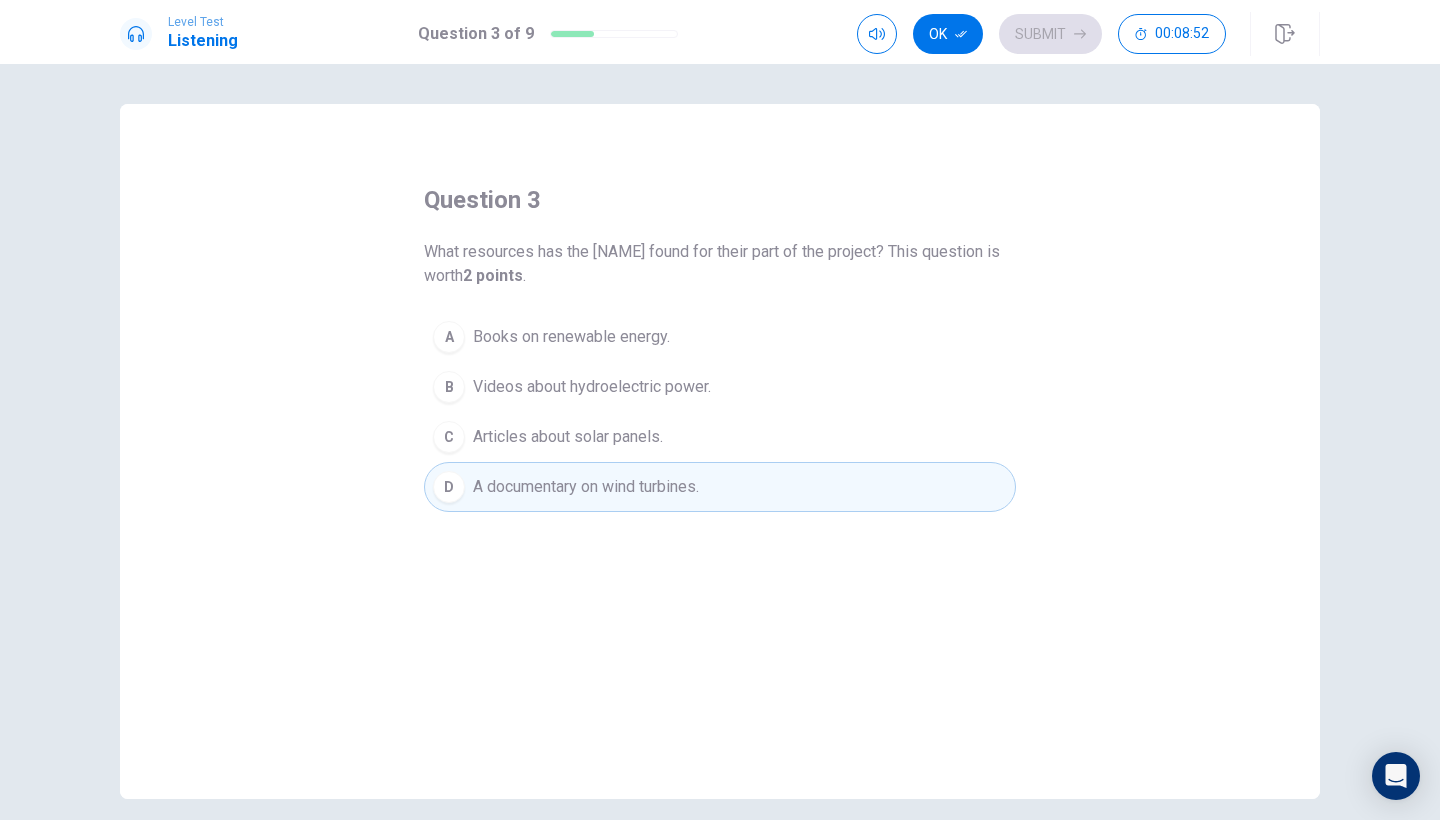 click on "Books on renewable energy." at bounding box center [571, 337] 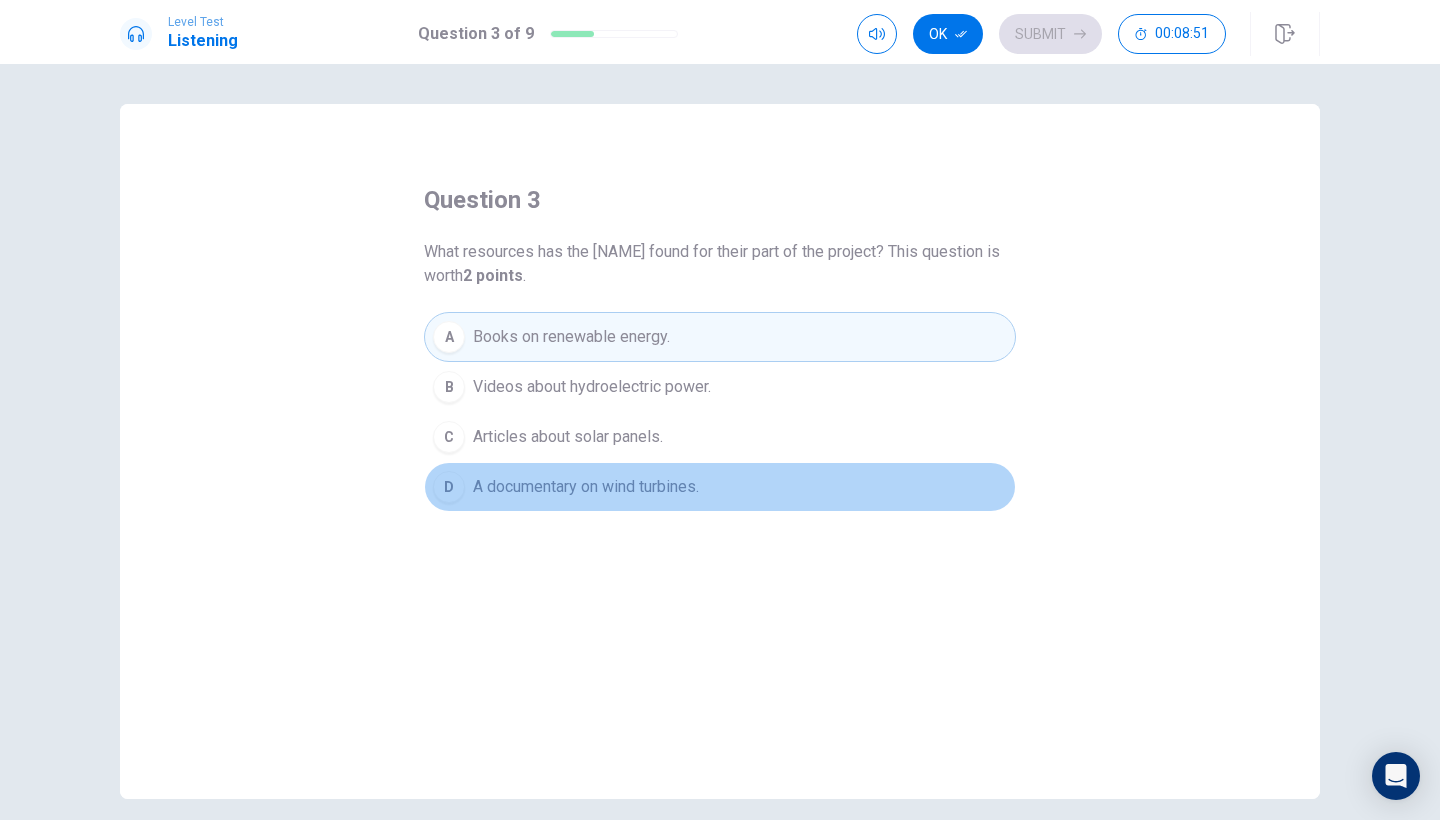 click on "D A documentary on wind turbines." at bounding box center (720, 487) 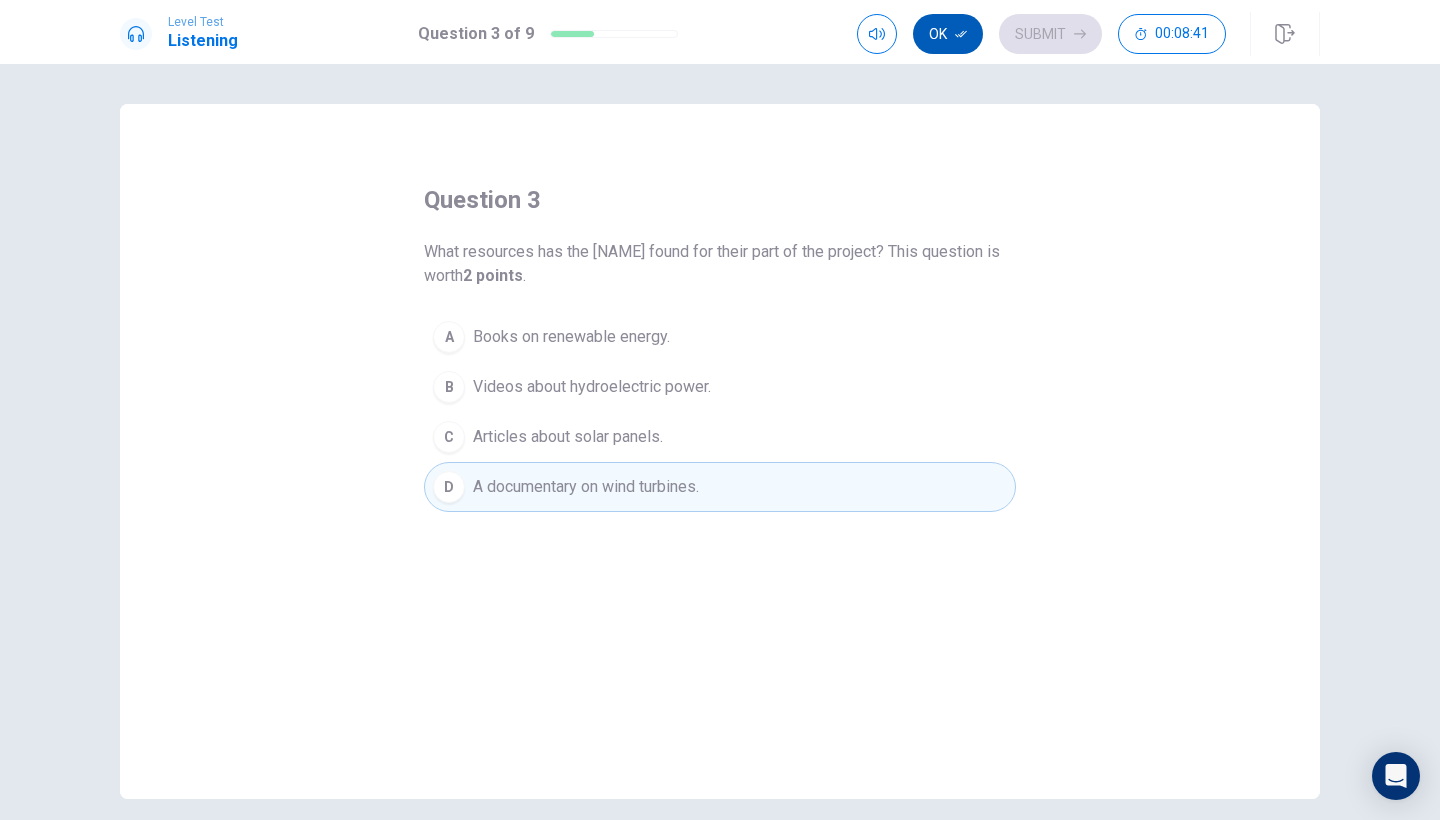 click on "Ok" at bounding box center [948, 34] 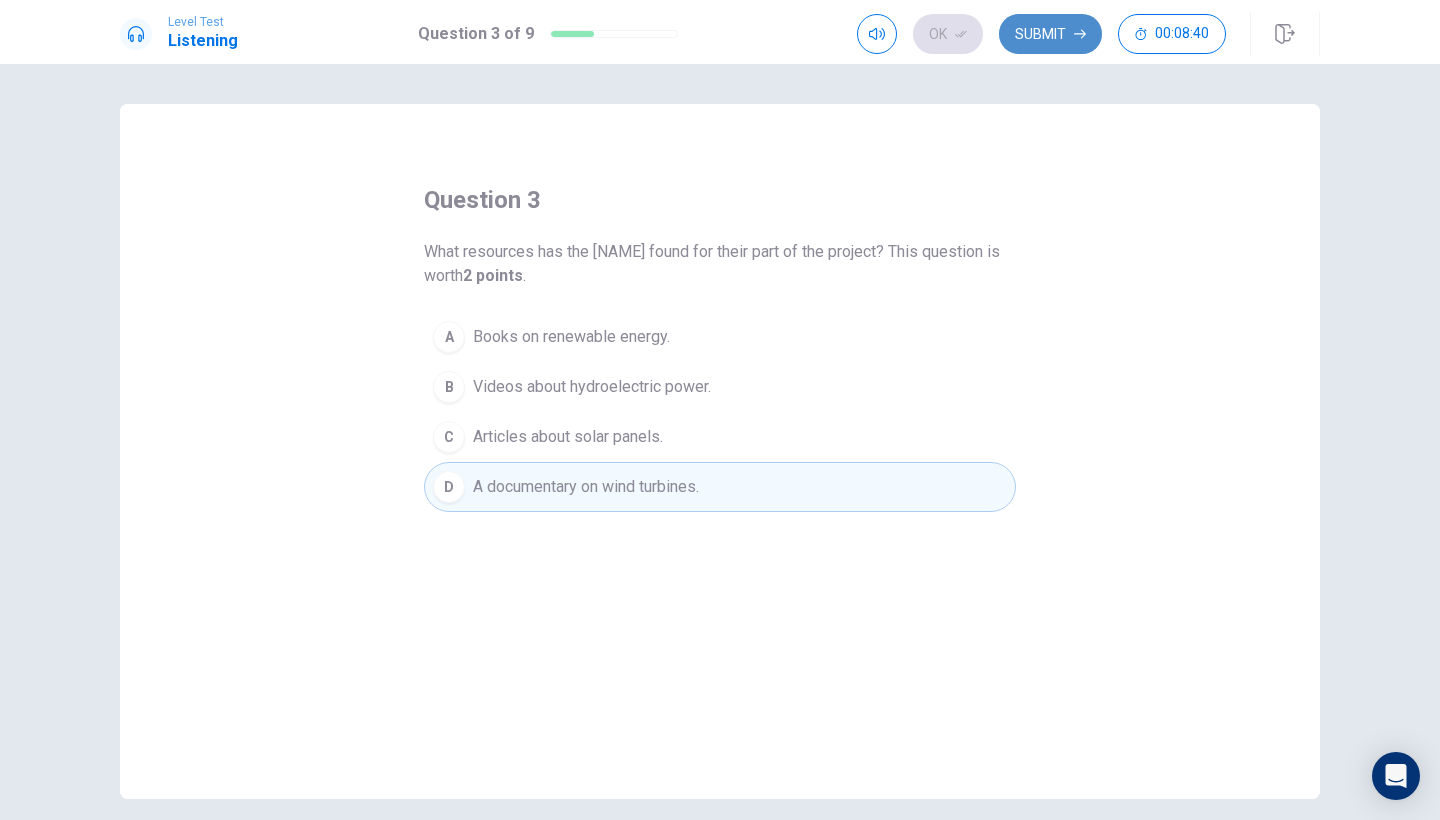 click on "Submit" at bounding box center [1050, 34] 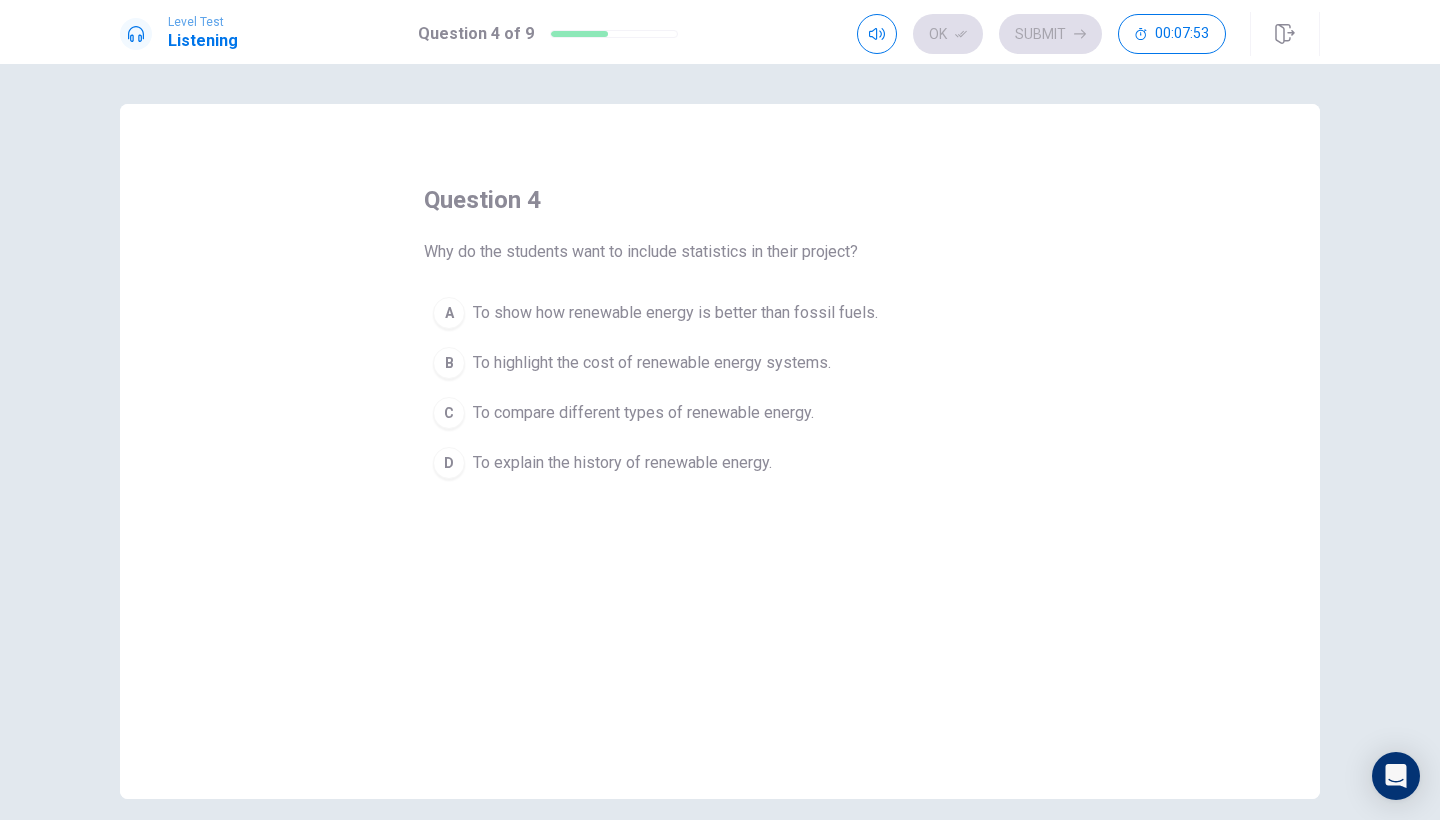 click on "To show how renewable energy is better than fossil fuels." at bounding box center (675, 313) 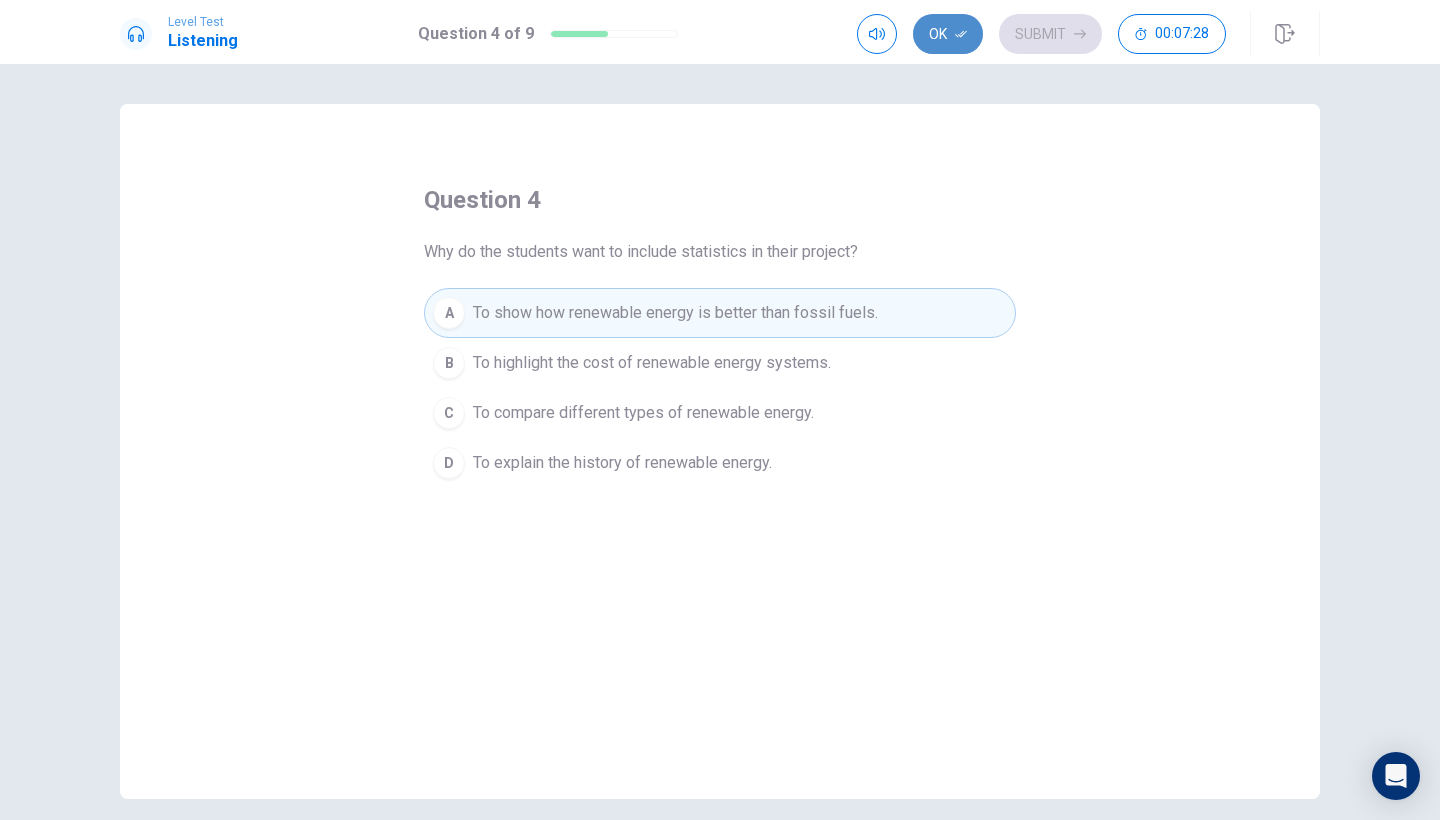 click on "Ok" at bounding box center (948, 34) 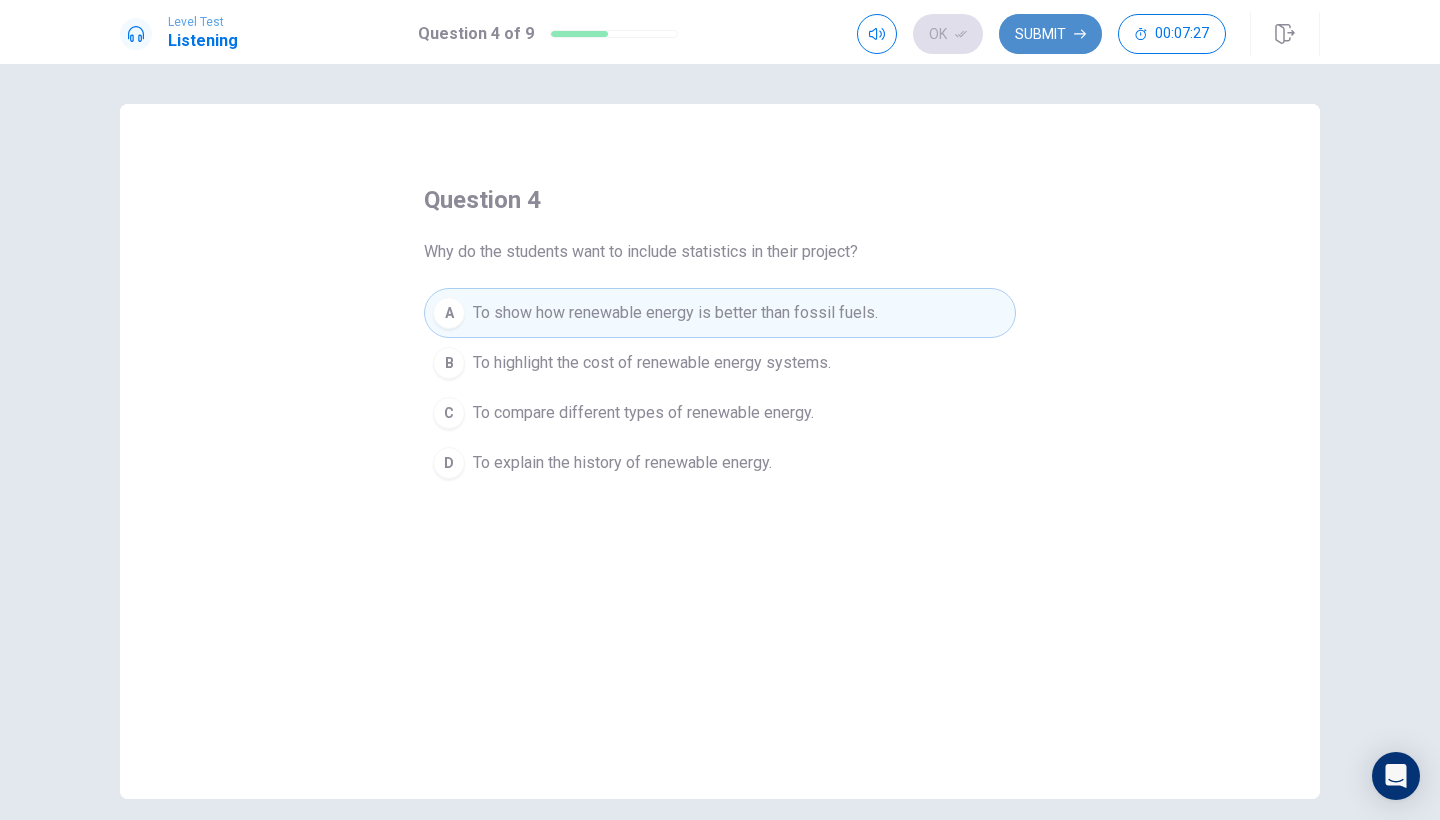 click on "Submit" at bounding box center (1050, 34) 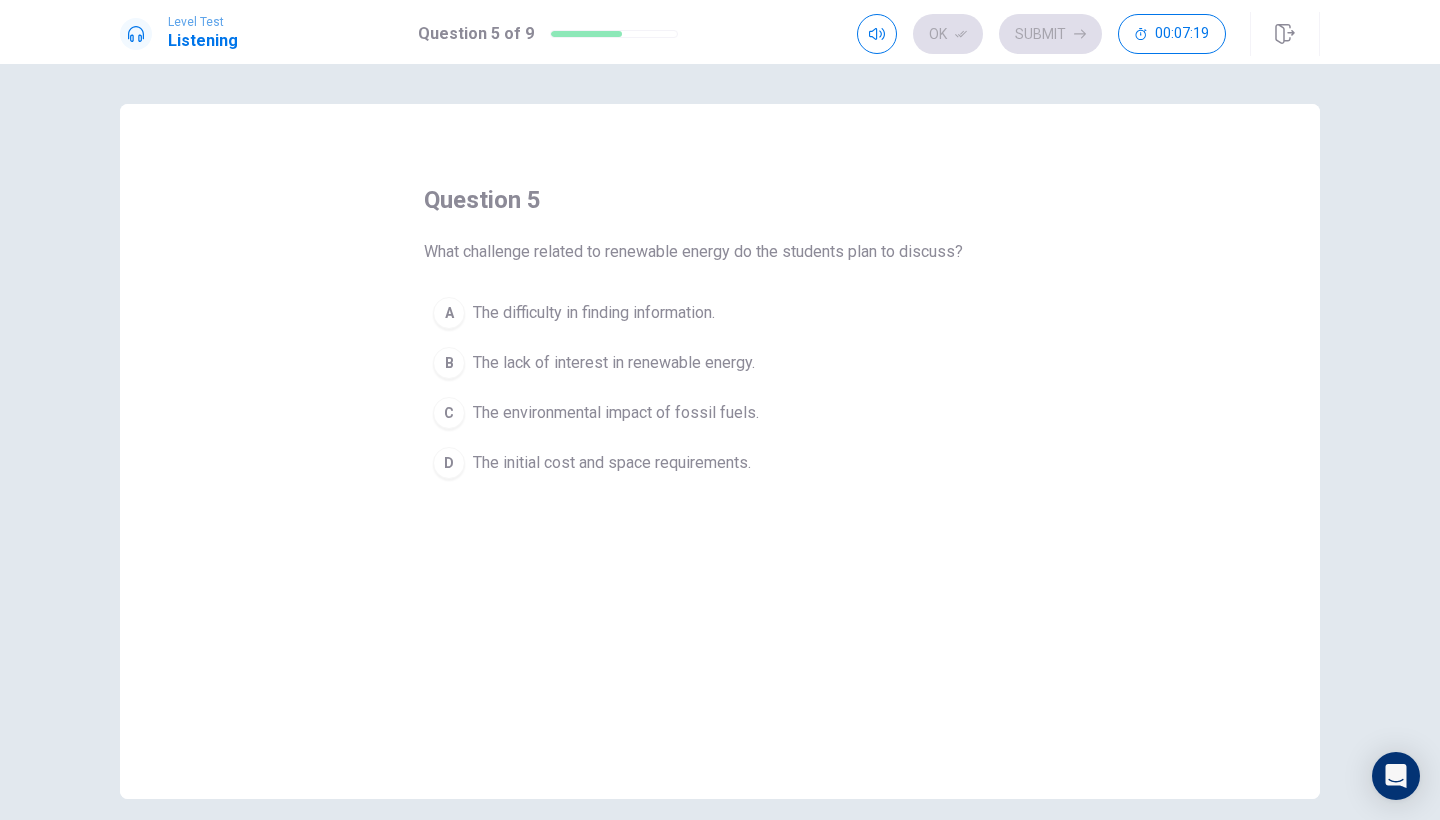 click on "The initial cost and space requirements." at bounding box center [612, 463] 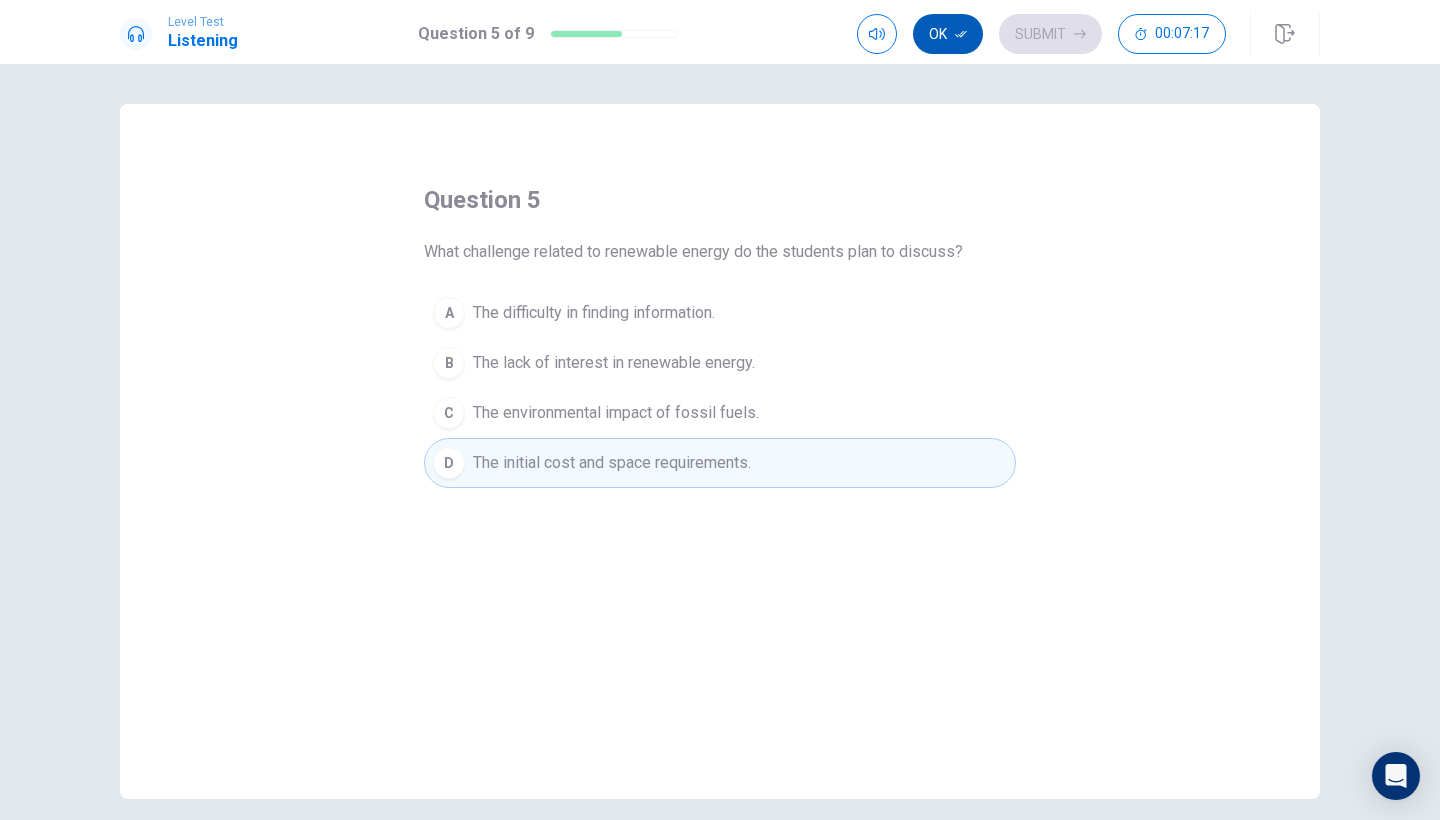 click on "Ok" at bounding box center (948, 34) 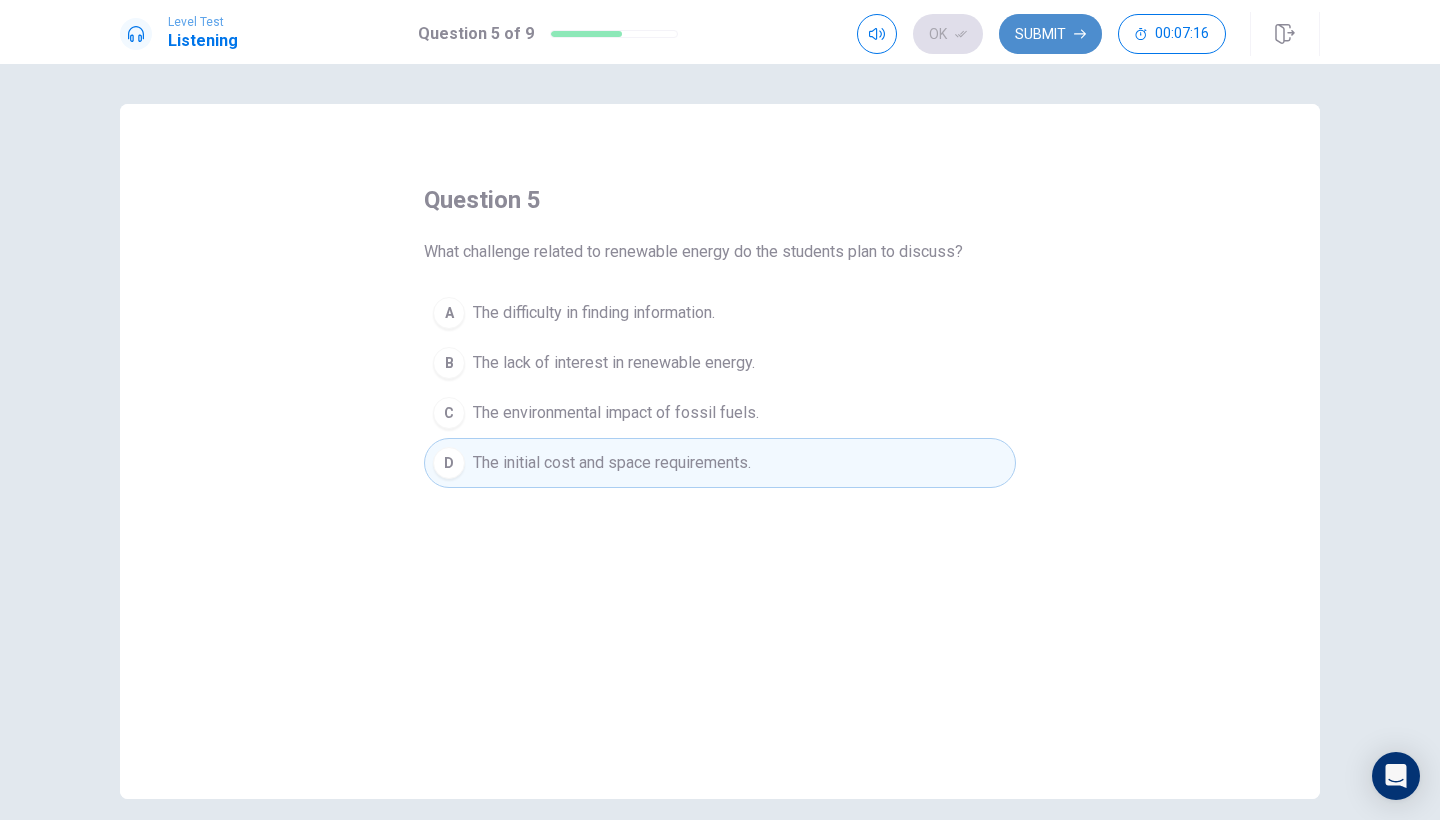 click on "Submit" at bounding box center (1050, 34) 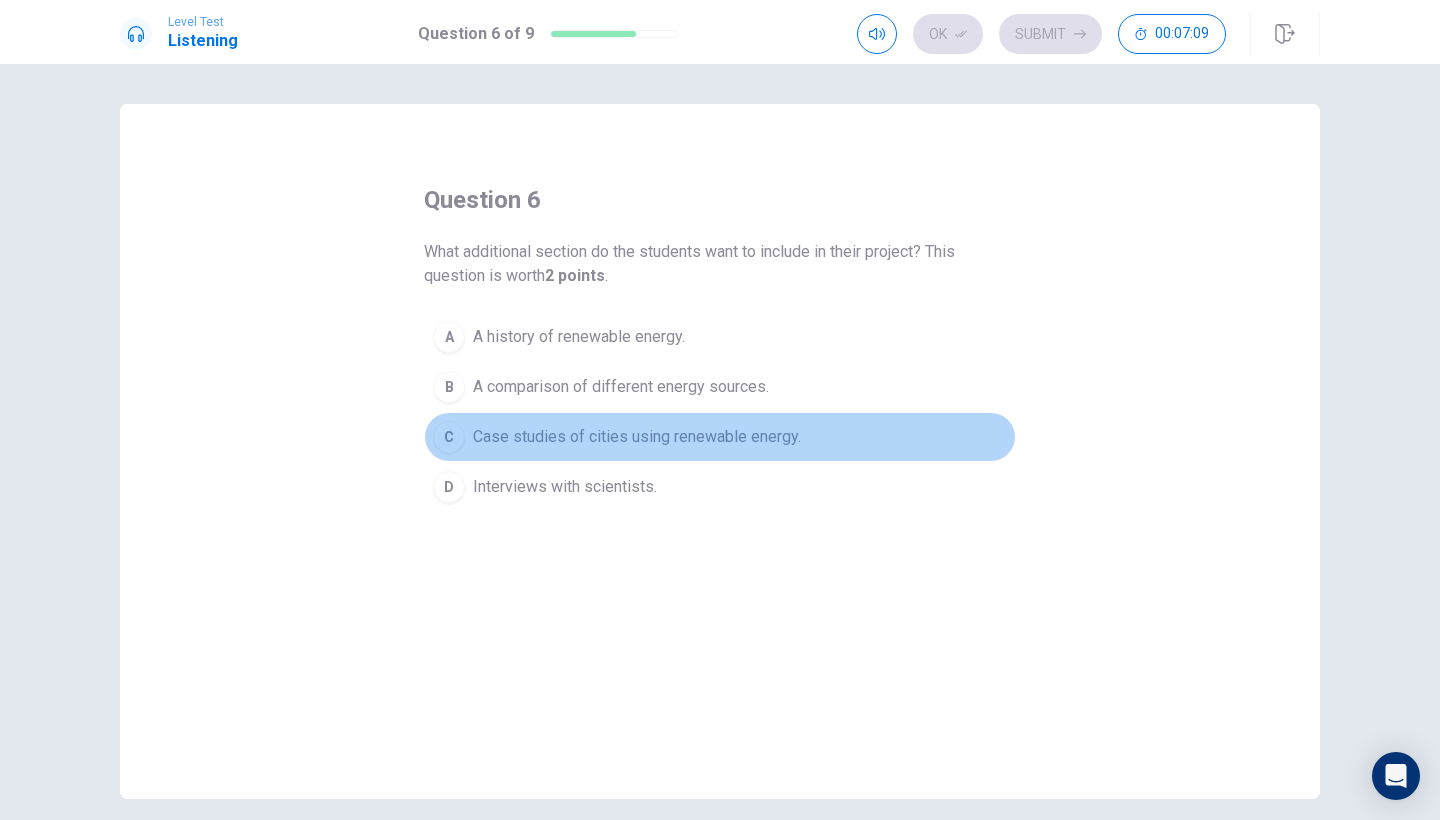 click on "Case studies of cities using renewable energy." at bounding box center [637, 437] 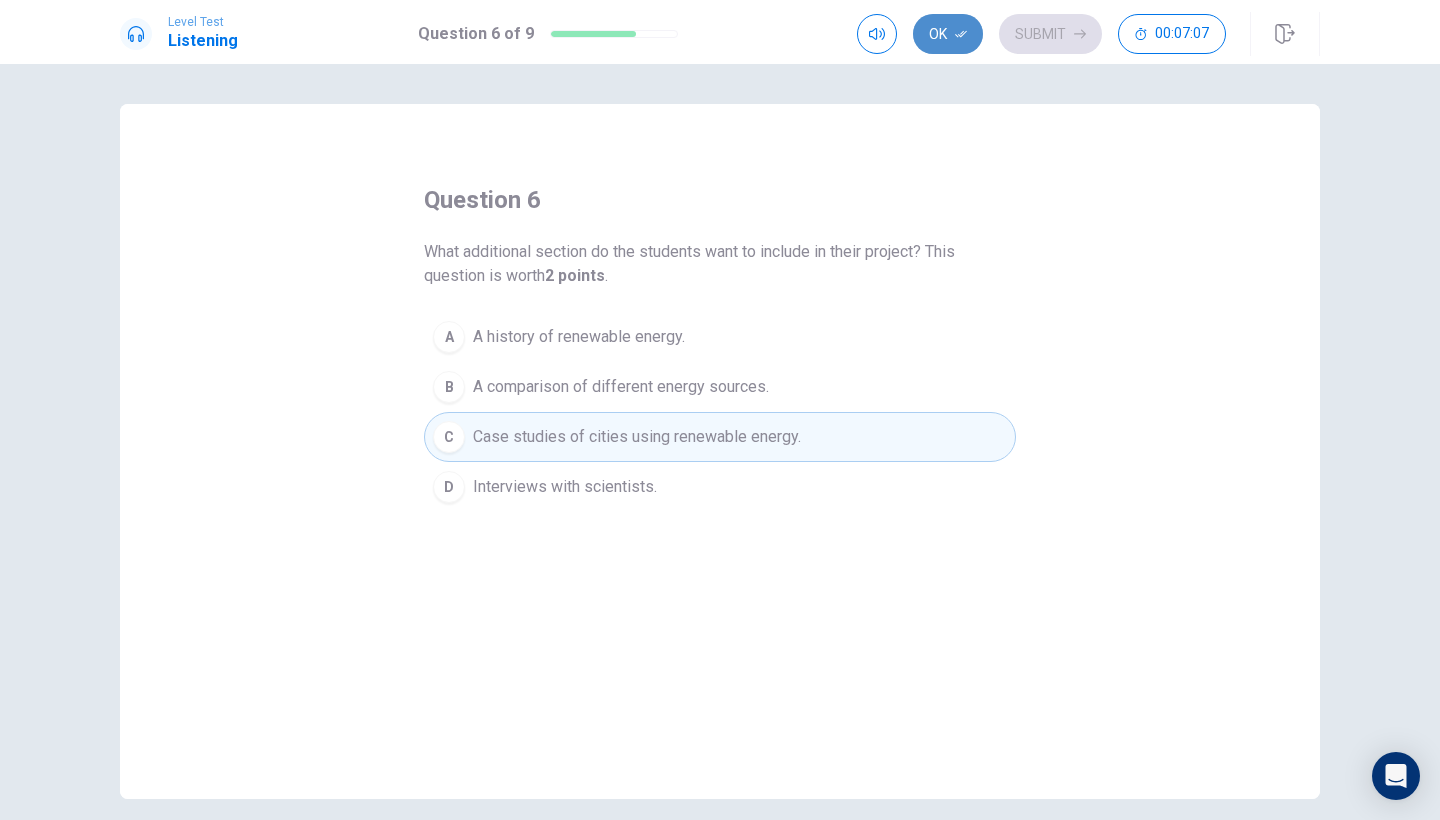 click on "Ok" at bounding box center (948, 34) 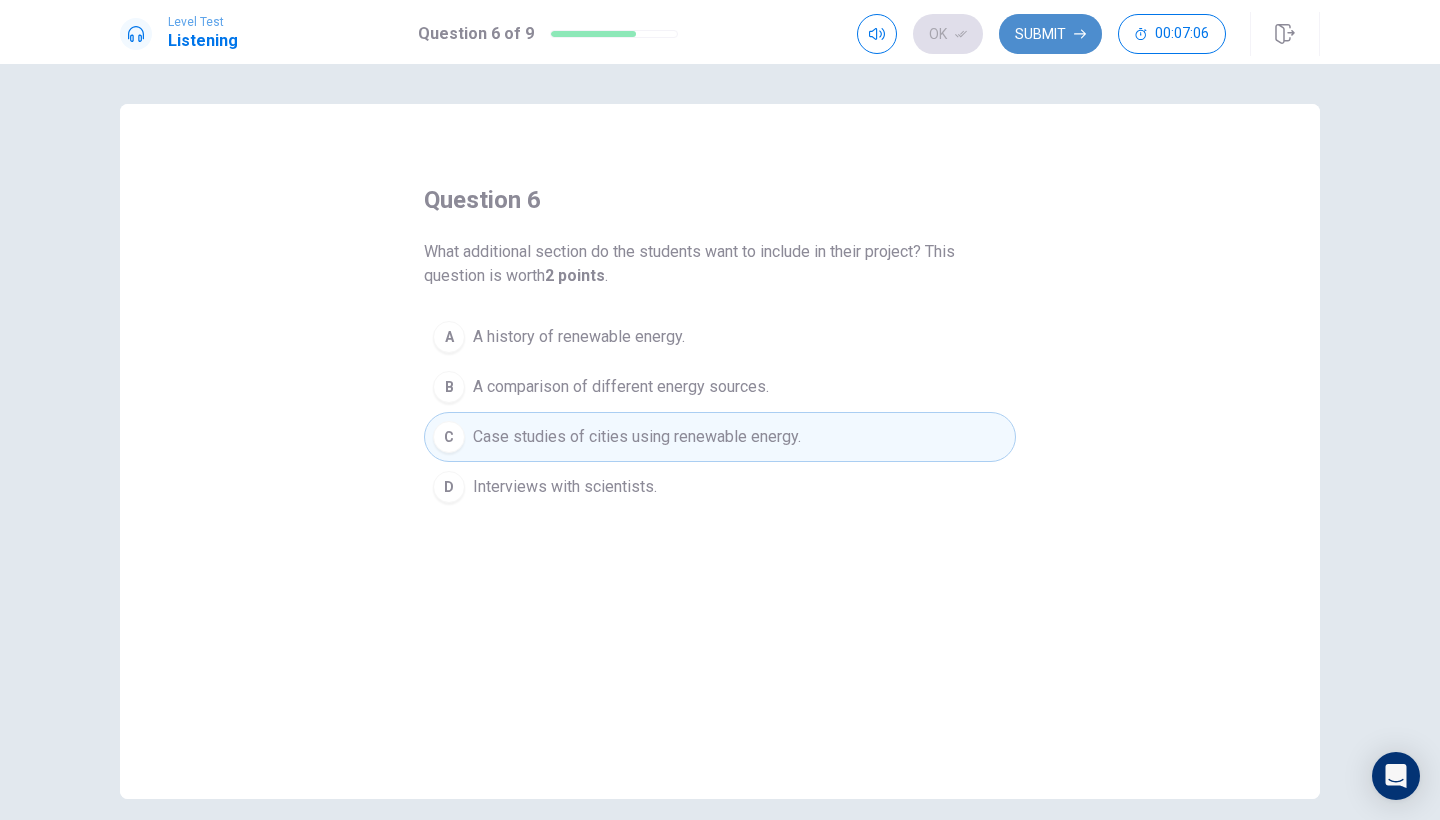 click on "Submit" at bounding box center (1050, 34) 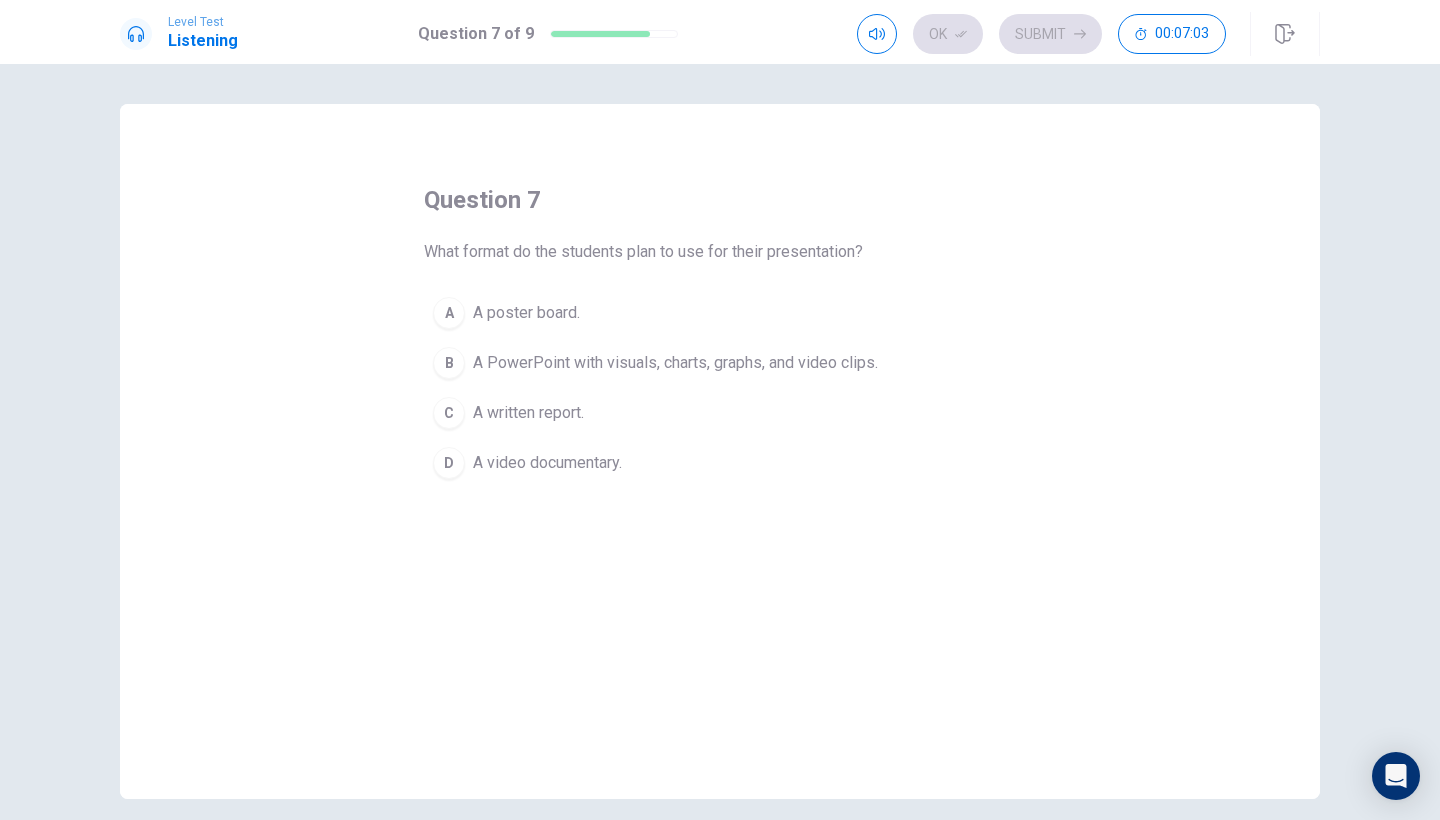 click on "A PowerPoint with visuals, charts, graphs, and video clips." at bounding box center (675, 363) 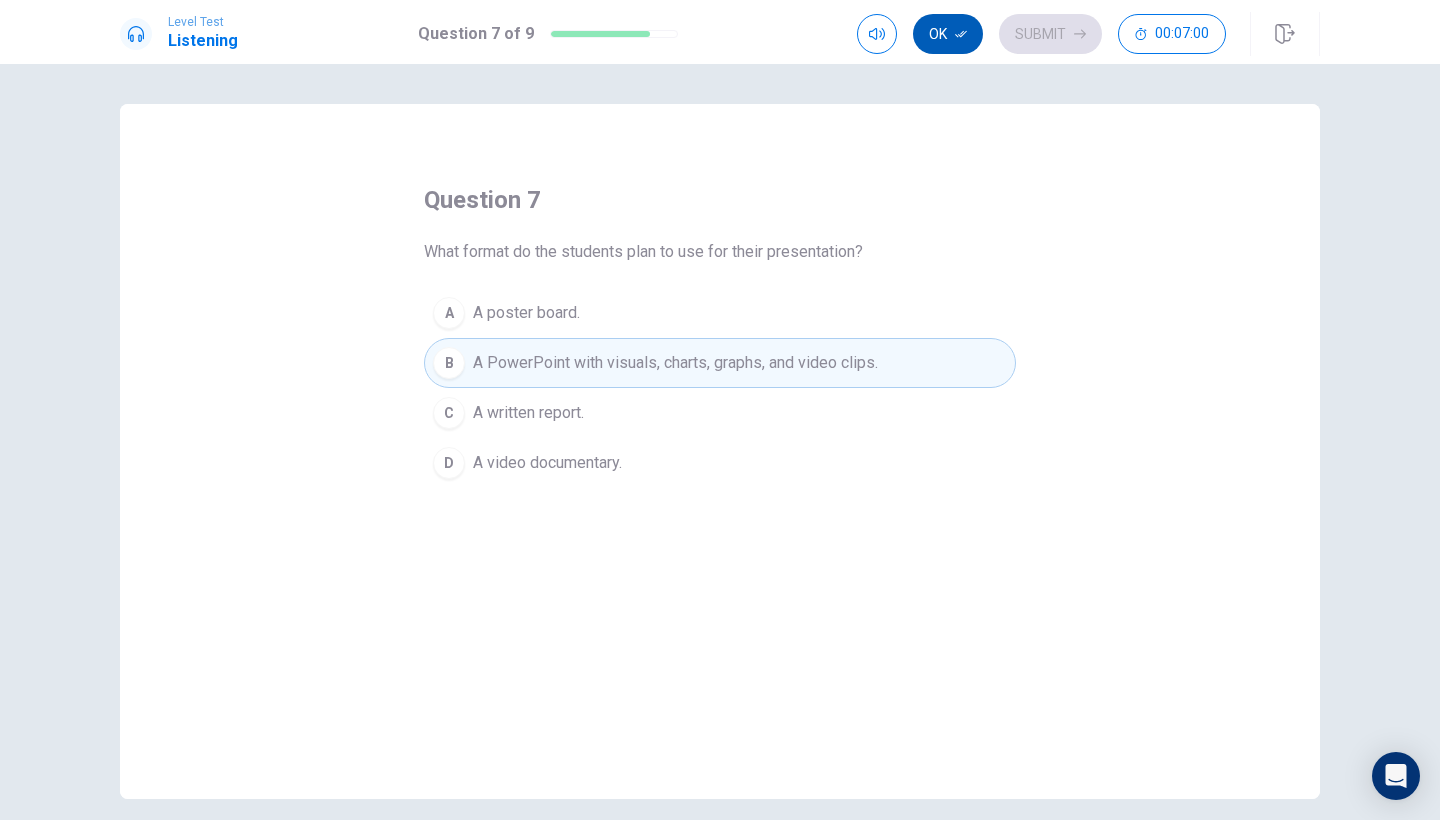 click on "Ok" at bounding box center (948, 34) 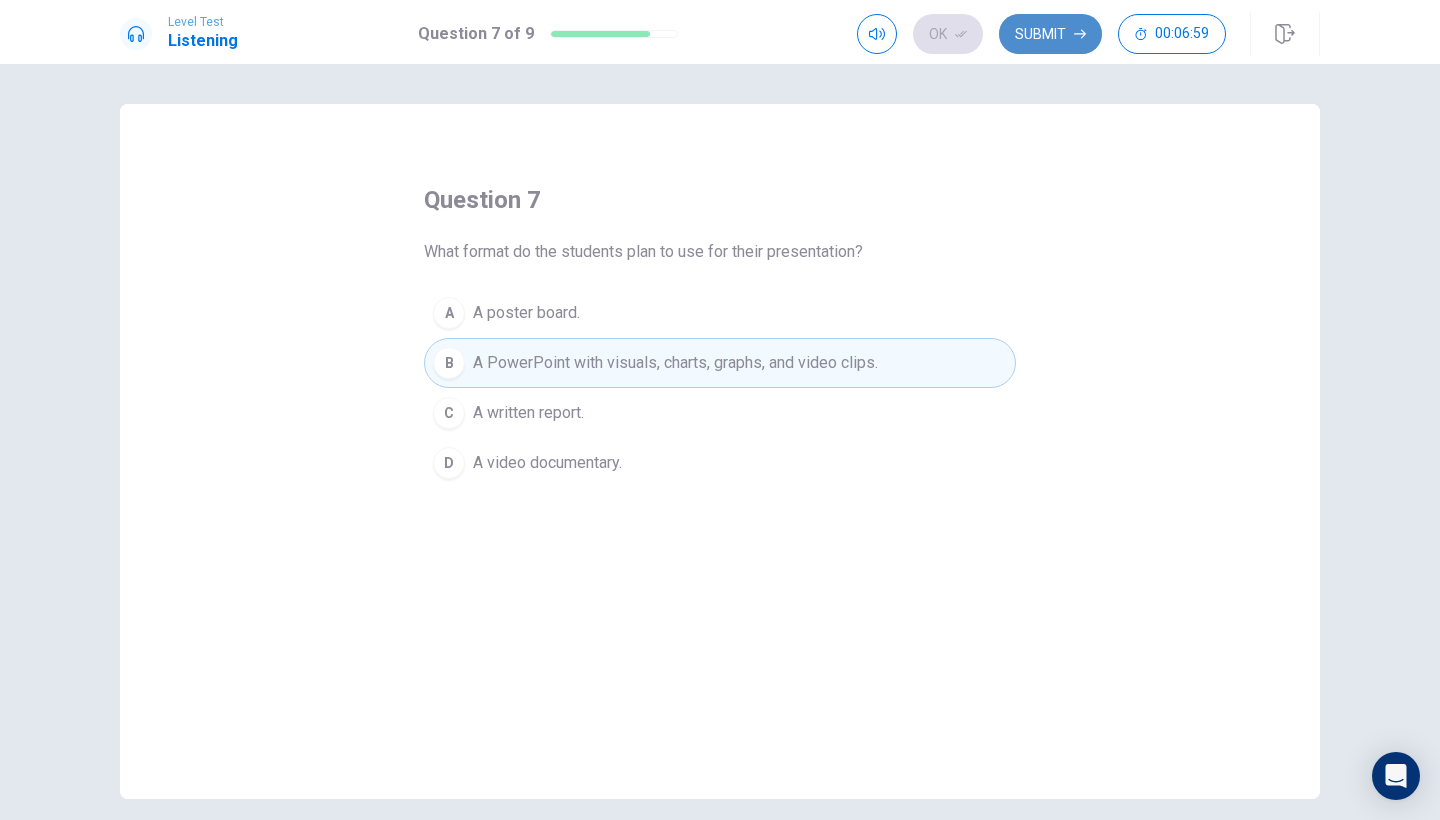 click on "Submit" at bounding box center [1050, 34] 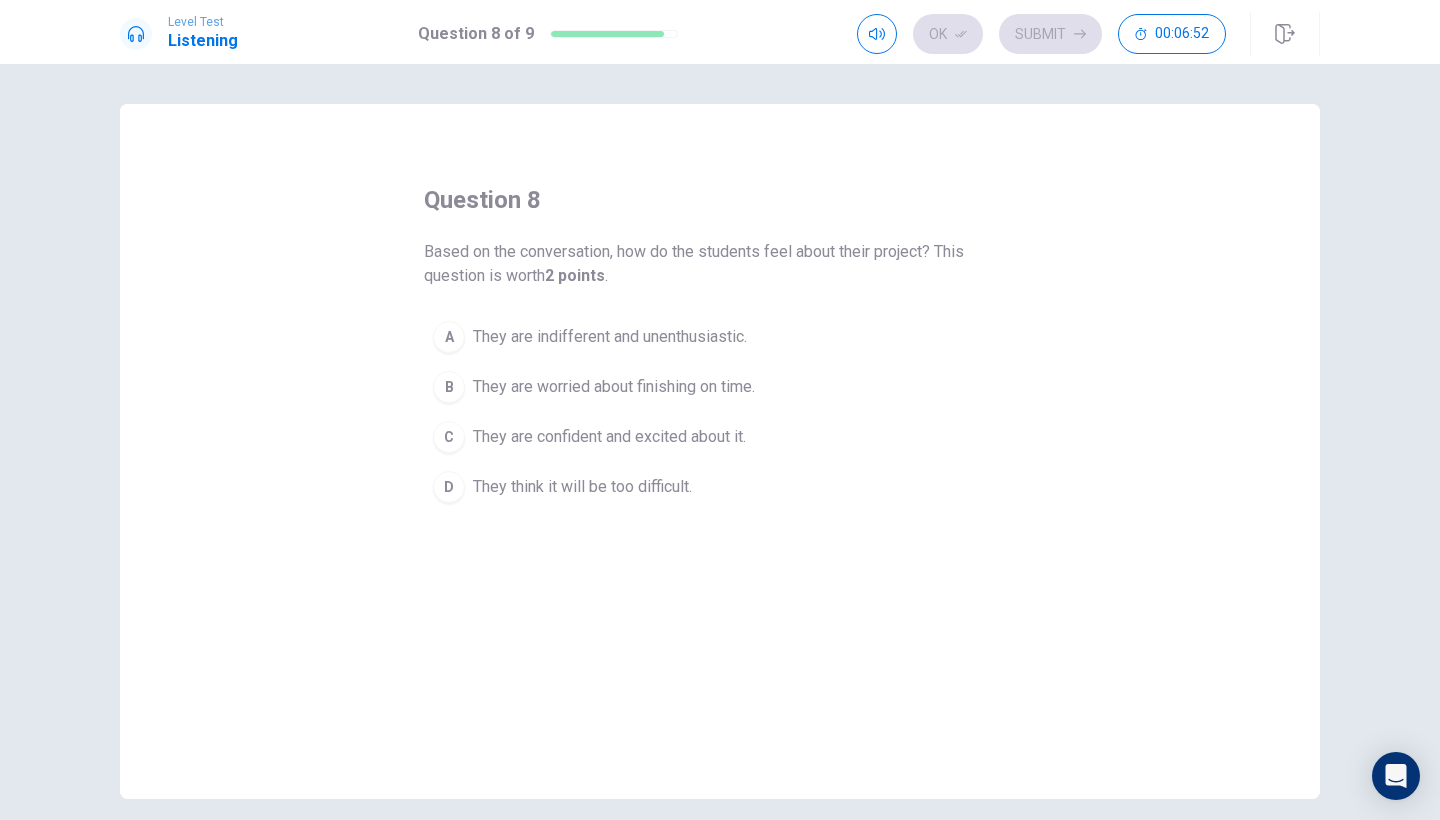 click on "They are confident and excited about it." at bounding box center [609, 437] 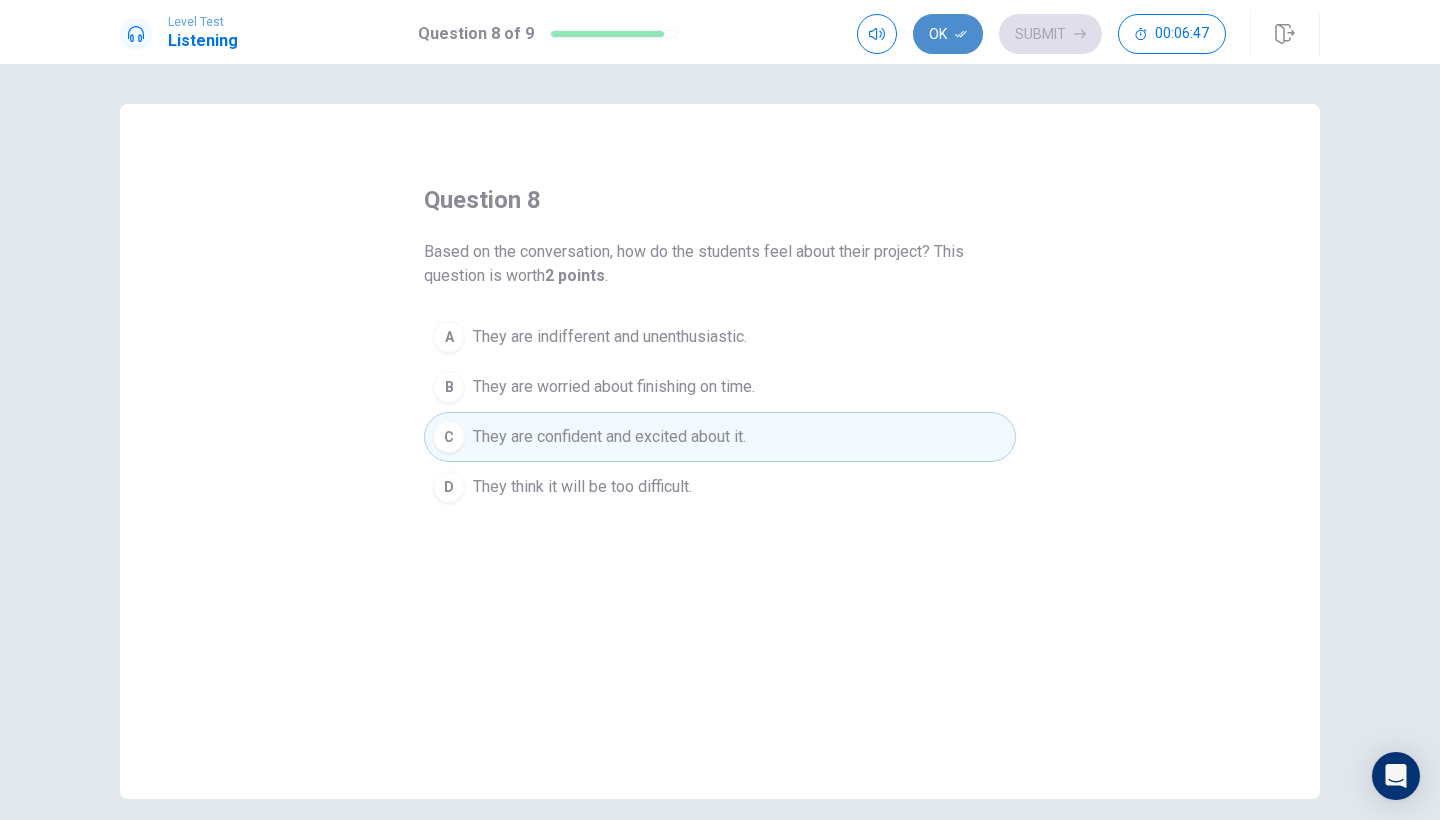 click on "Ok" at bounding box center (948, 34) 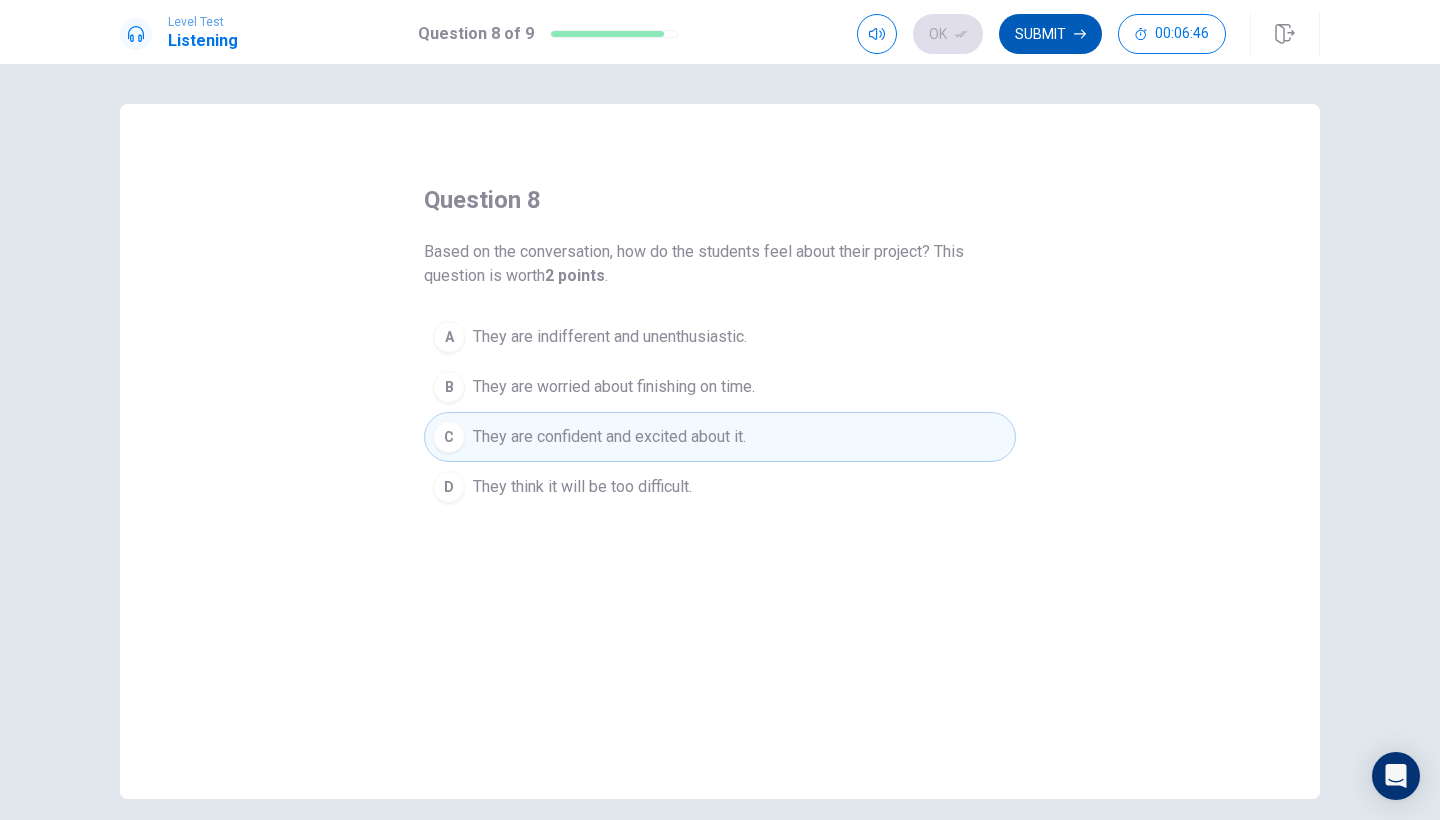 click on "Submit" at bounding box center (1050, 34) 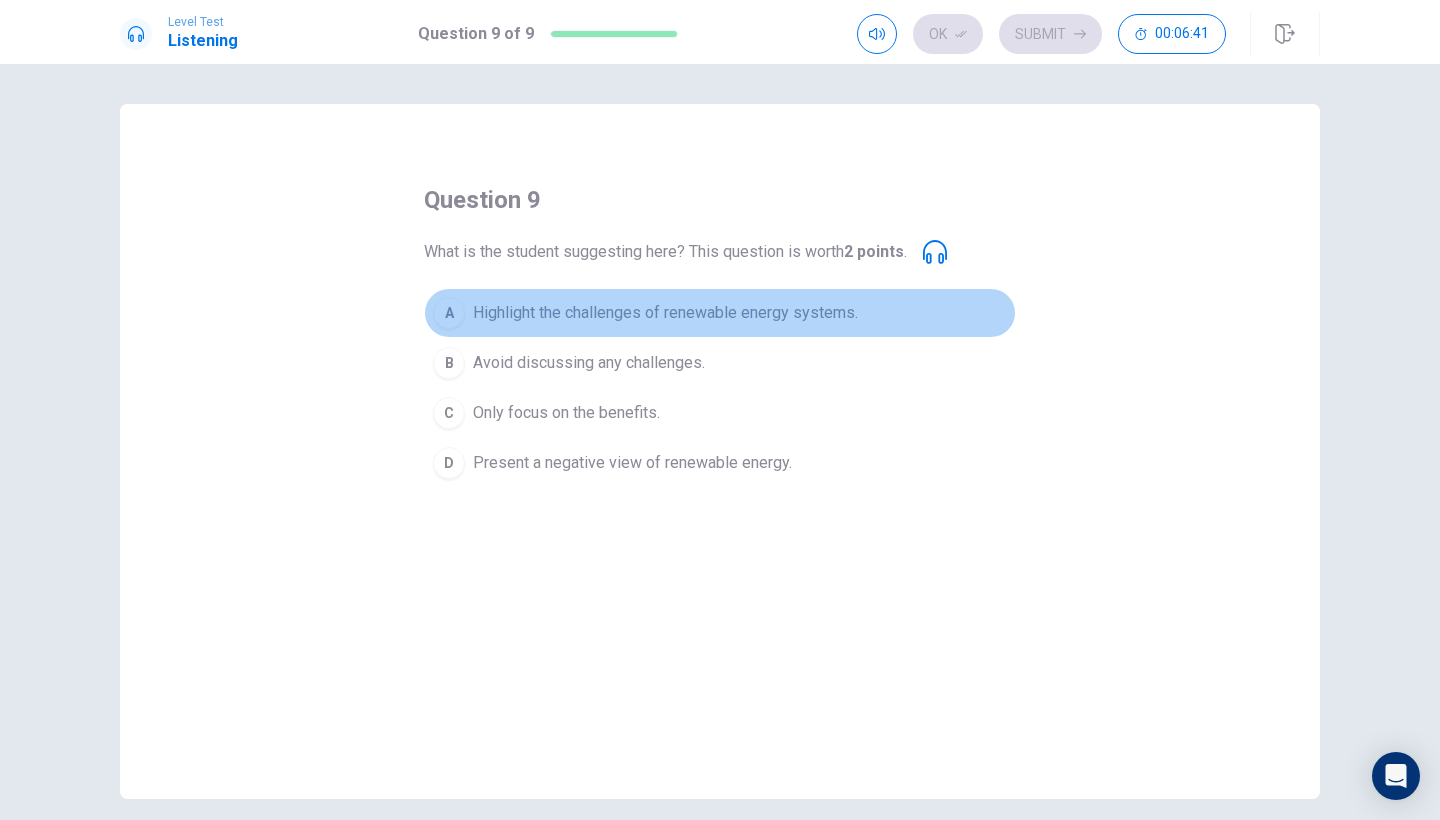 click on "Highlight the challenges of renewable energy systems." at bounding box center [665, 313] 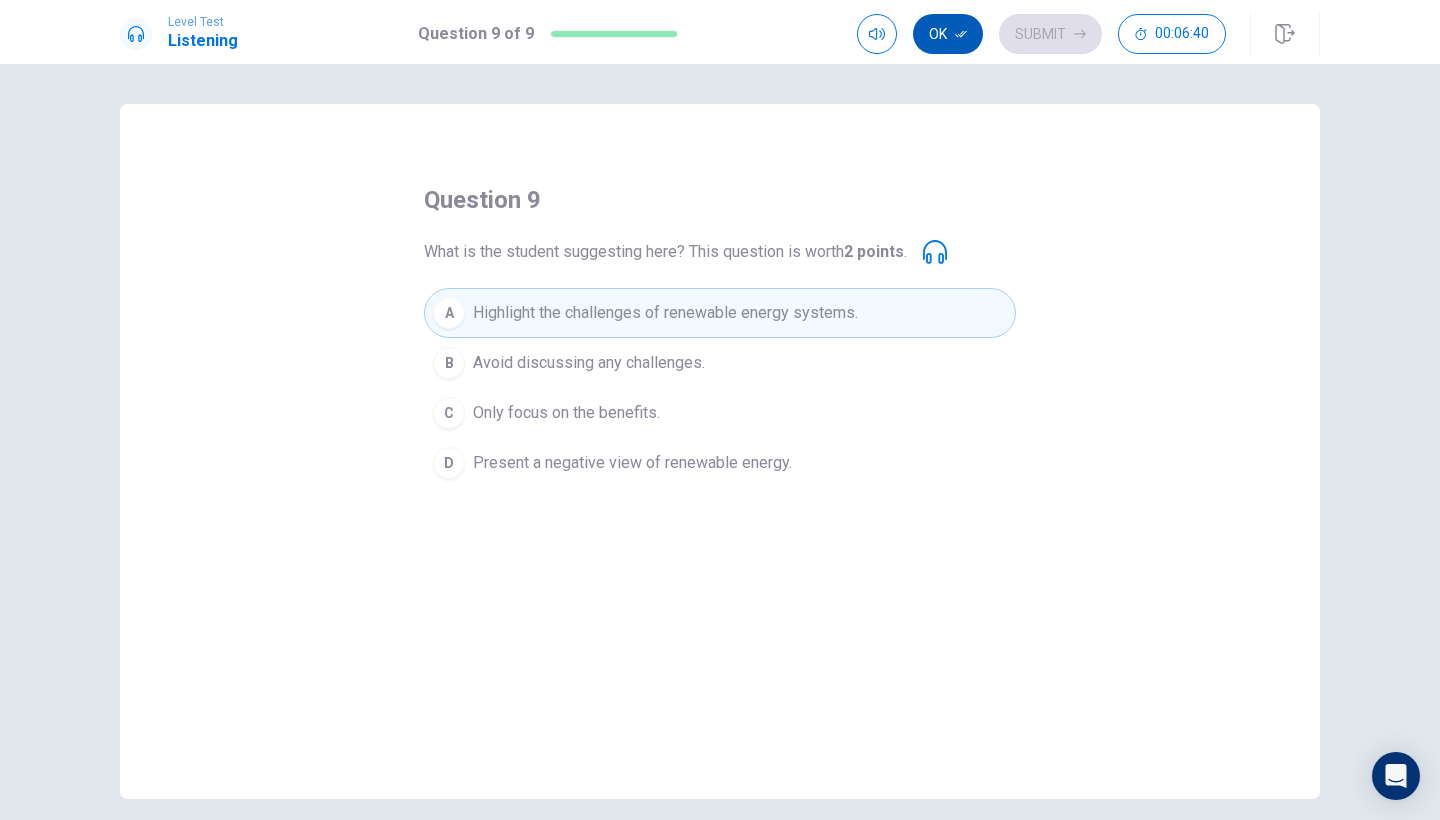 click on "Ok" at bounding box center [948, 34] 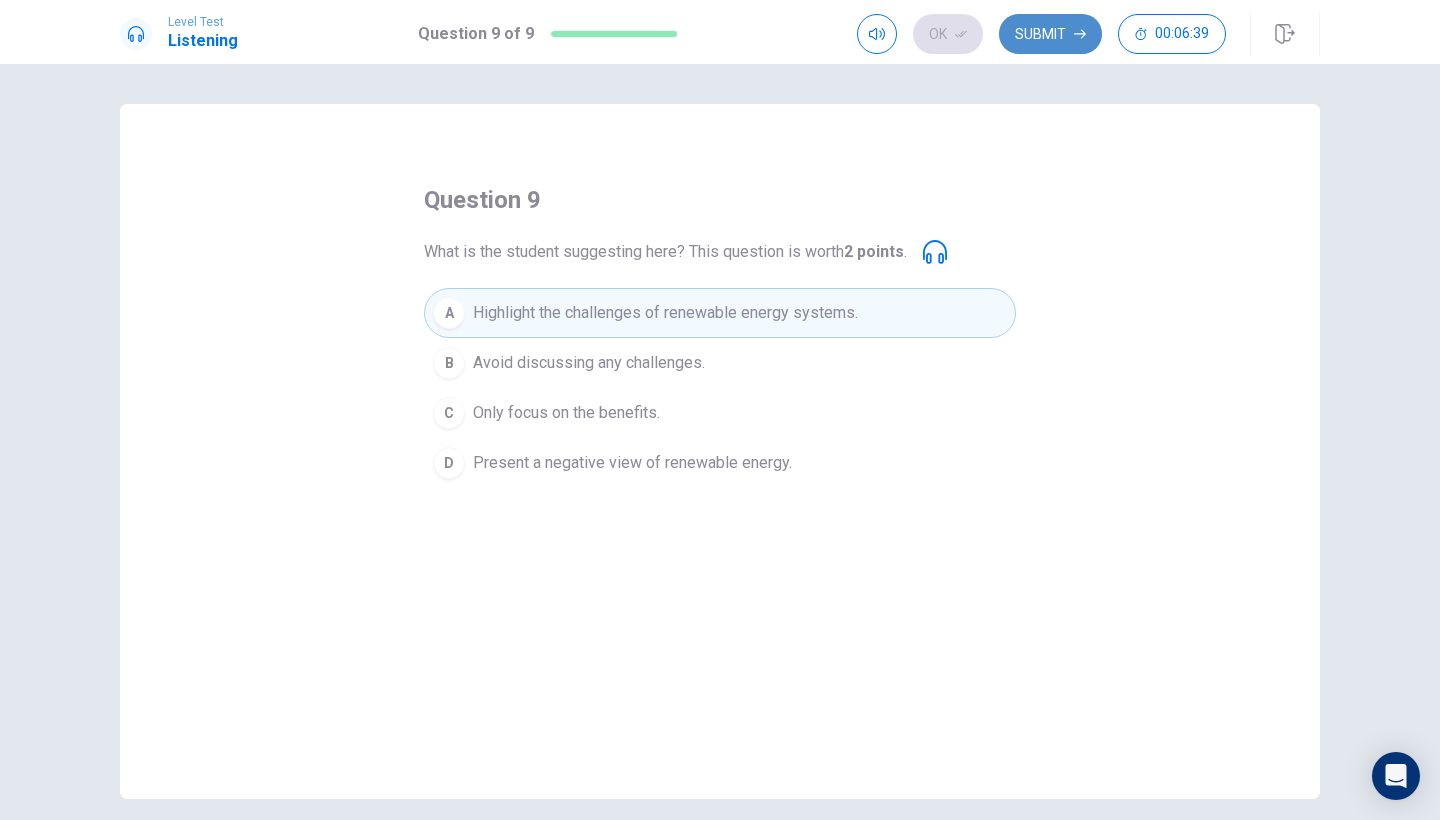 click on "Submit" at bounding box center [1050, 34] 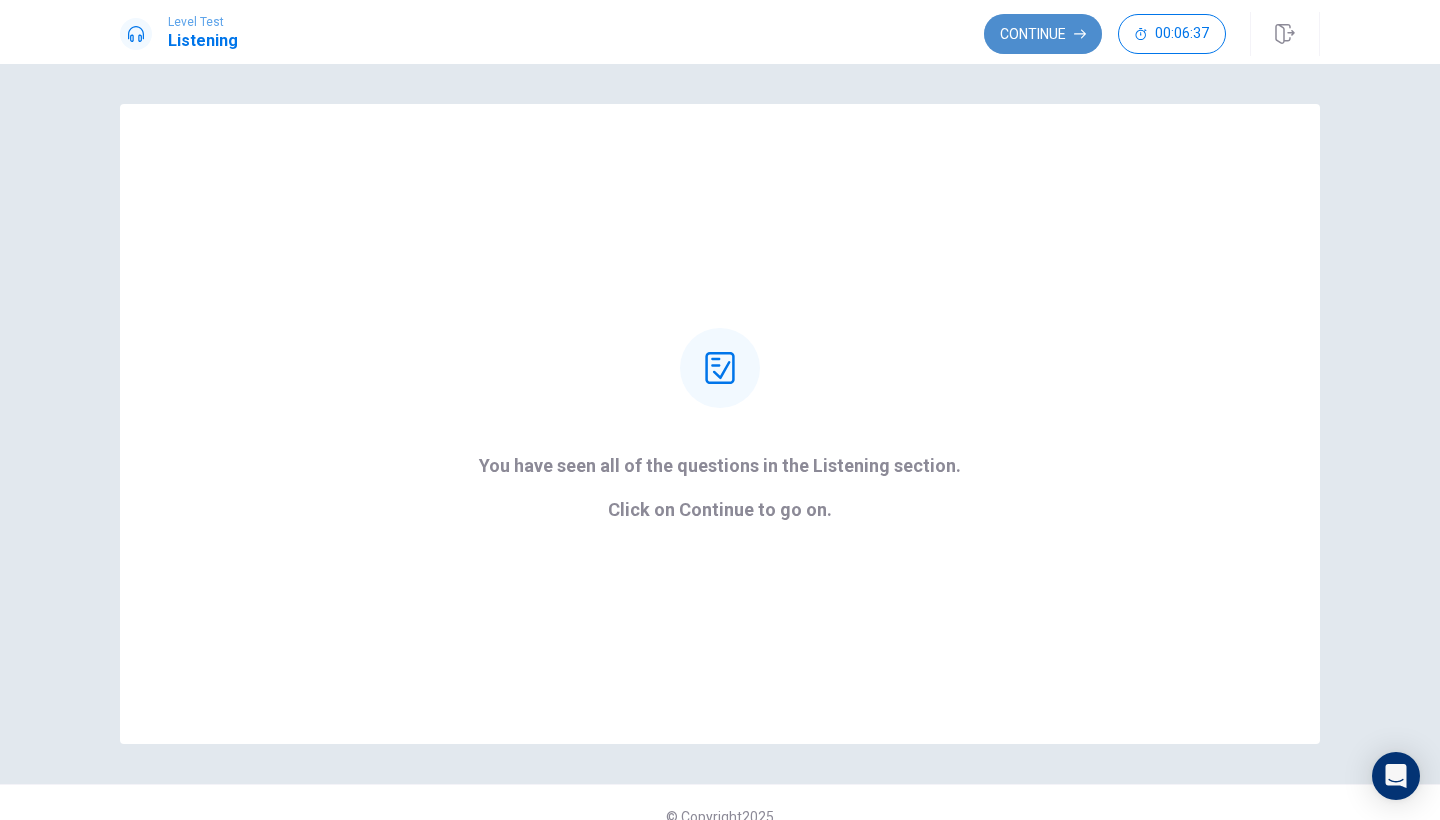click on "Continue" at bounding box center (1043, 34) 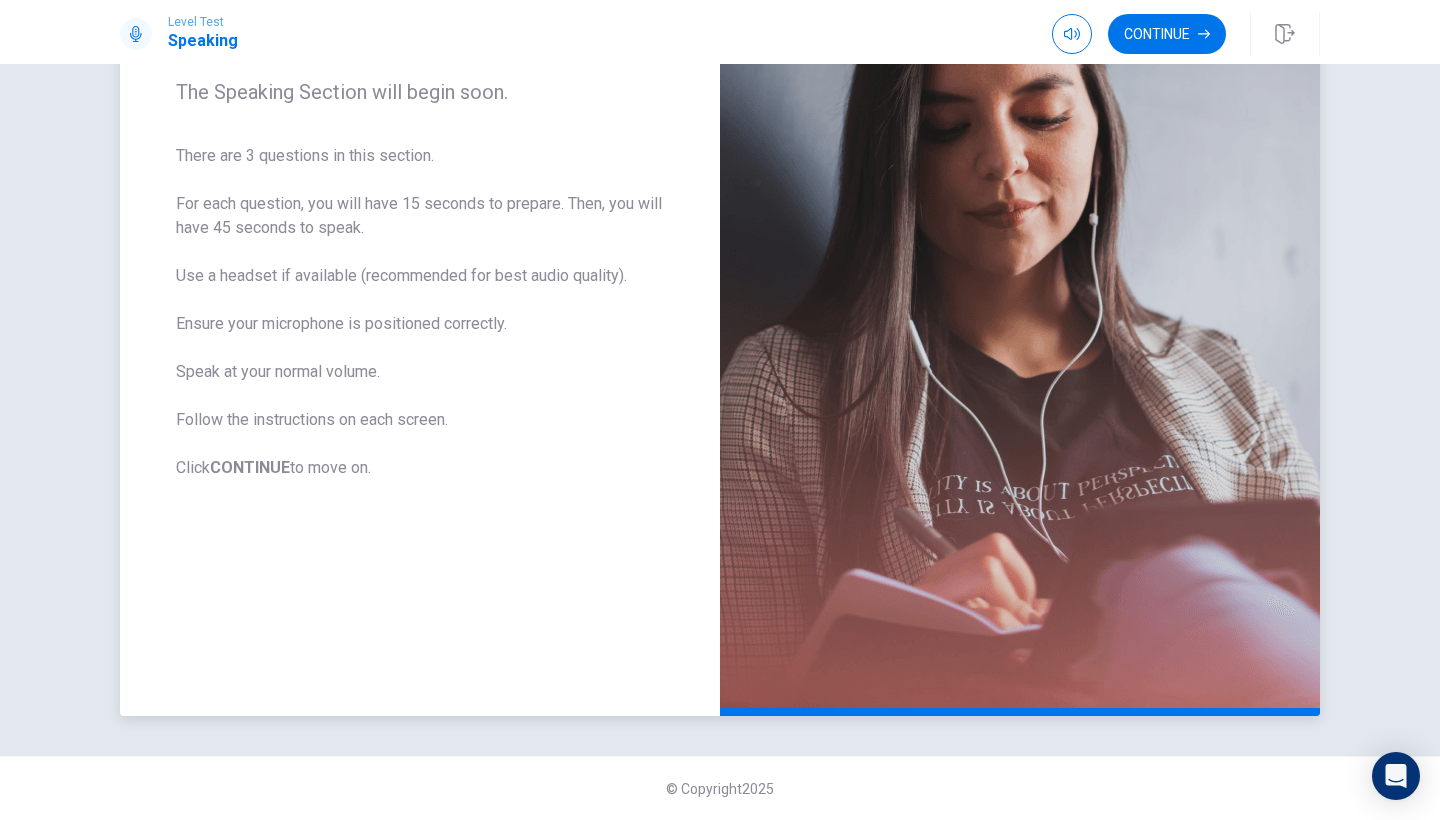 scroll, scrollTop: 104, scrollLeft: 0, axis: vertical 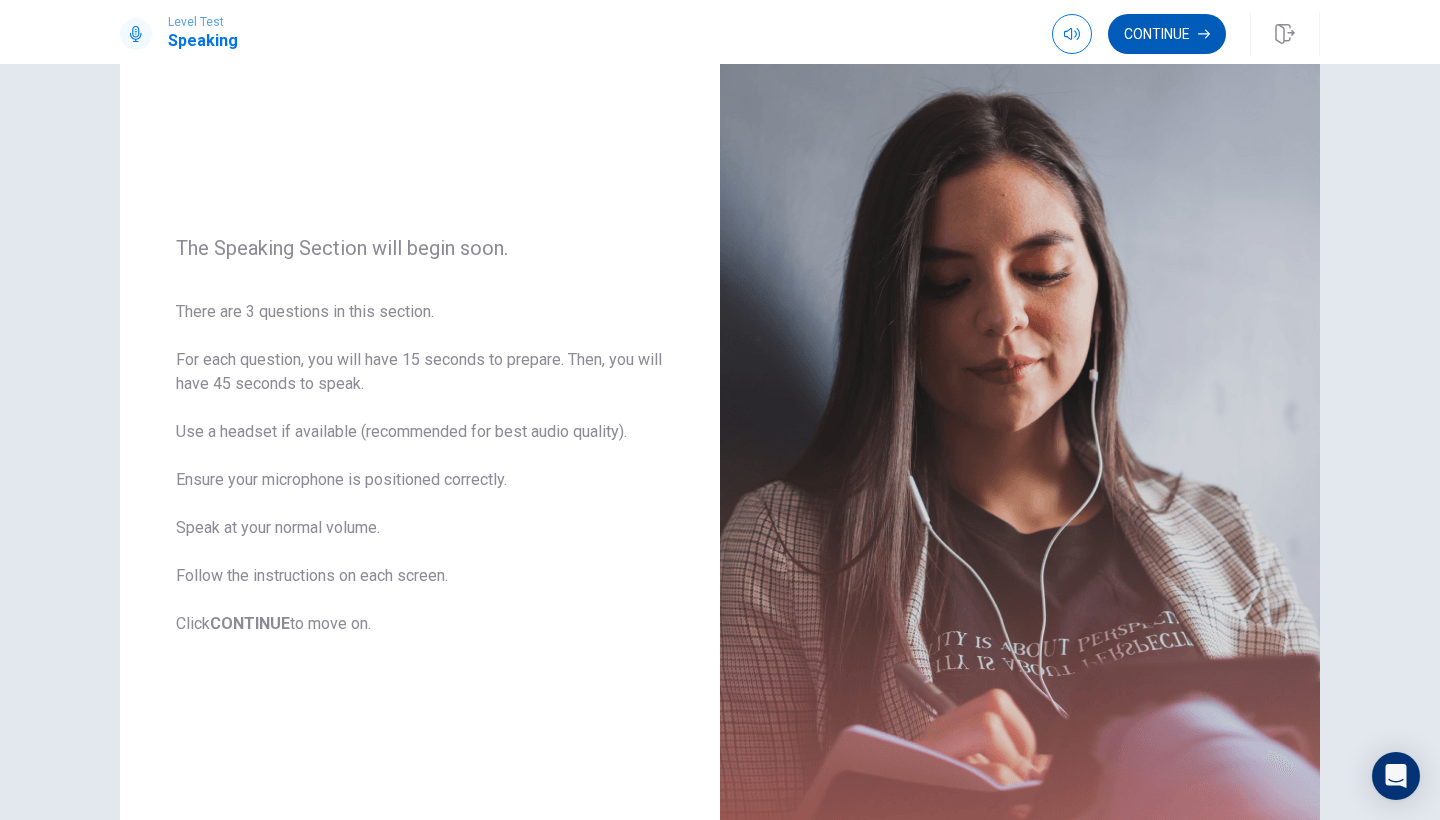 click on "Continue" at bounding box center [1167, 34] 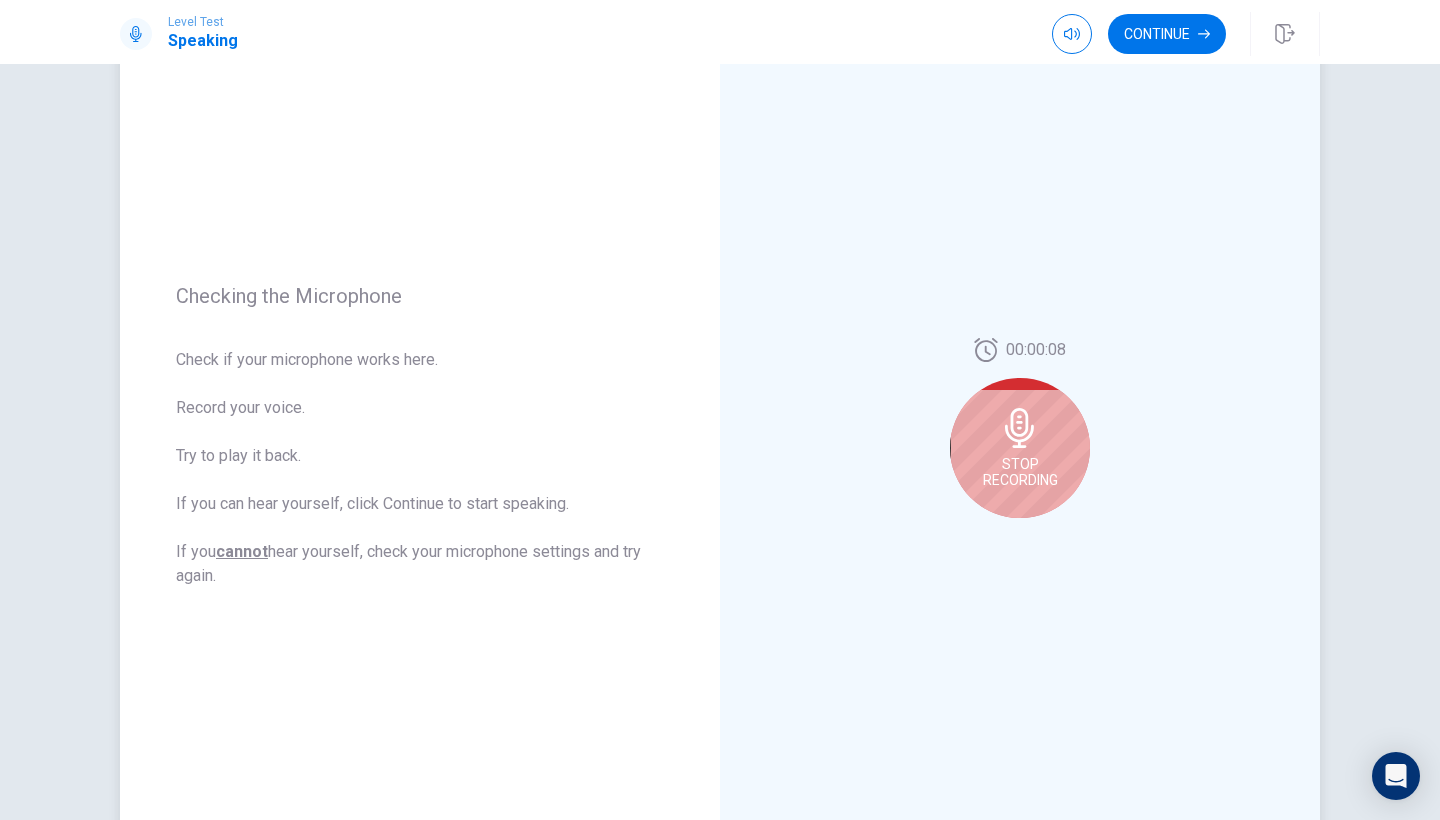 click on "Stop   Recording" at bounding box center [1020, 472] 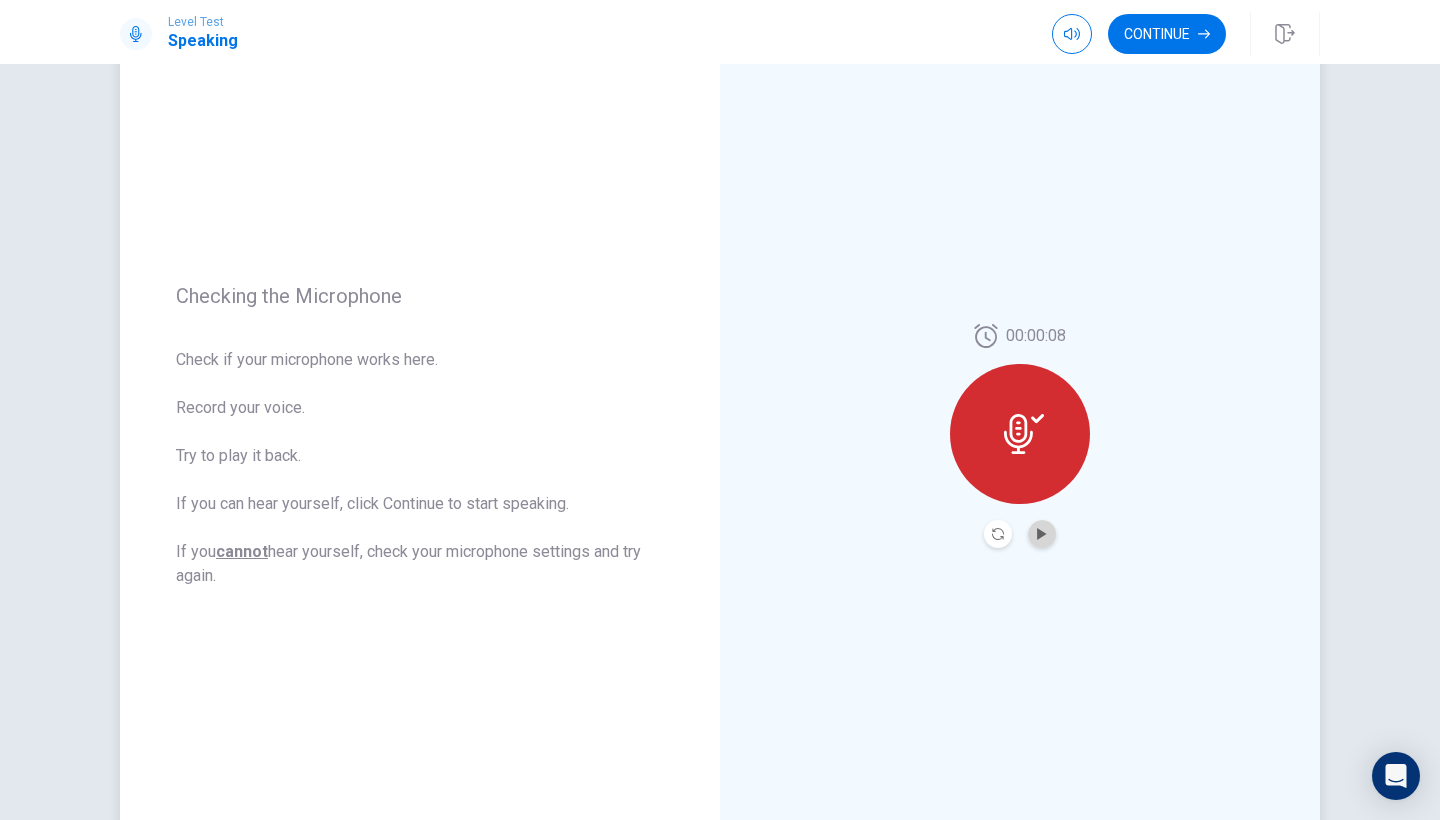 click at bounding box center (1042, 534) 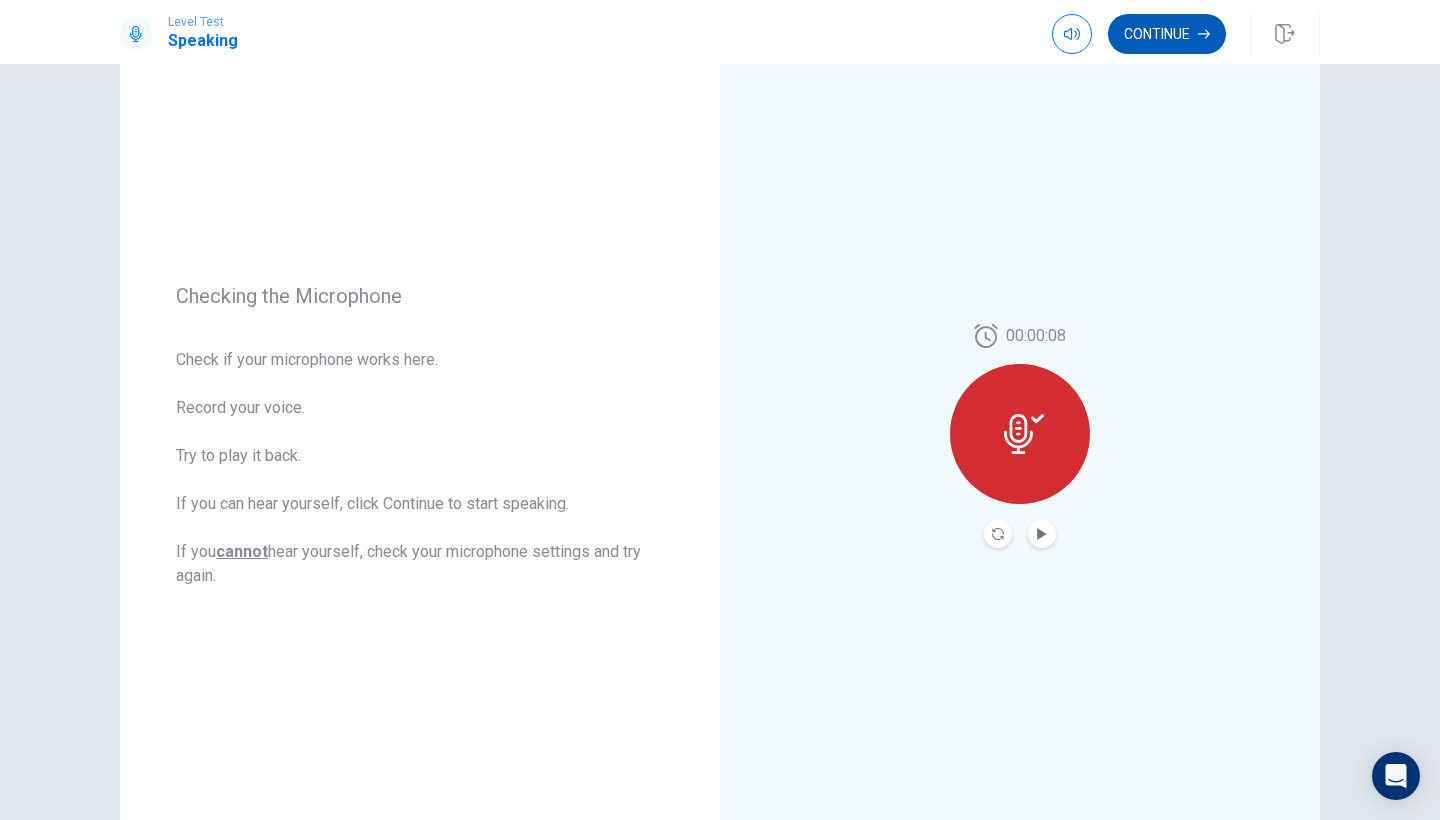 click on "Continue" at bounding box center [1167, 34] 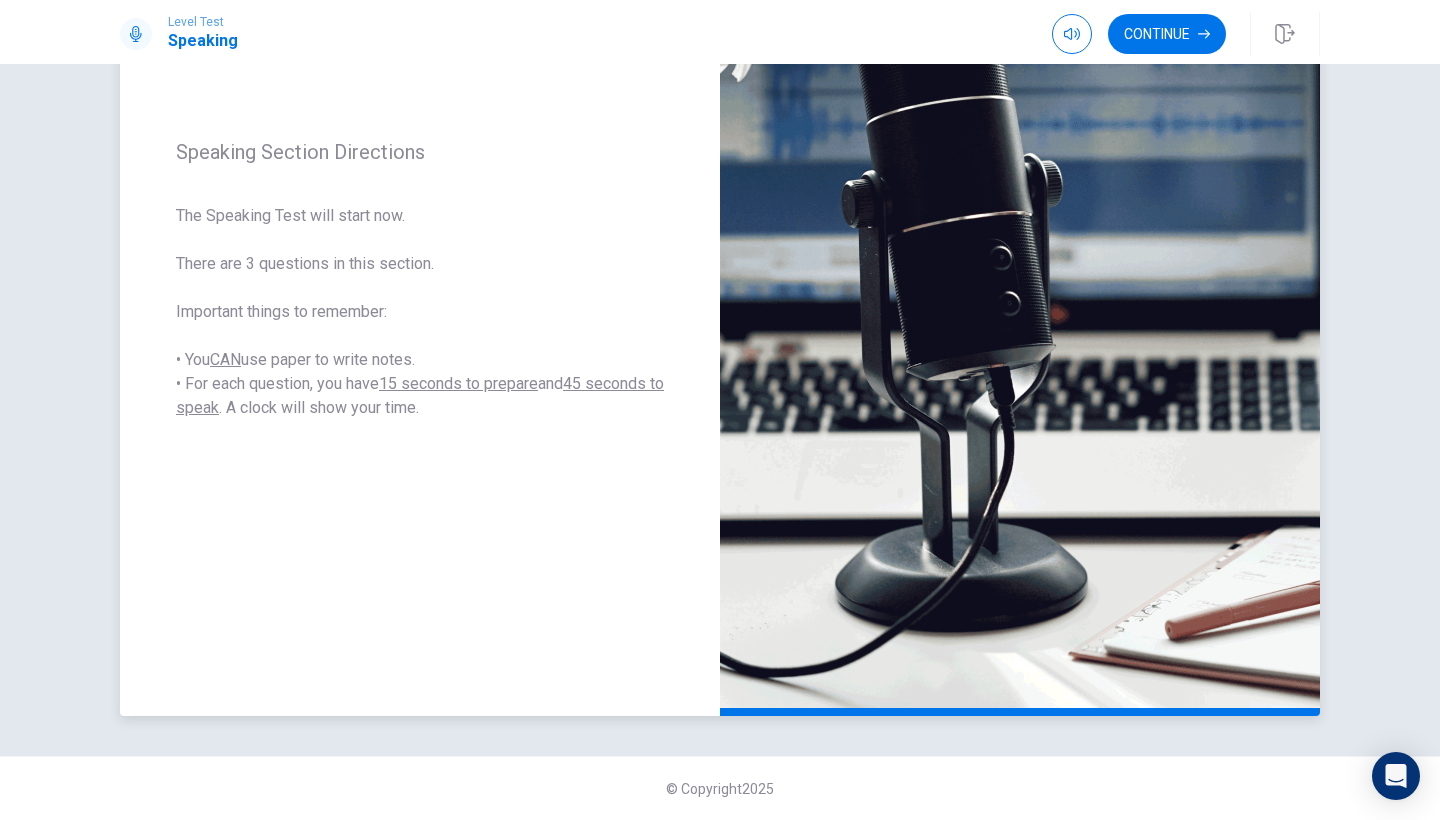 scroll, scrollTop: 95, scrollLeft: 0, axis: vertical 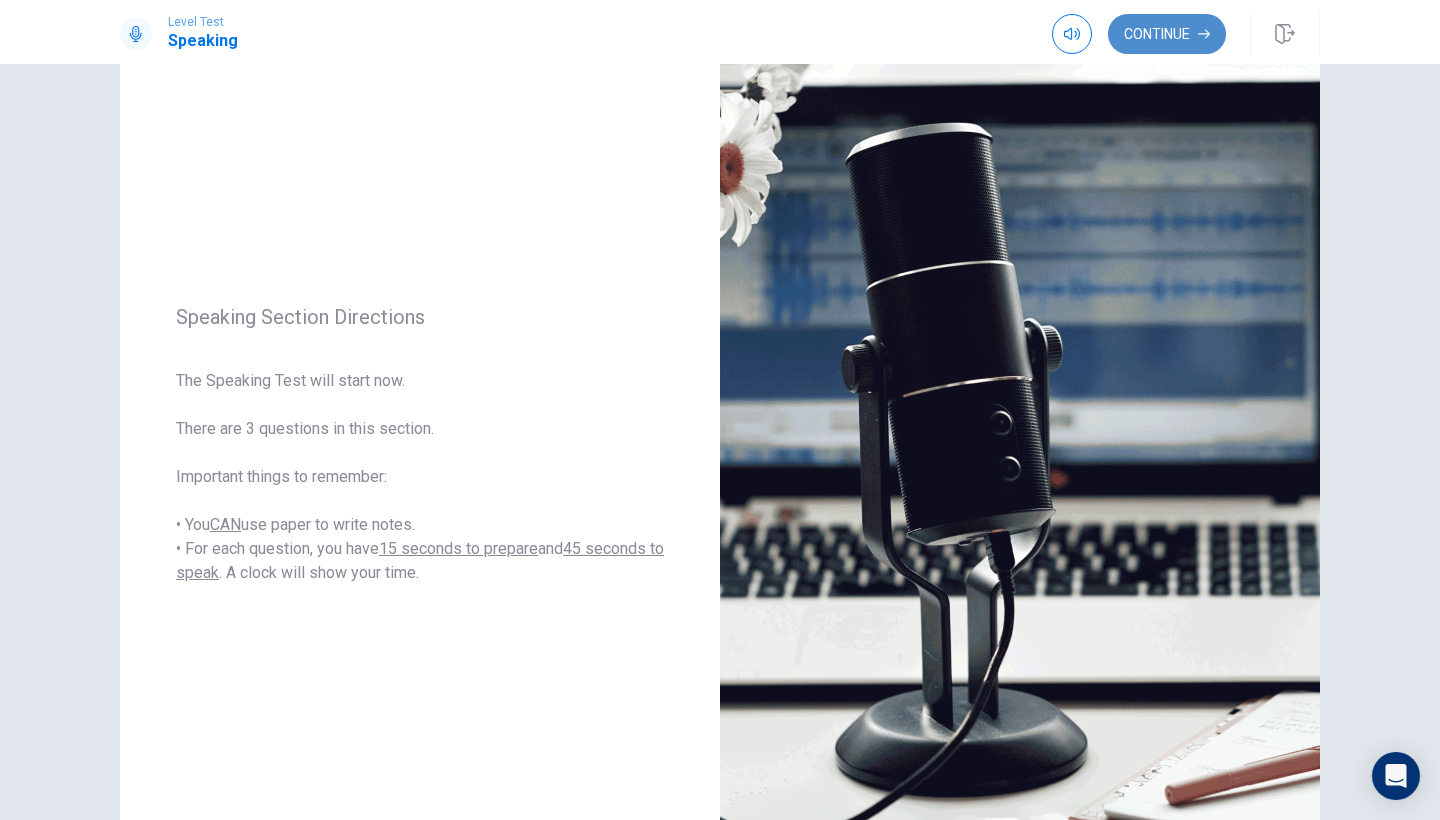 click on "Continue" at bounding box center (1167, 34) 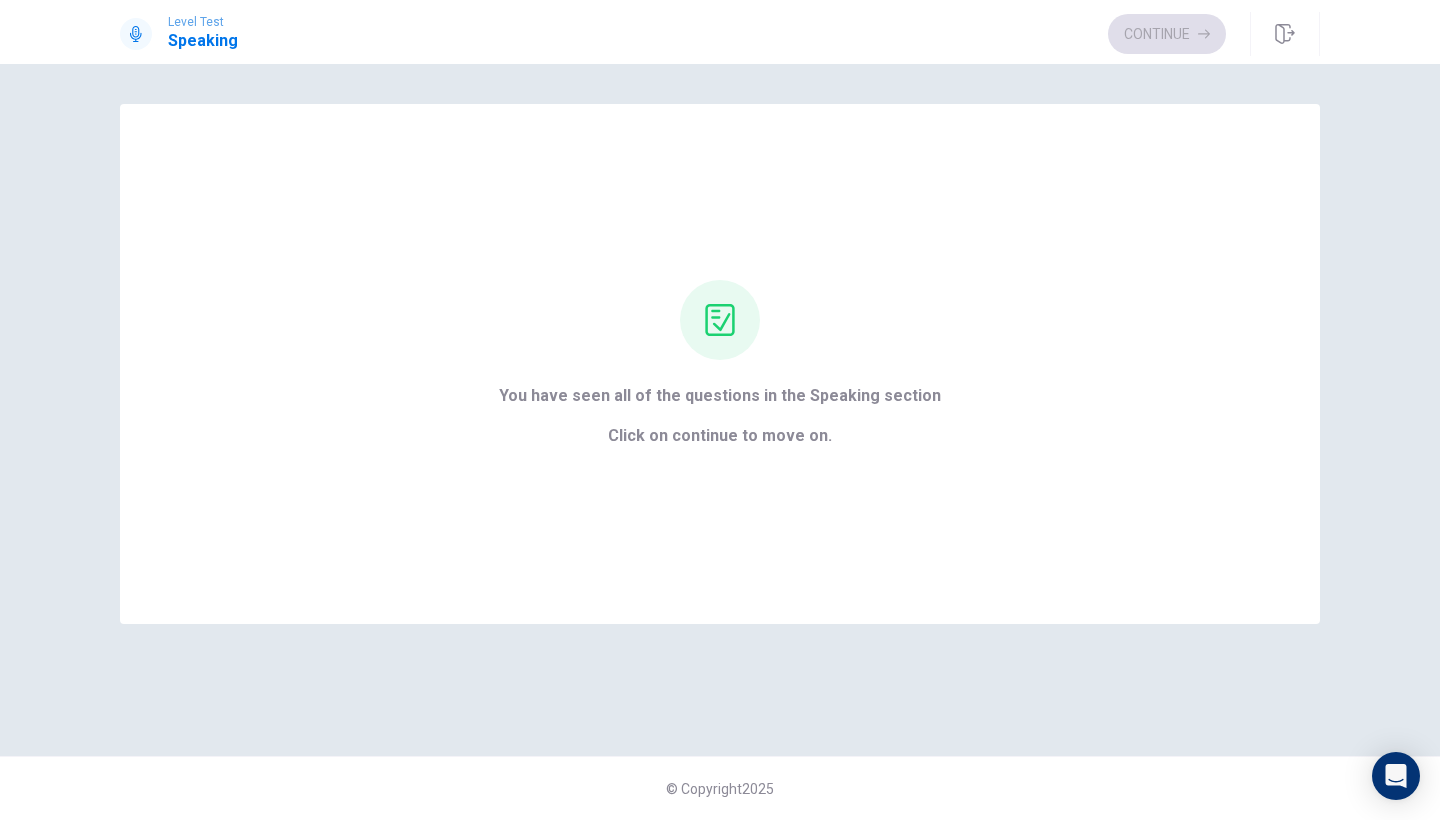 scroll, scrollTop: 0, scrollLeft: 0, axis: both 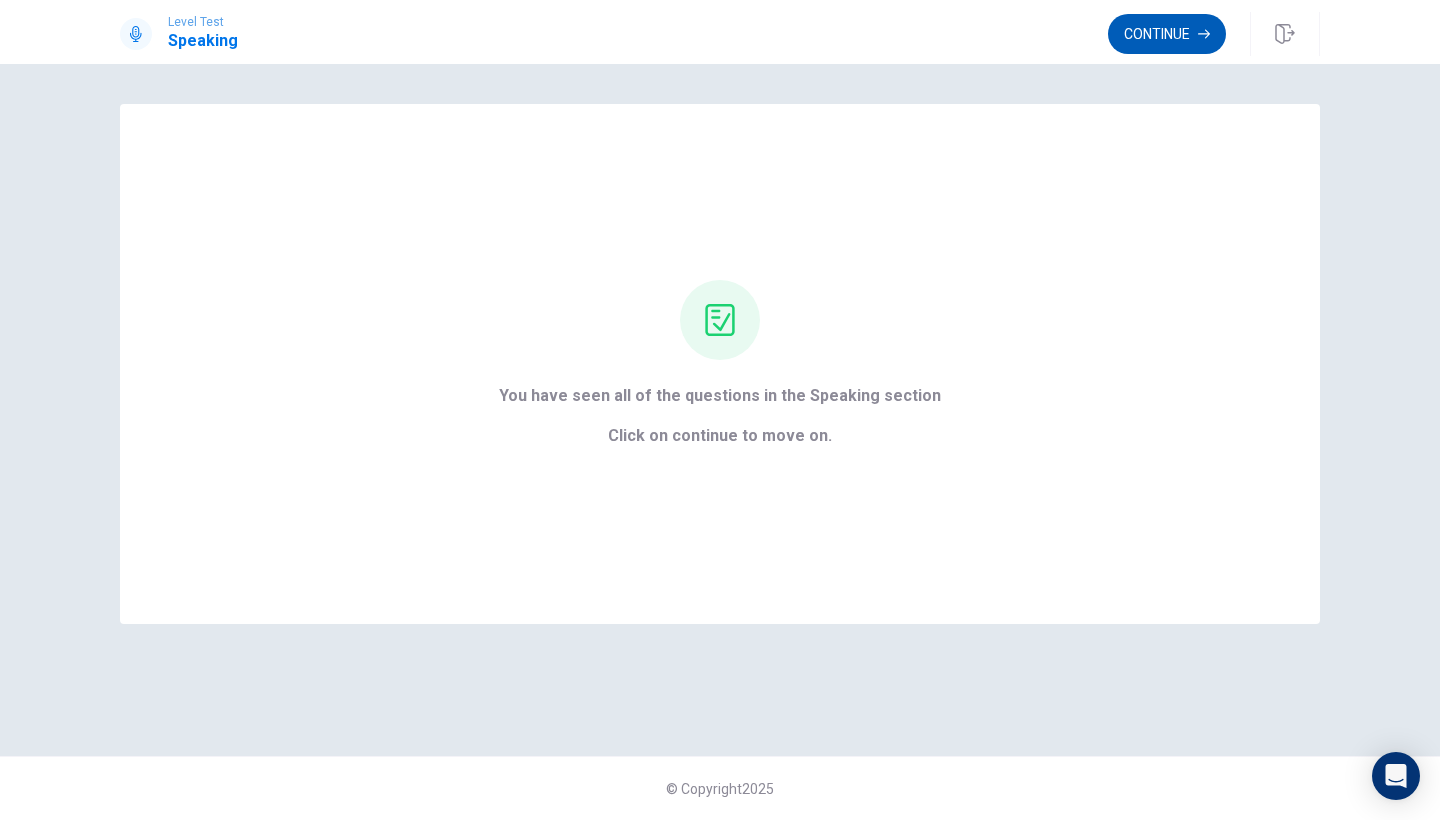 click on "Continue" at bounding box center [1167, 34] 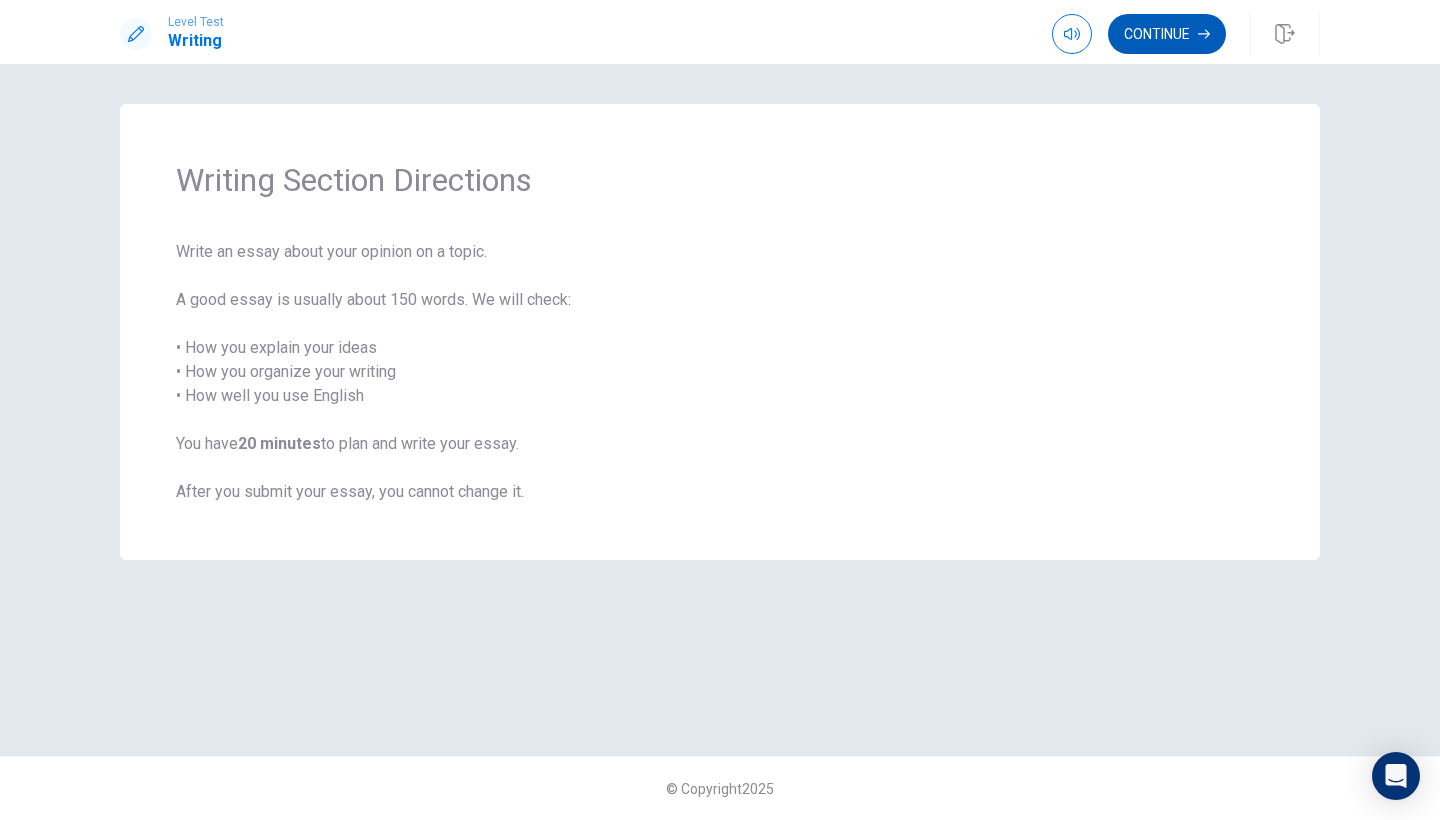 click on "Continue" at bounding box center (1167, 34) 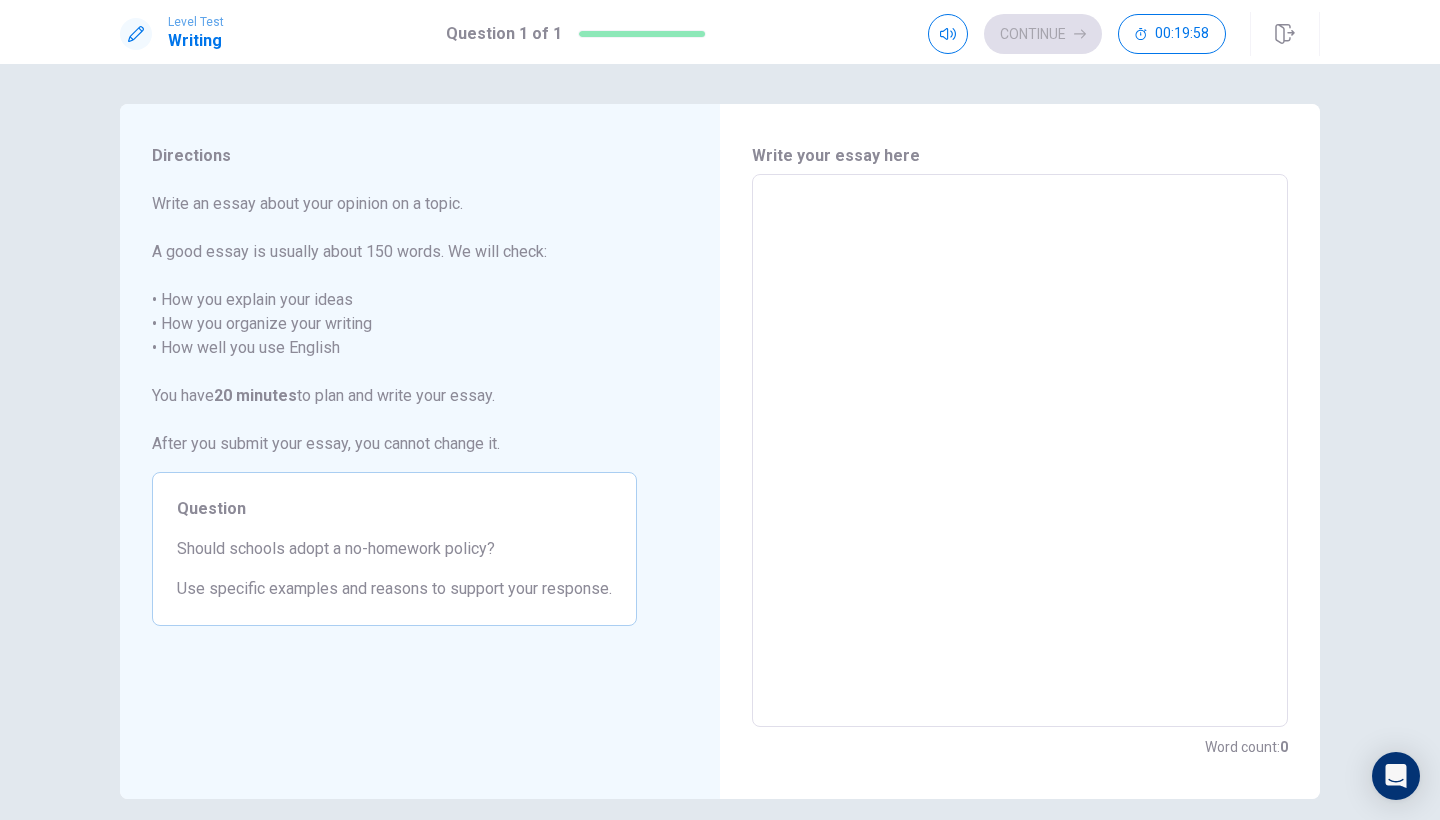 click at bounding box center (1020, 451) 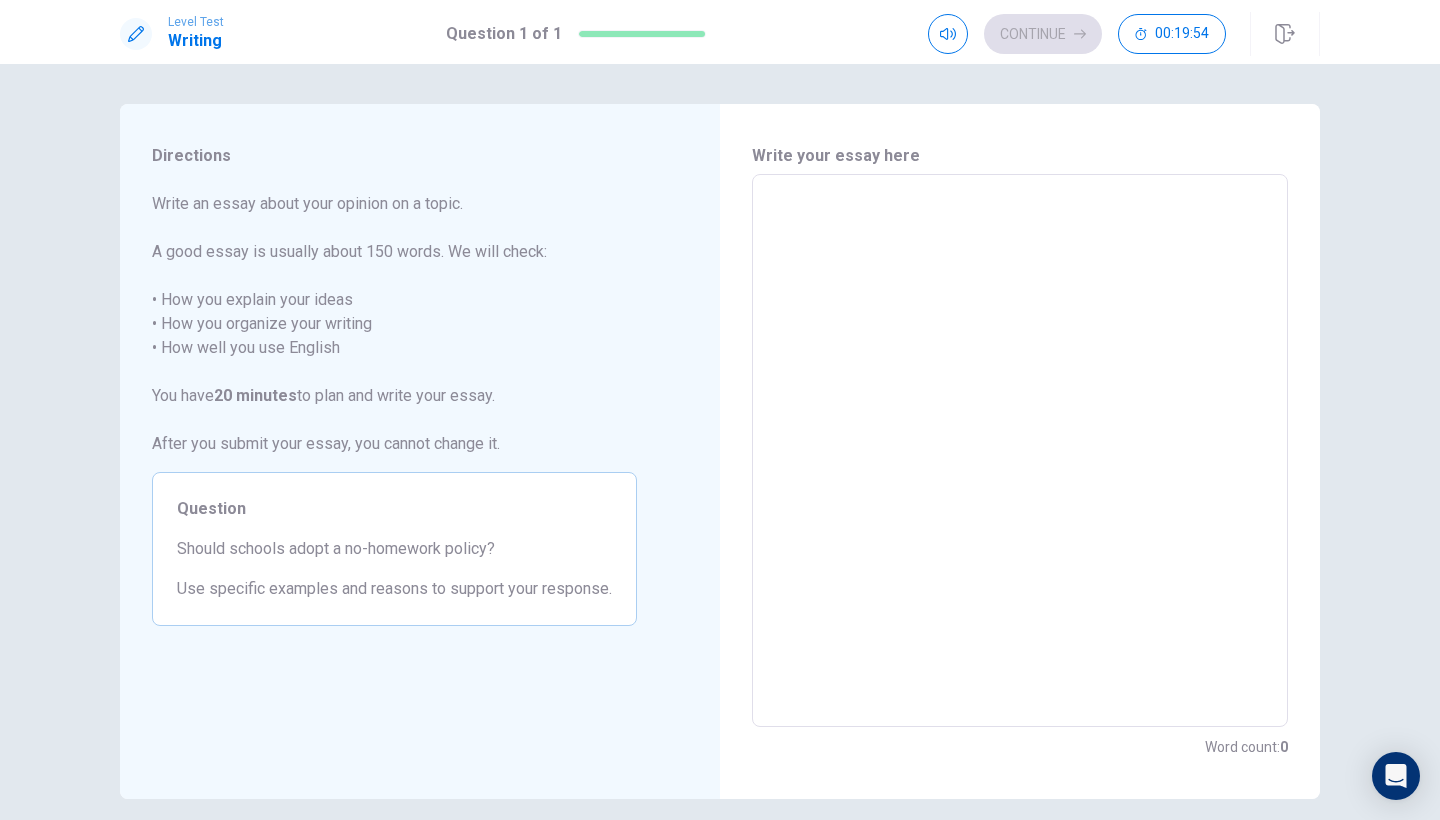 type on "A" 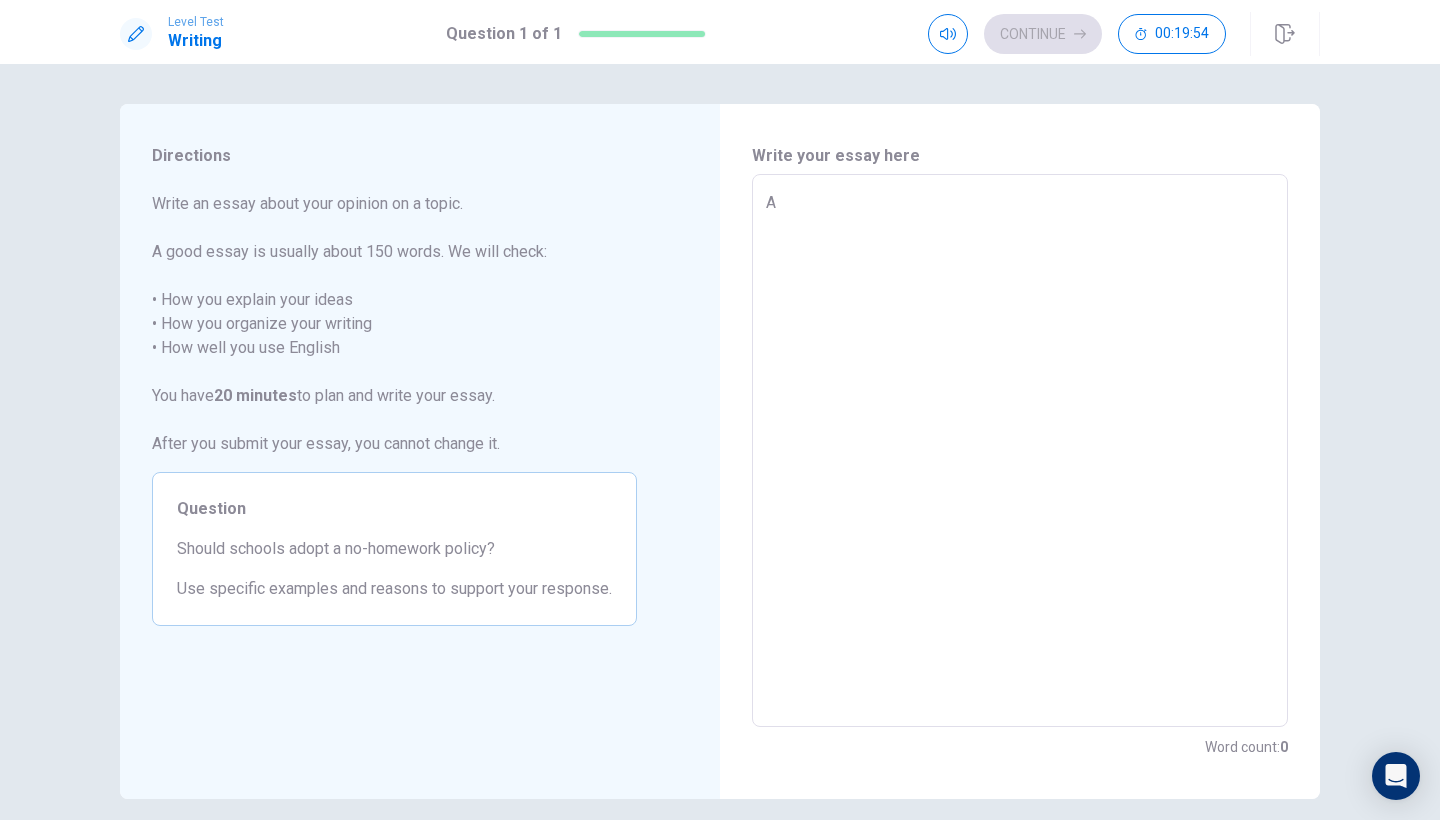 type on "x" 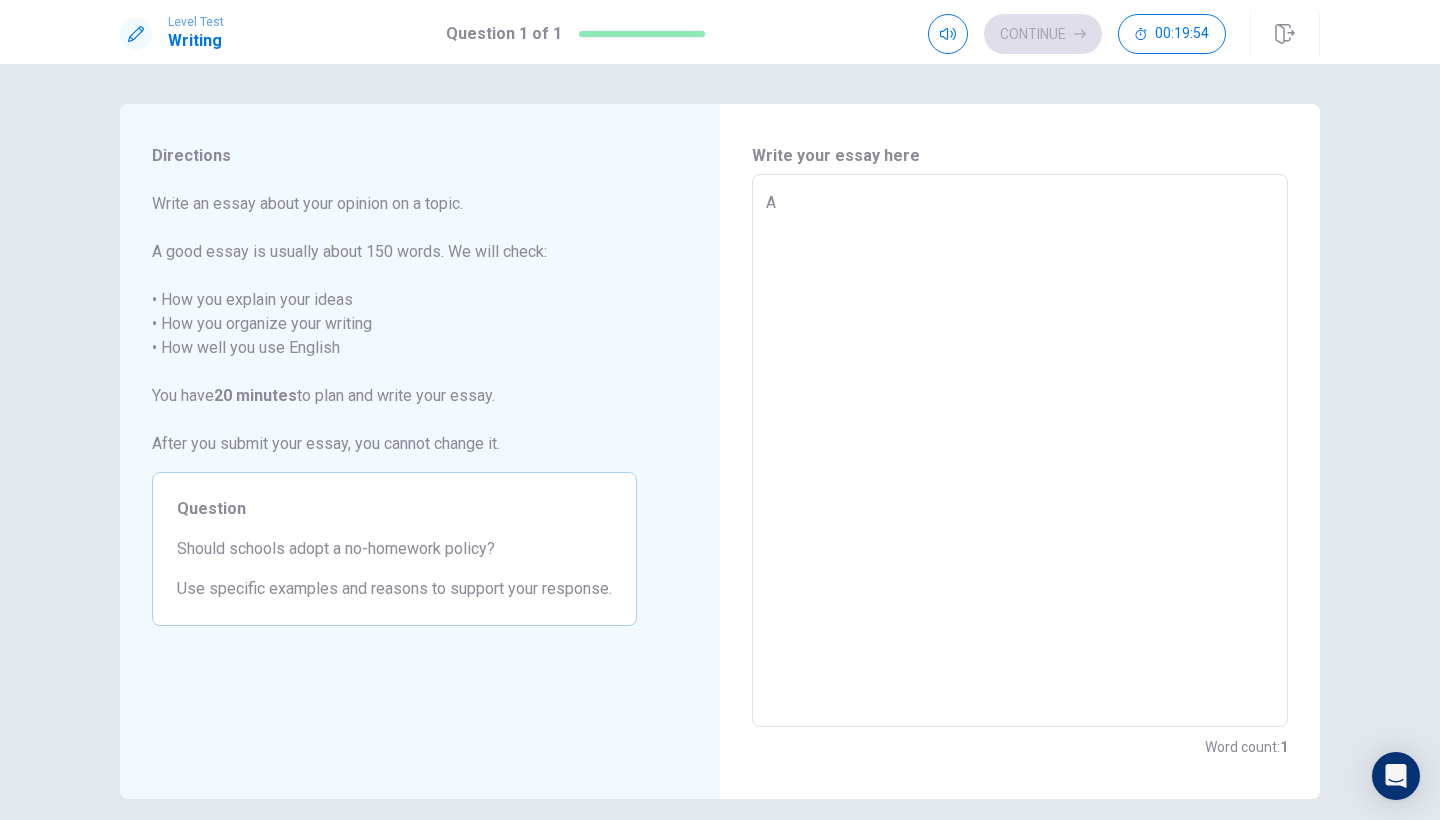 type on "A" 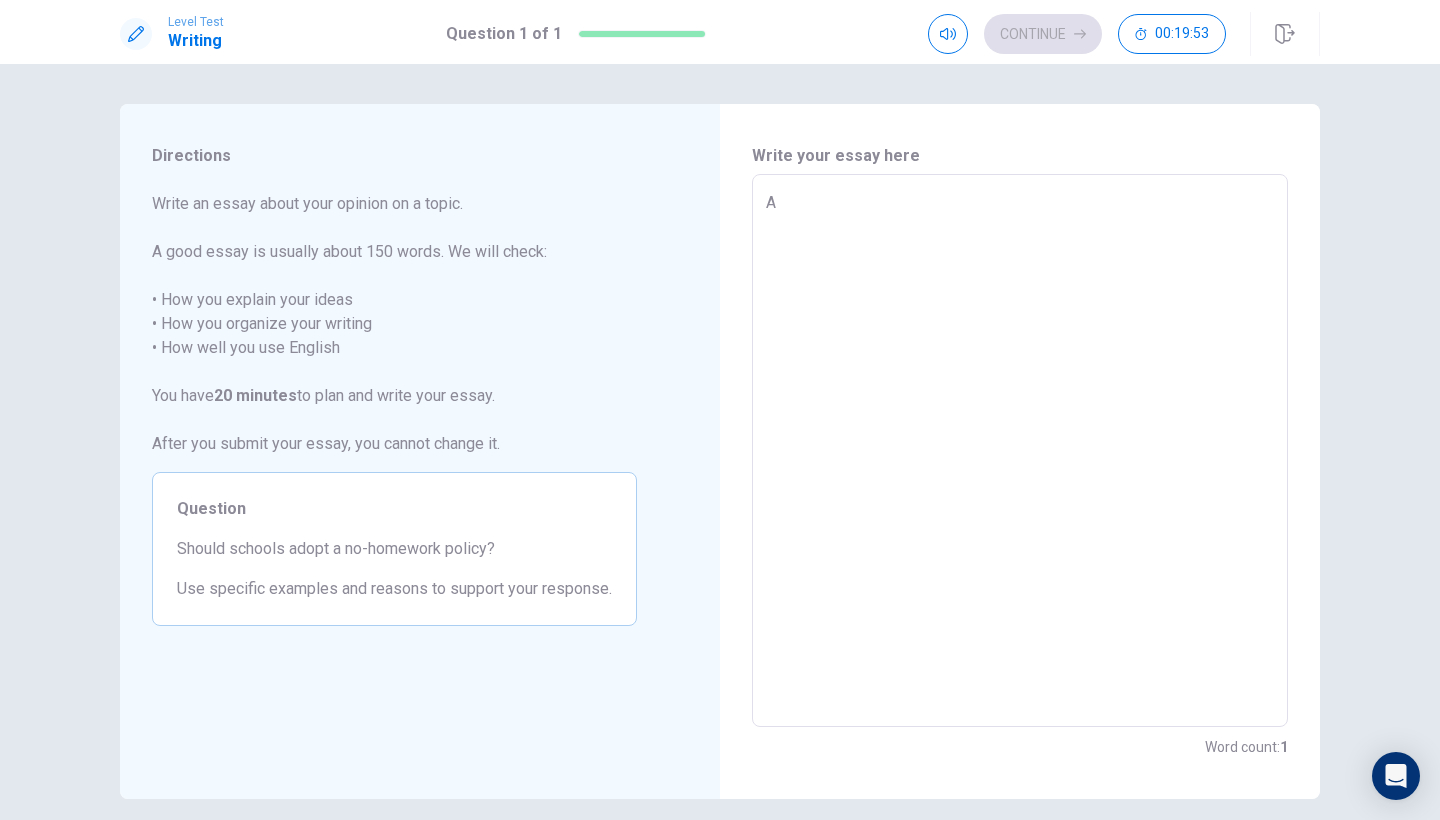 type on "A n" 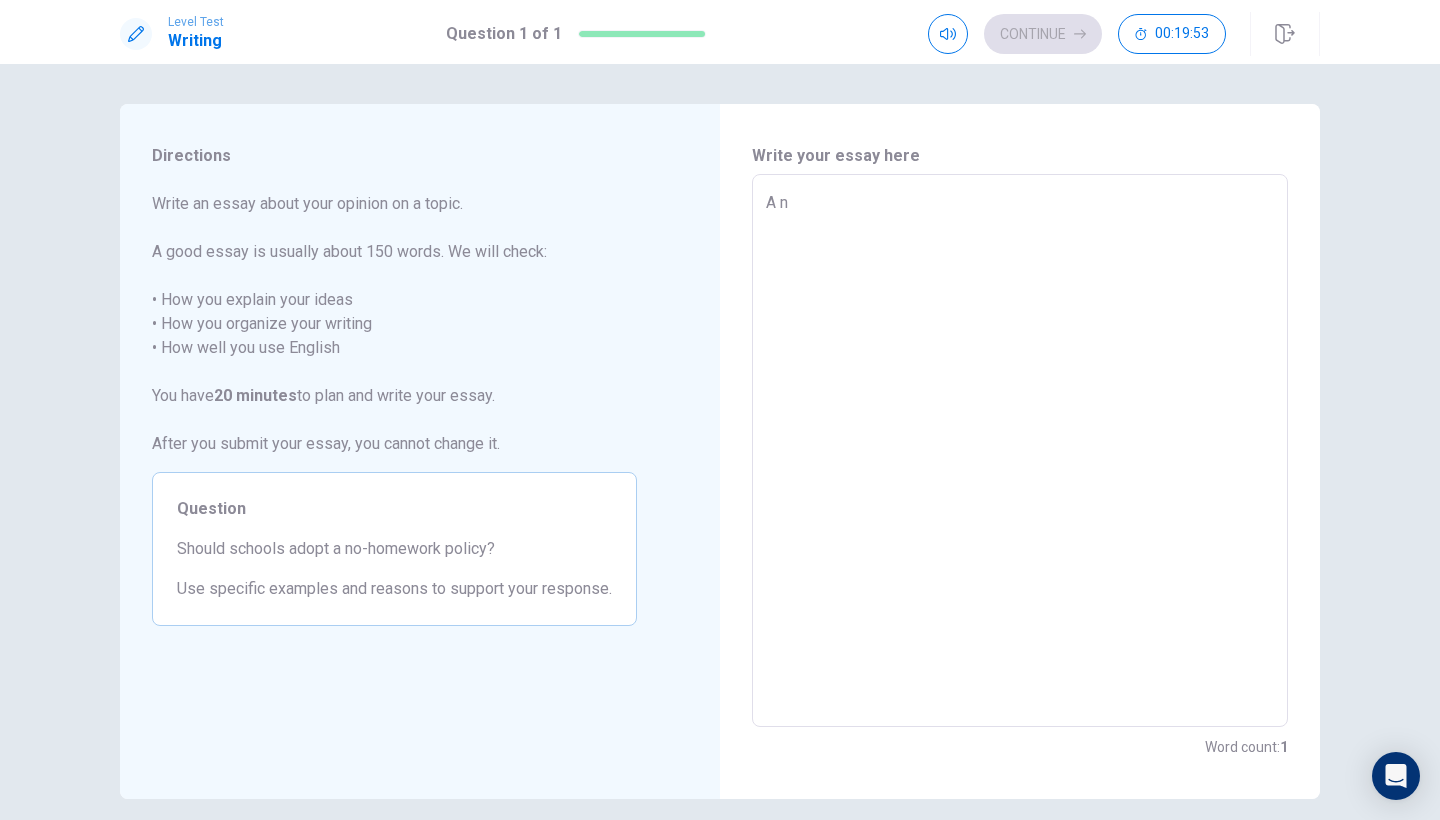 type on "x" 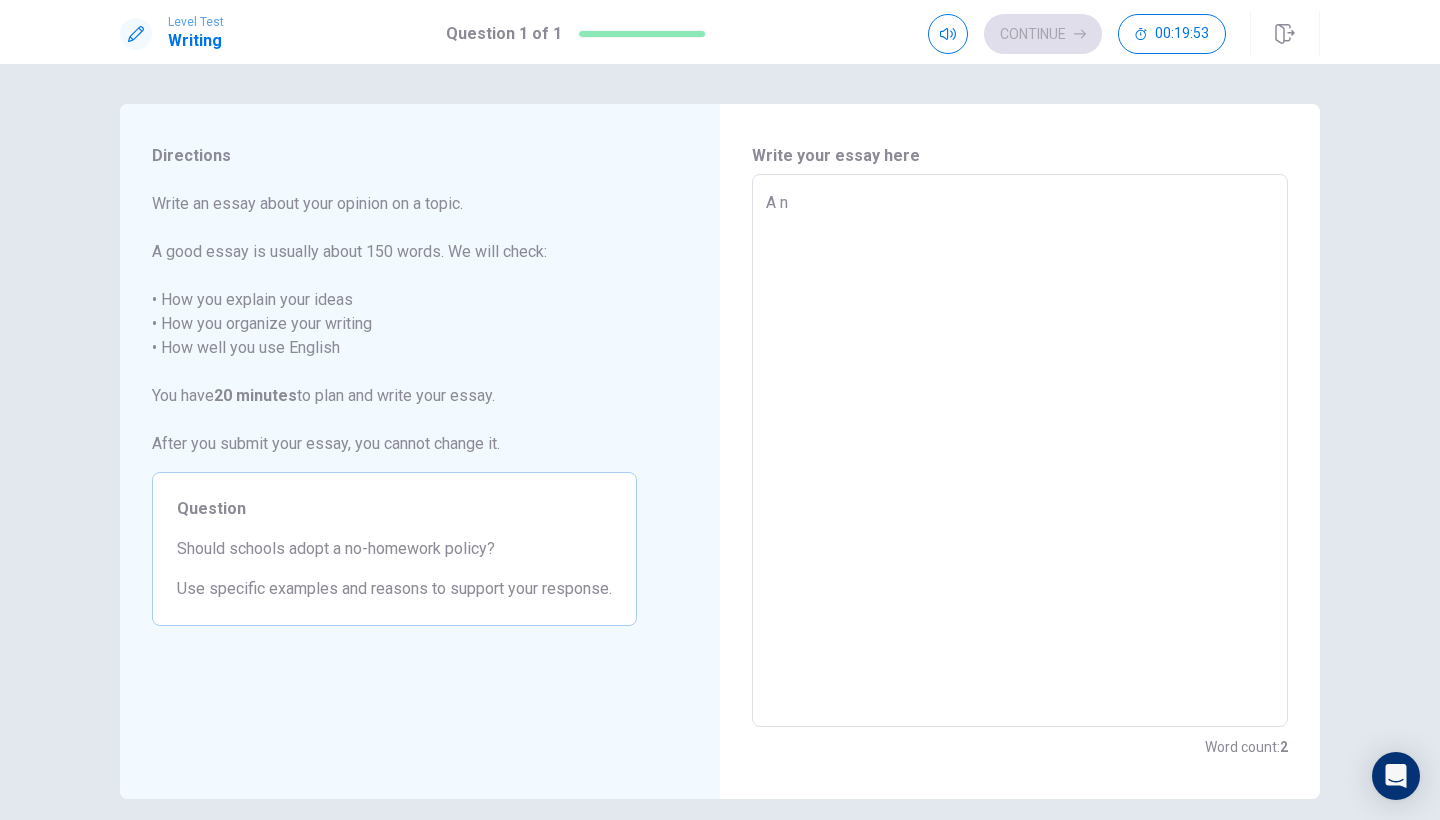 type on "A no" 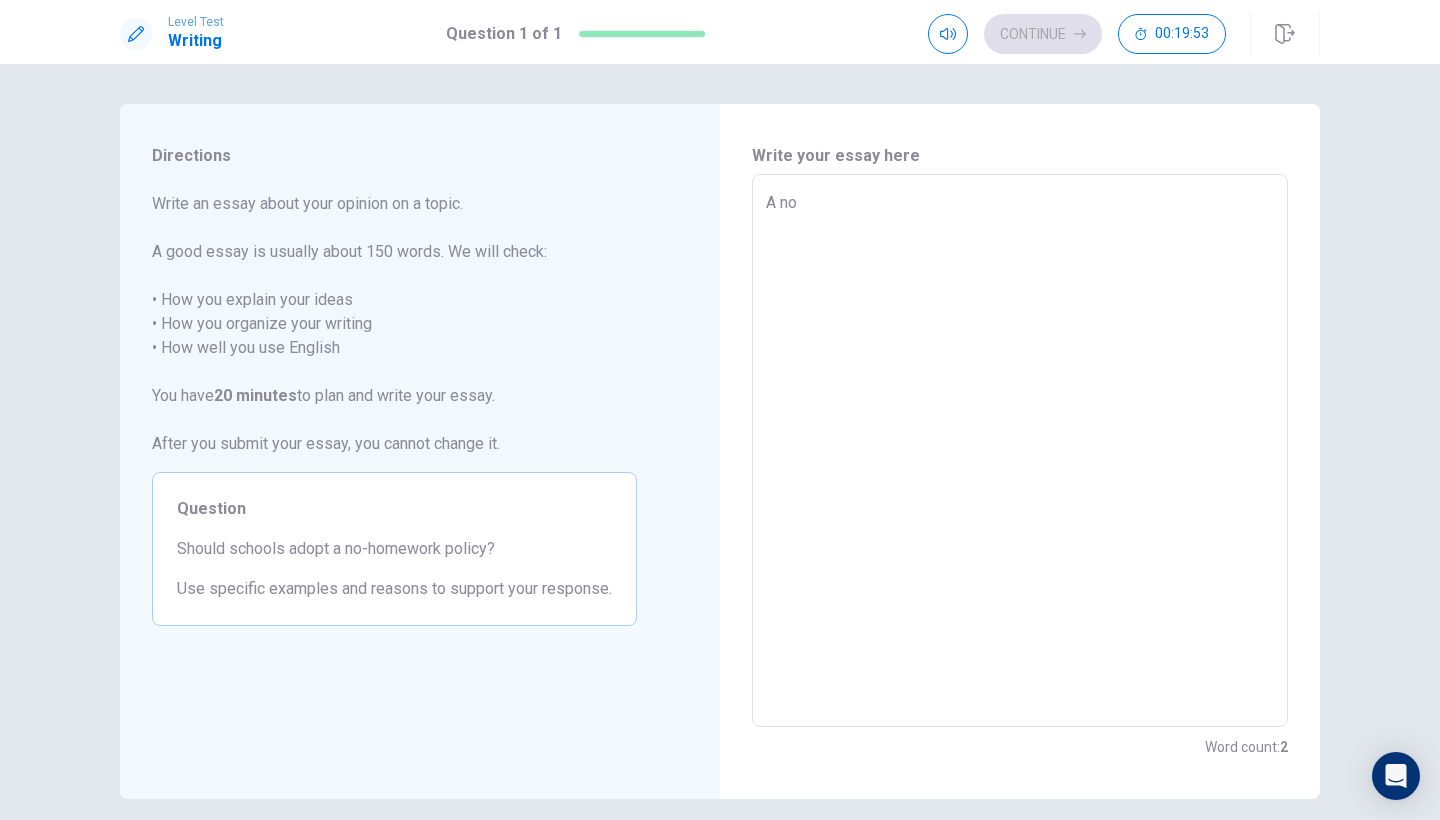 type on "x" 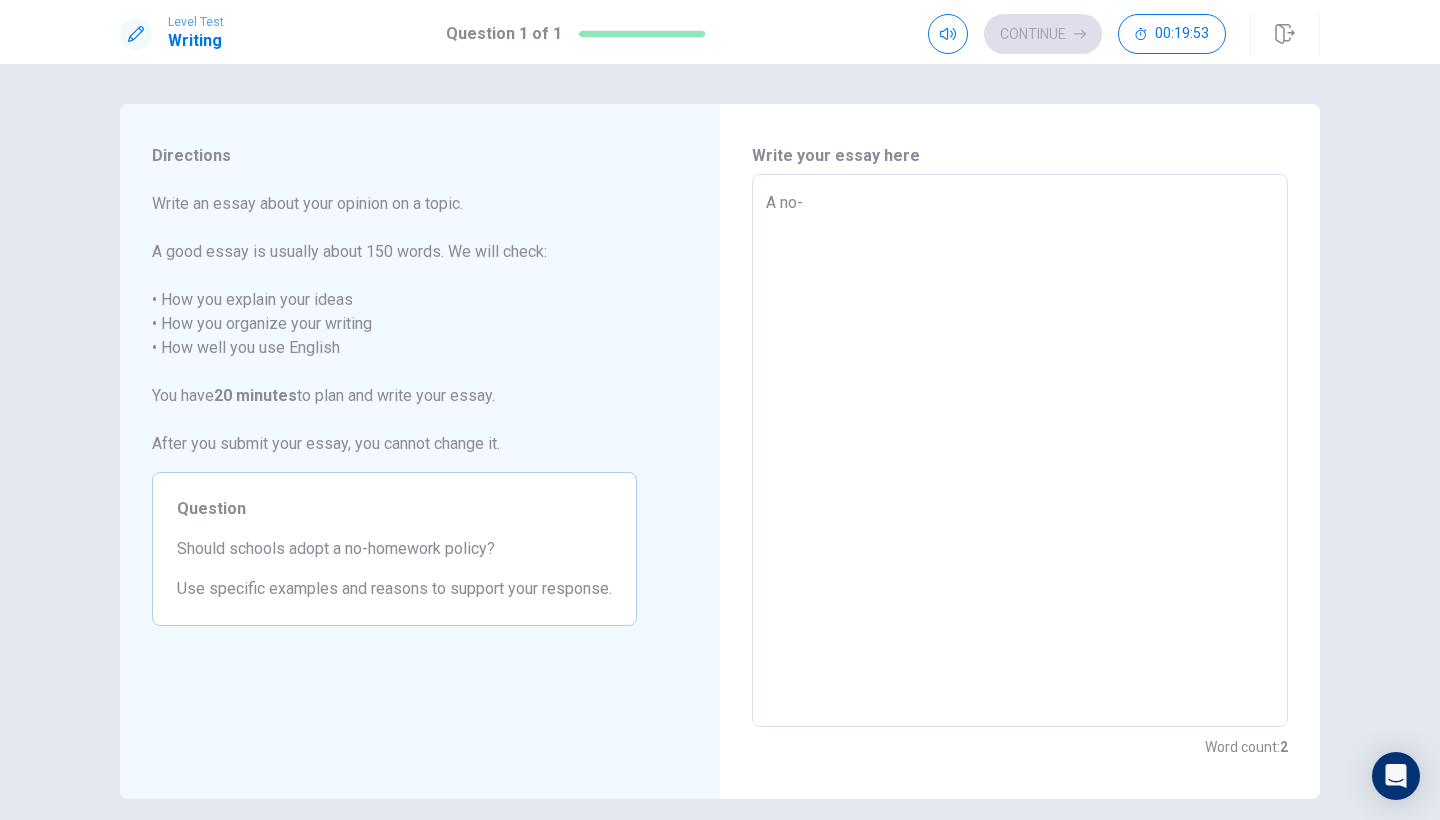 type on "x" 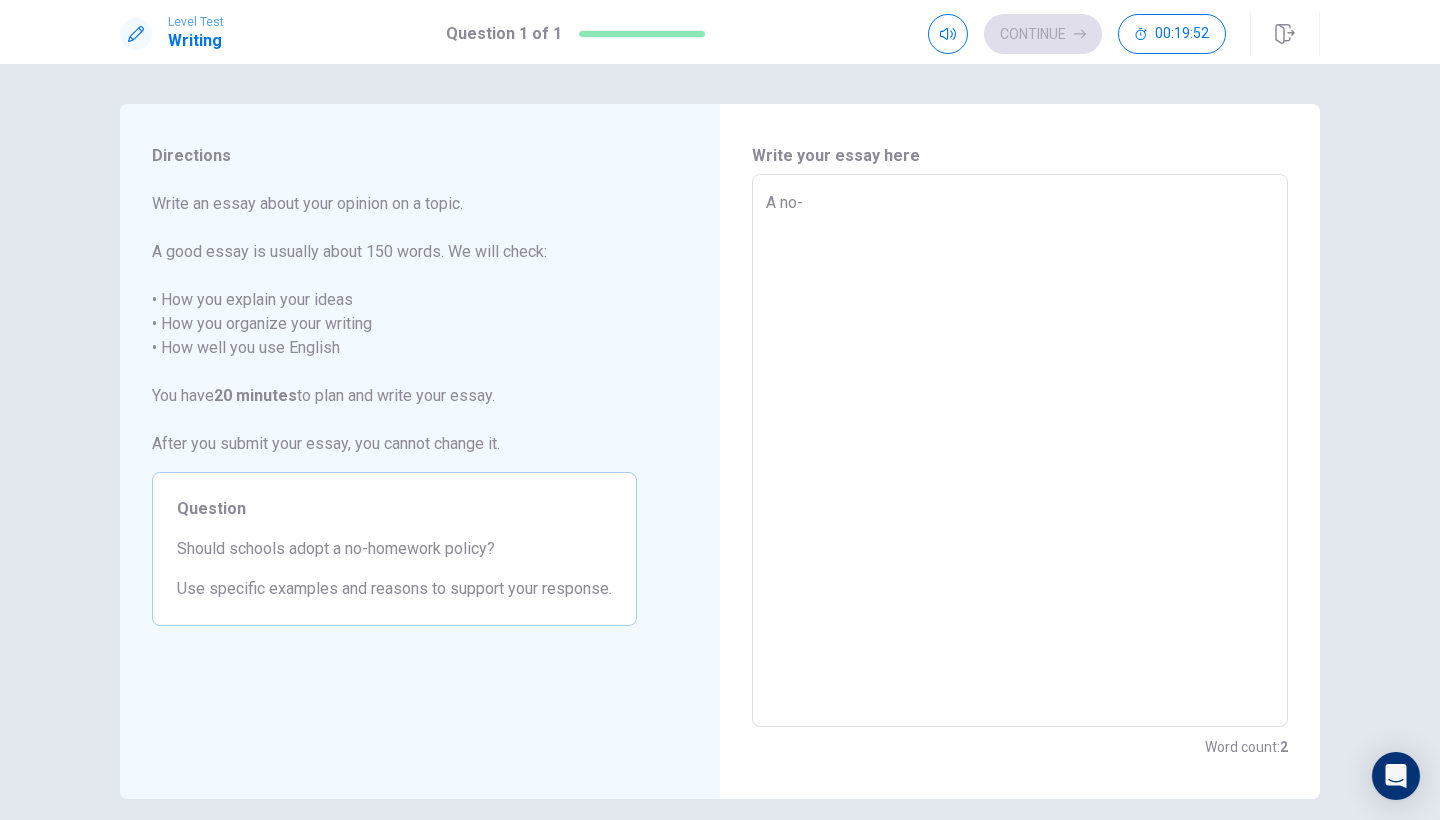 type on "A no-h" 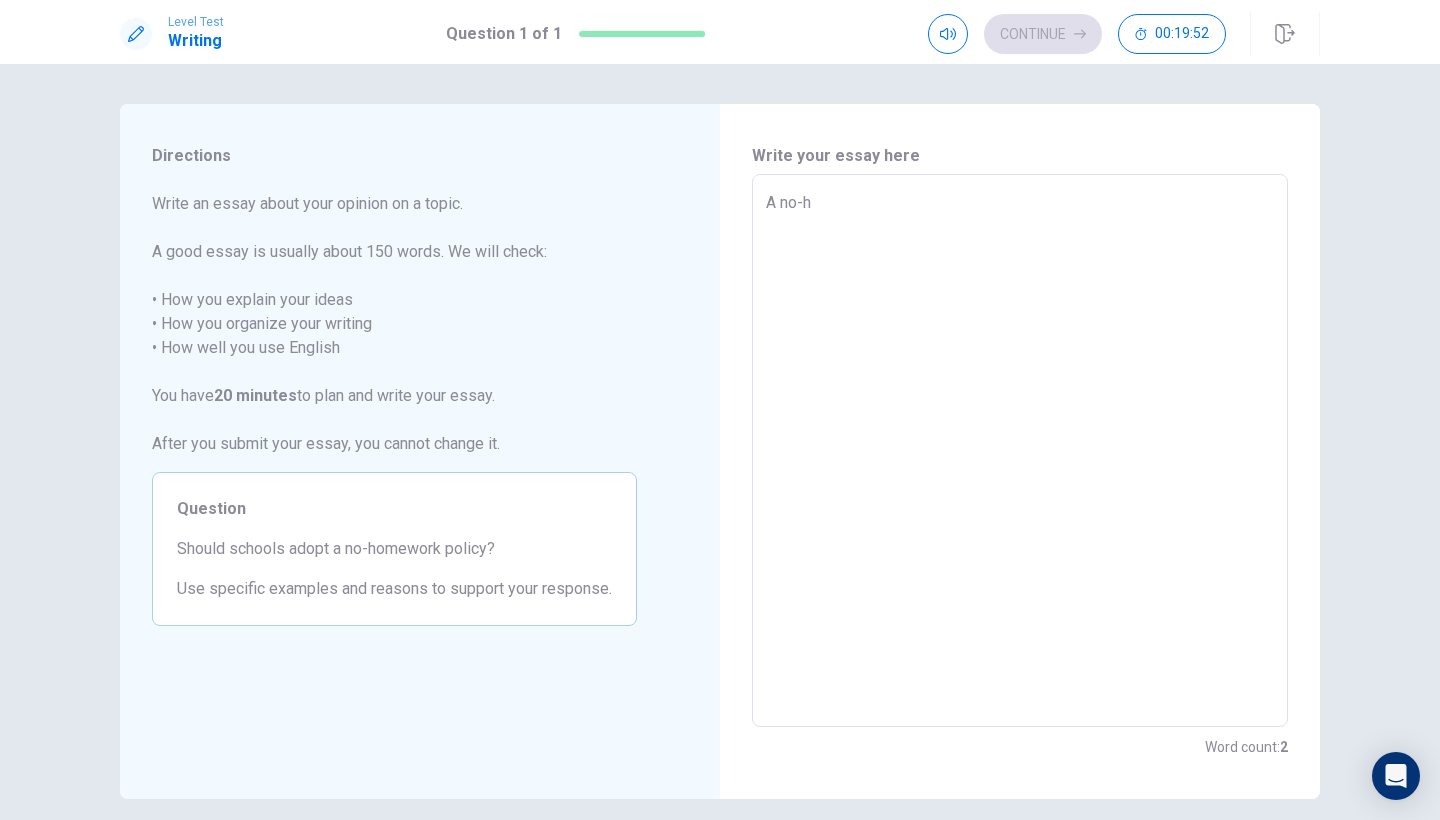 type on "x" 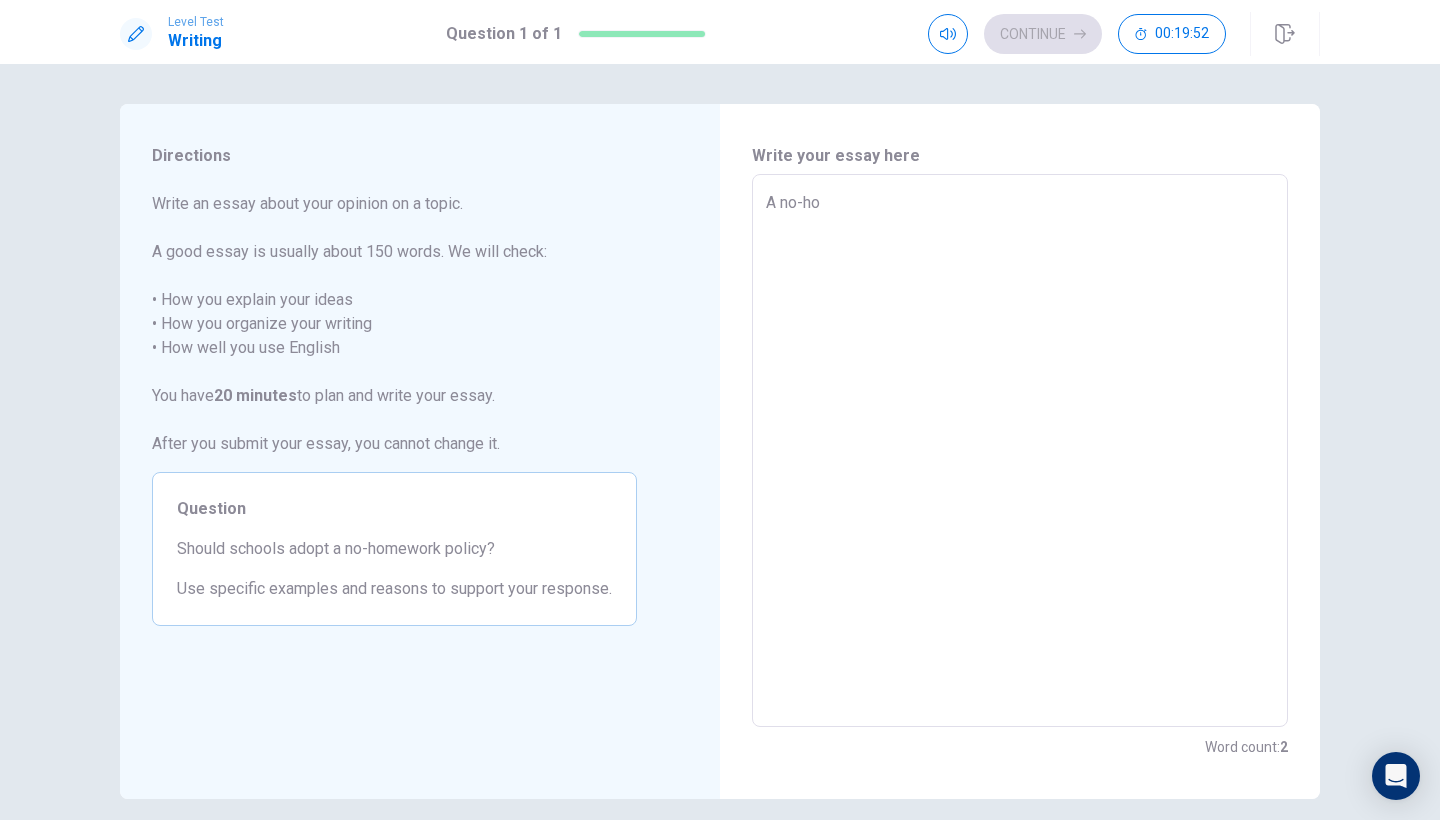type on "x" 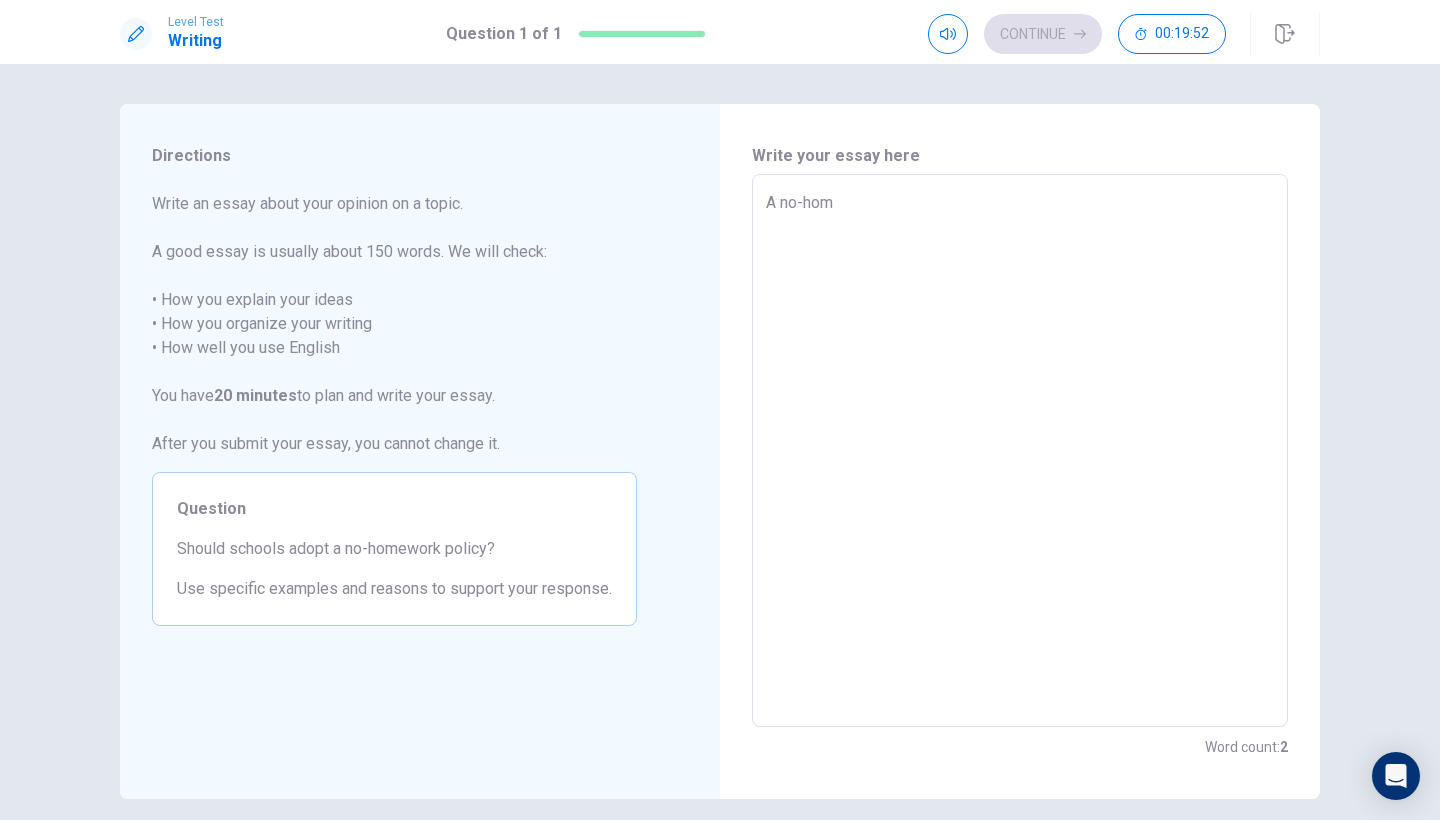 type on "x" 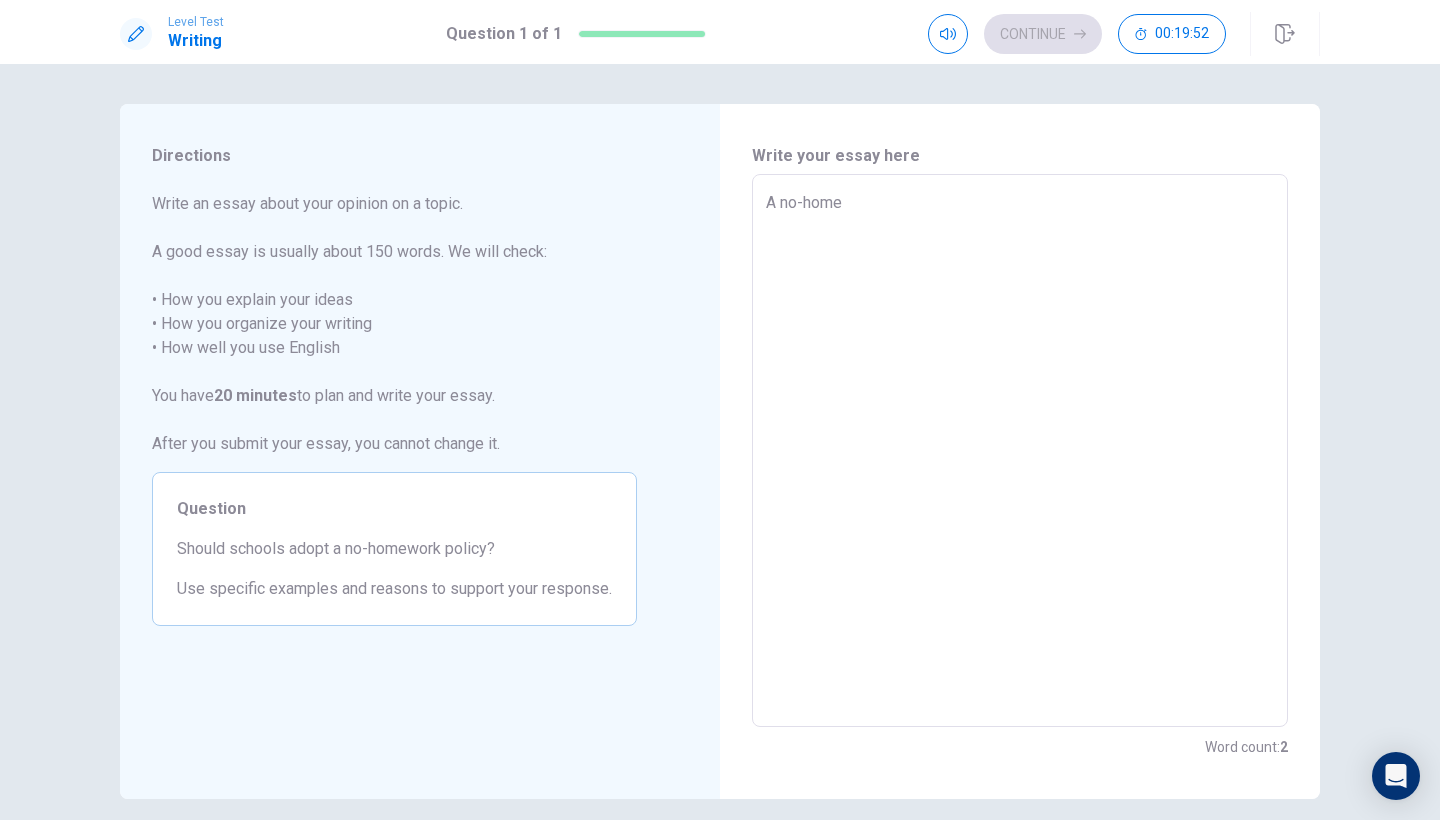 type on "x" 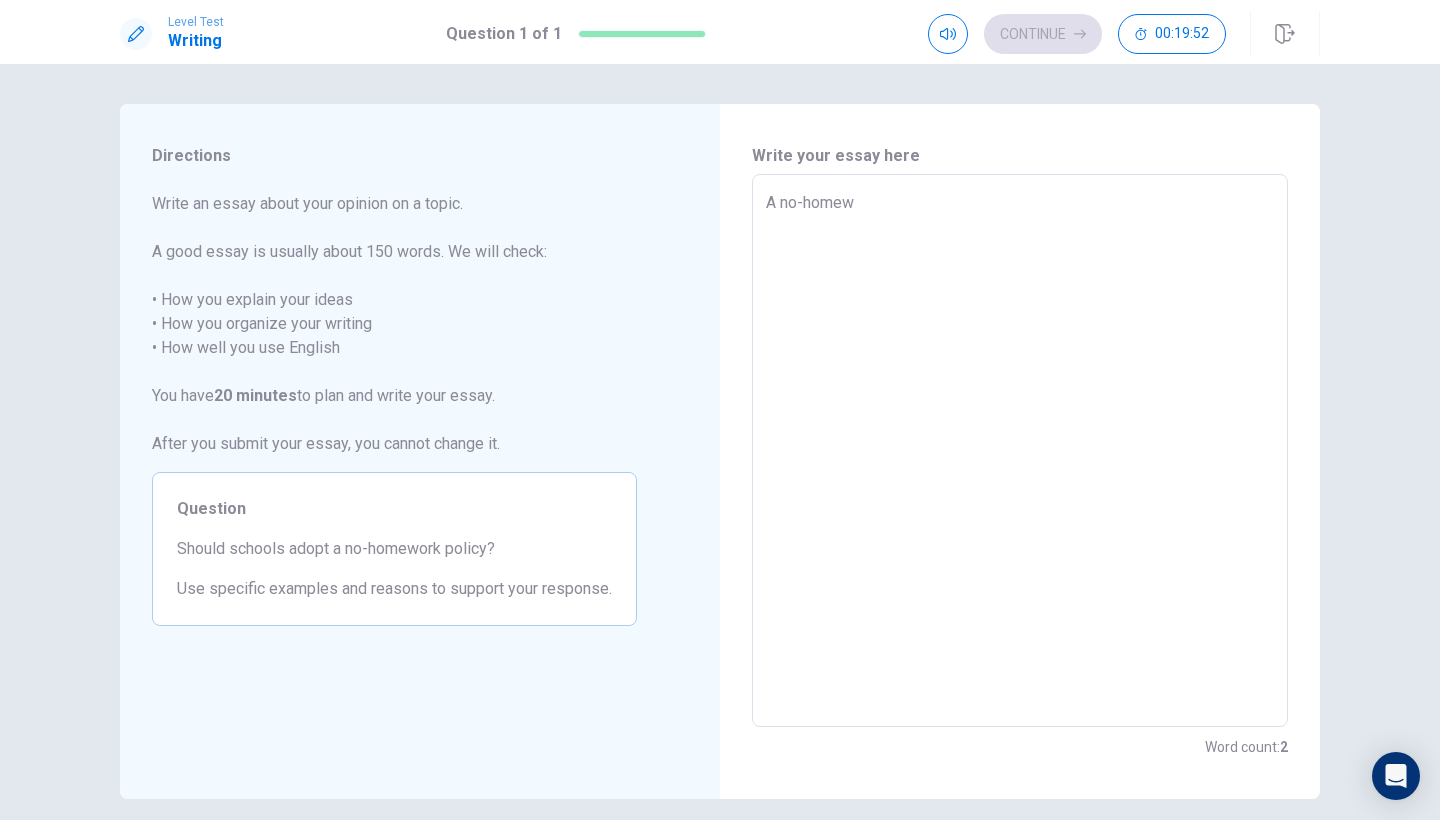 type on "x" 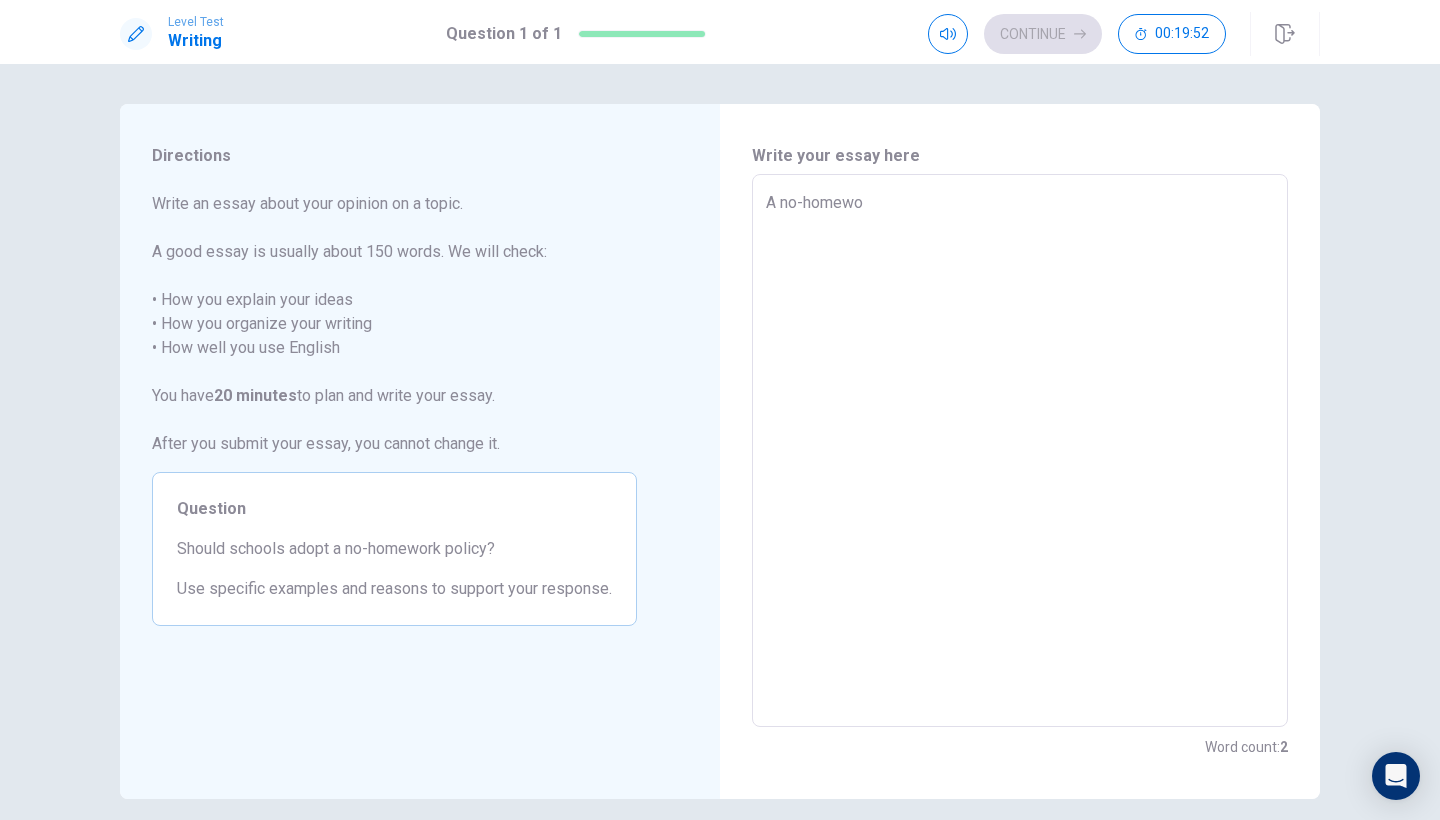 type on "x" 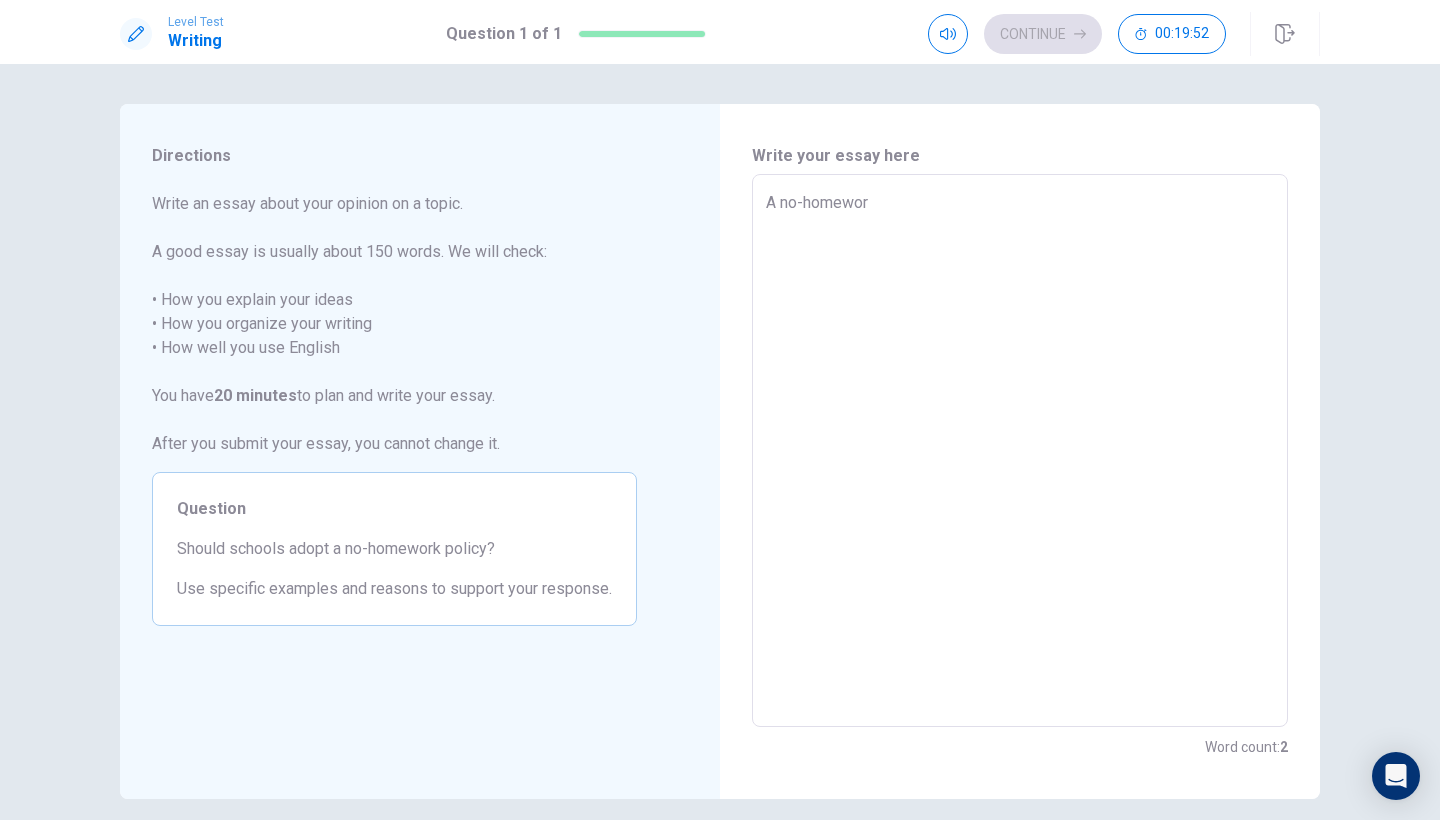 type on "x" 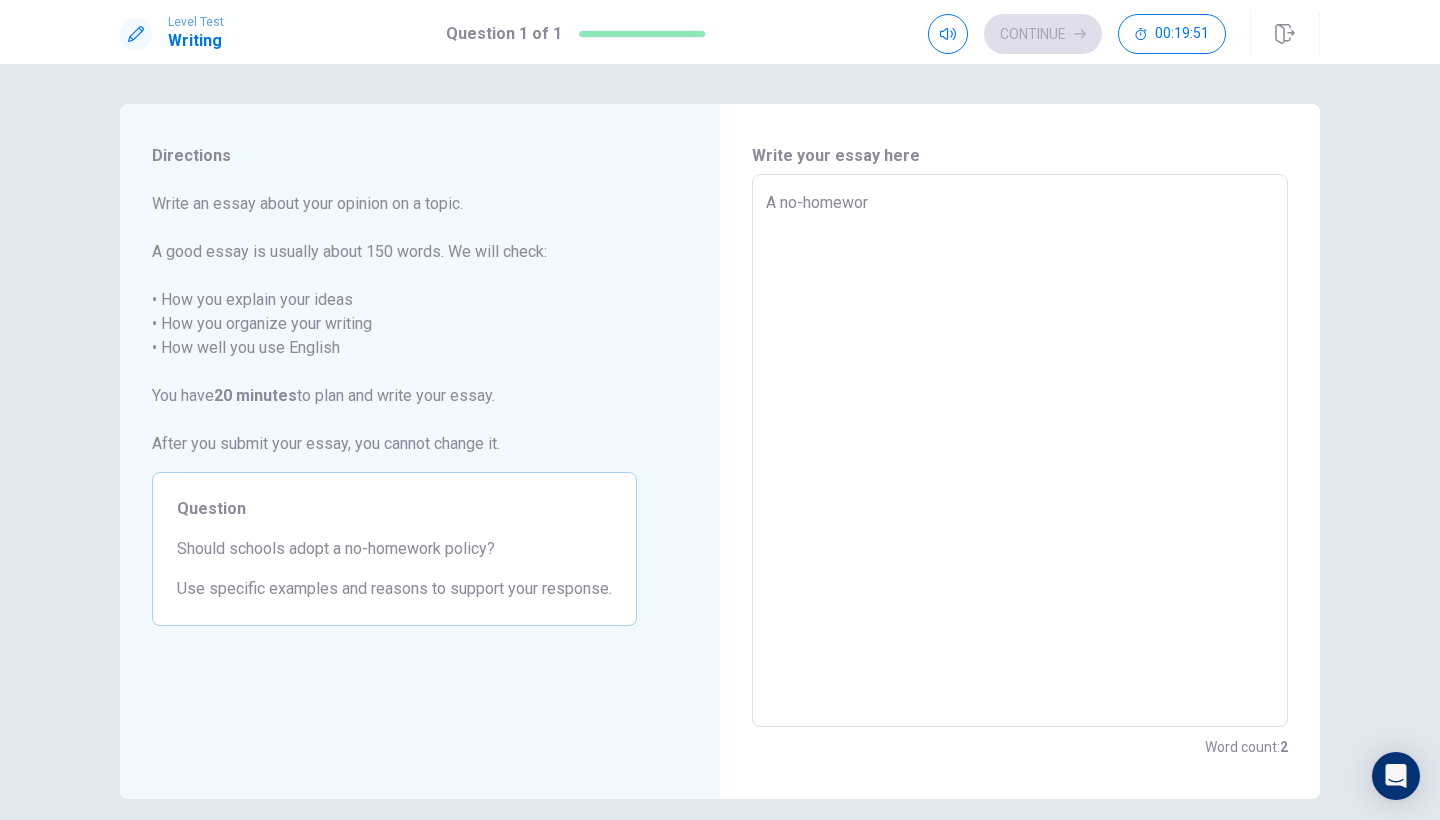 type on "A no-homework" 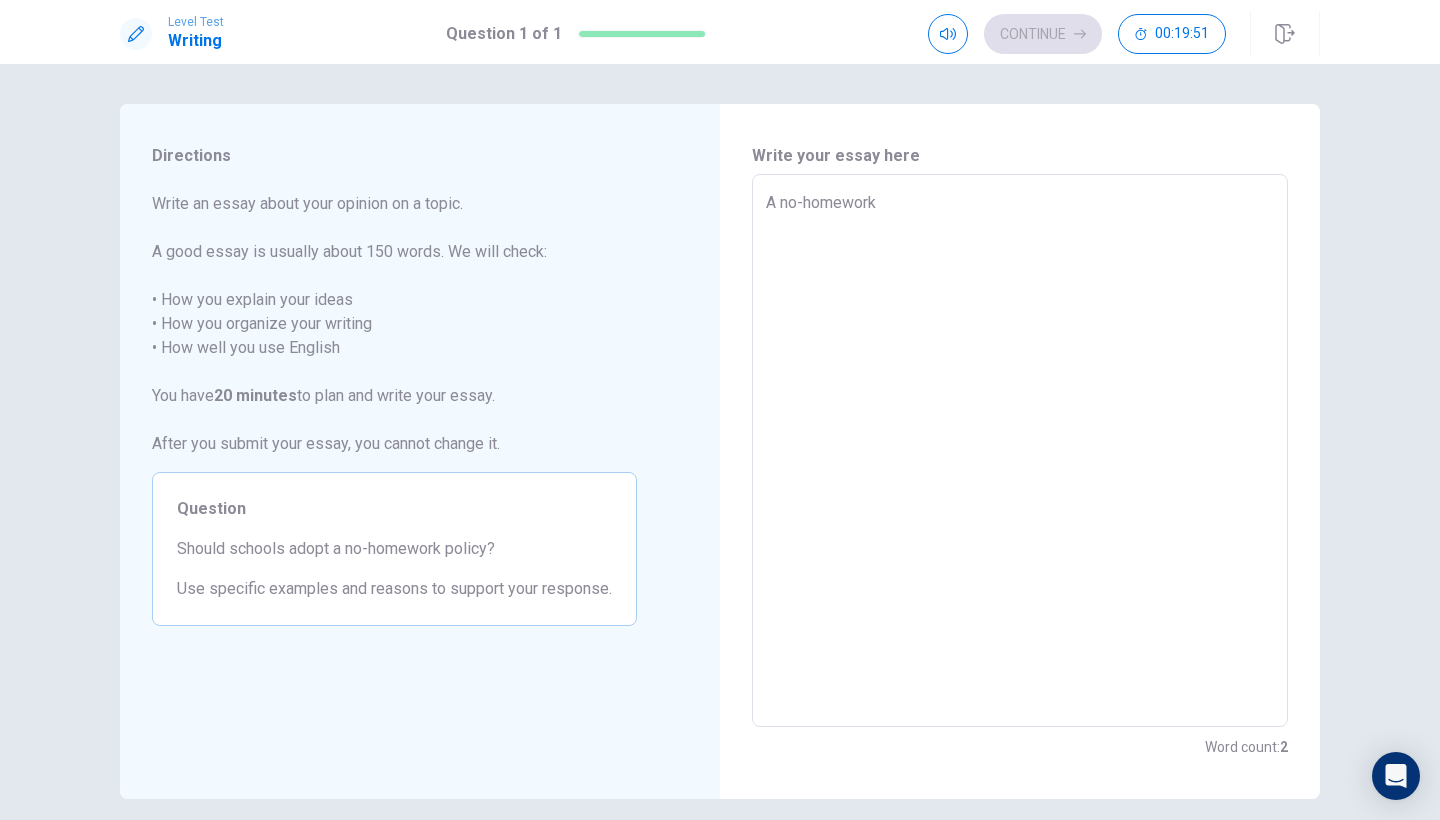 type on "x" 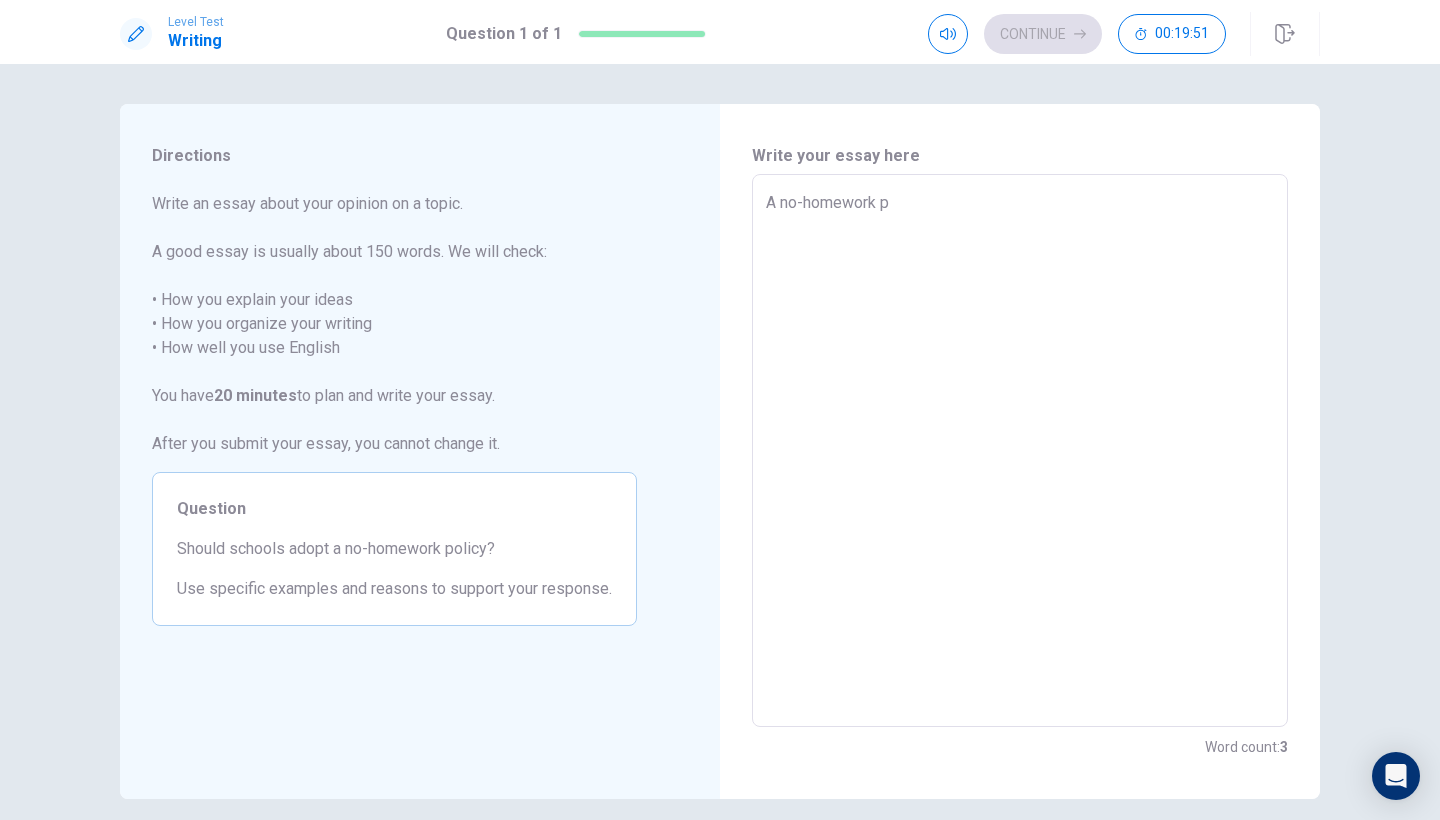 type on "x" 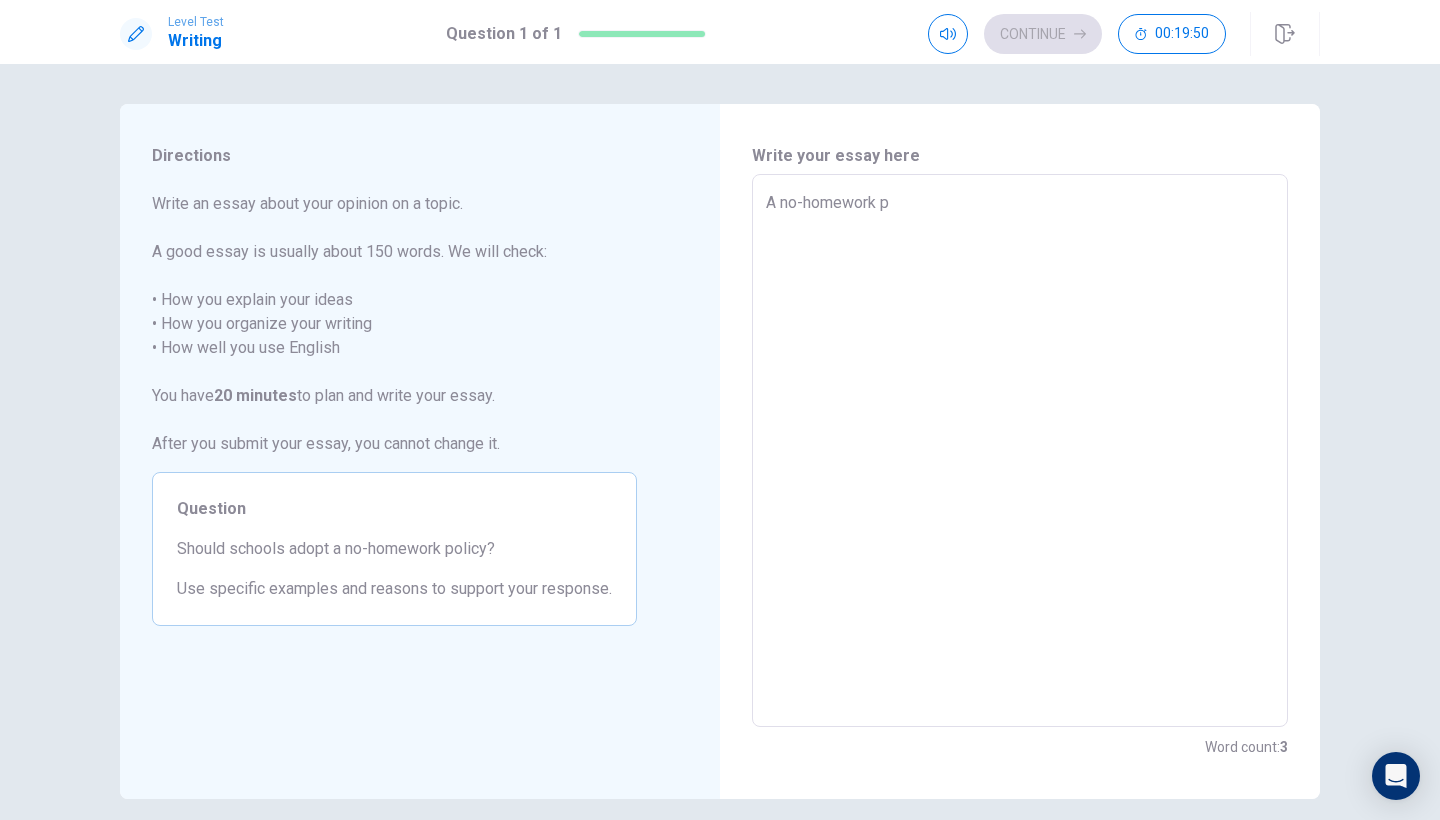 type on "A no-homework po" 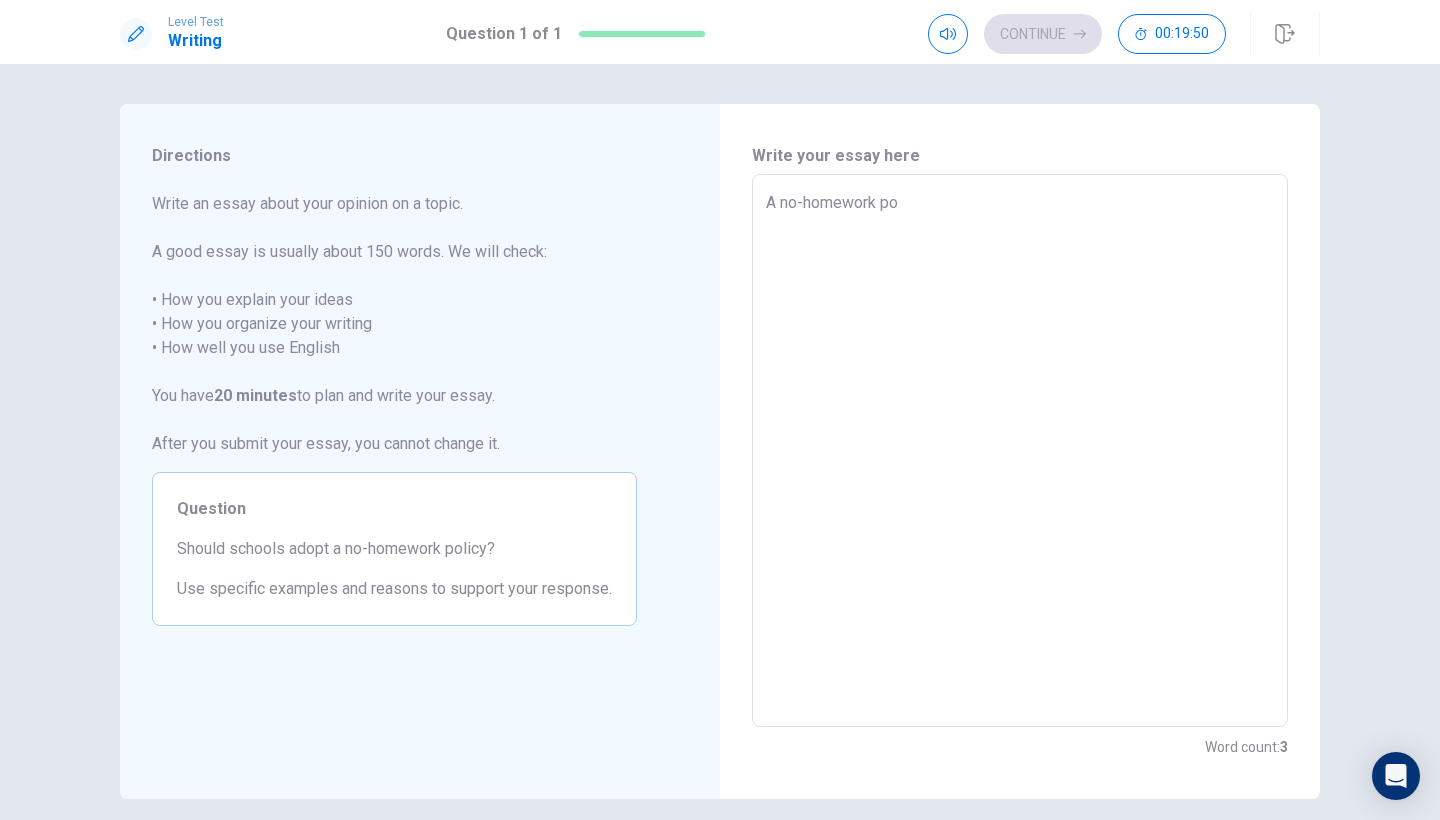 type on "x" 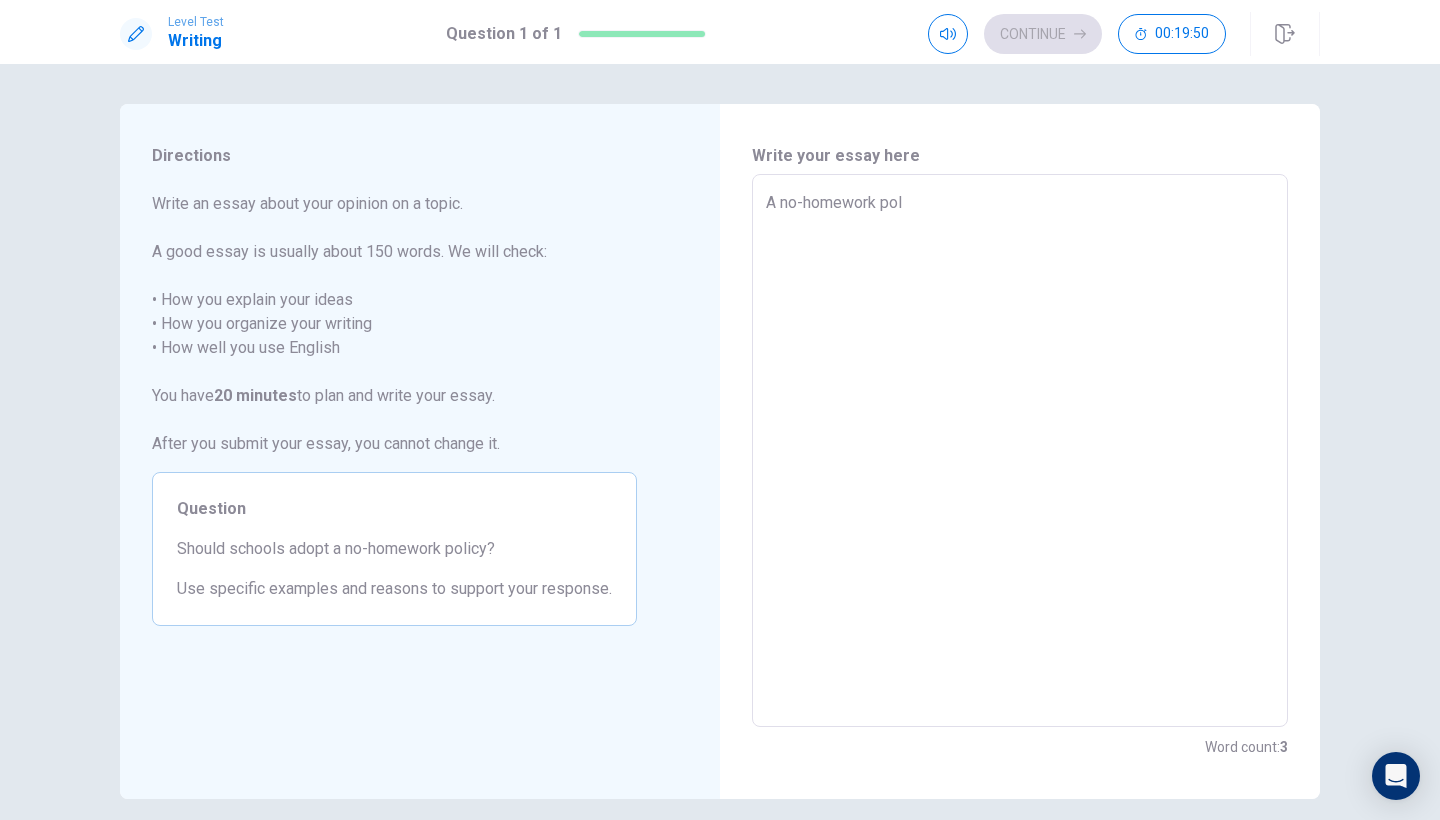 type on "x" 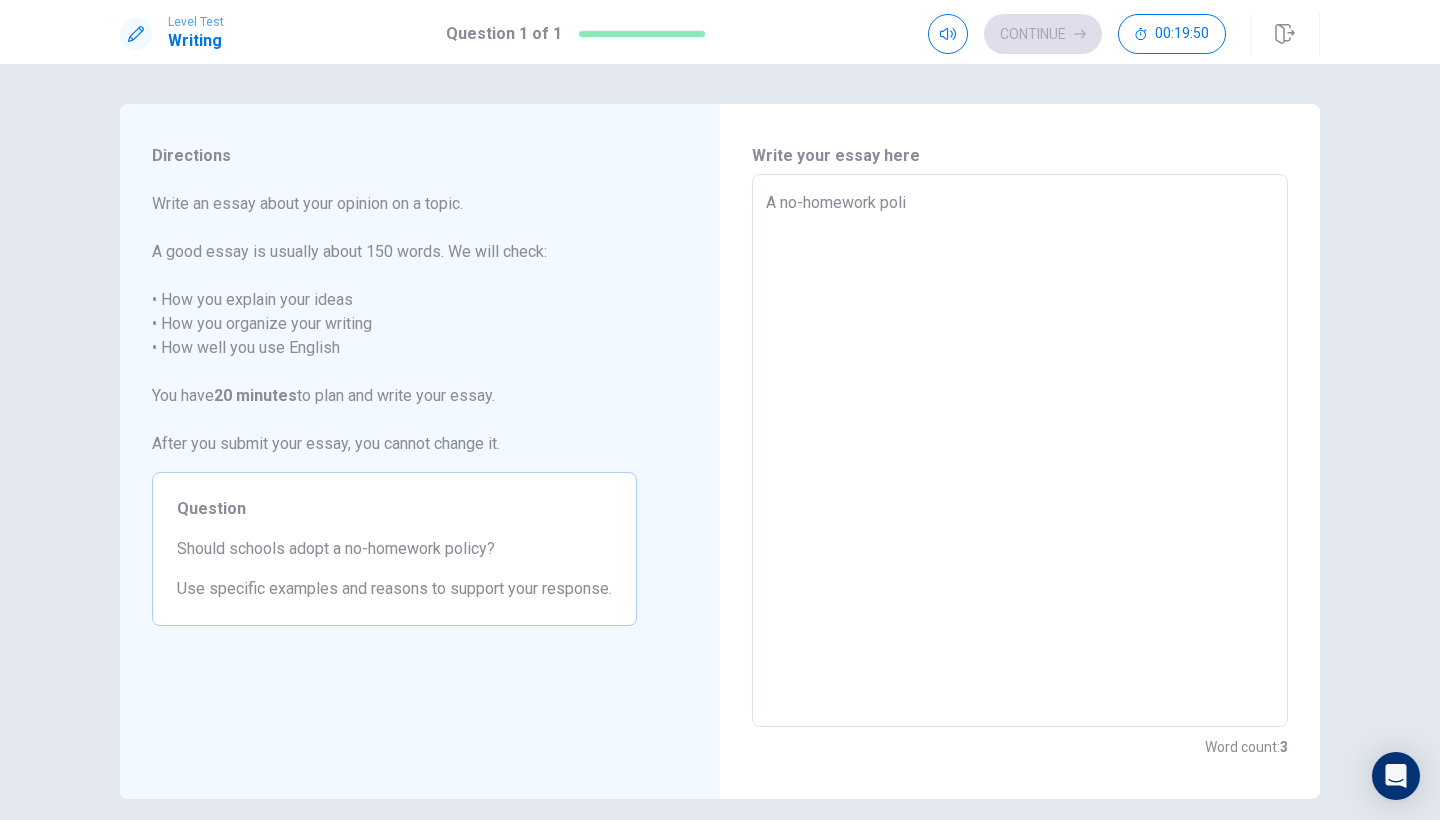 type on "x" 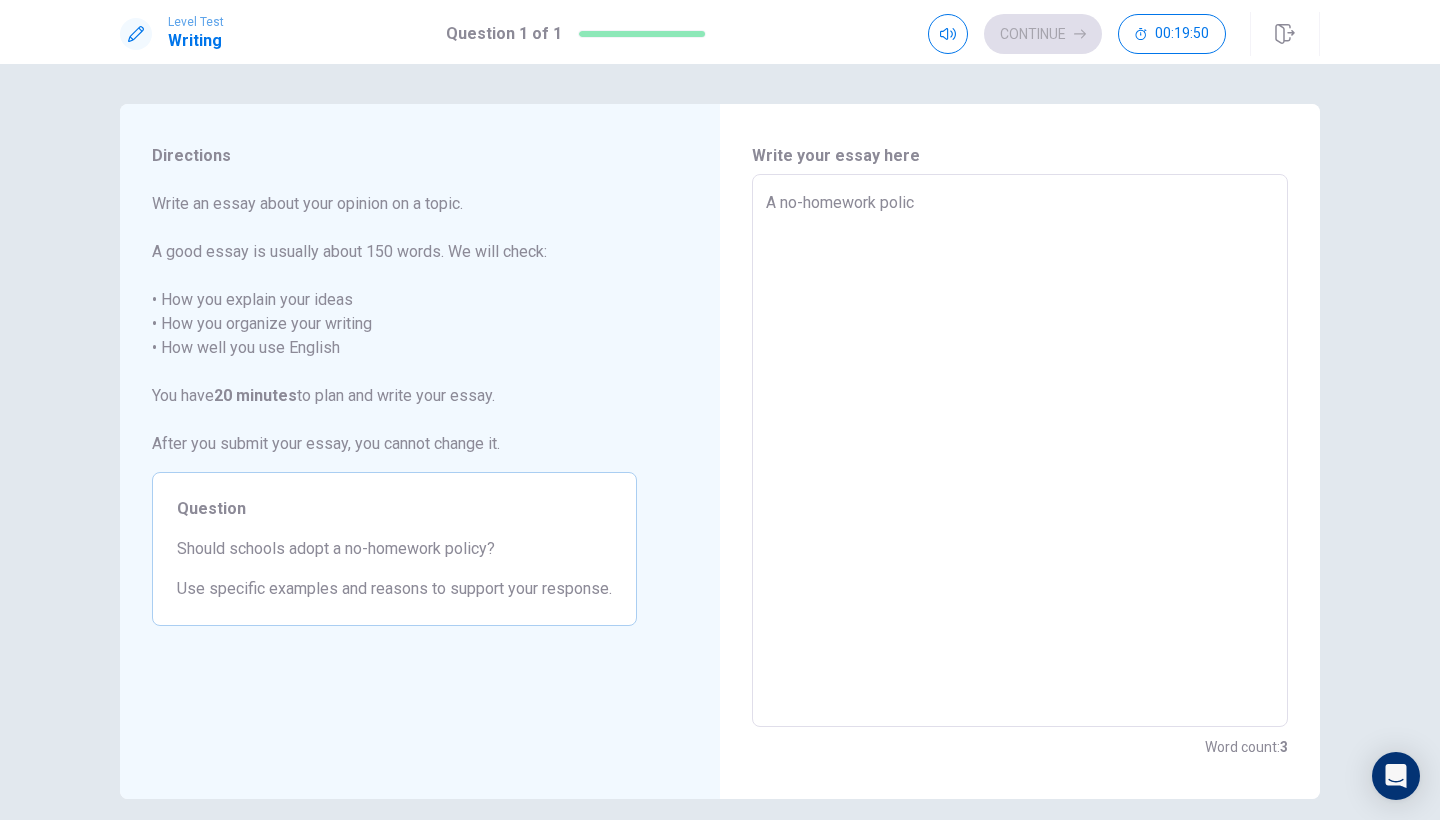 type on "x" 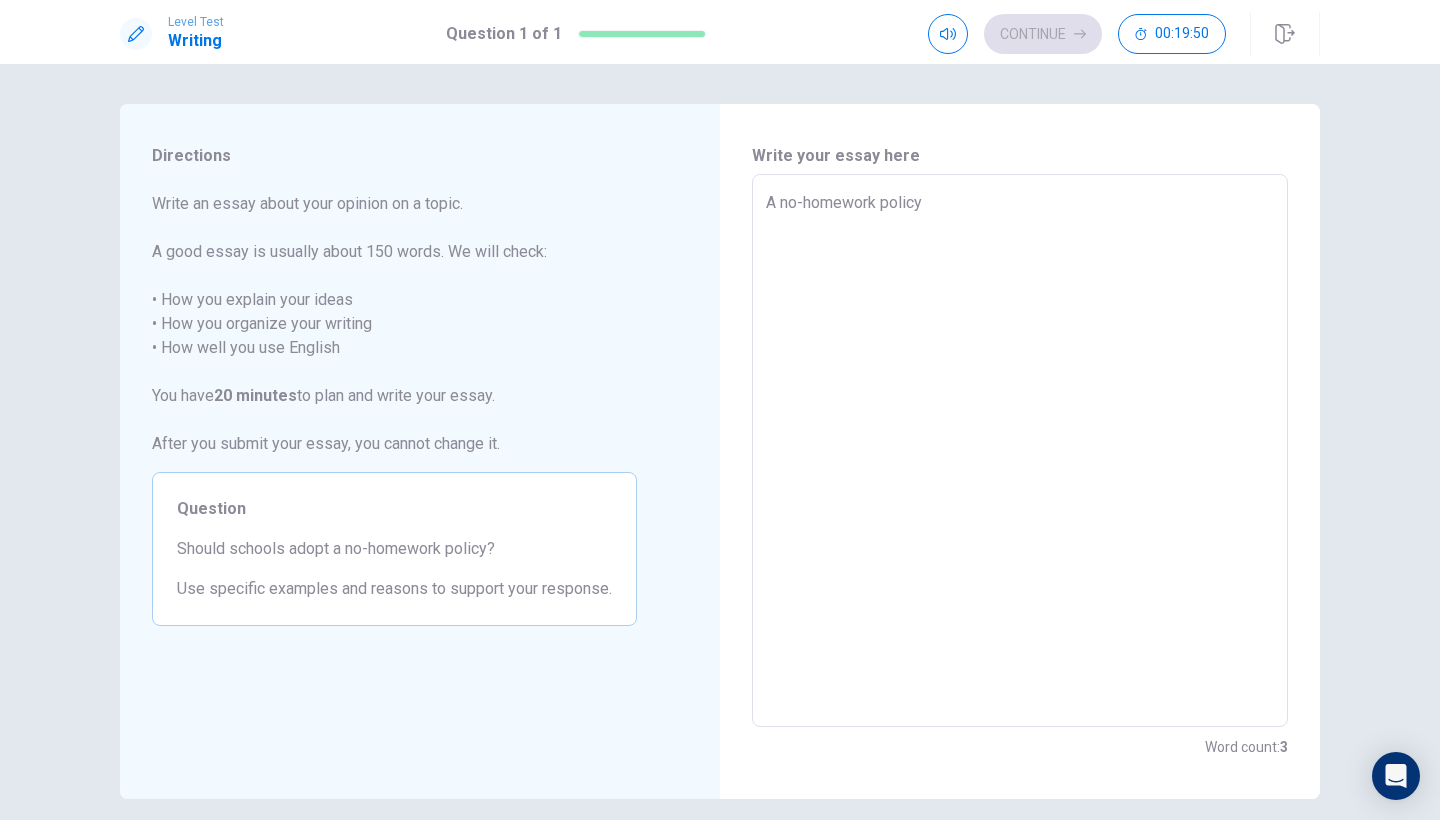 type on "x" 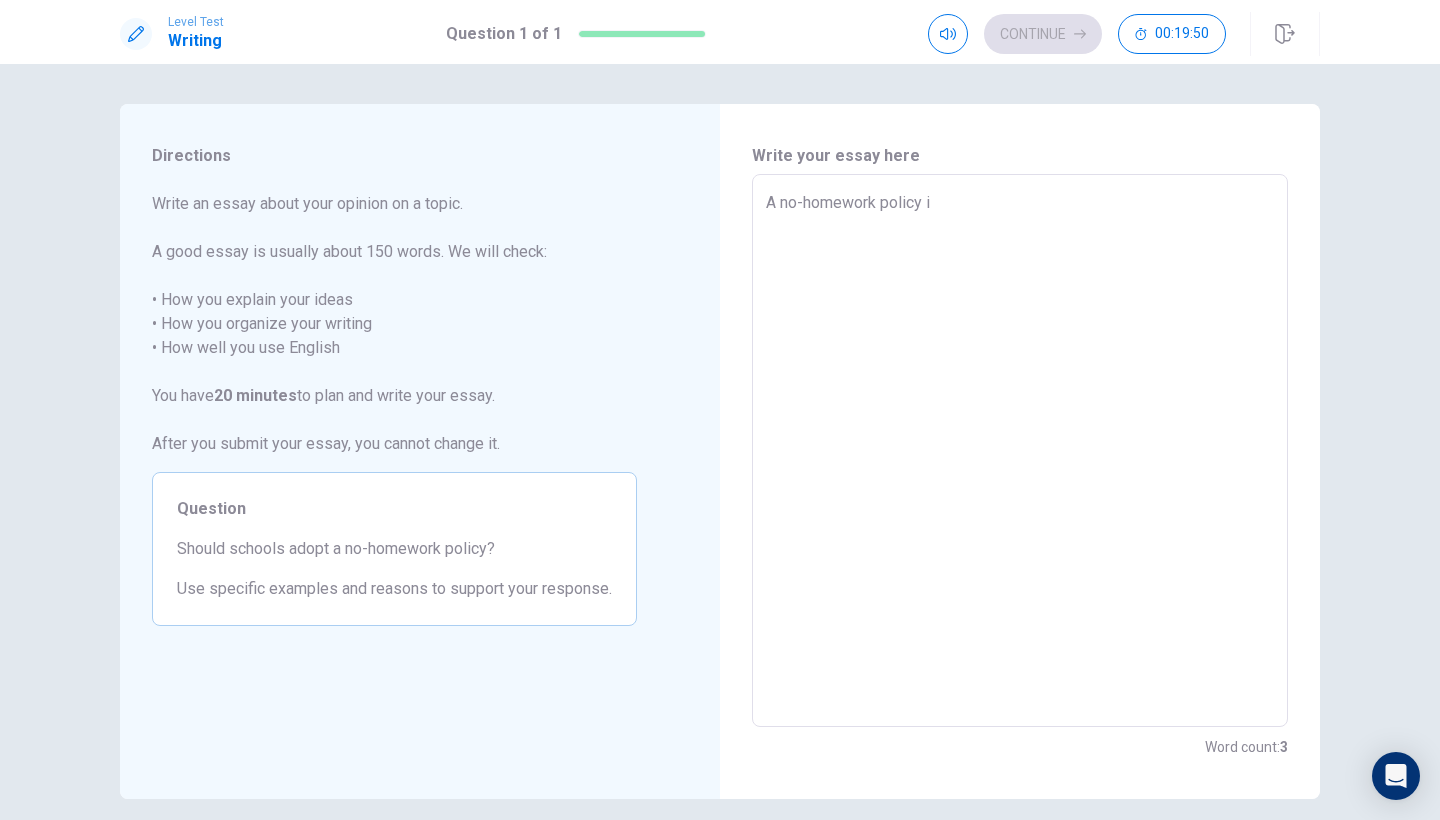 type on "x" 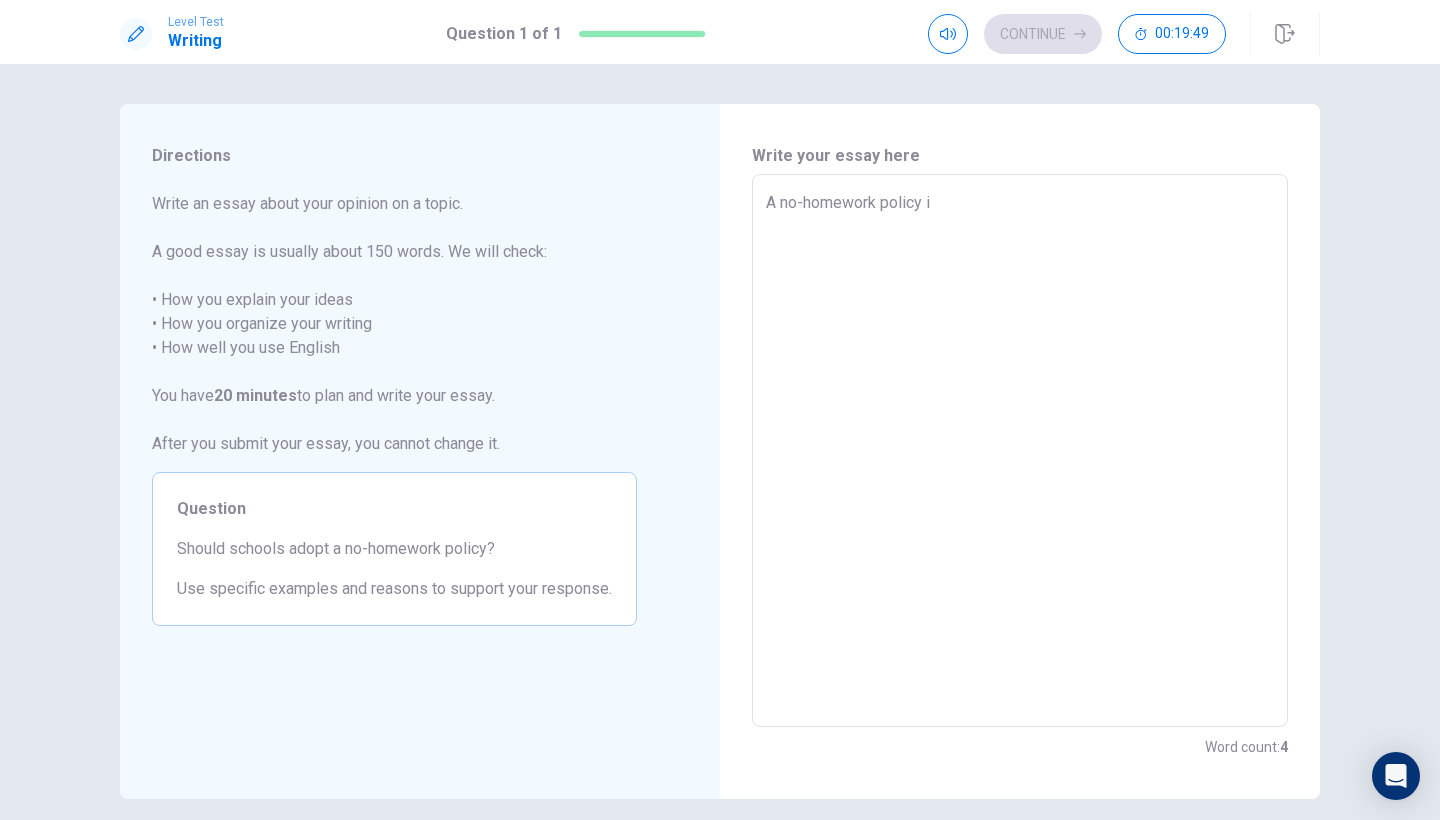 type on "A no-homework policy is" 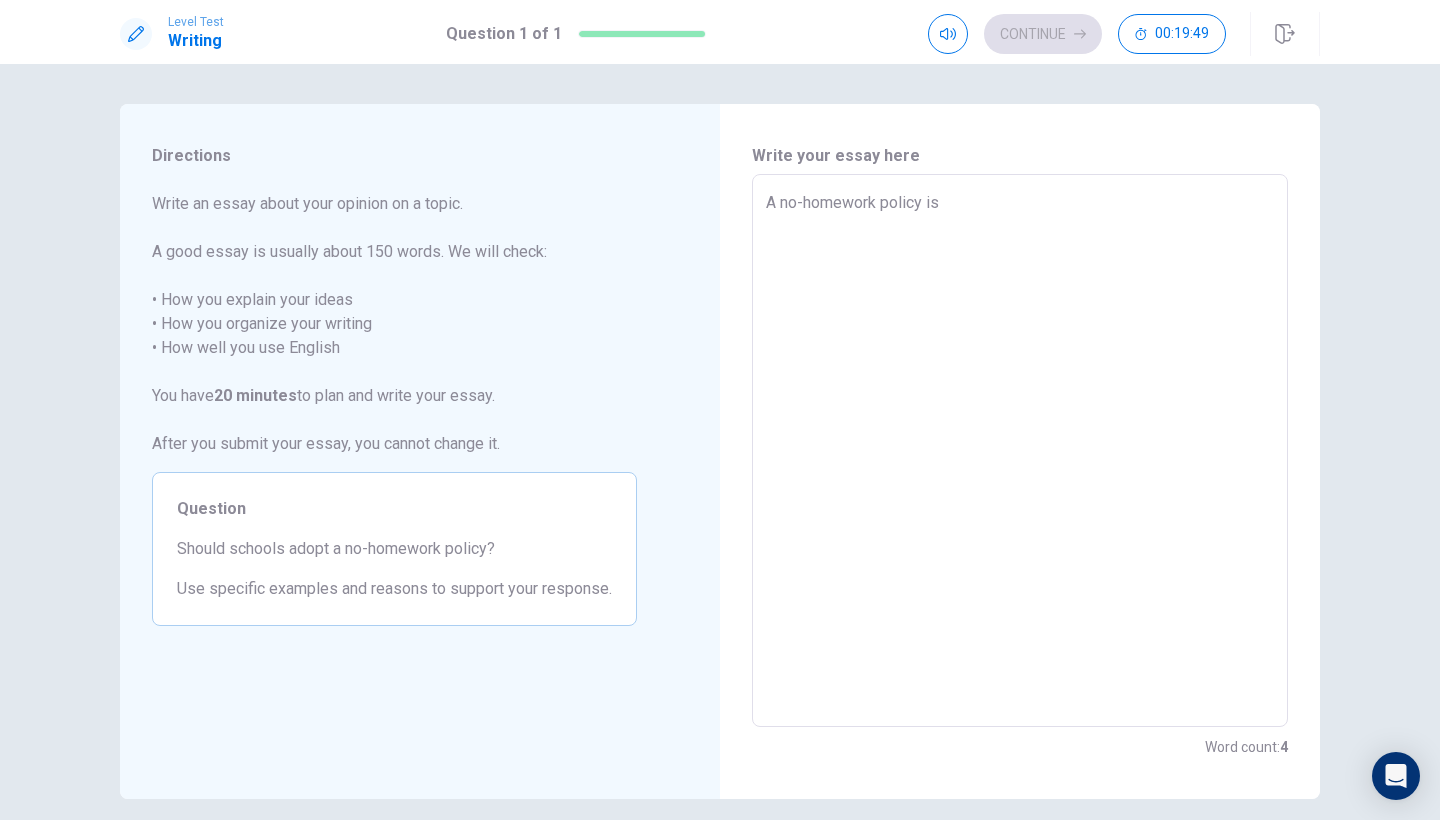 type on "x" 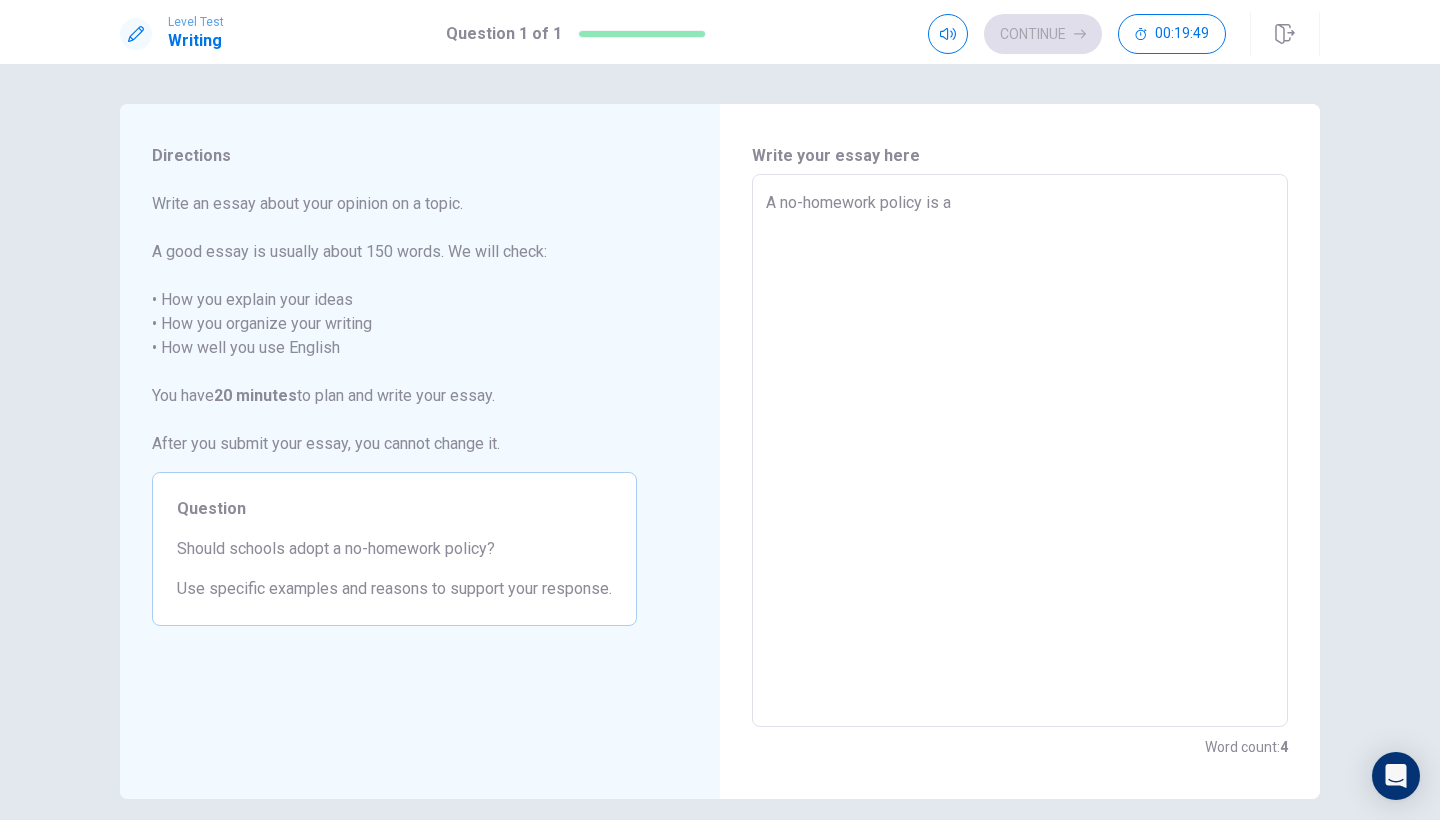 type on "x" 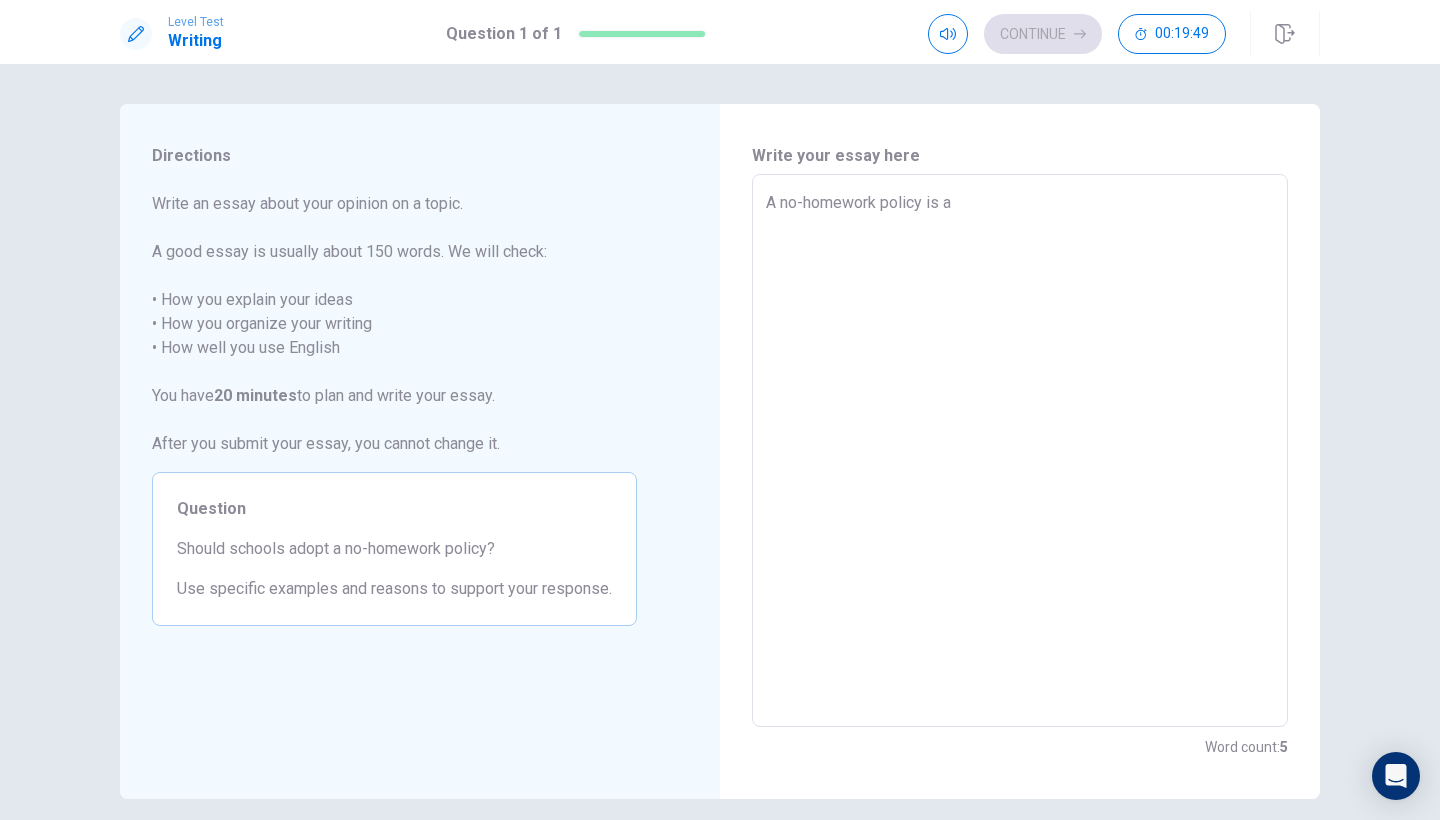 type on "x" 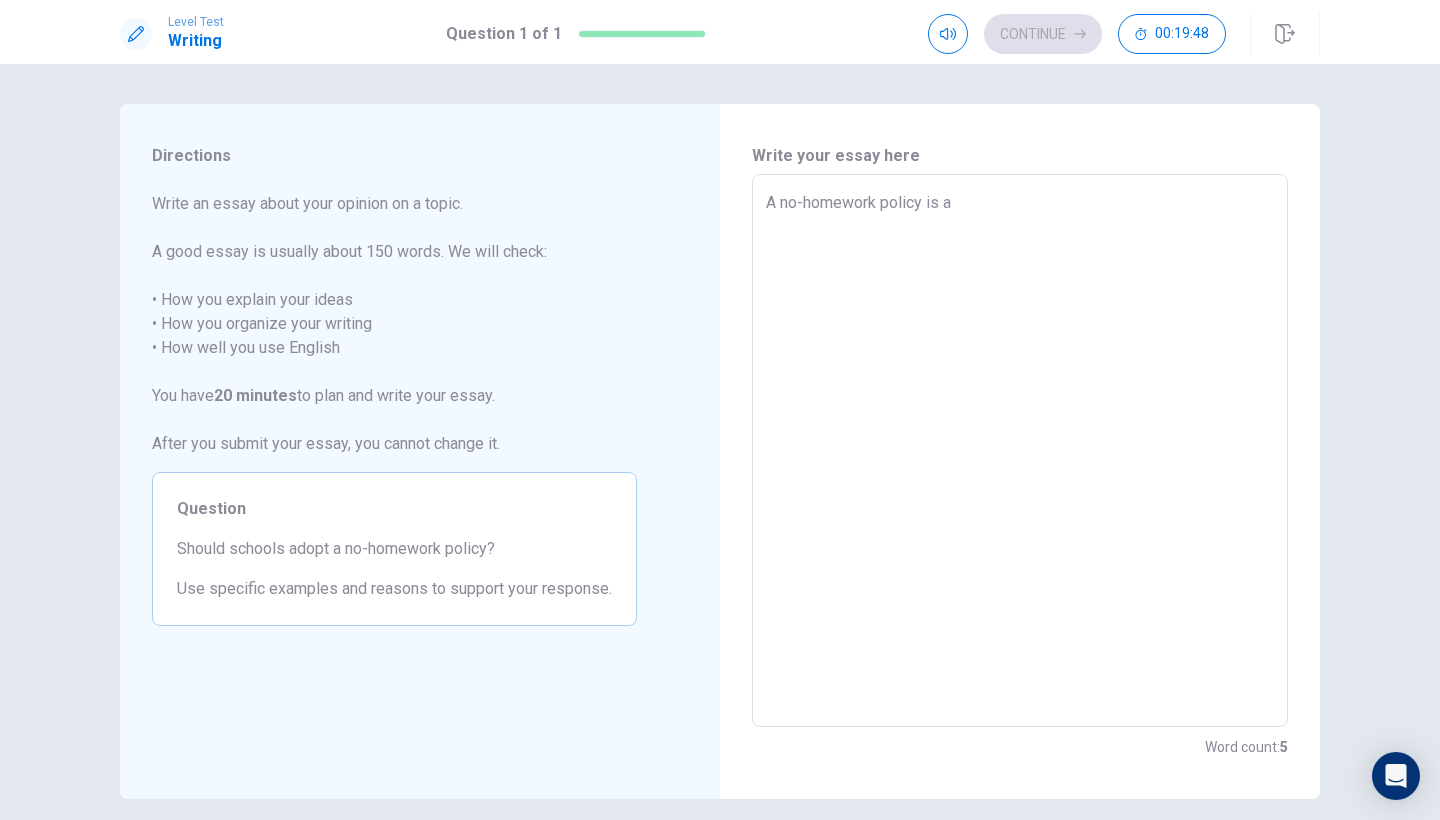 type on "A no-homework policy is a t" 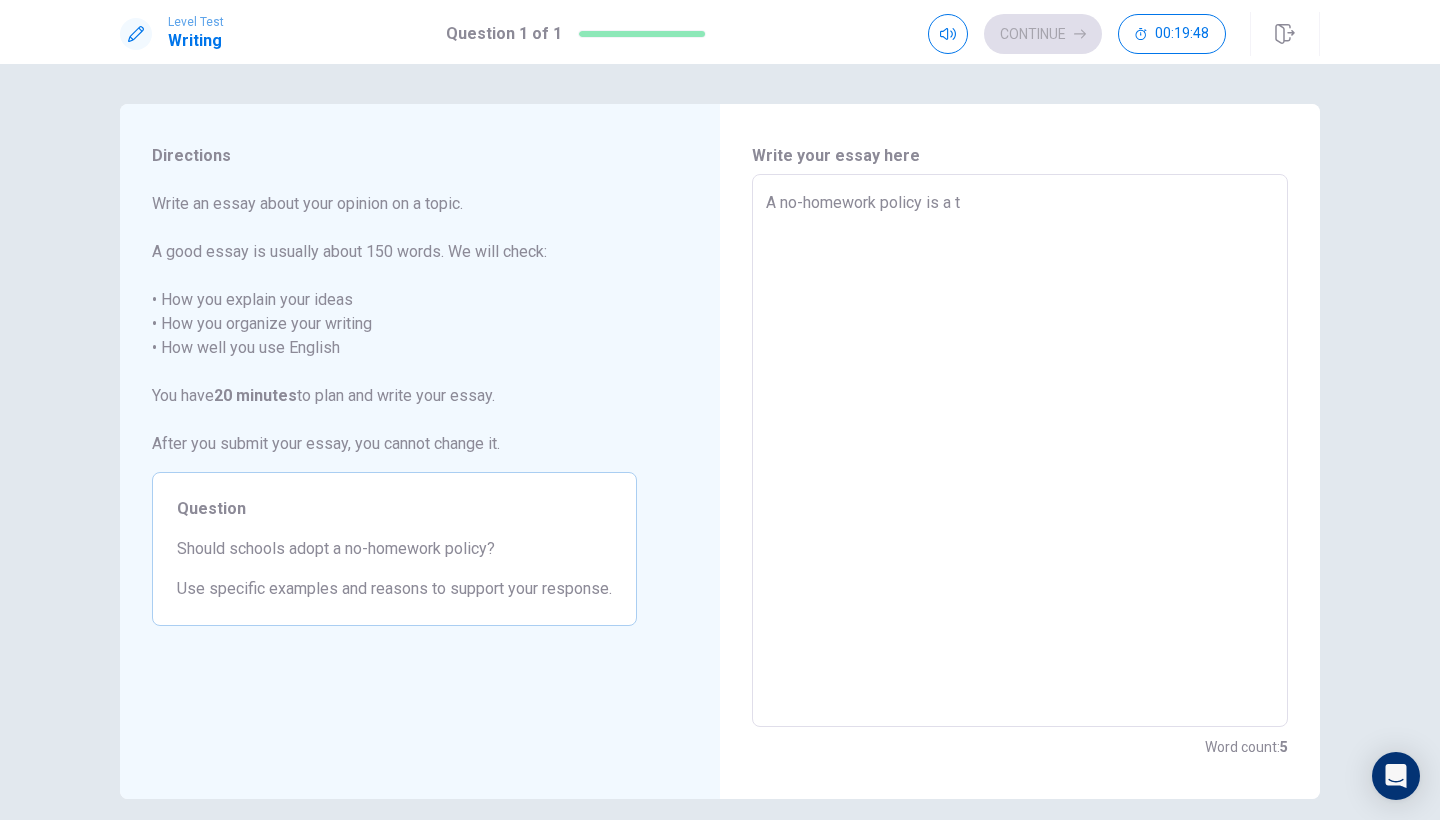 type on "x" 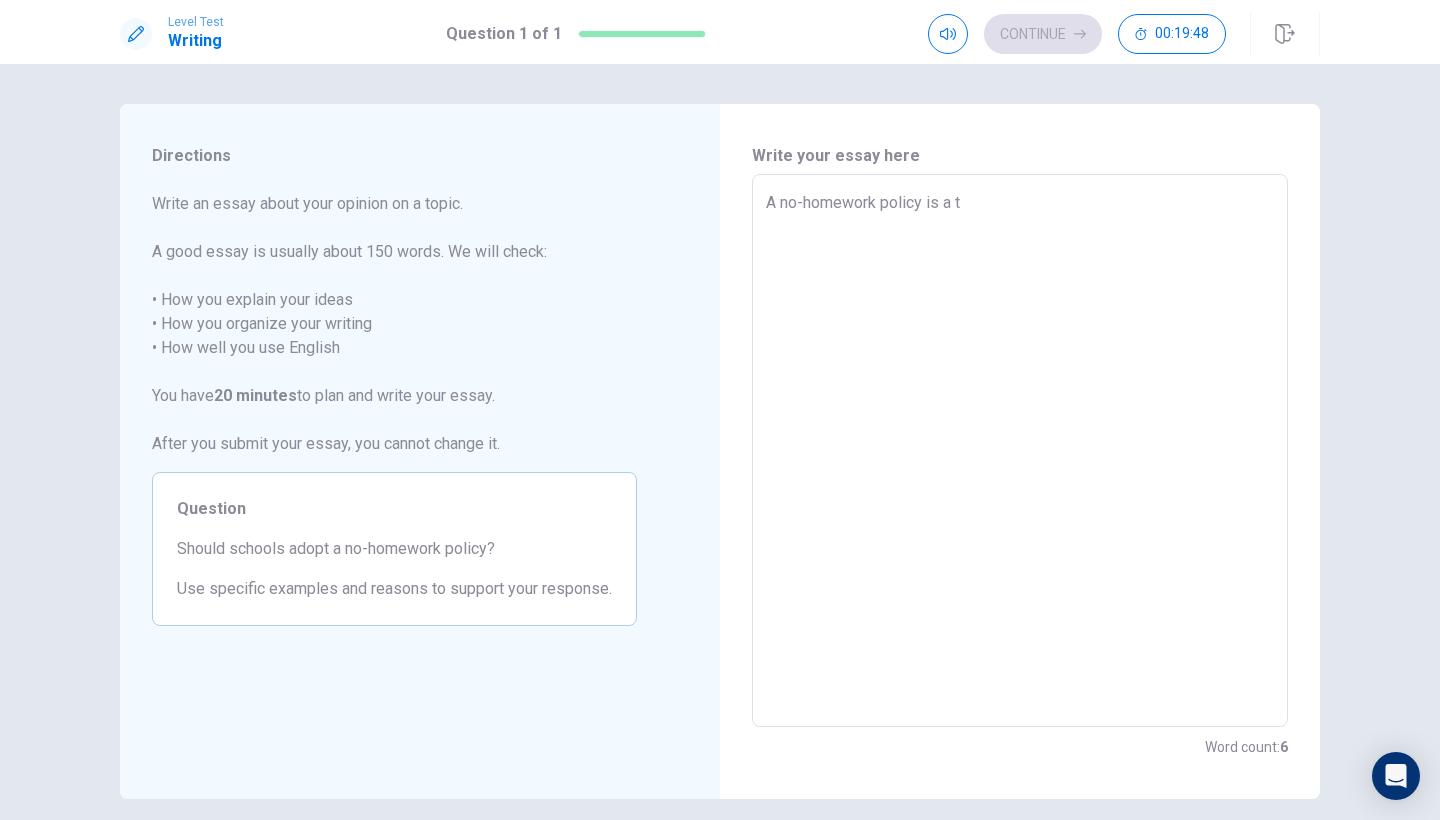 type on "A no-homework policy is a te" 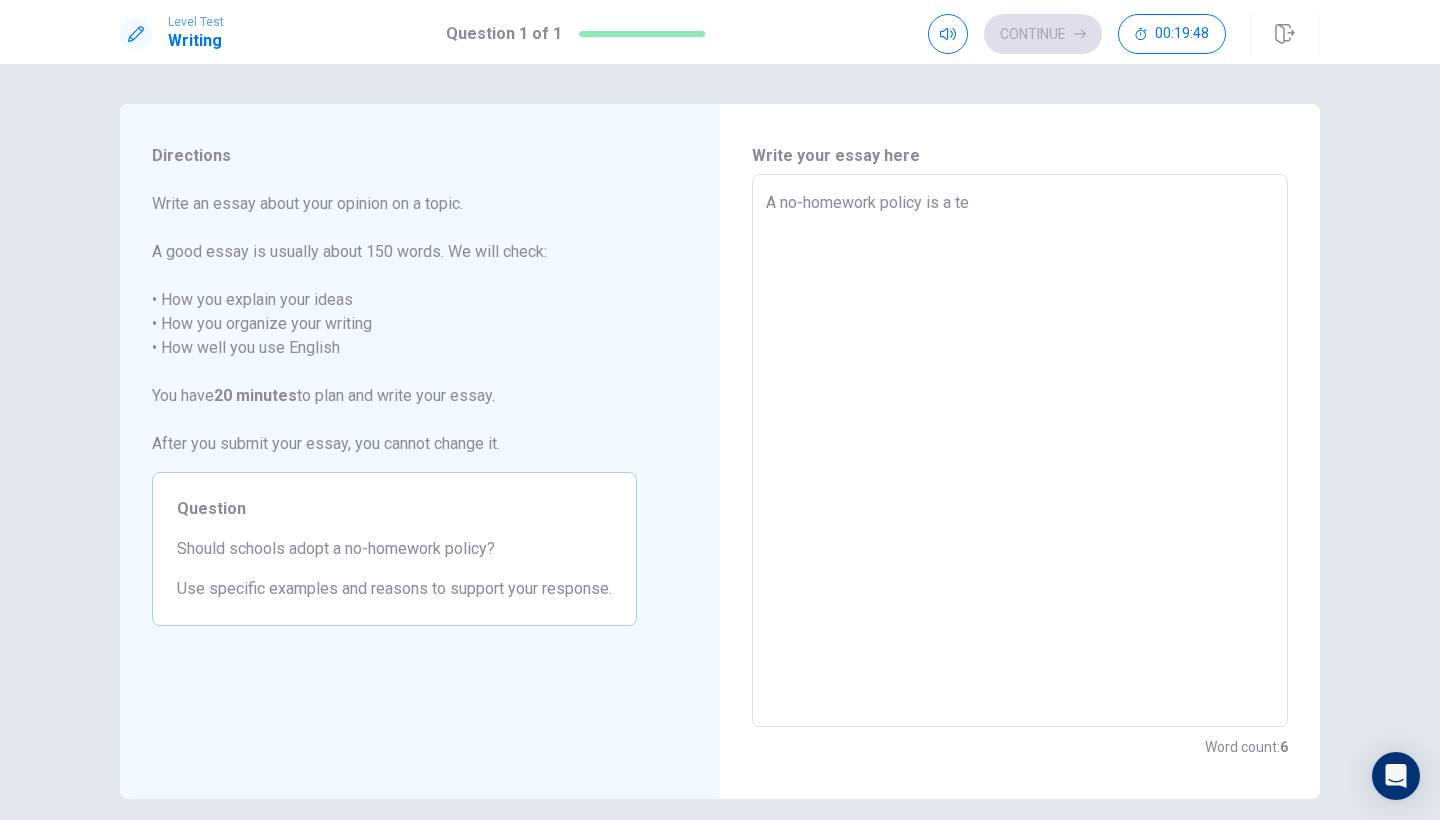 type on "x" 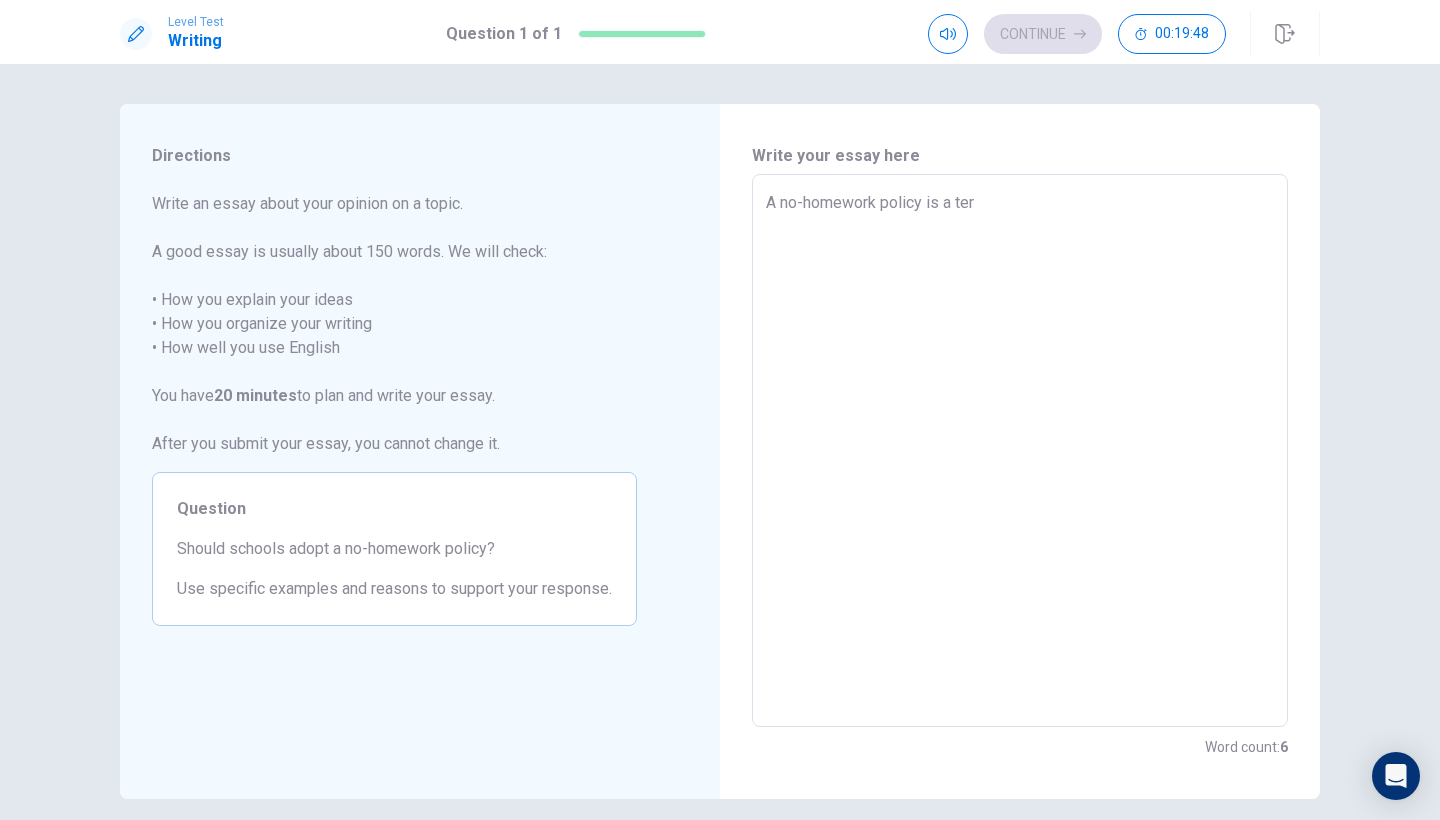 type on "x" 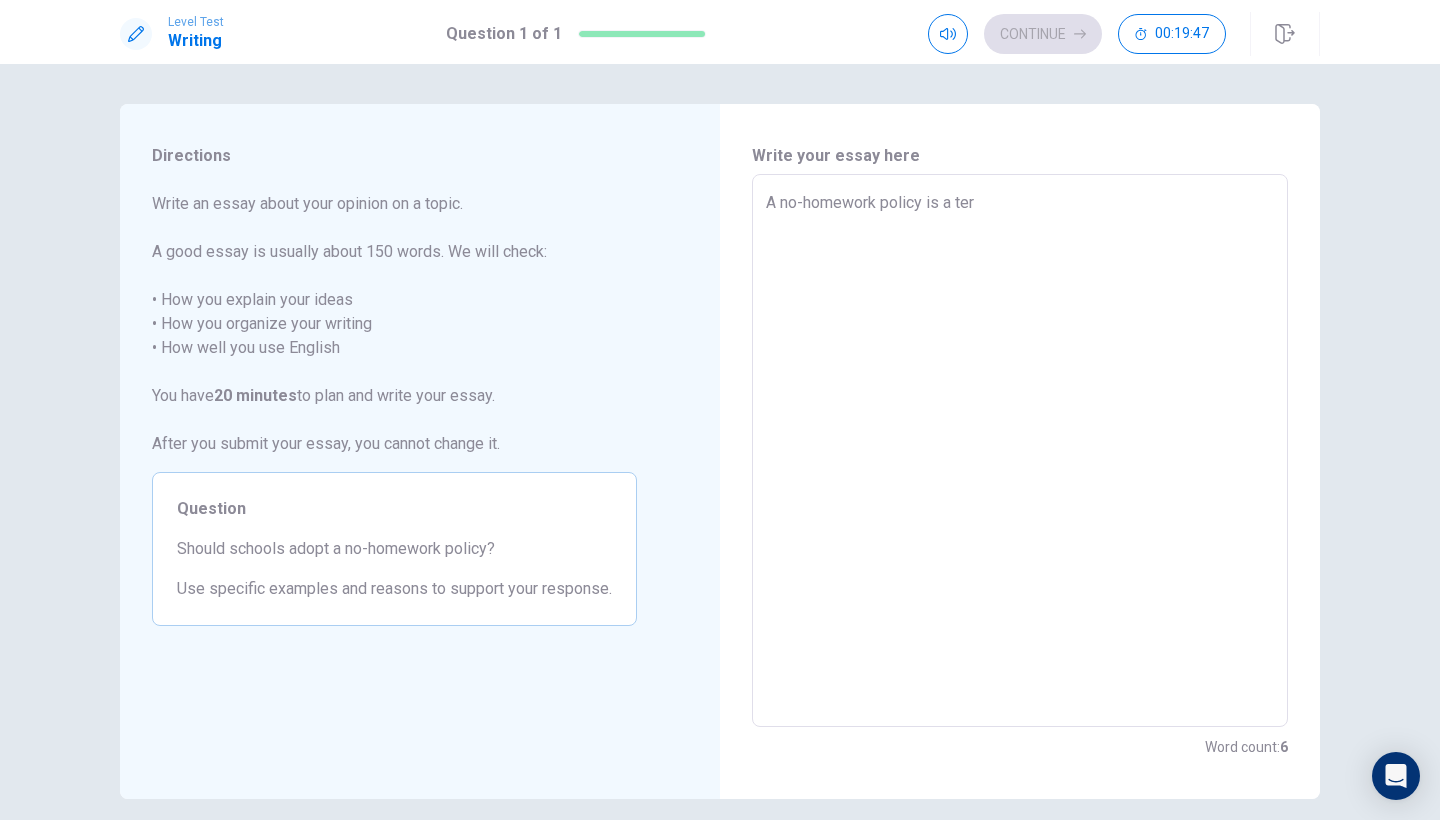 type on "A no-homework policy is a term" 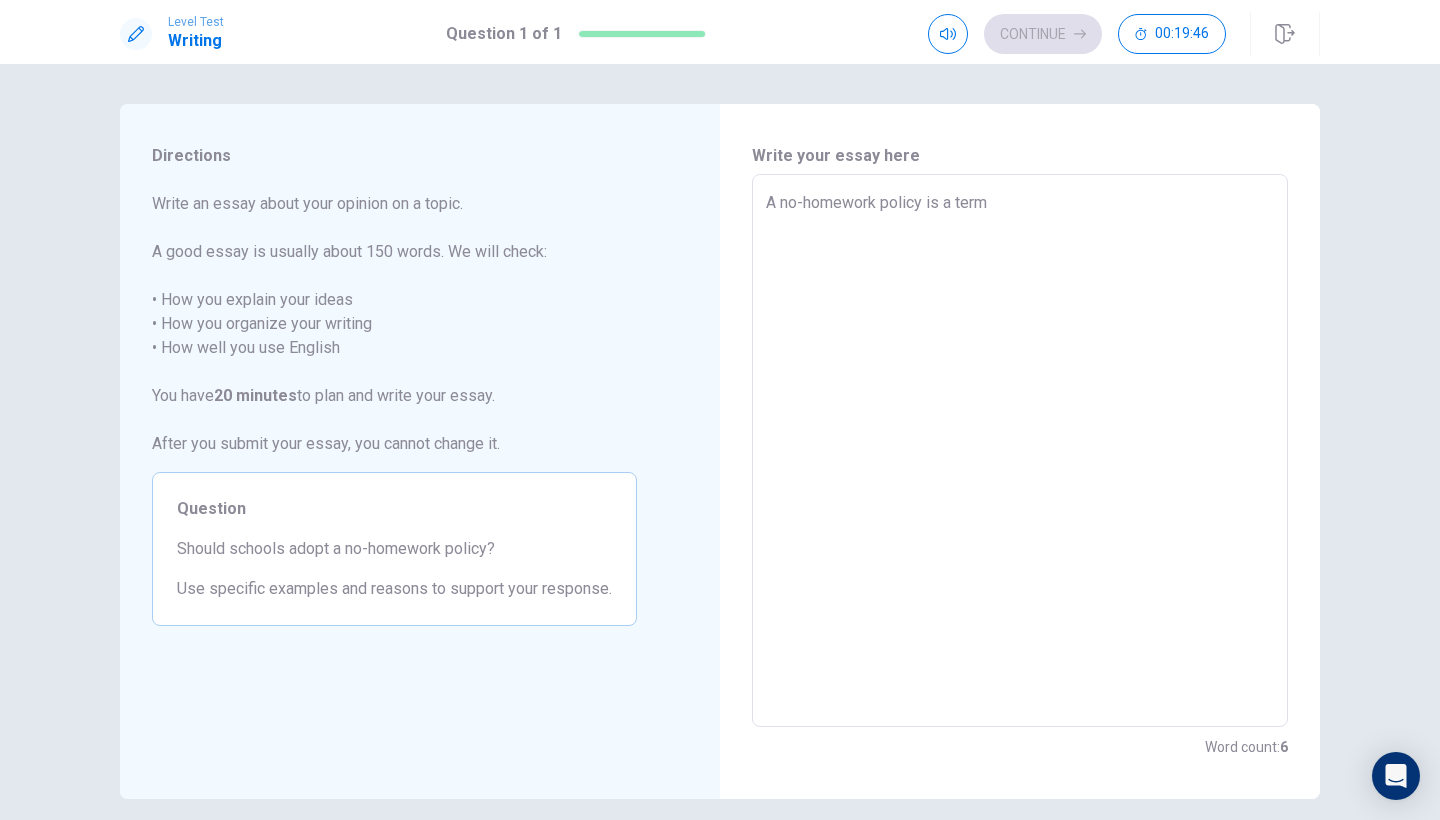 type on "x" 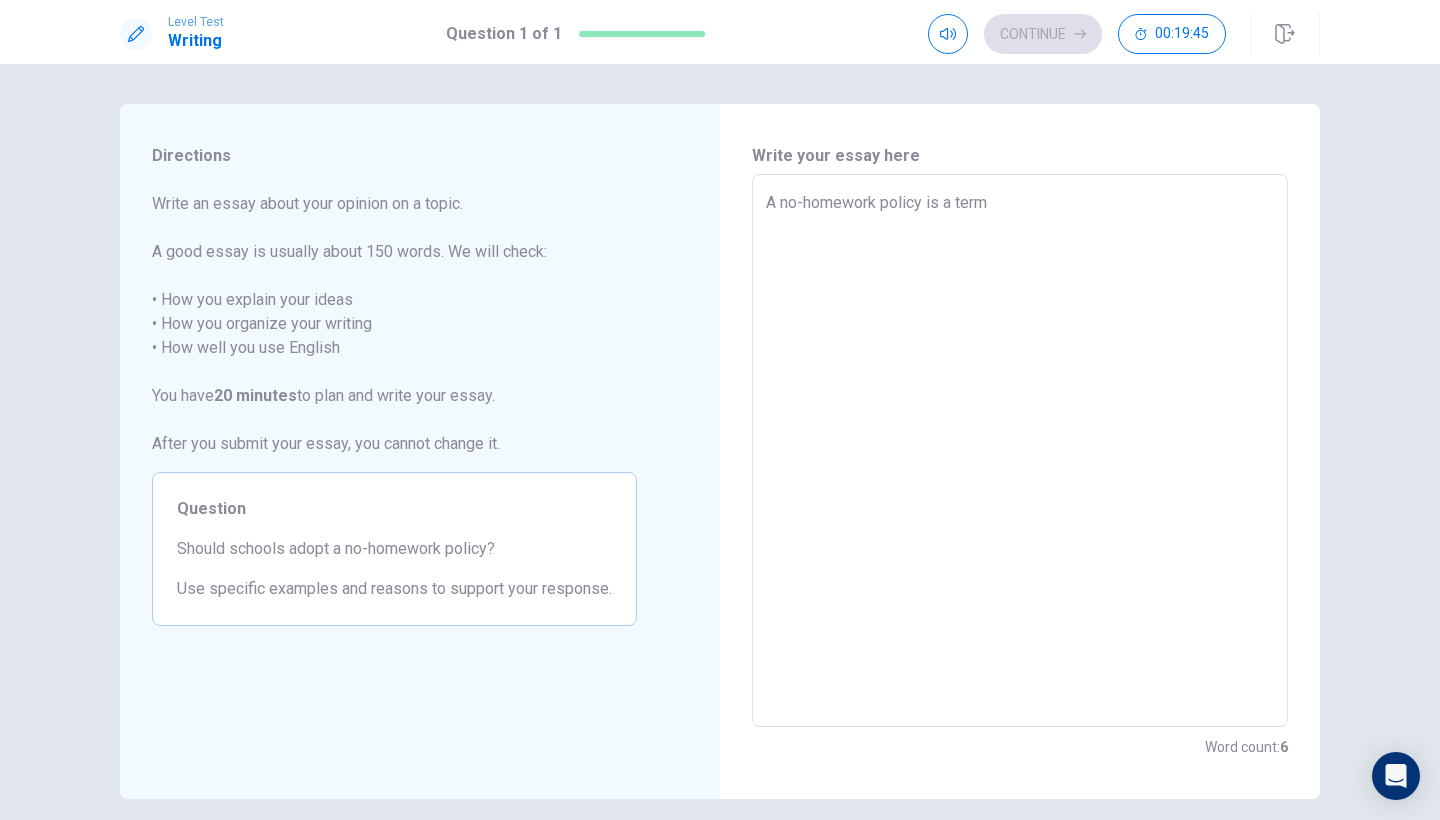 type on "A no-homework policy is a ter" 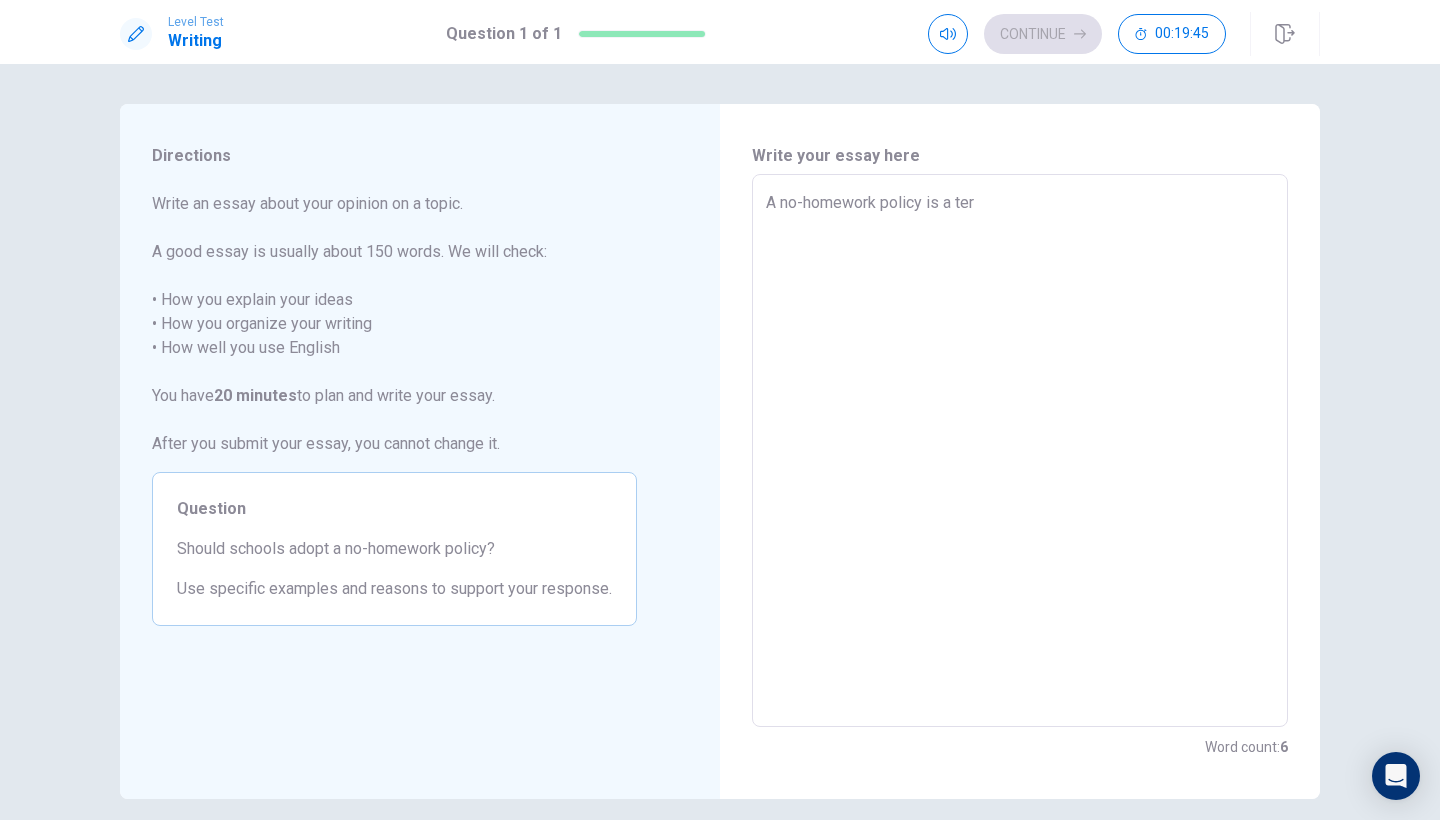 type on "x" 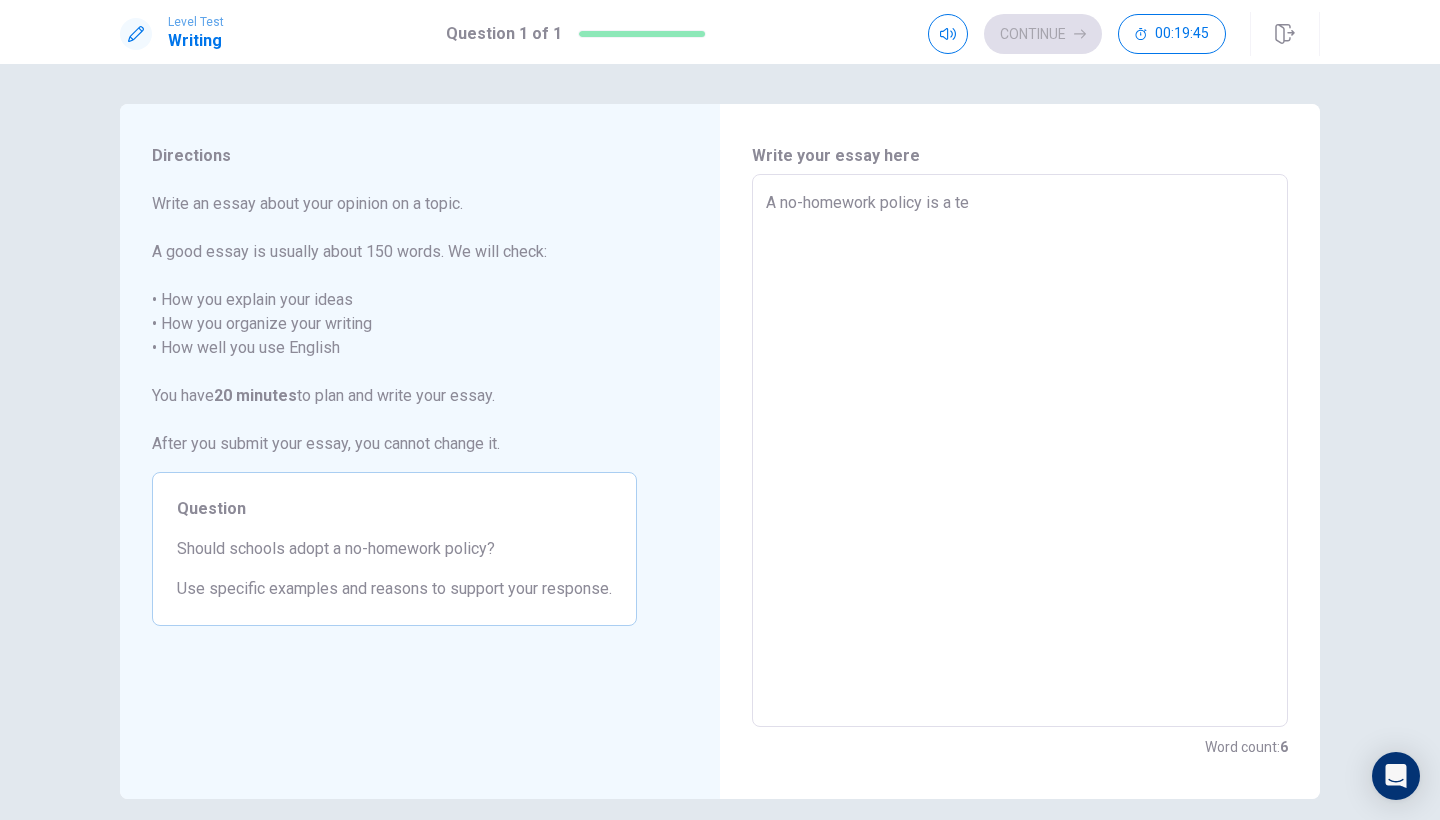 type on "x" 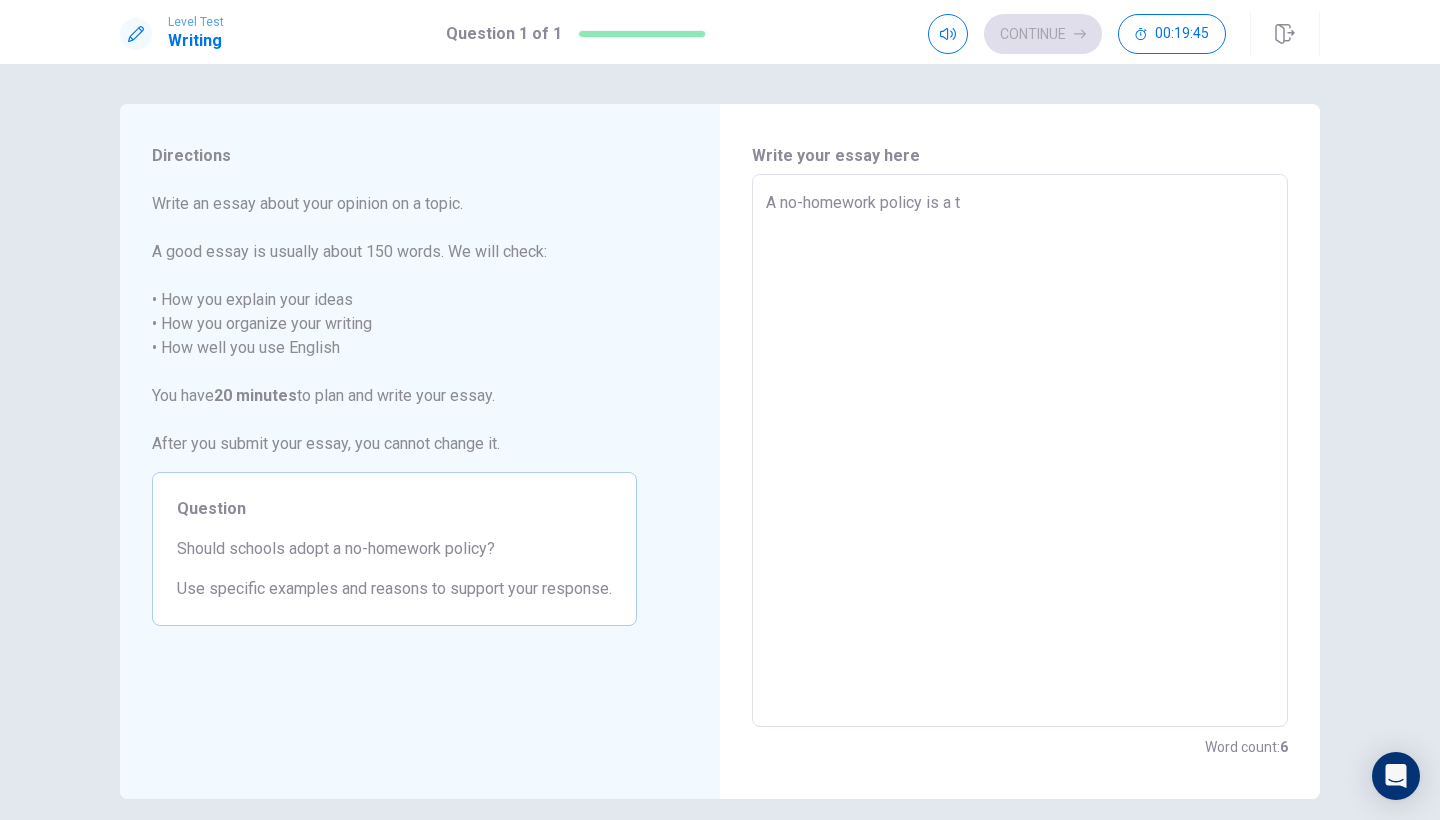 type on "x" 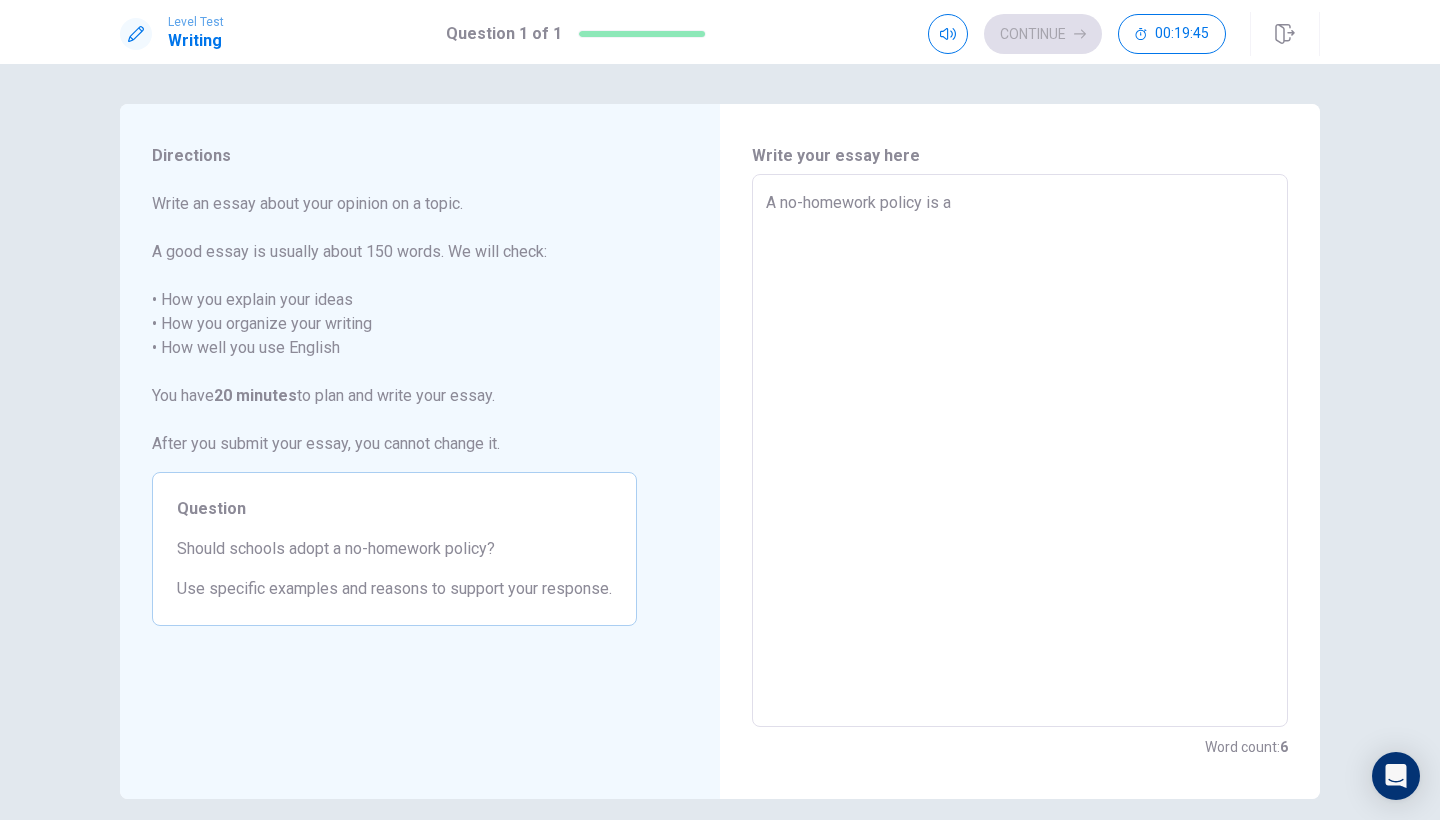 type on "x" 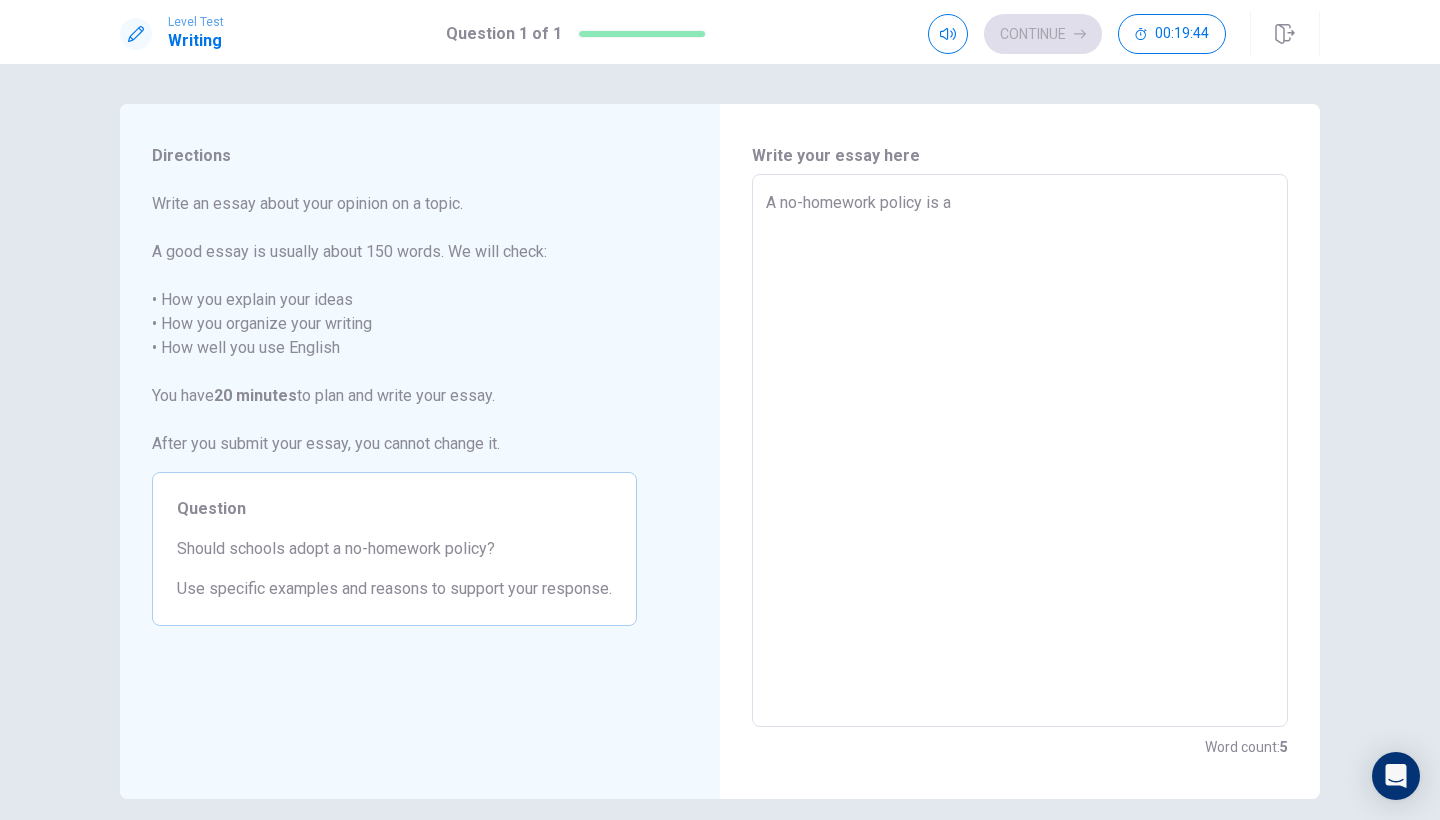 type on "x" 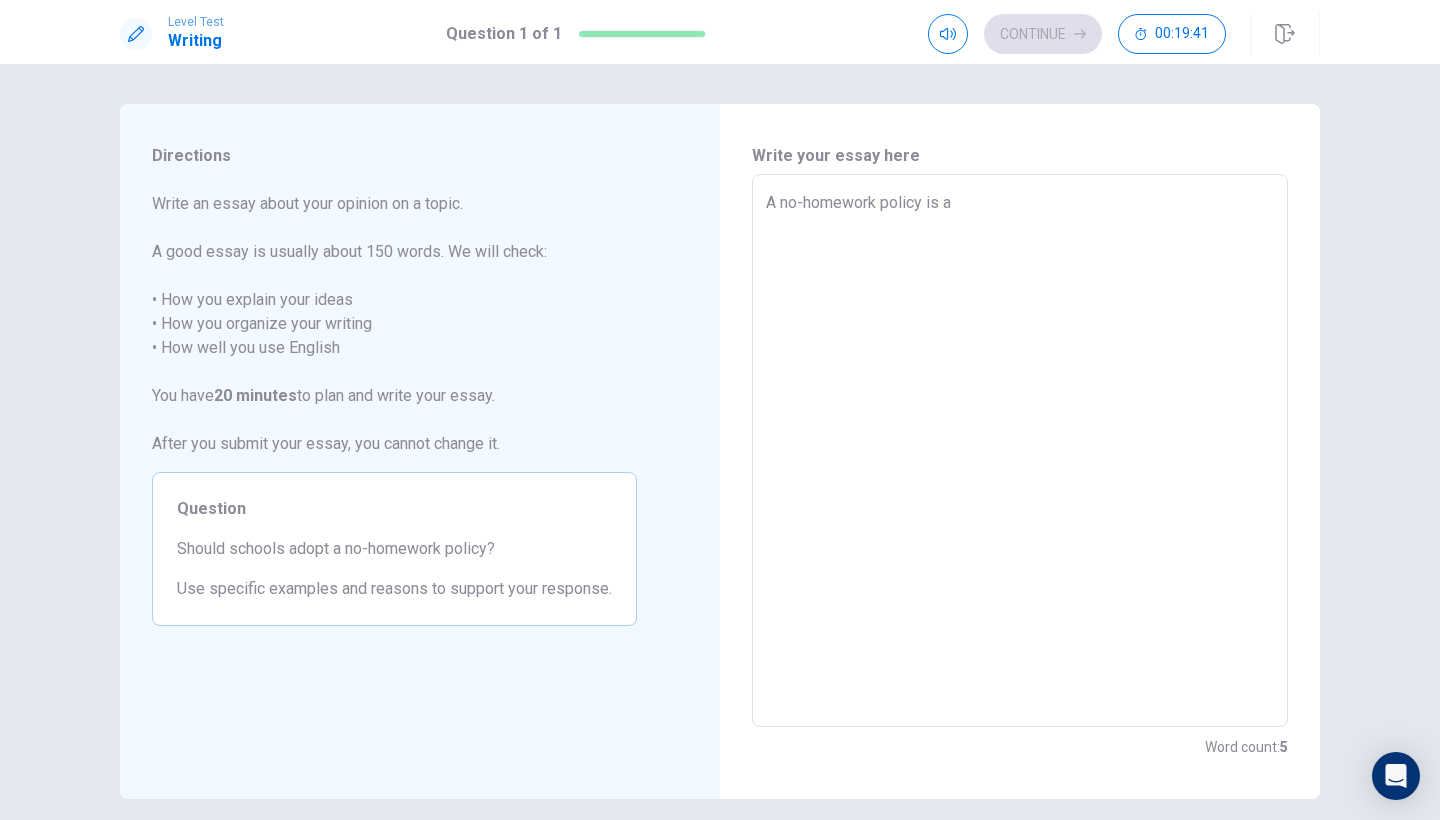 type on "x" 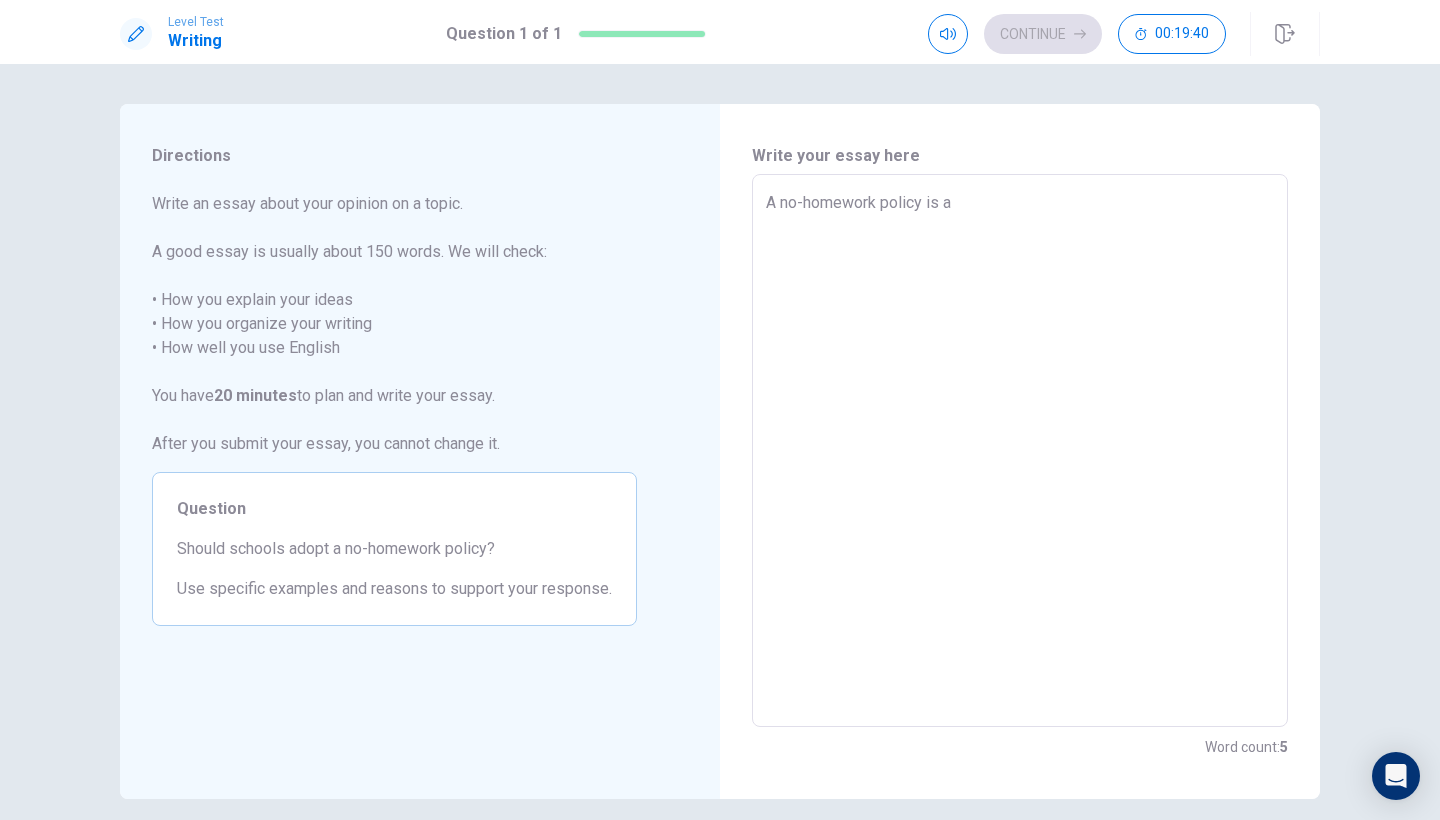 type on "A no-homework policy is a" 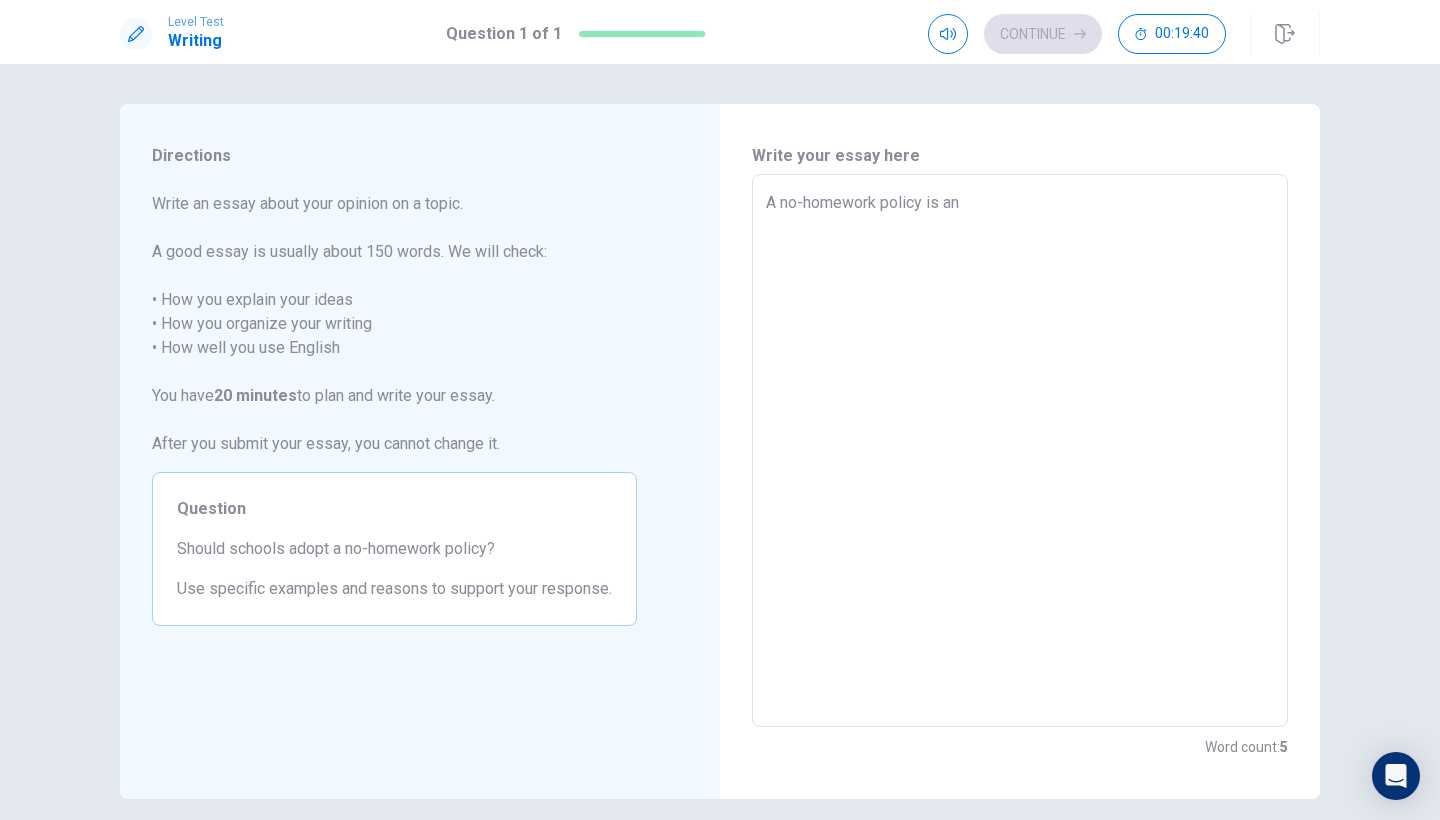 type on "x" 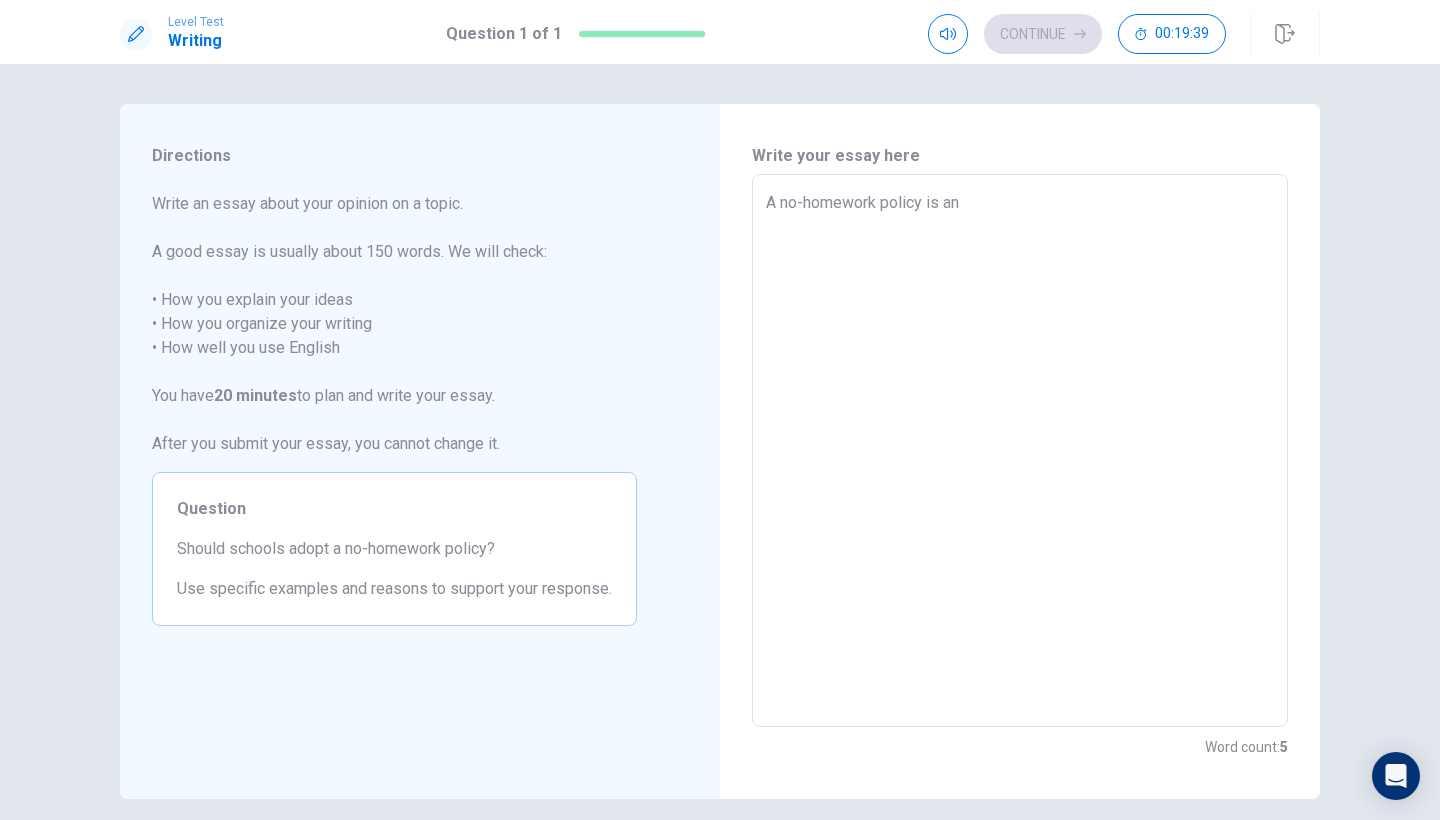 type on "A no-homework policy is an i" 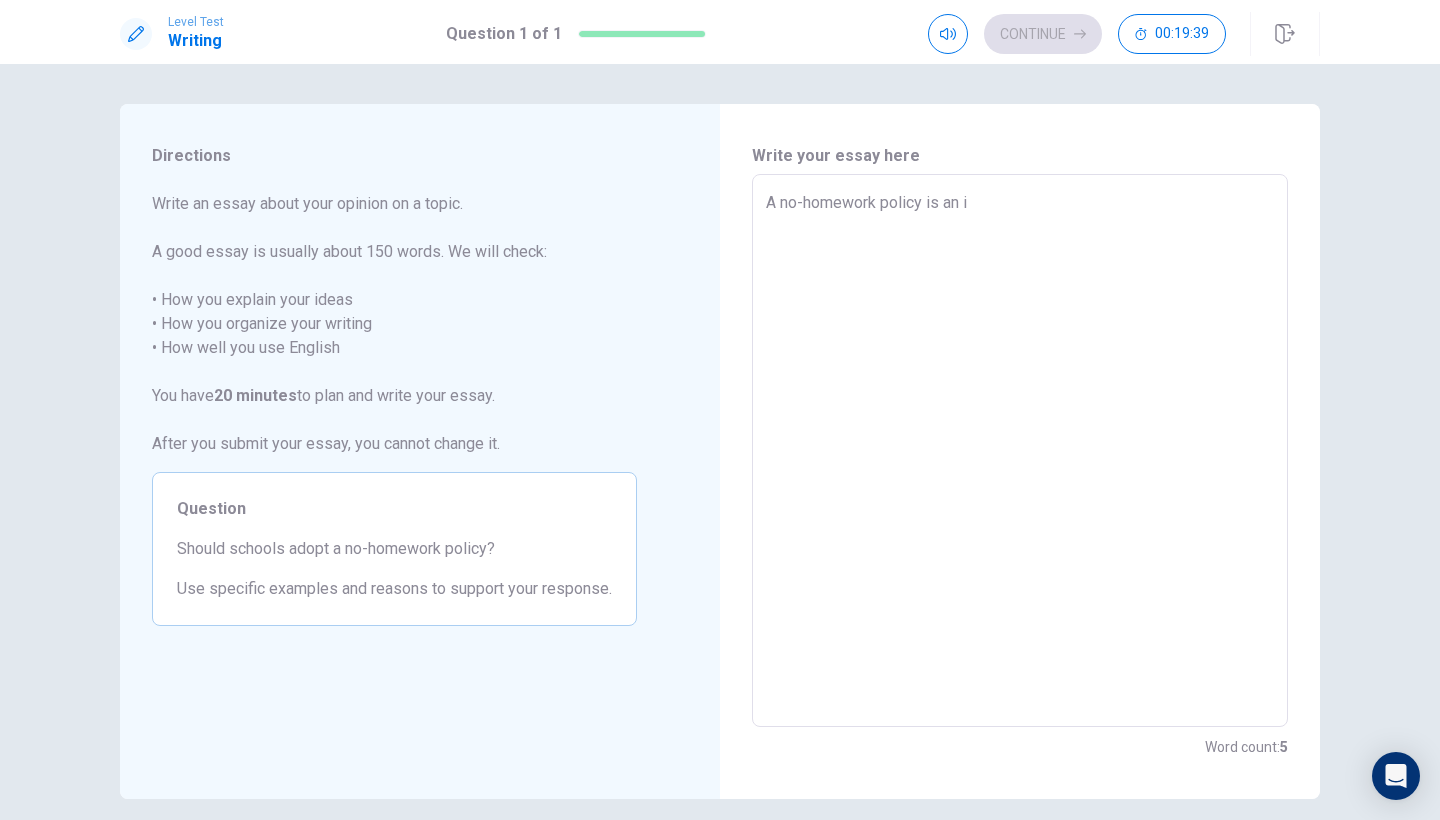 type on "x" 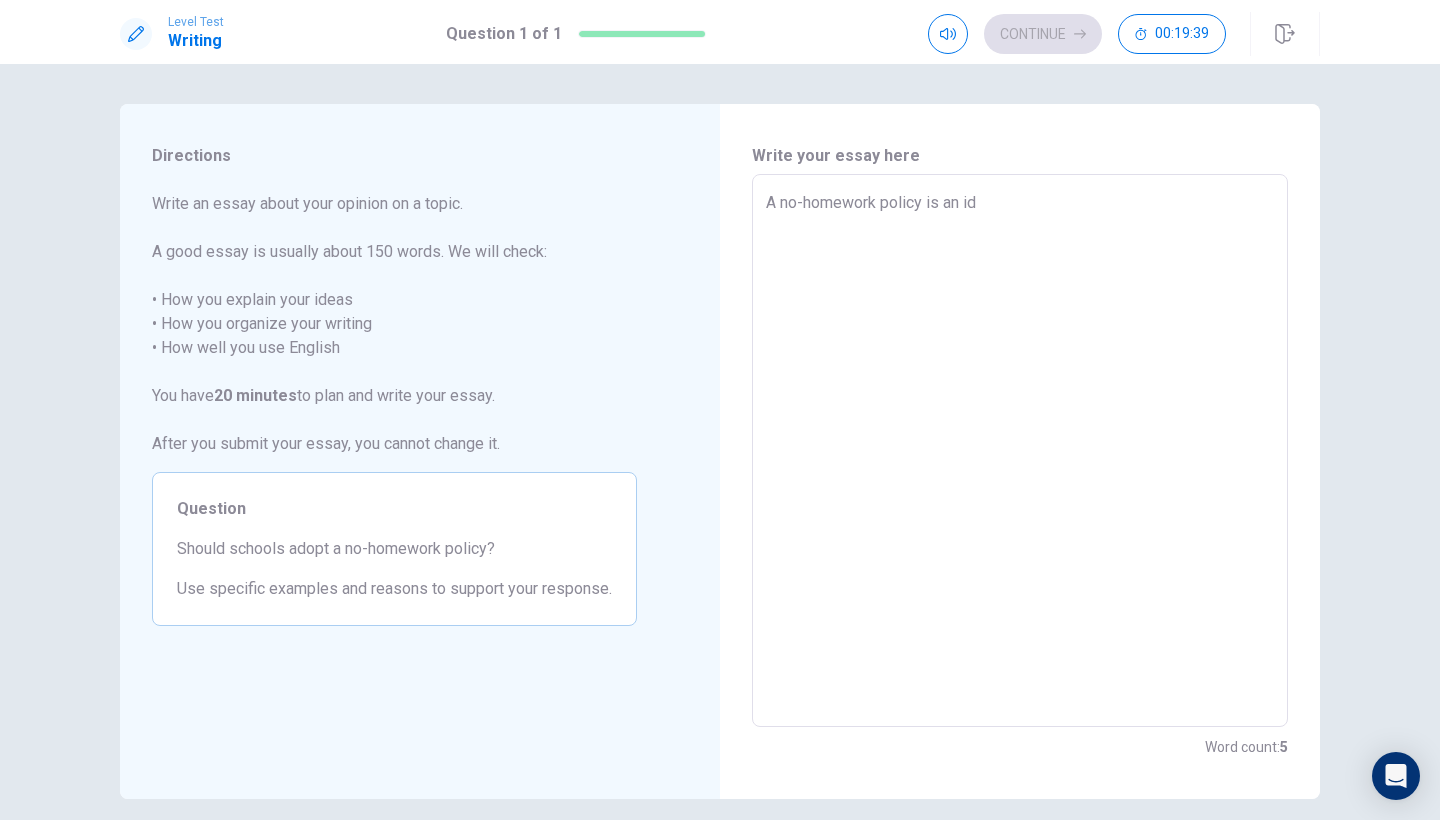 type on "A no-homework policy is an ide" 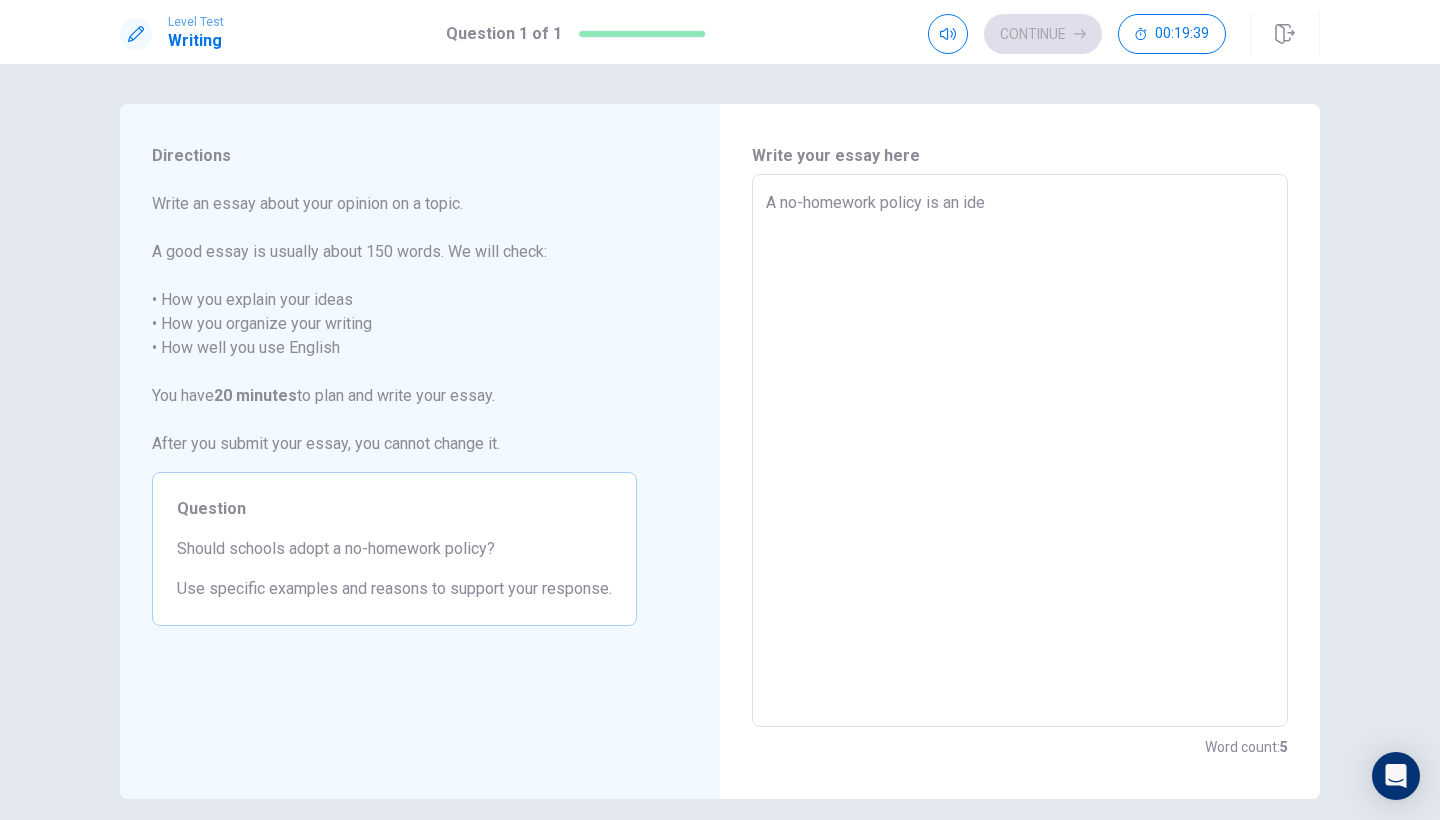 type on "x" 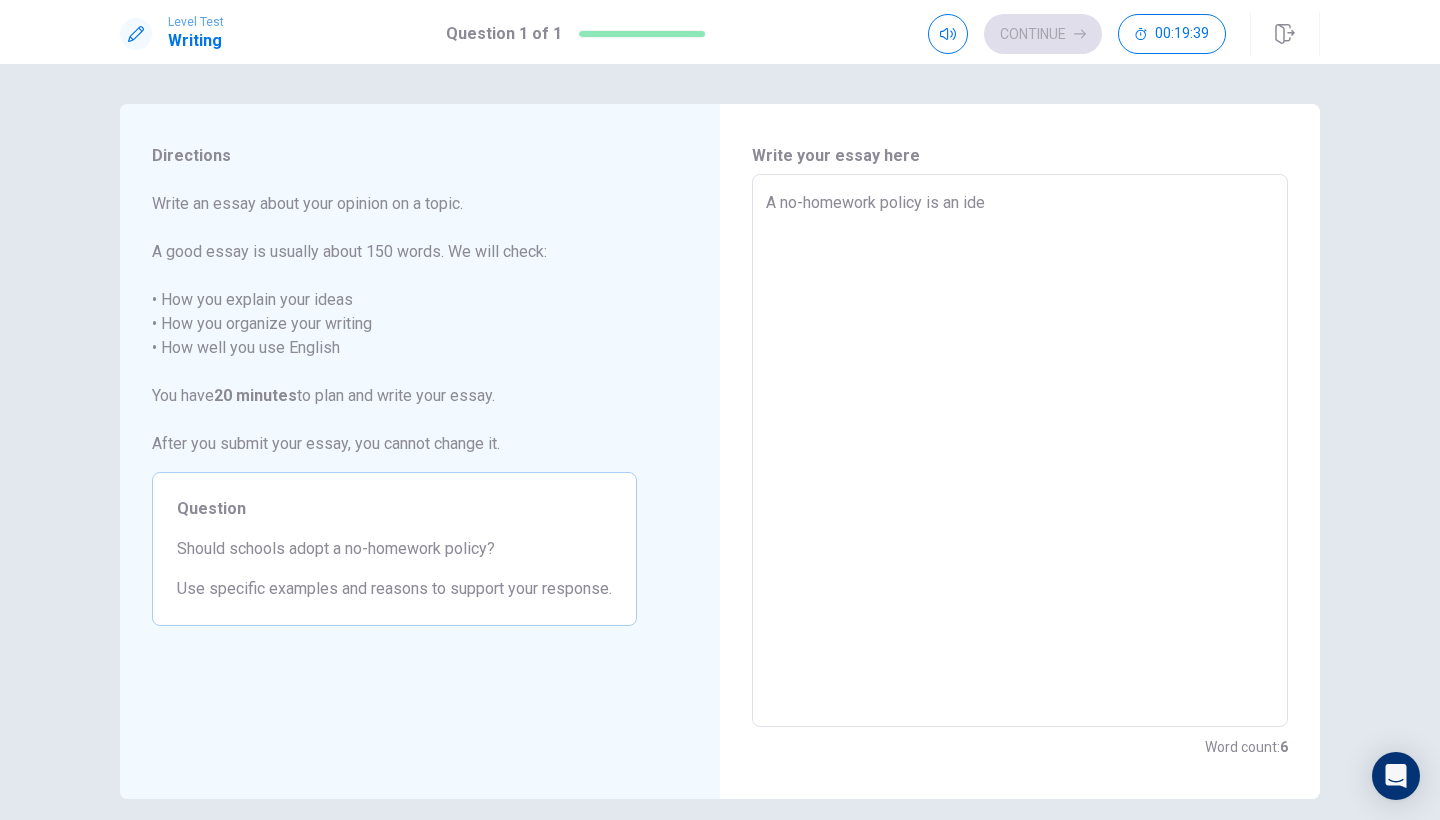 type on "A no-homework policy is an idea" 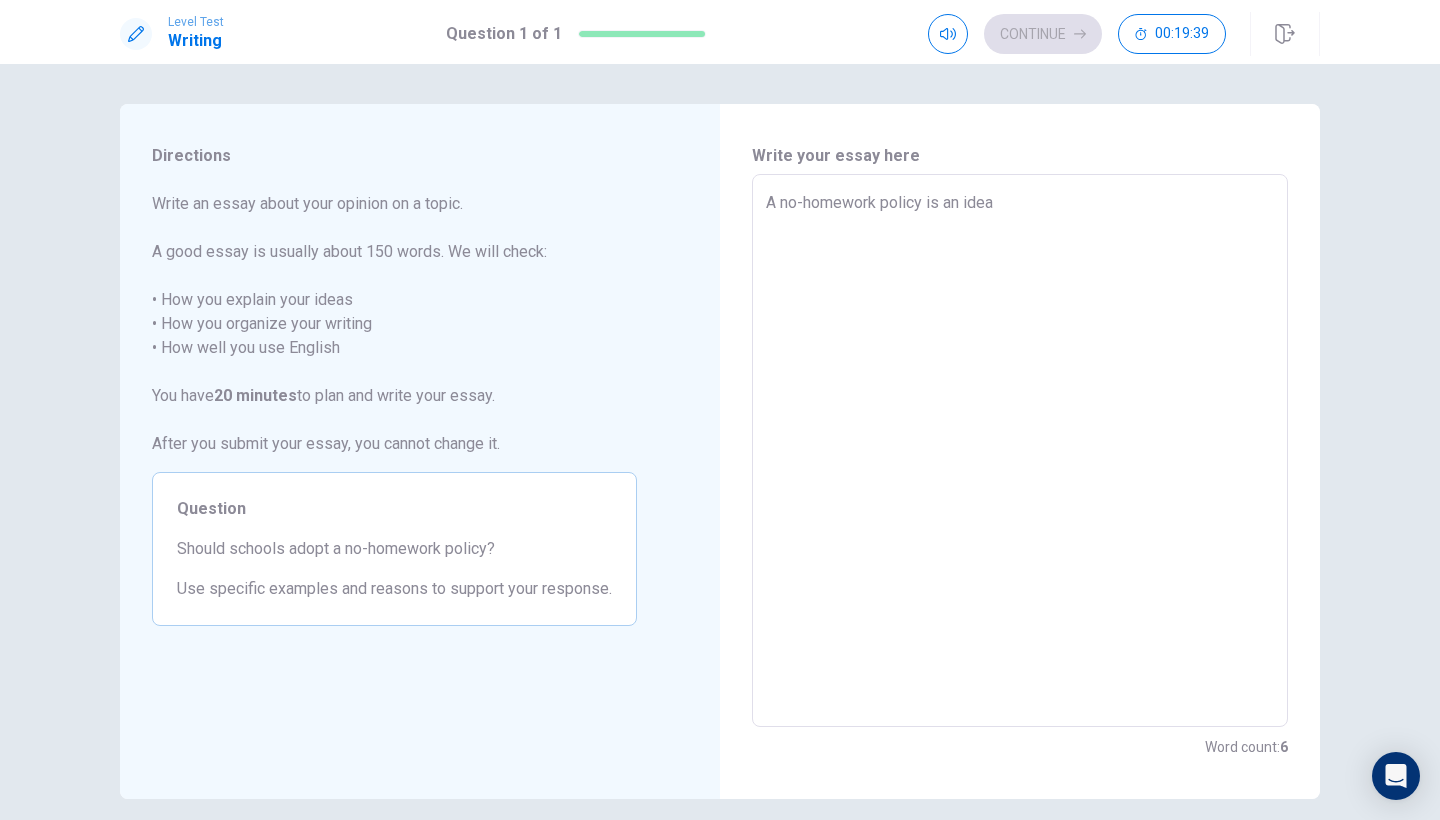 type on "x" 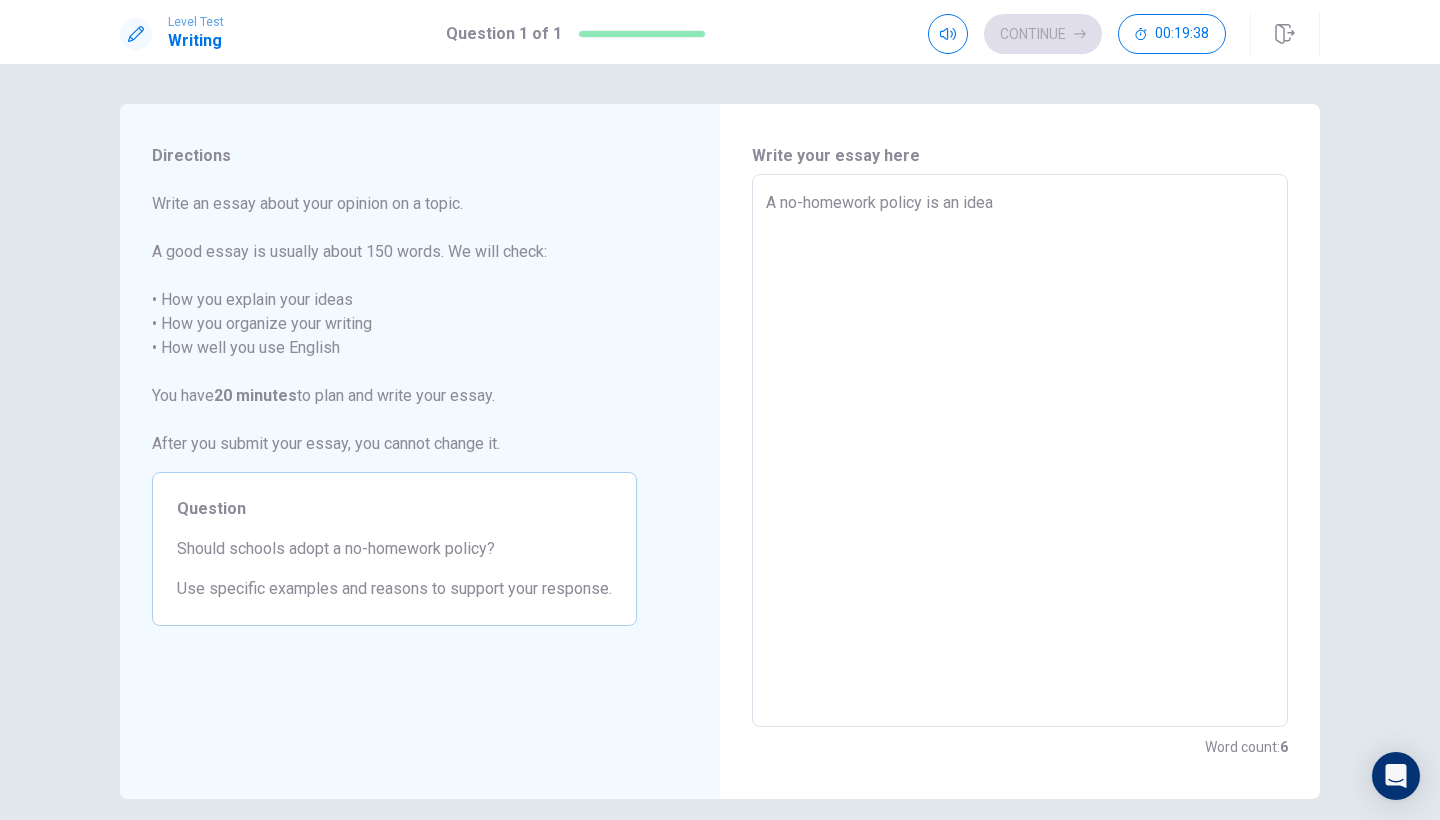 type on "A no-homework policy is an idea," 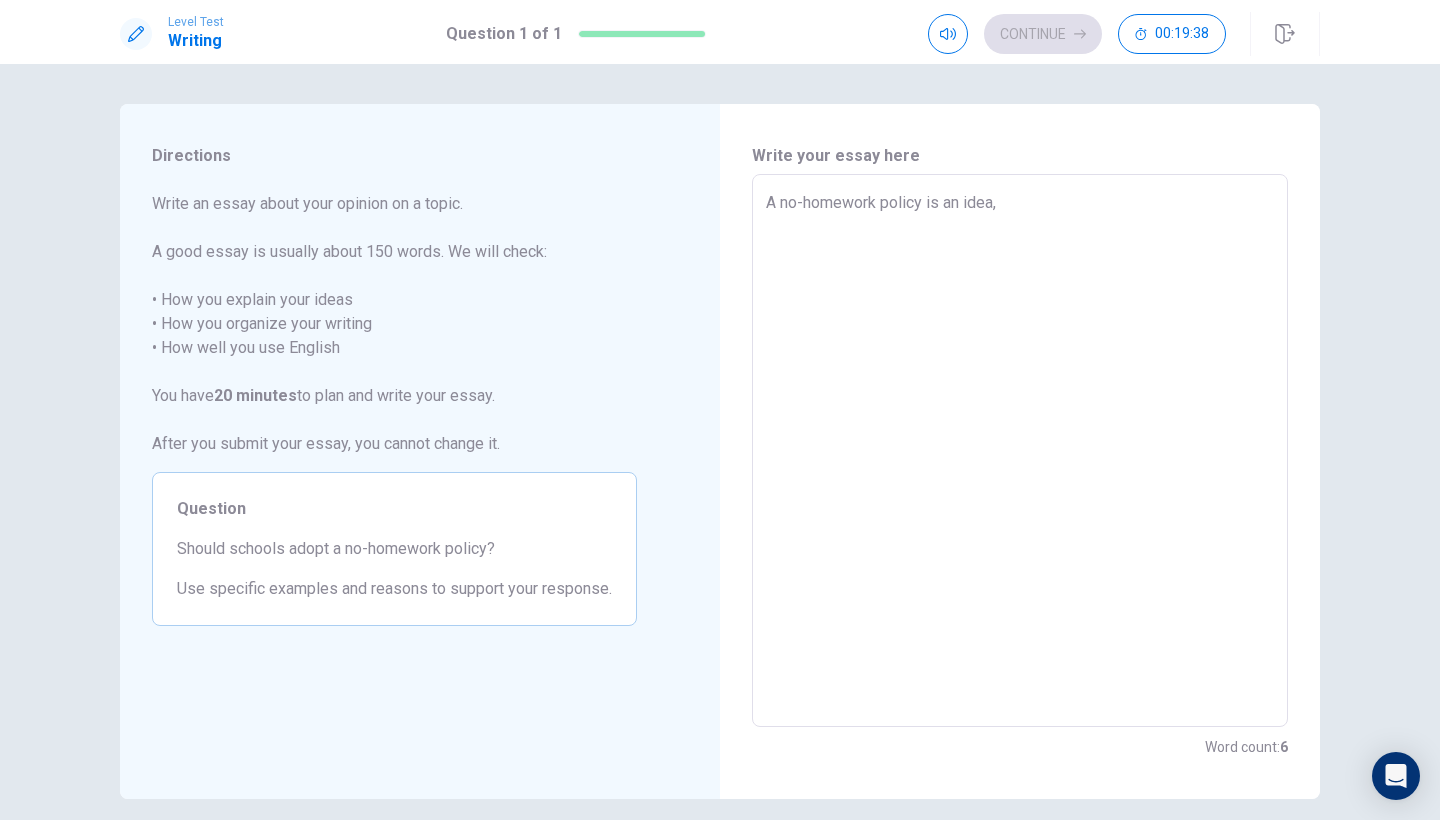 type on "x" 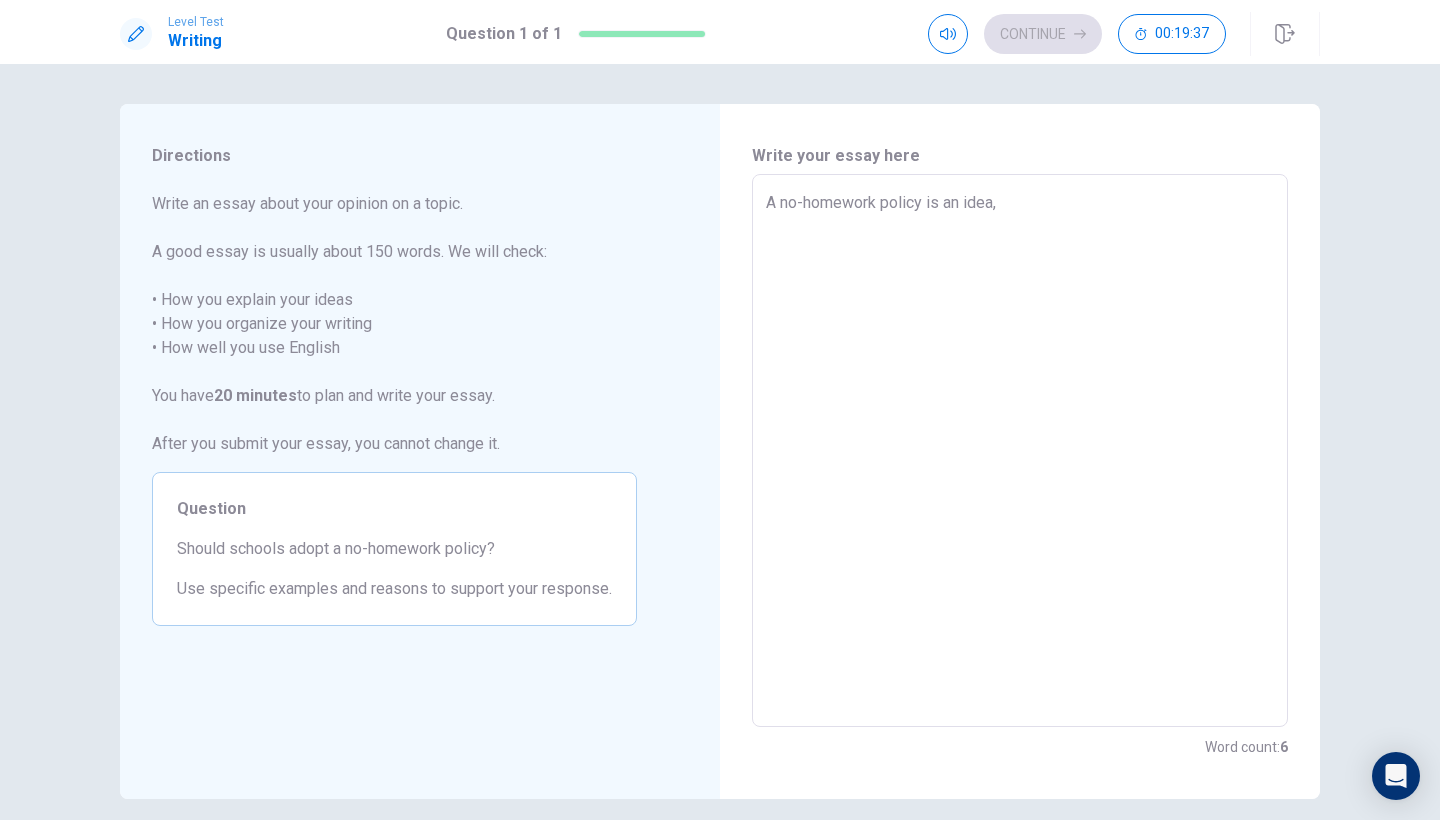 type on "A no-homework policy is an idea" 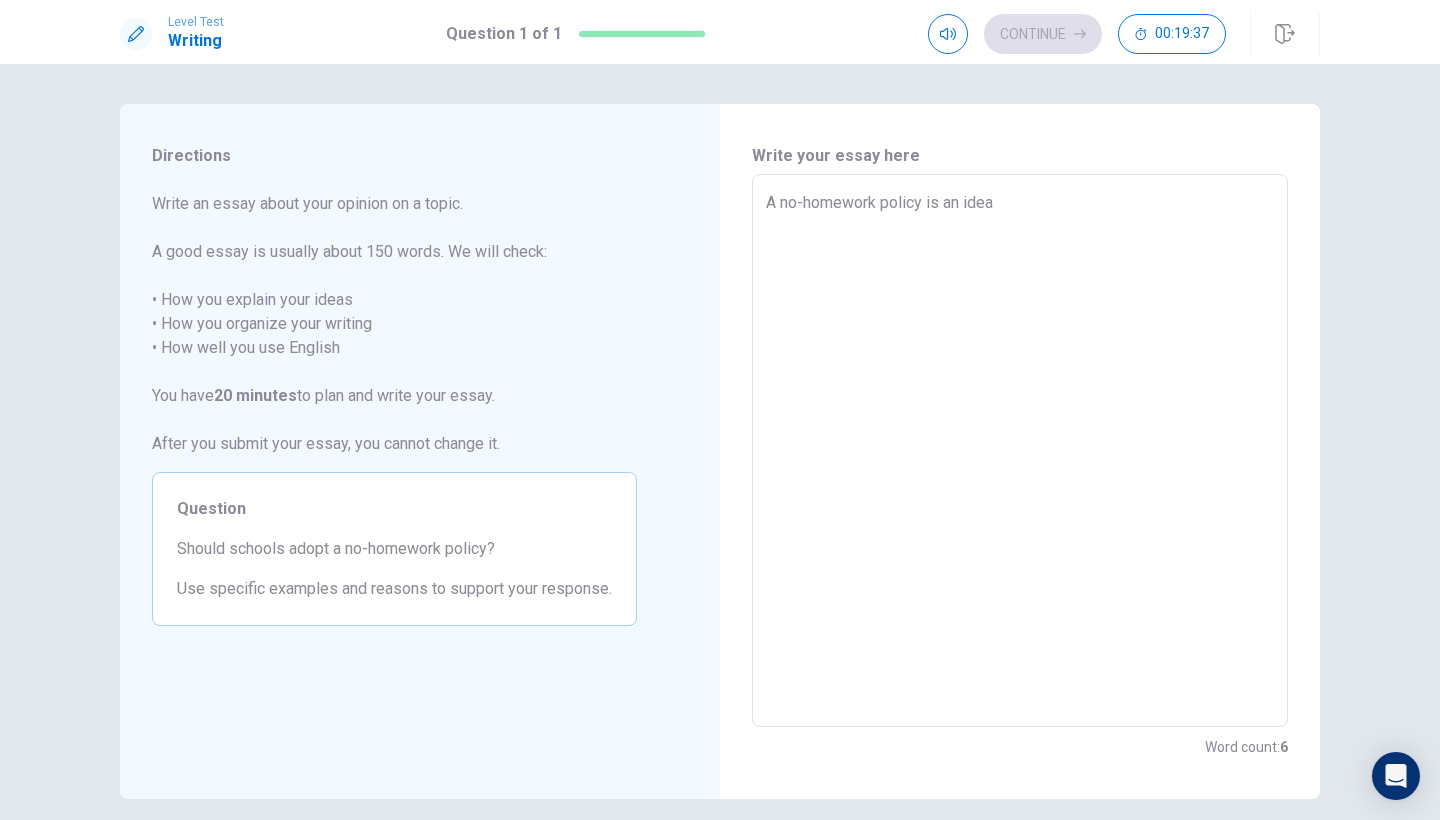 type on "x" 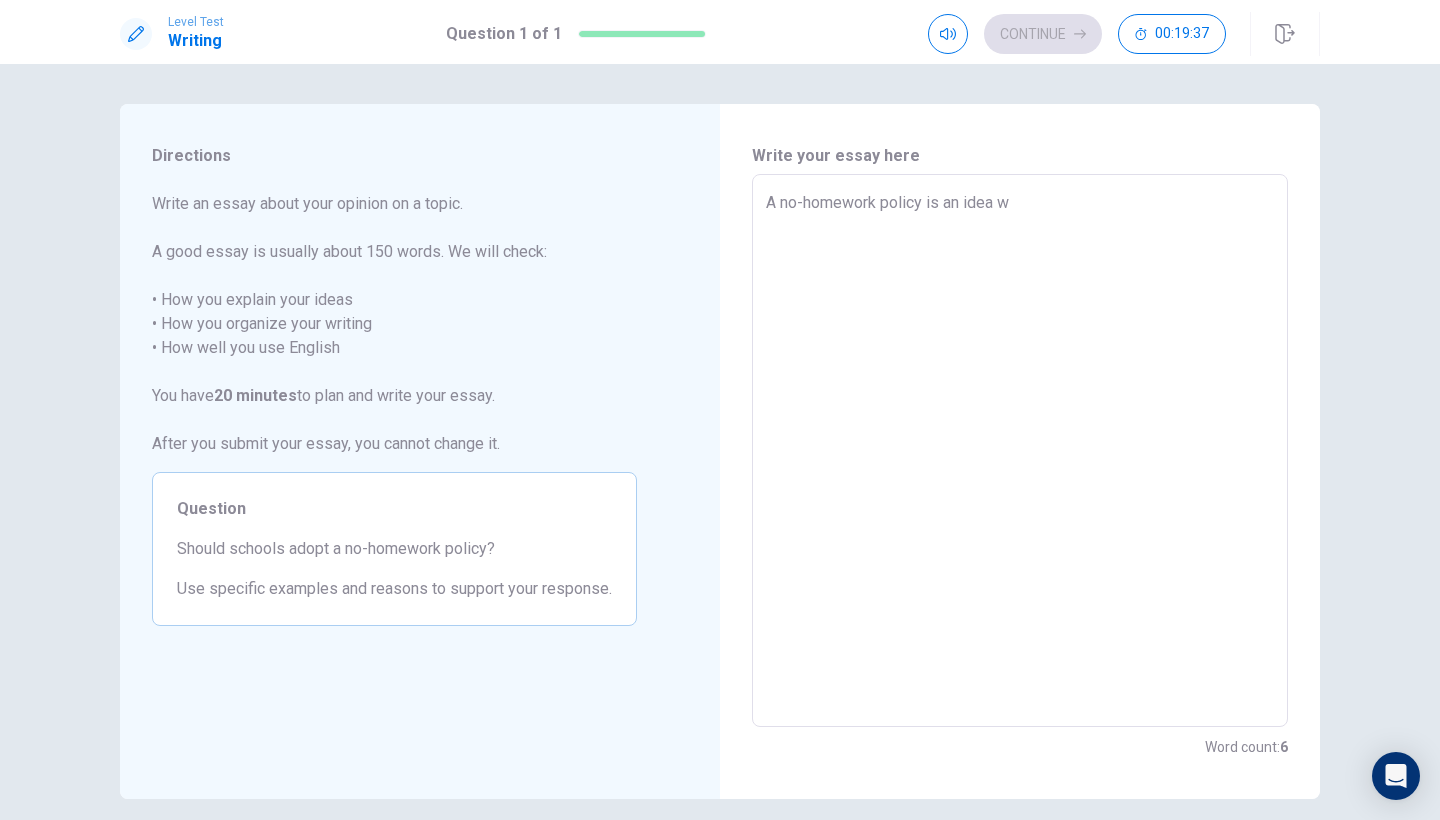 type on "x" 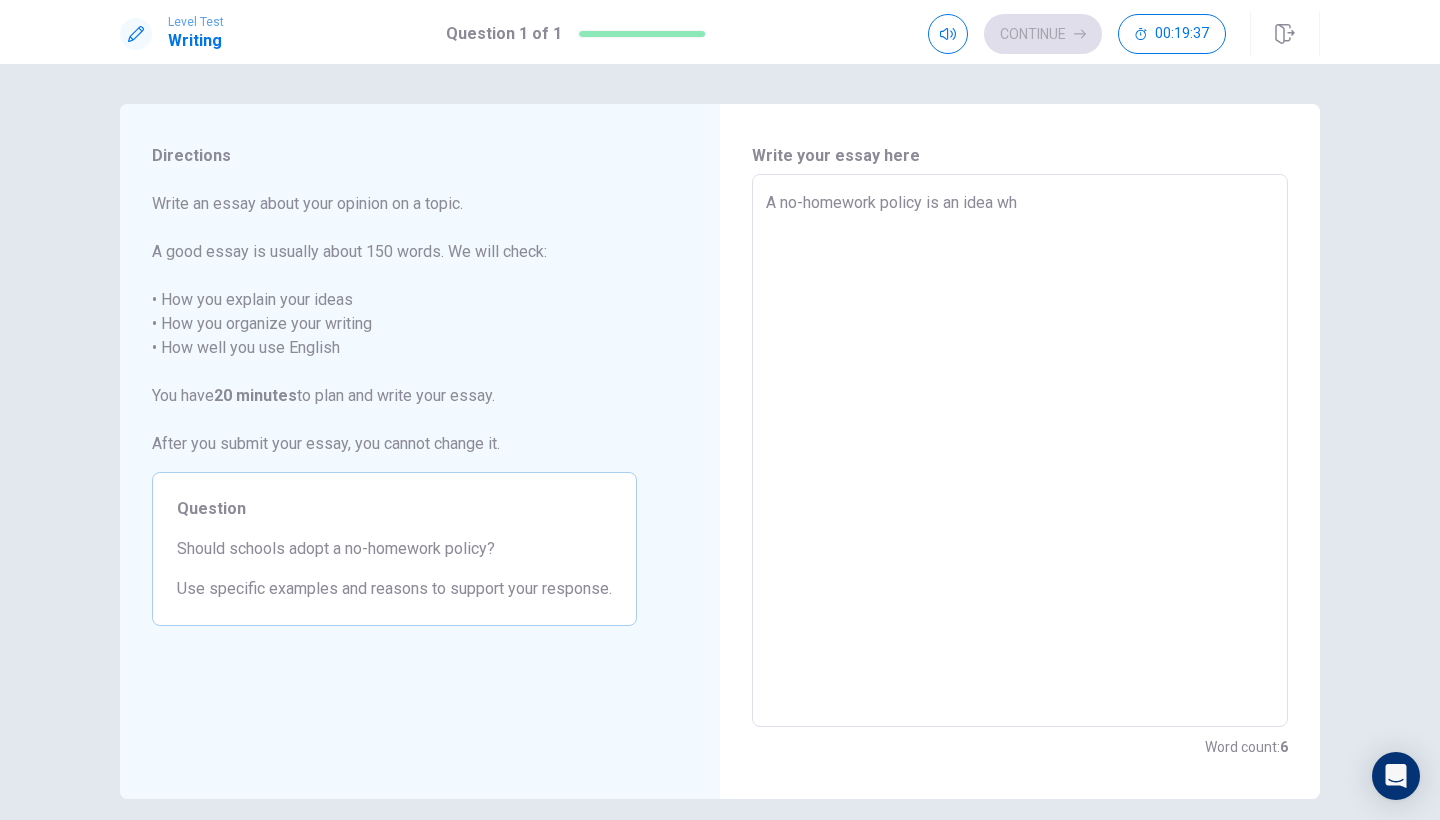 type on "x" 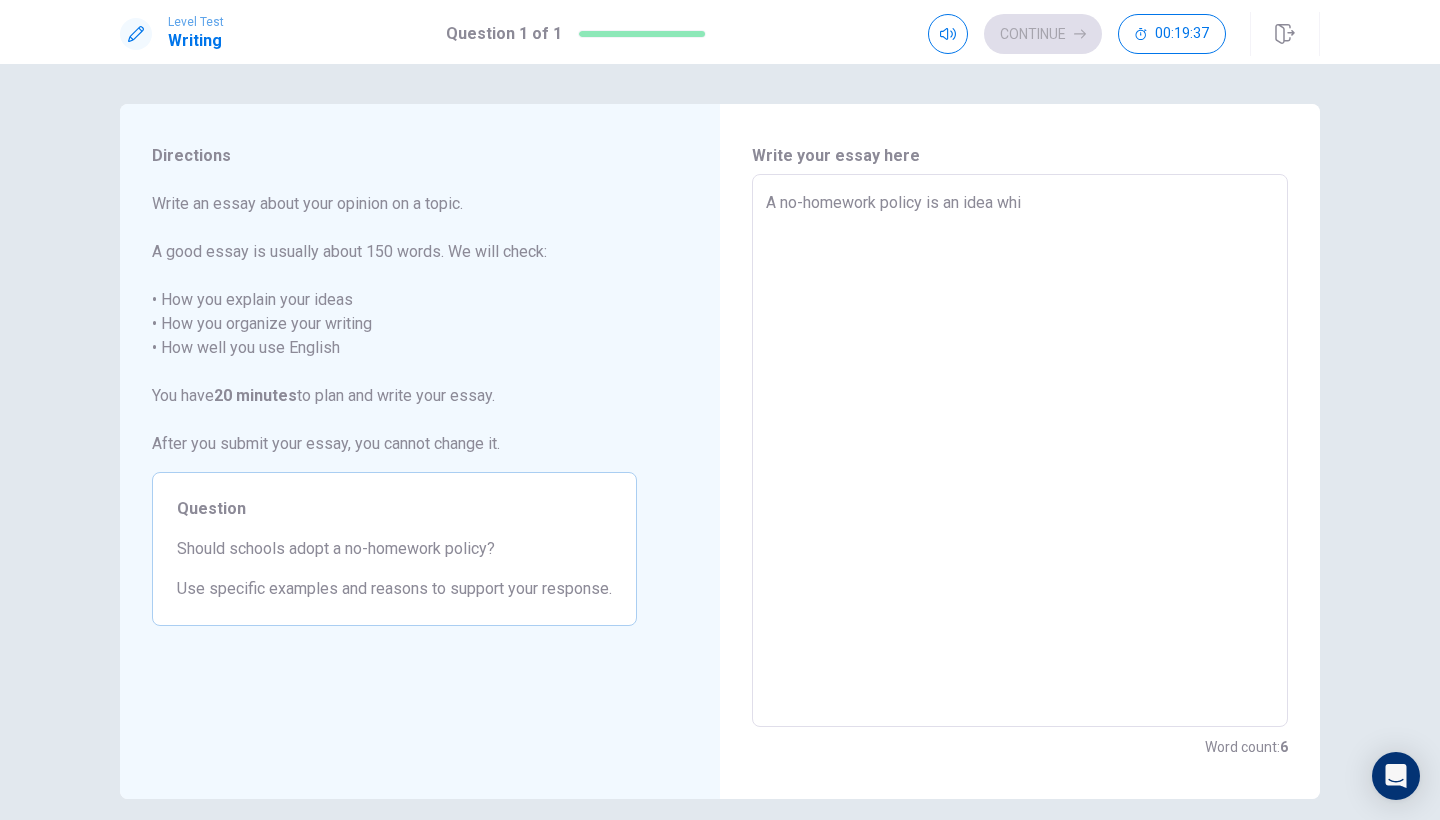 type on "x" 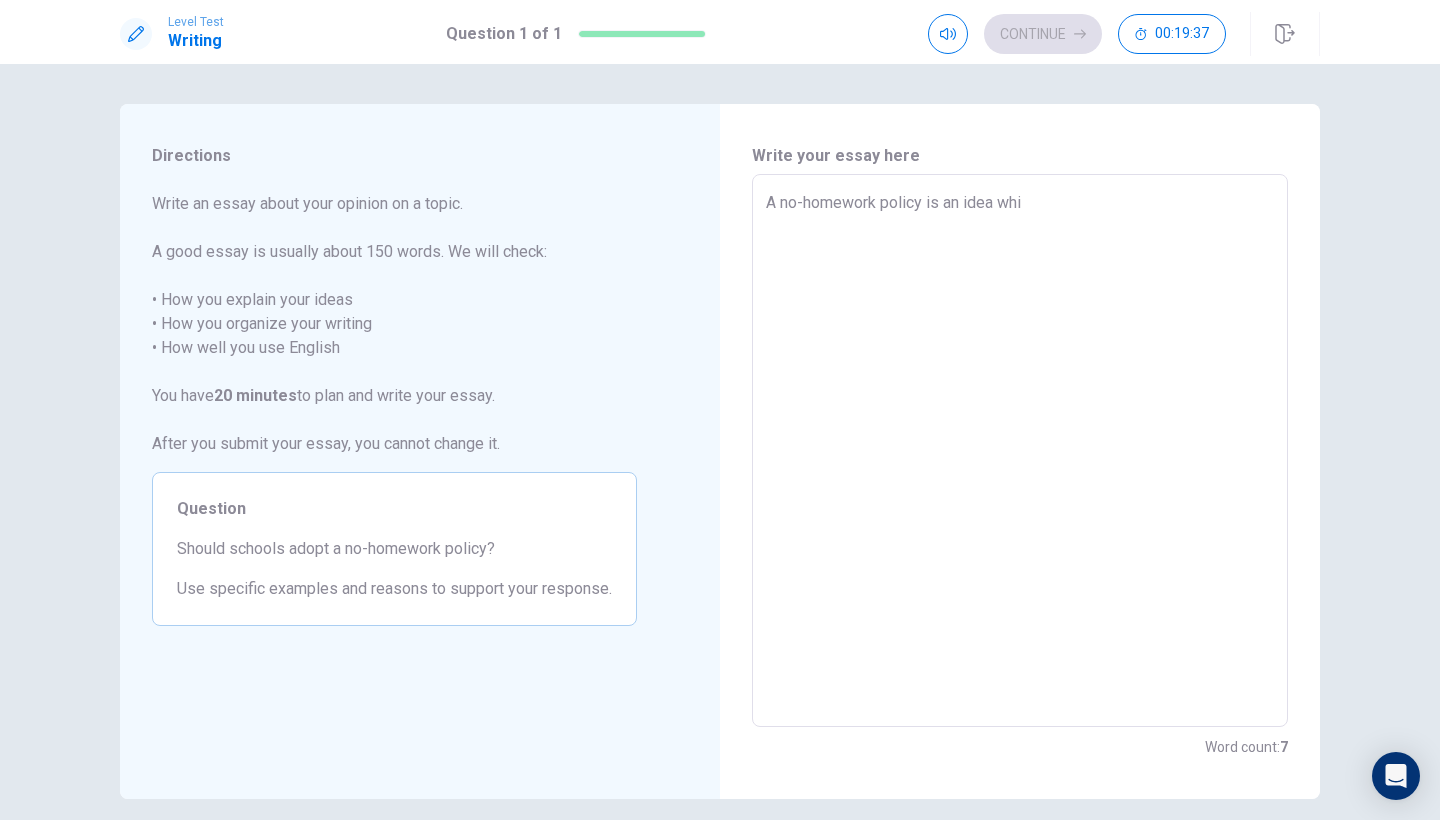 type on "A no-homework policy is an idea whic" 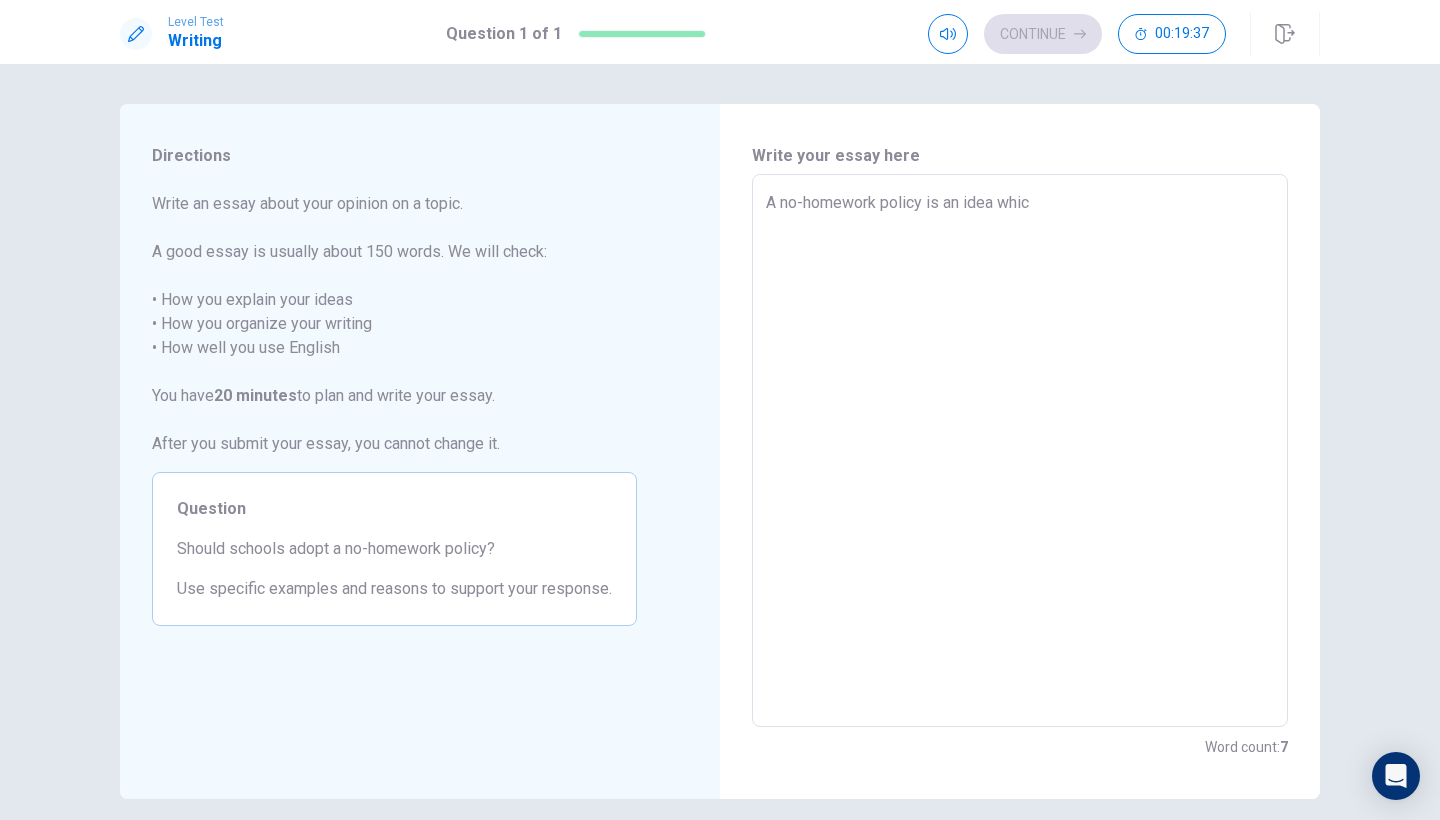 type on "x" 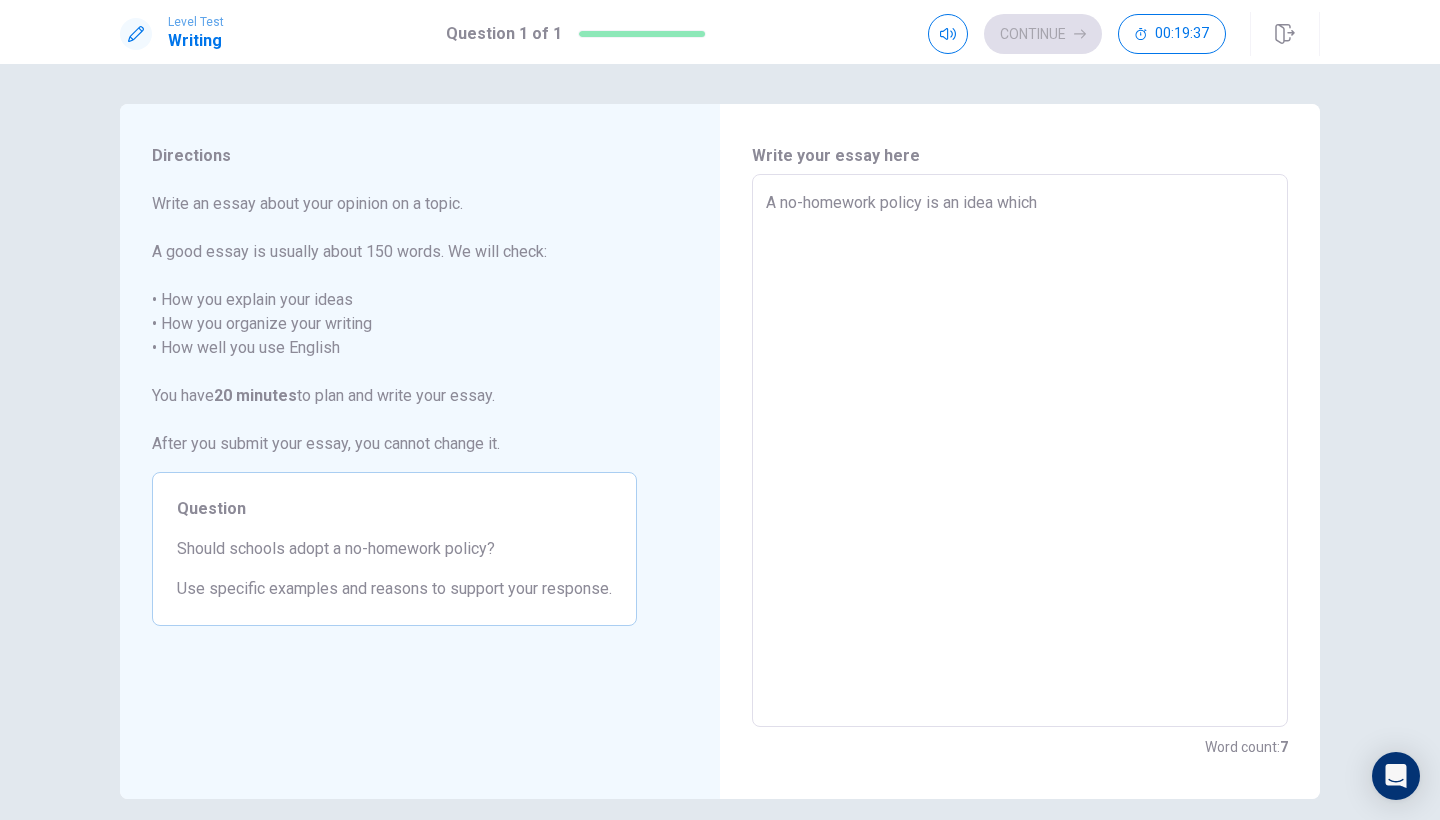 type on "x" 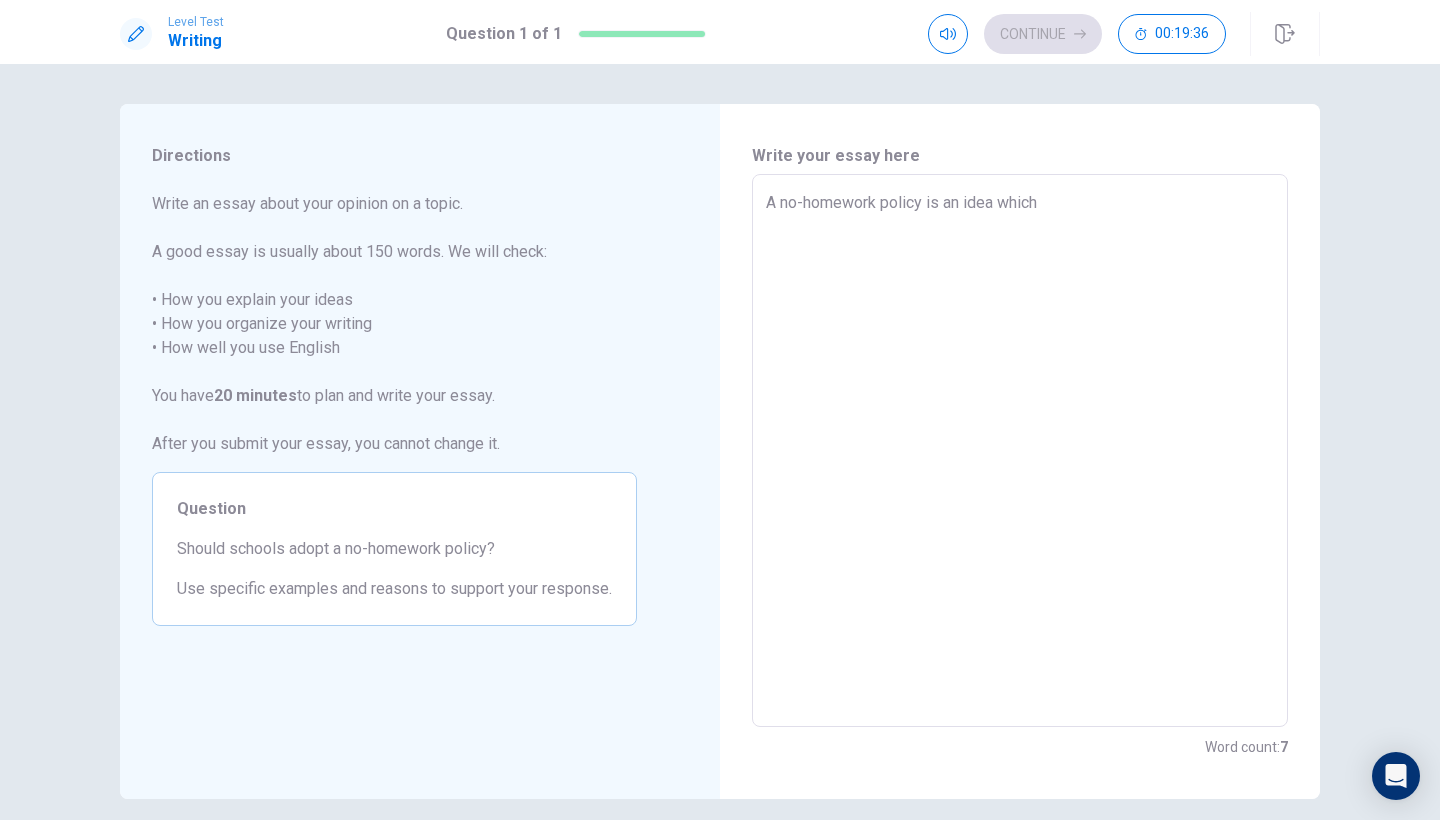 type on "A no-homework policy is an idea which" 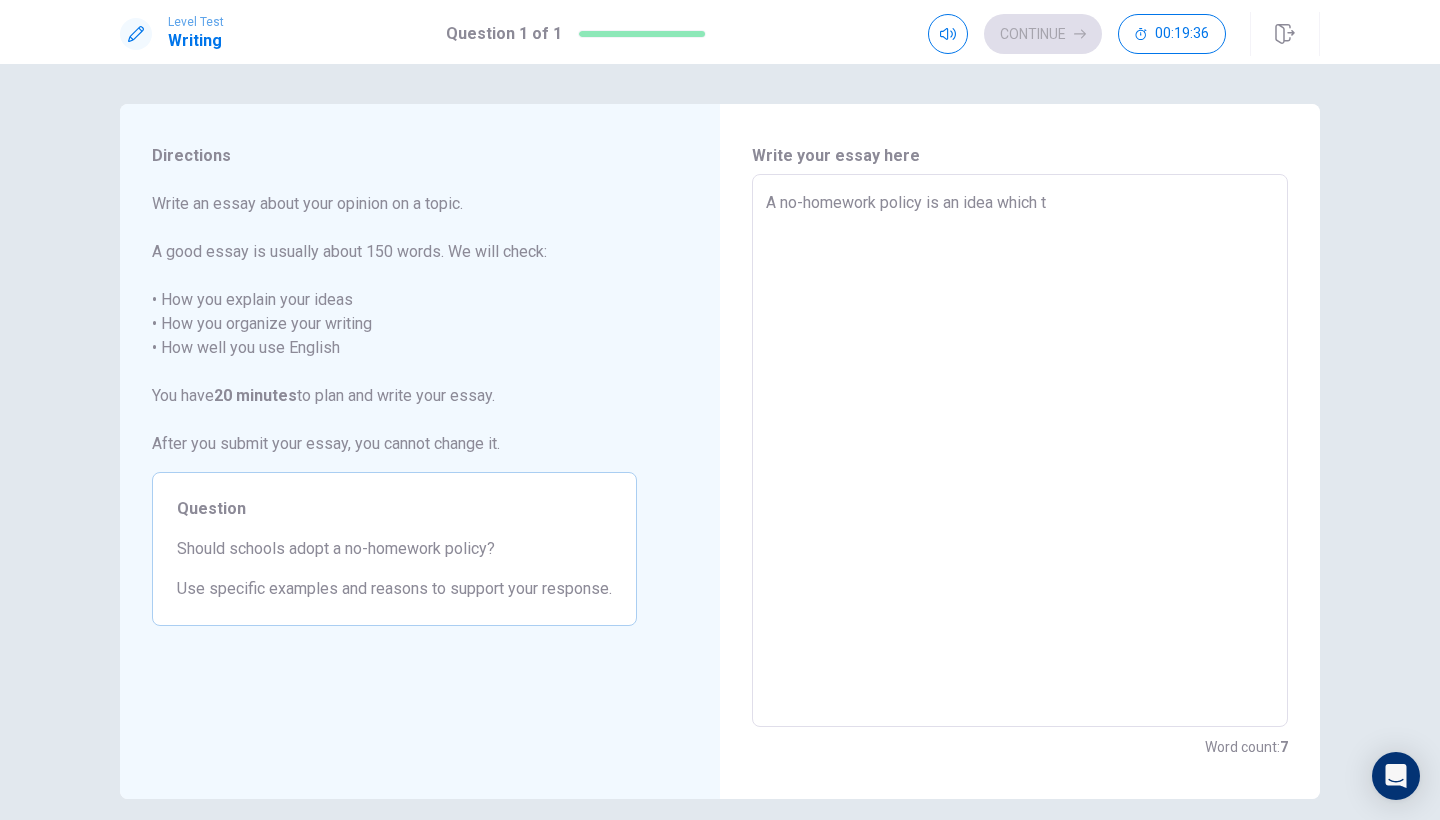type on "x" 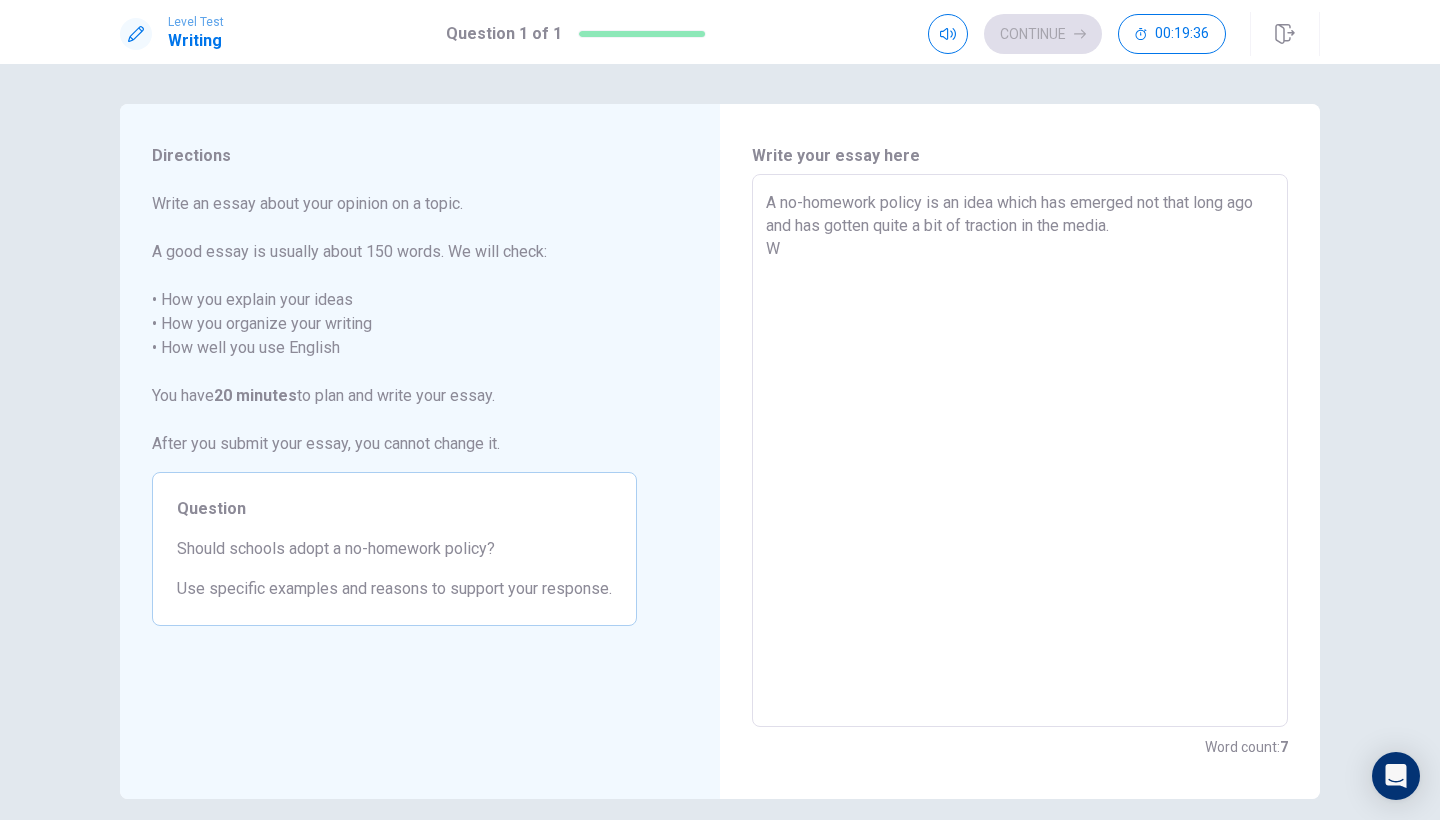 type on "x" 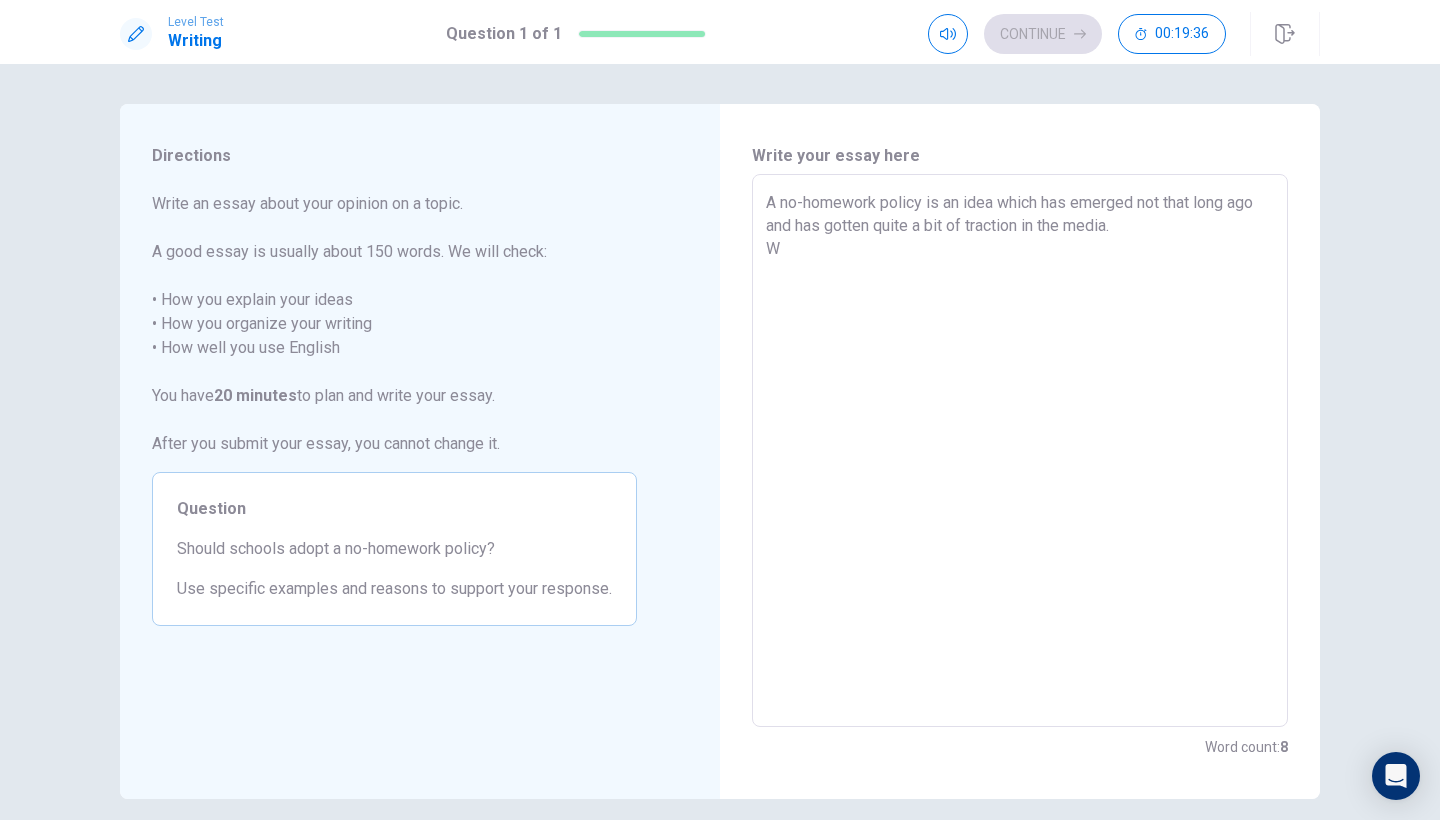type on "A no-homework policy is an idea which has emerged not that long ago and has gotten quite a bit of traction in the media.
W" 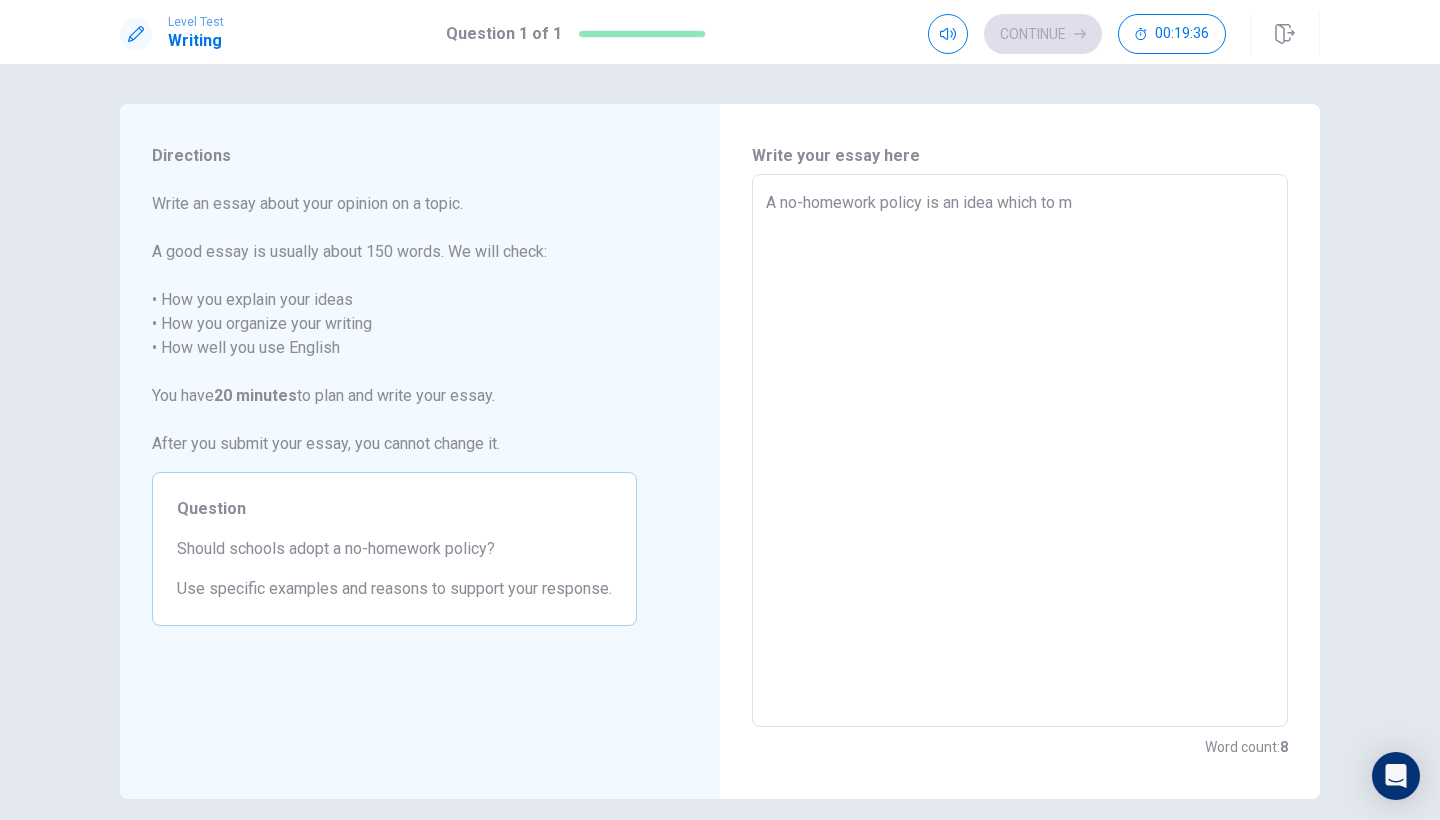 type on "x" 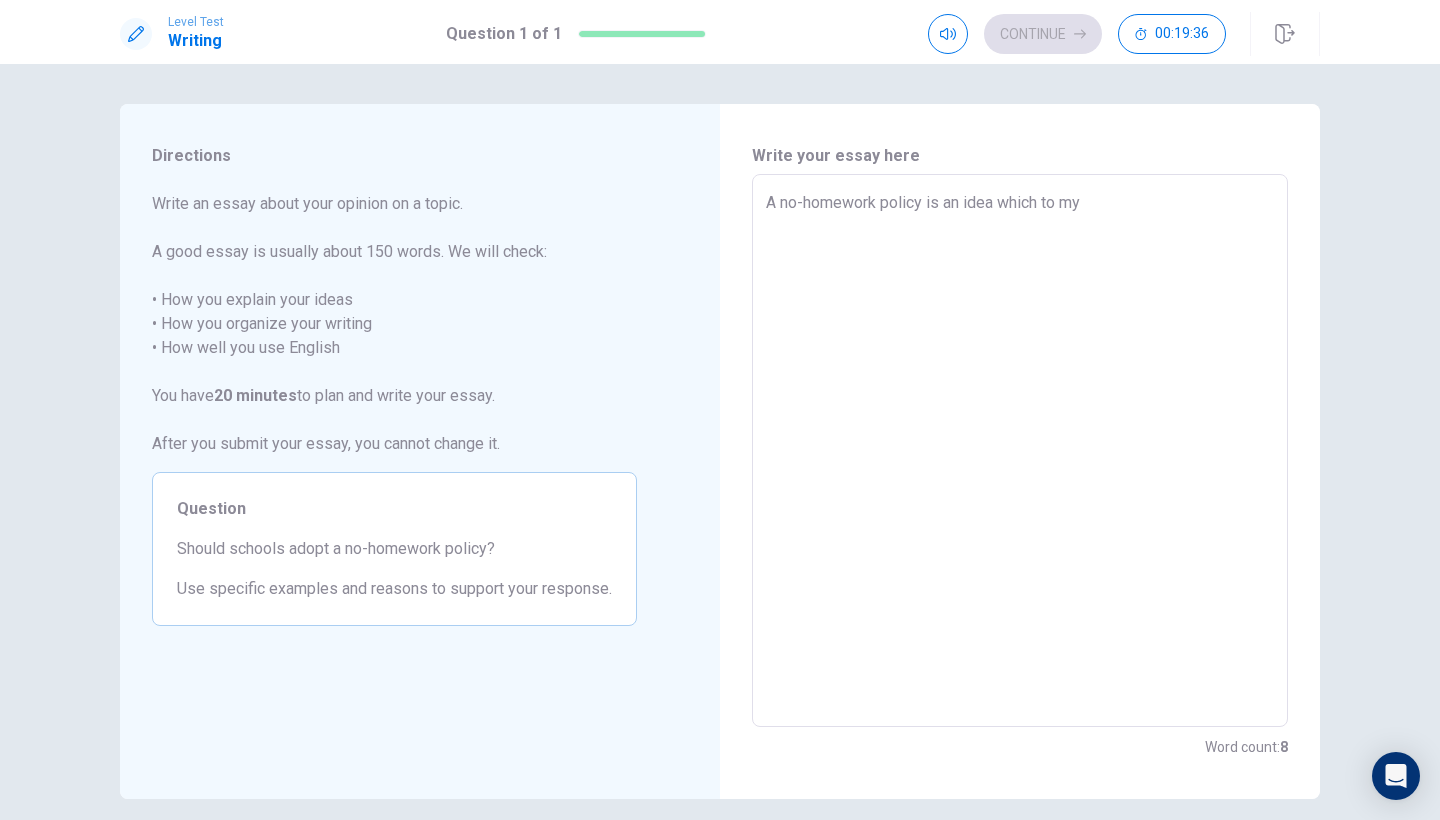 type on "x" 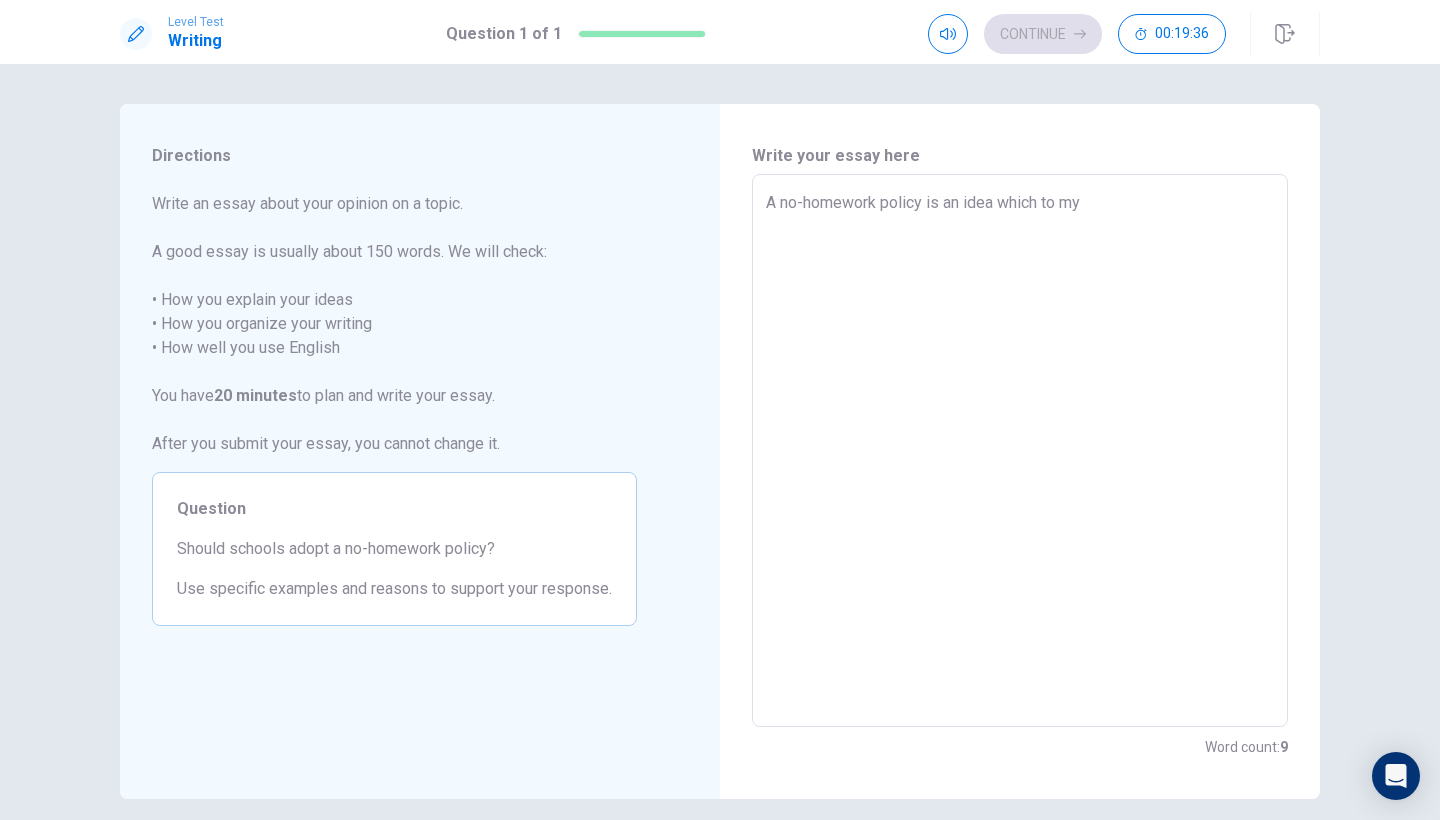 type on "A no-homework policy is an idea which to my k" 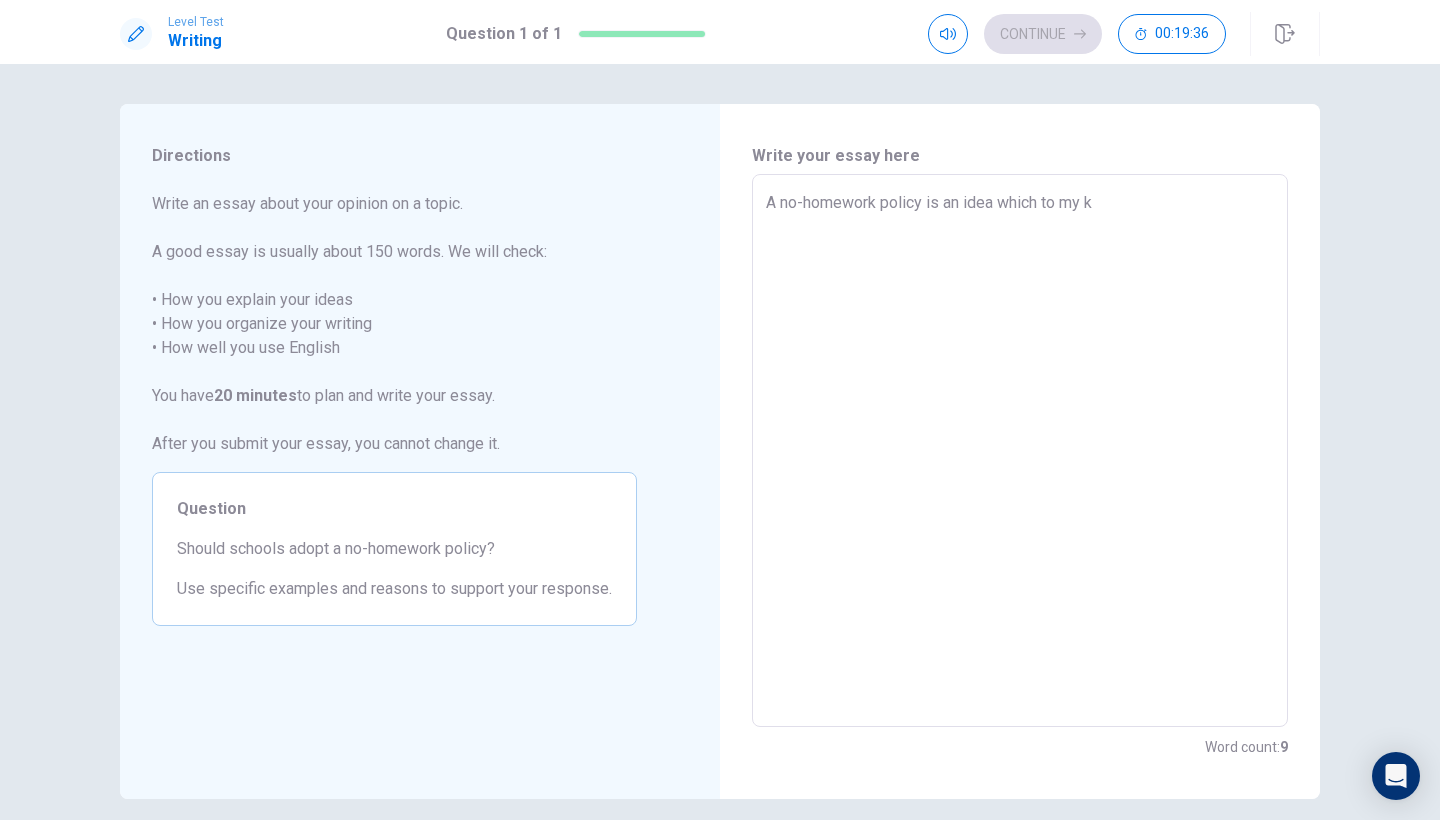 type on "x" 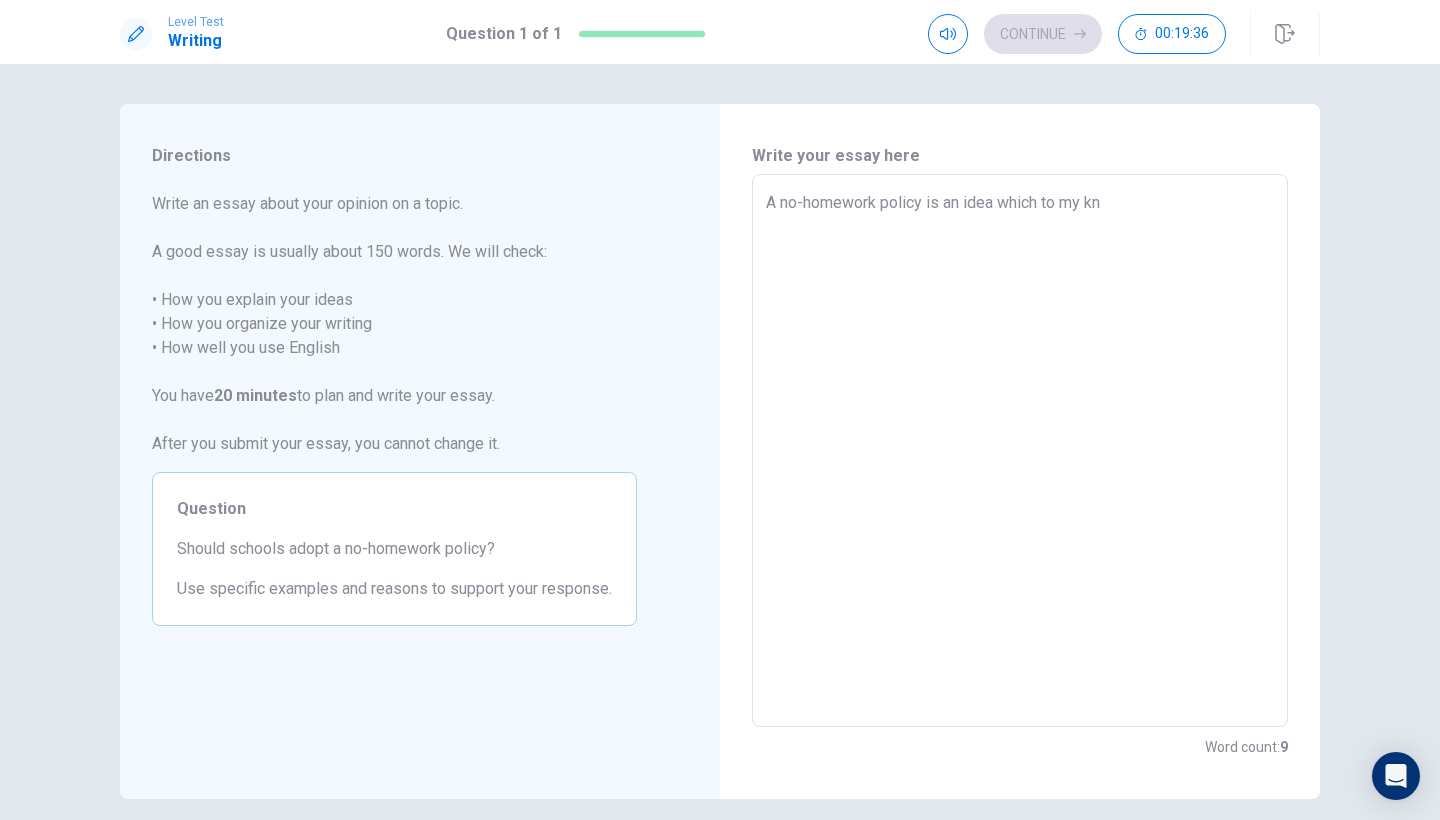 type on "x" 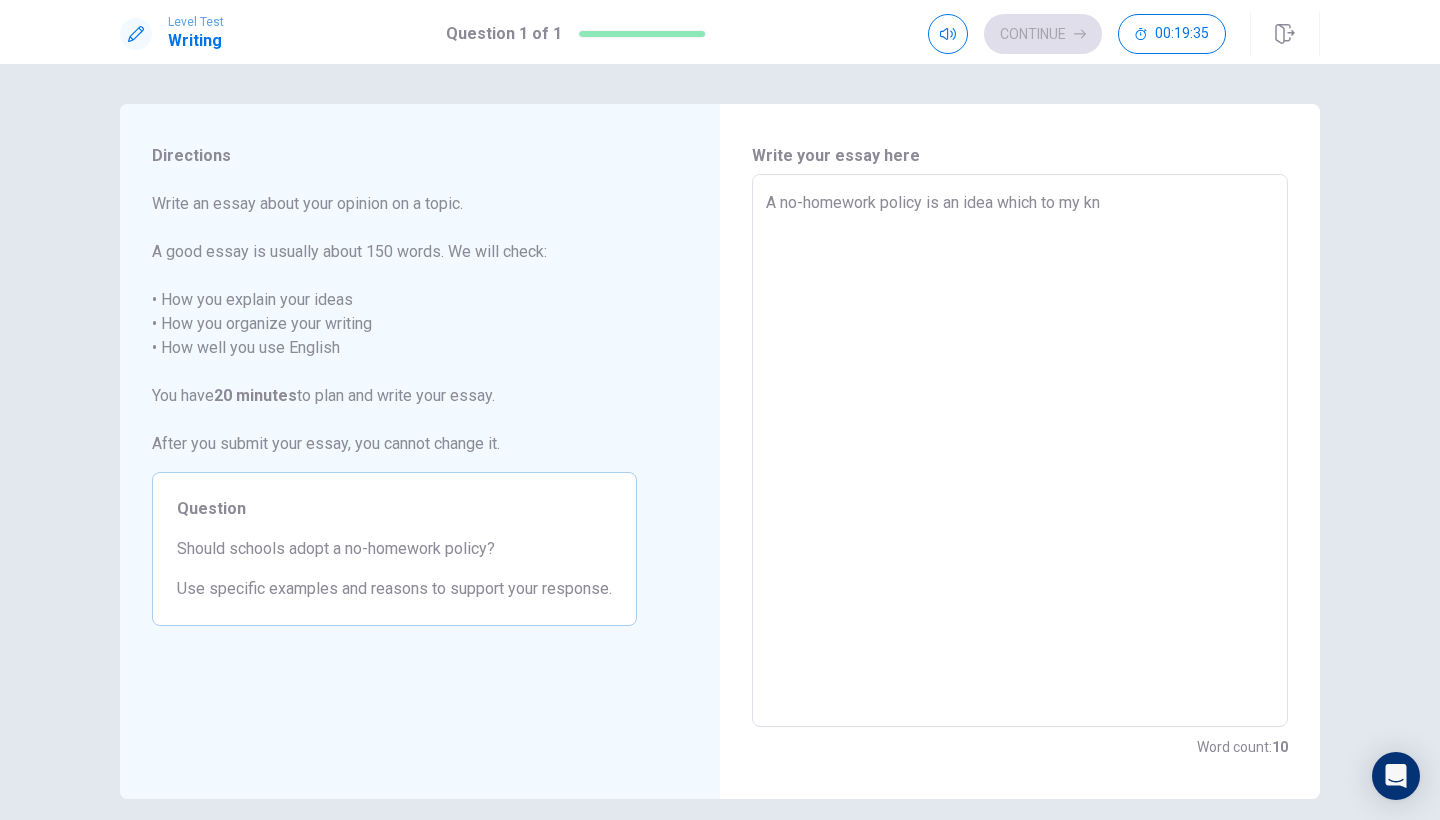 type on "A no-homework policy is an idea which to my kno" 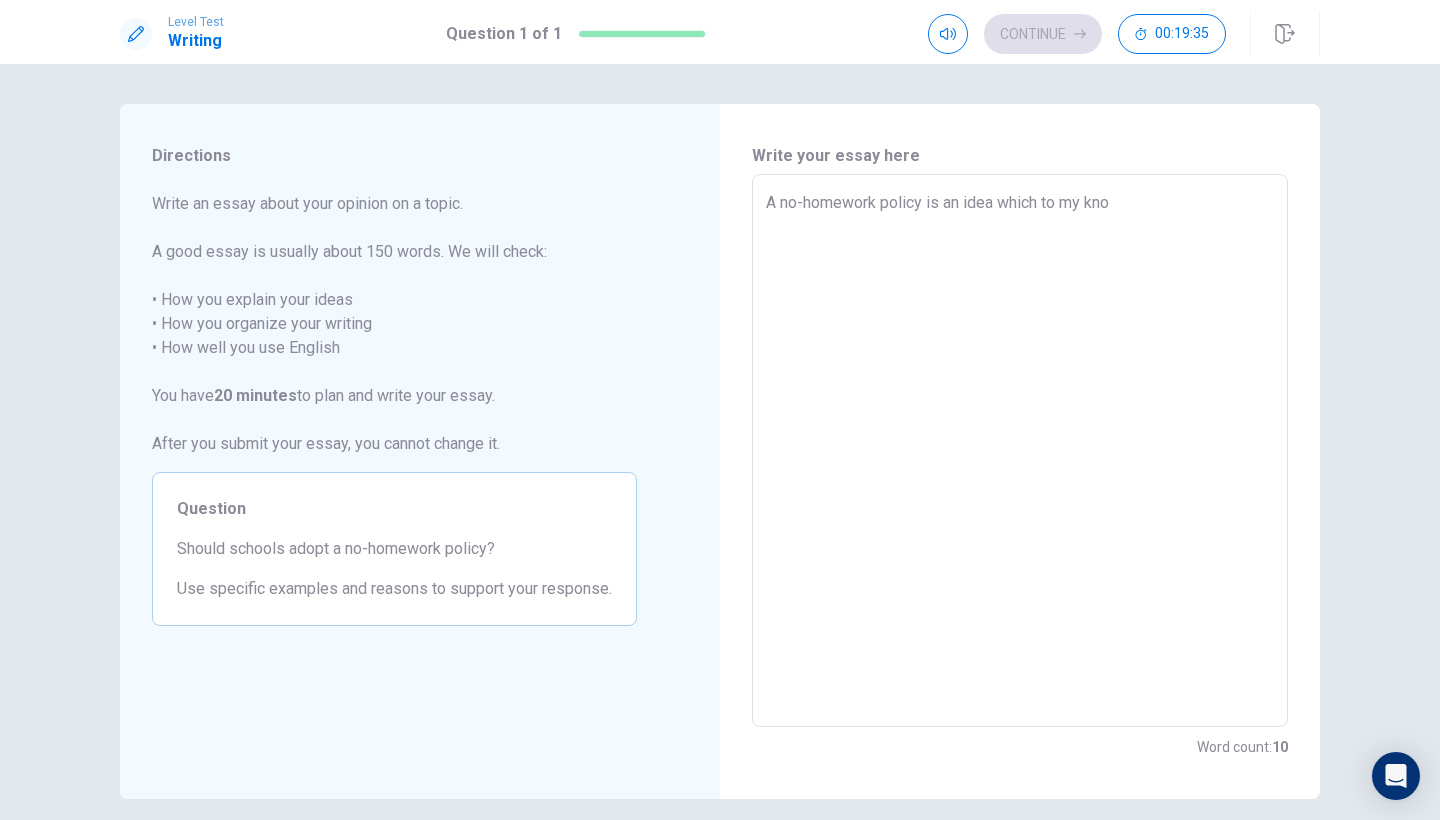 type on "x" 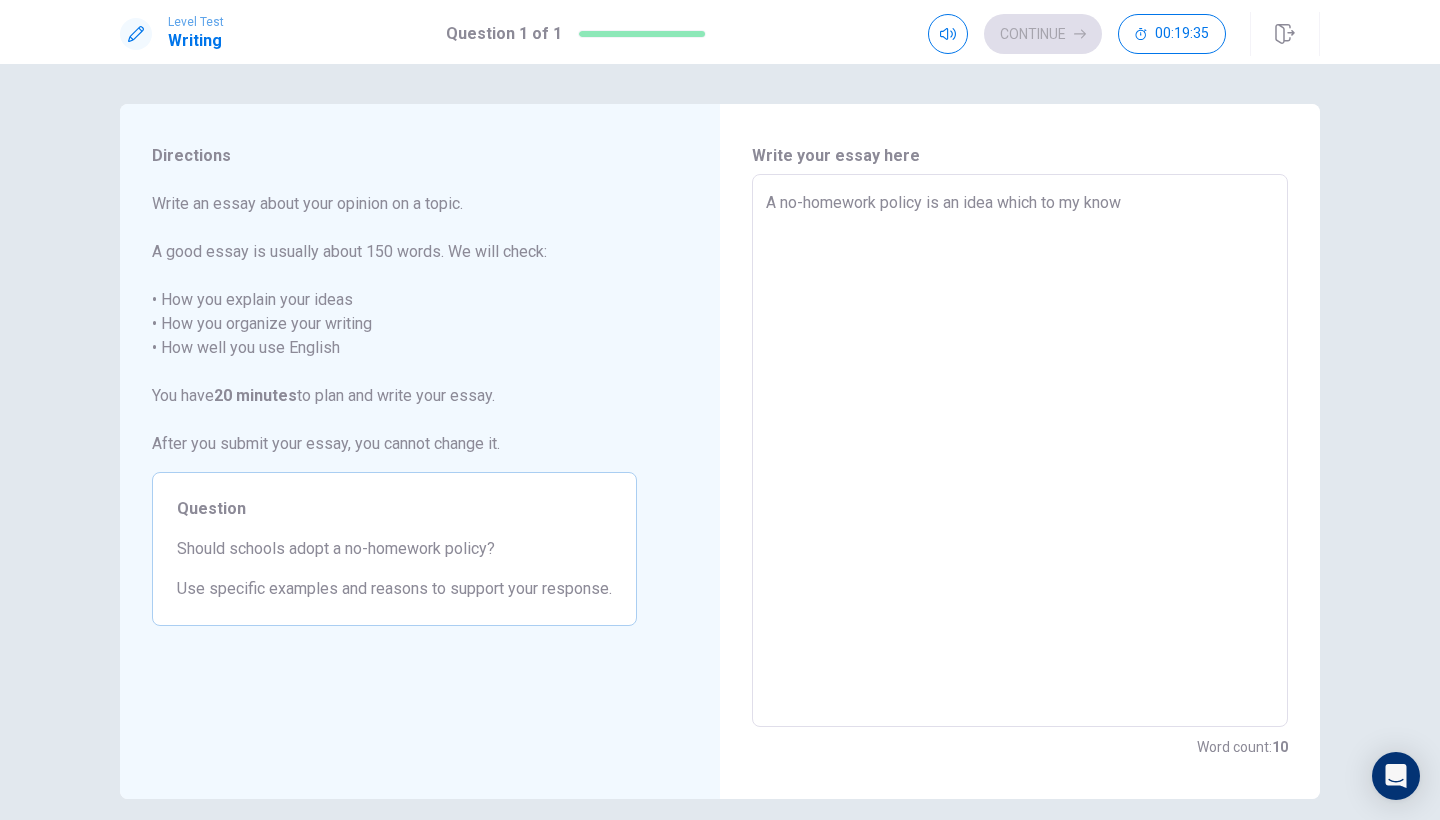 type on "x" 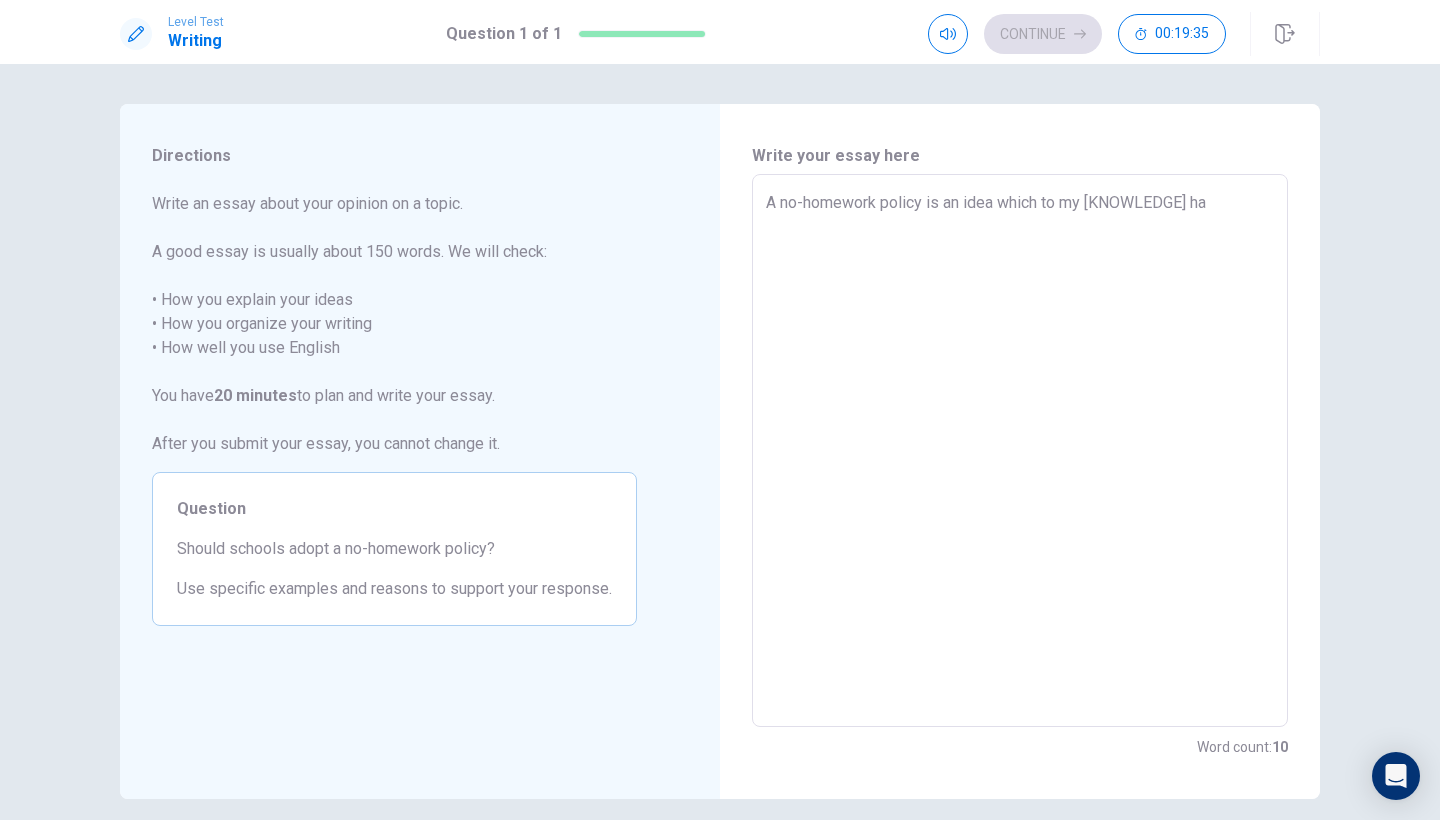 type on "x" 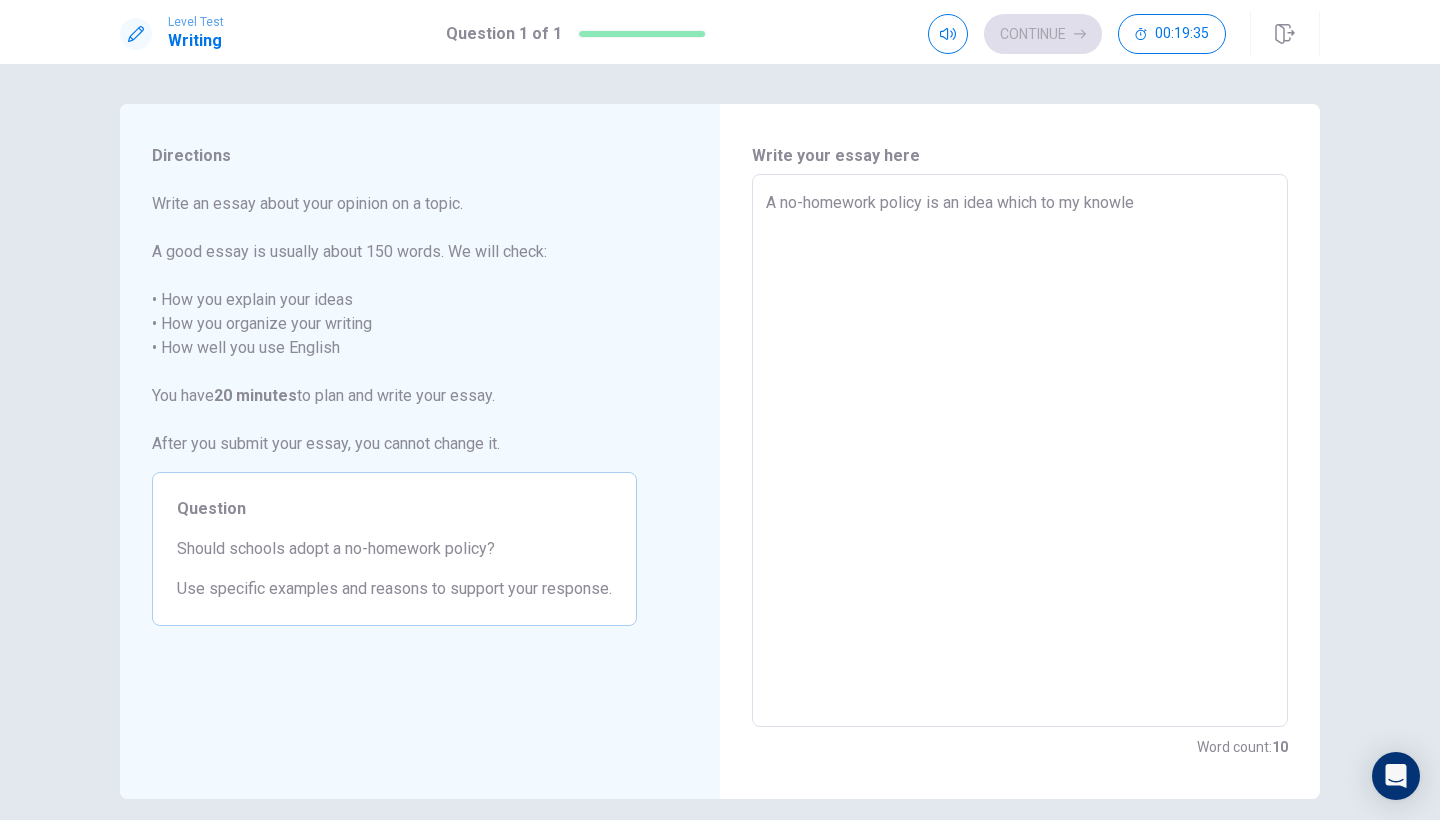 type on "x" 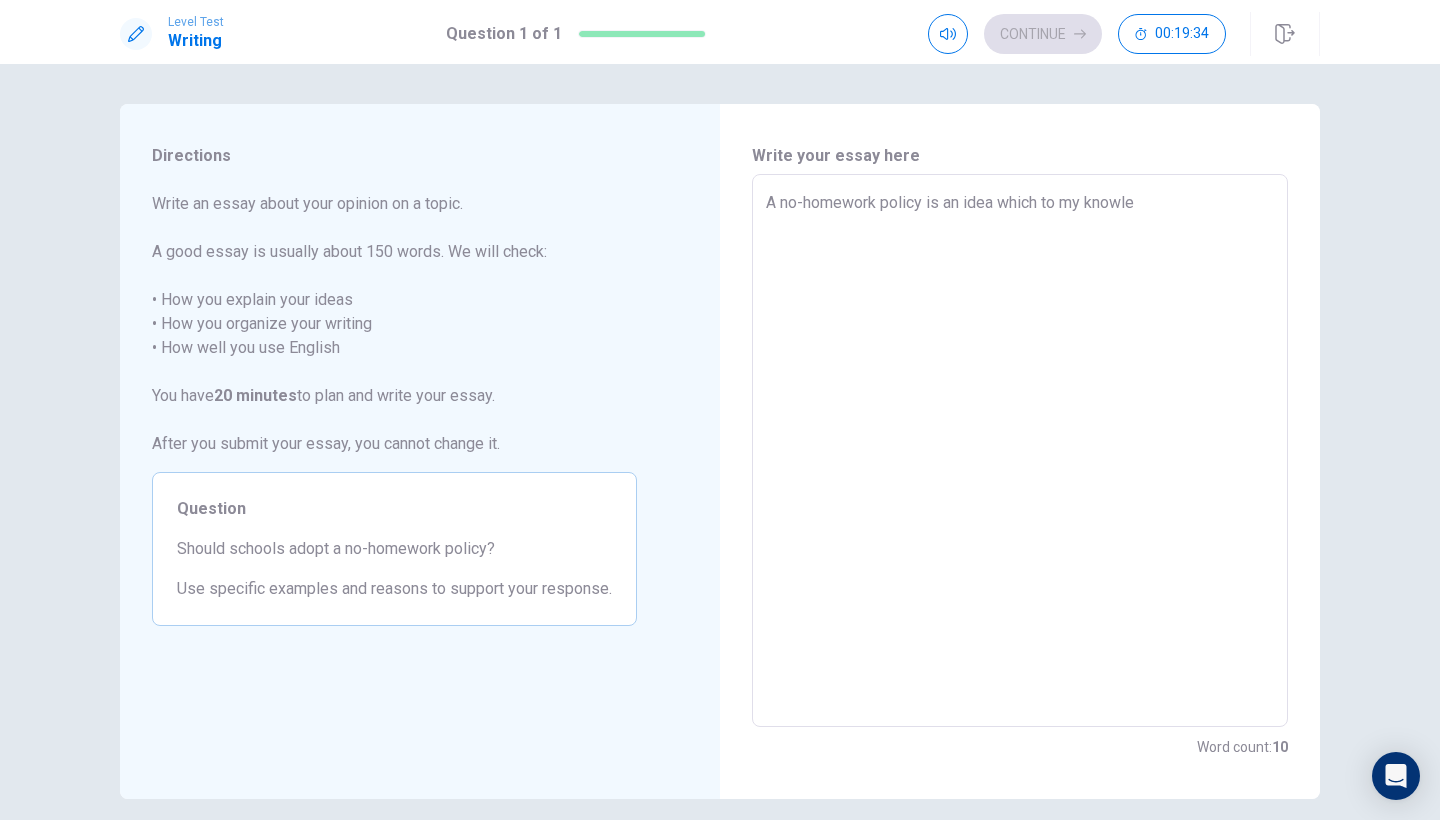type on "A no-homework policy is an idea which to my knowled" 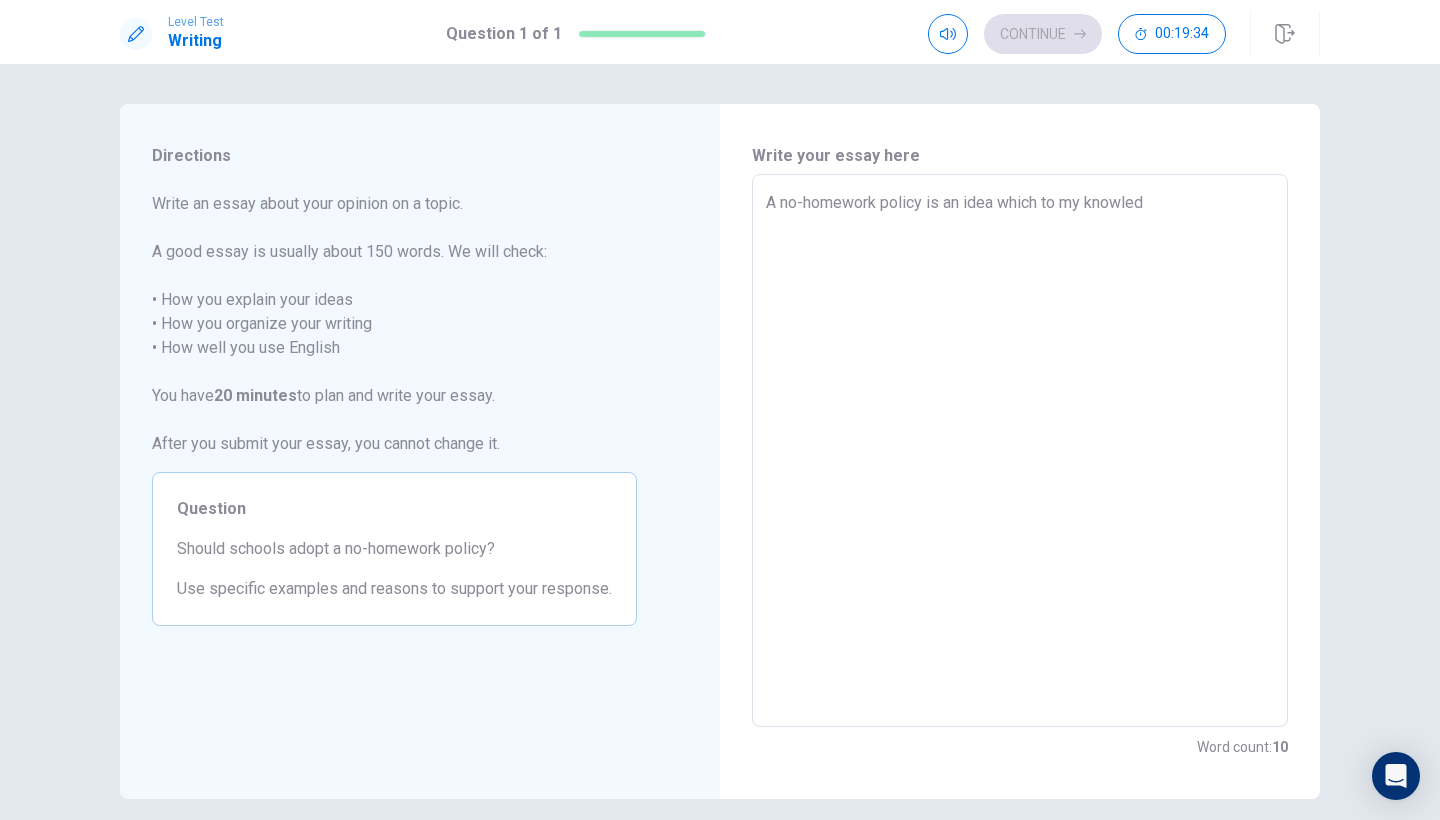 type on "x" 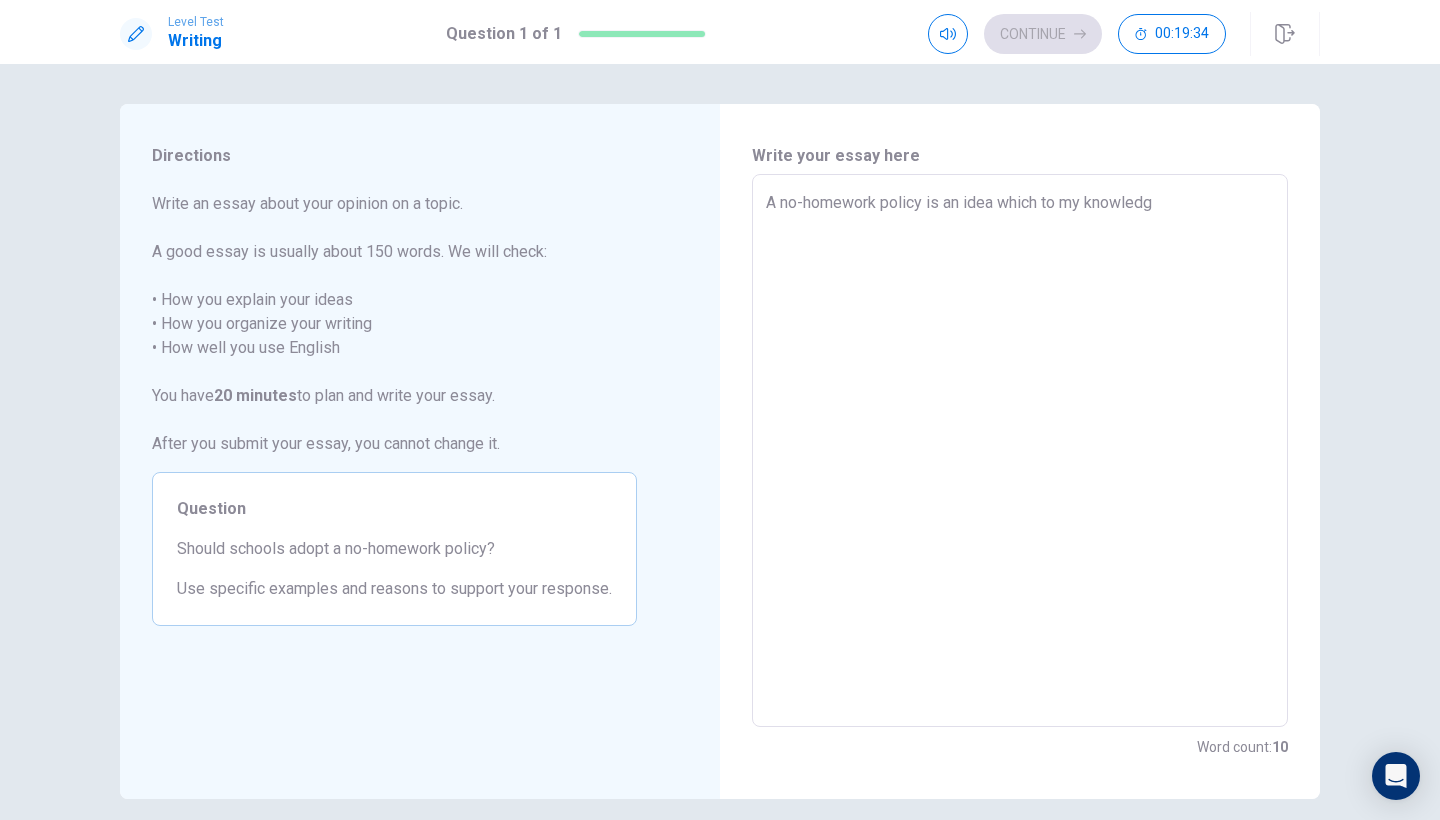 type on "x" 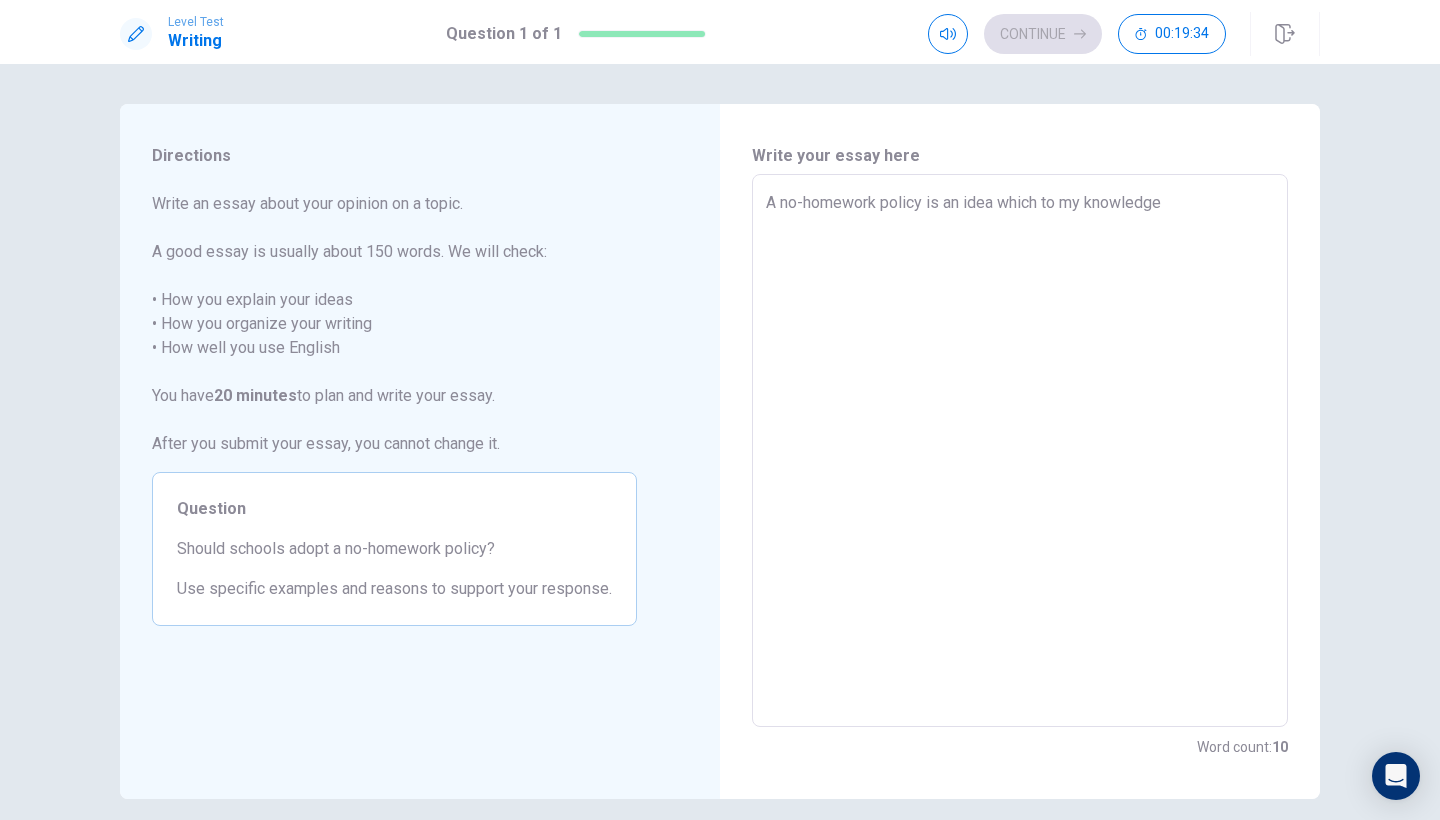 type on "x" 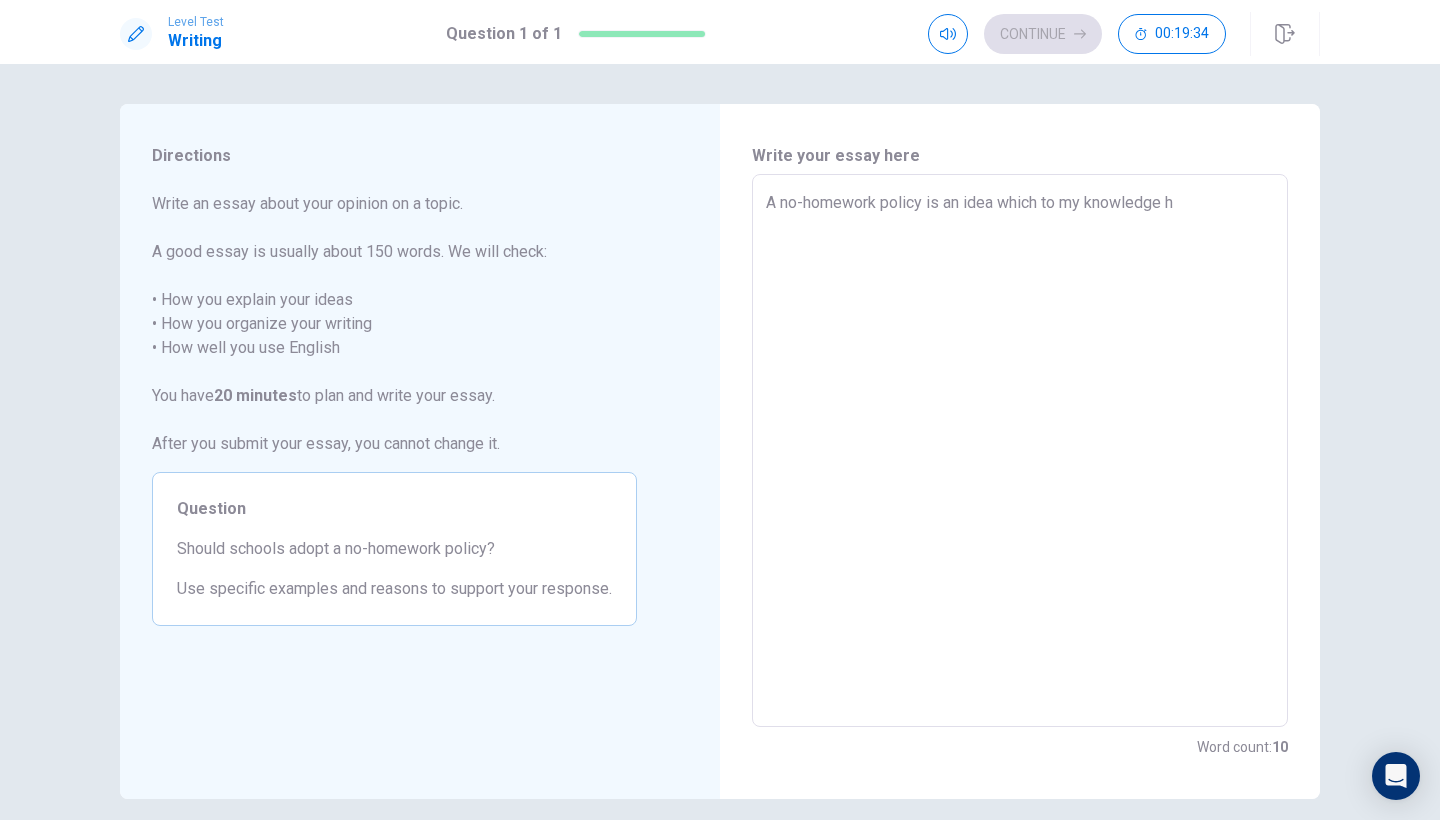 type on "x" 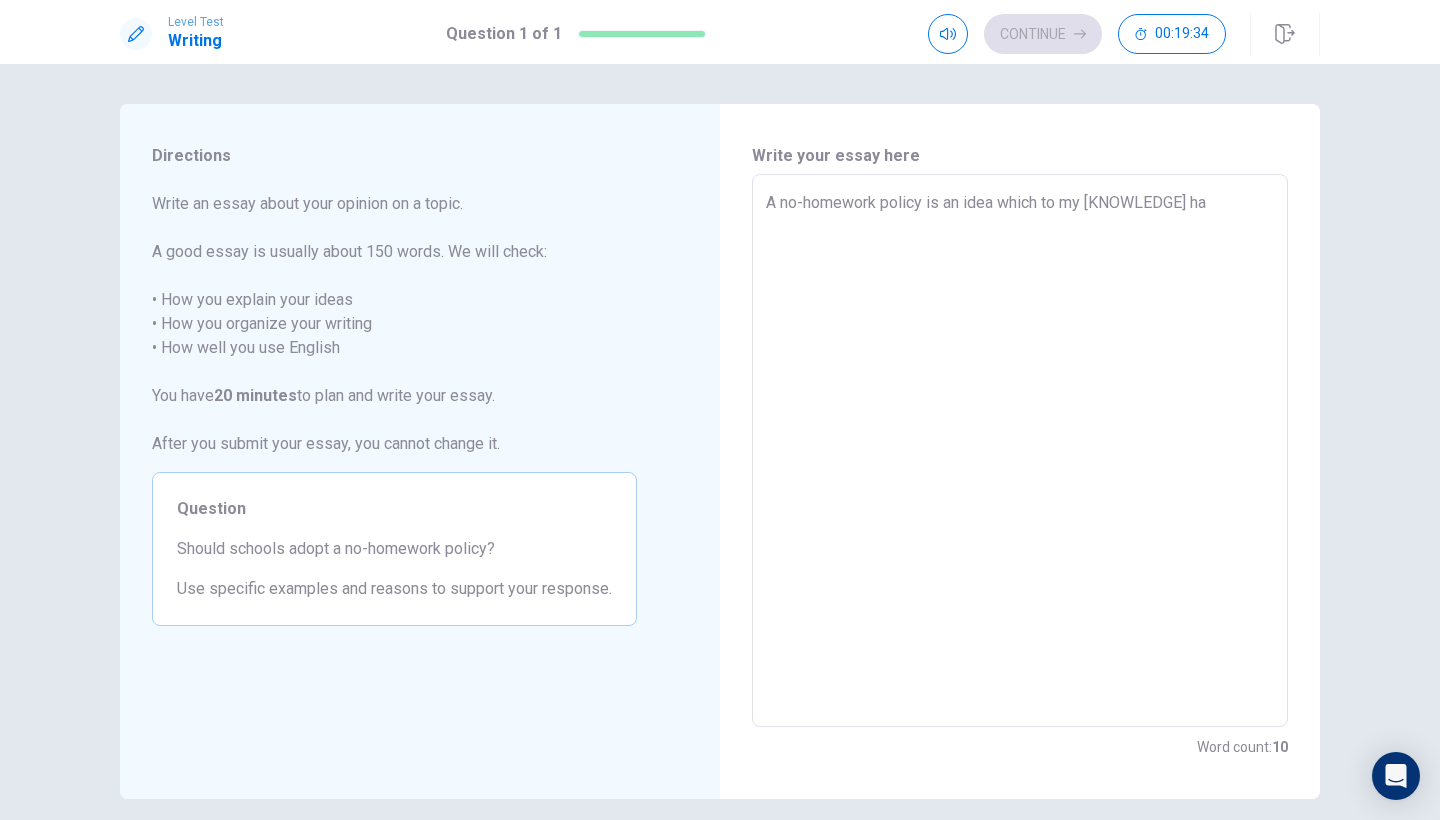 type on "x" 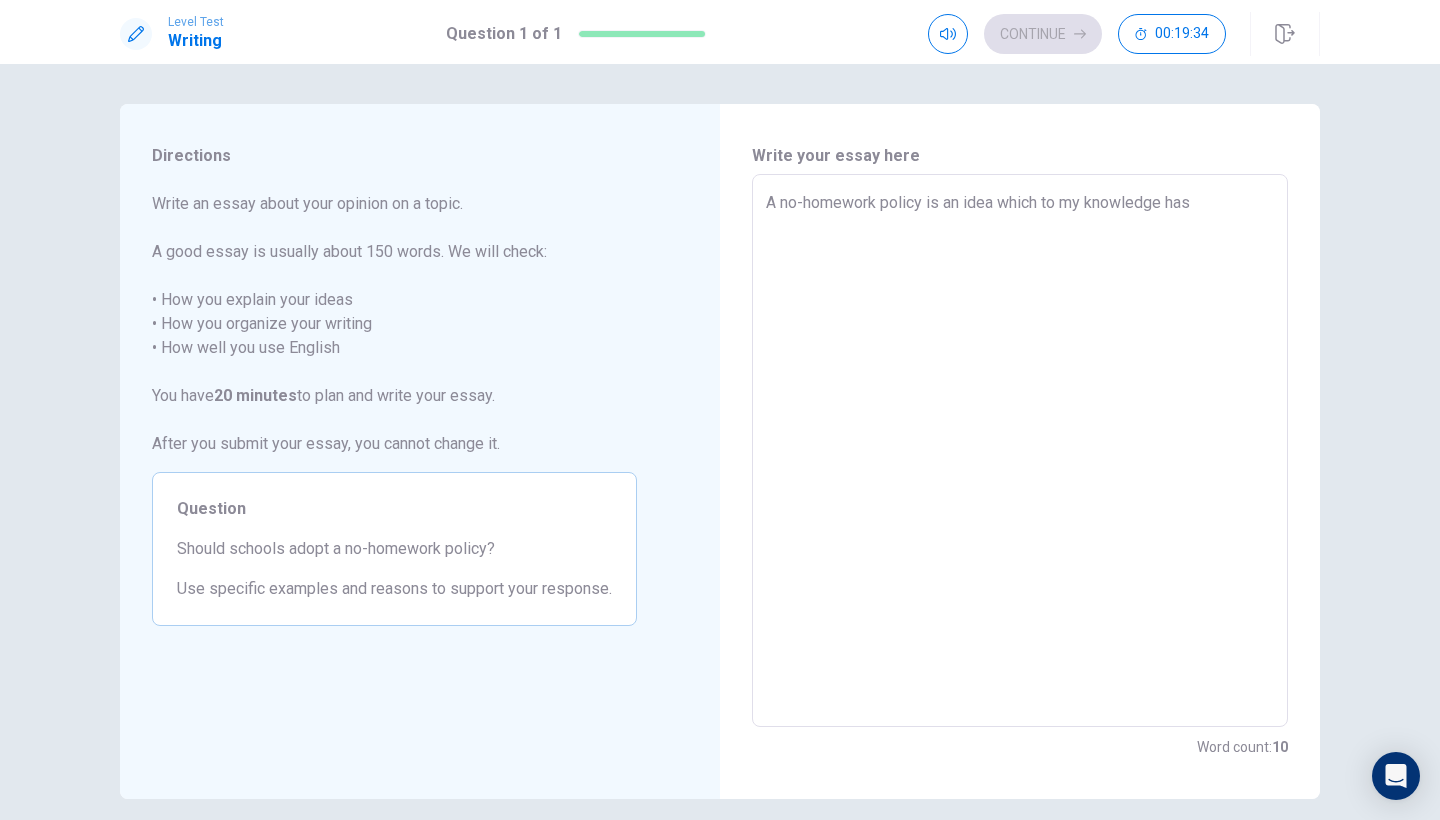 type on "x" 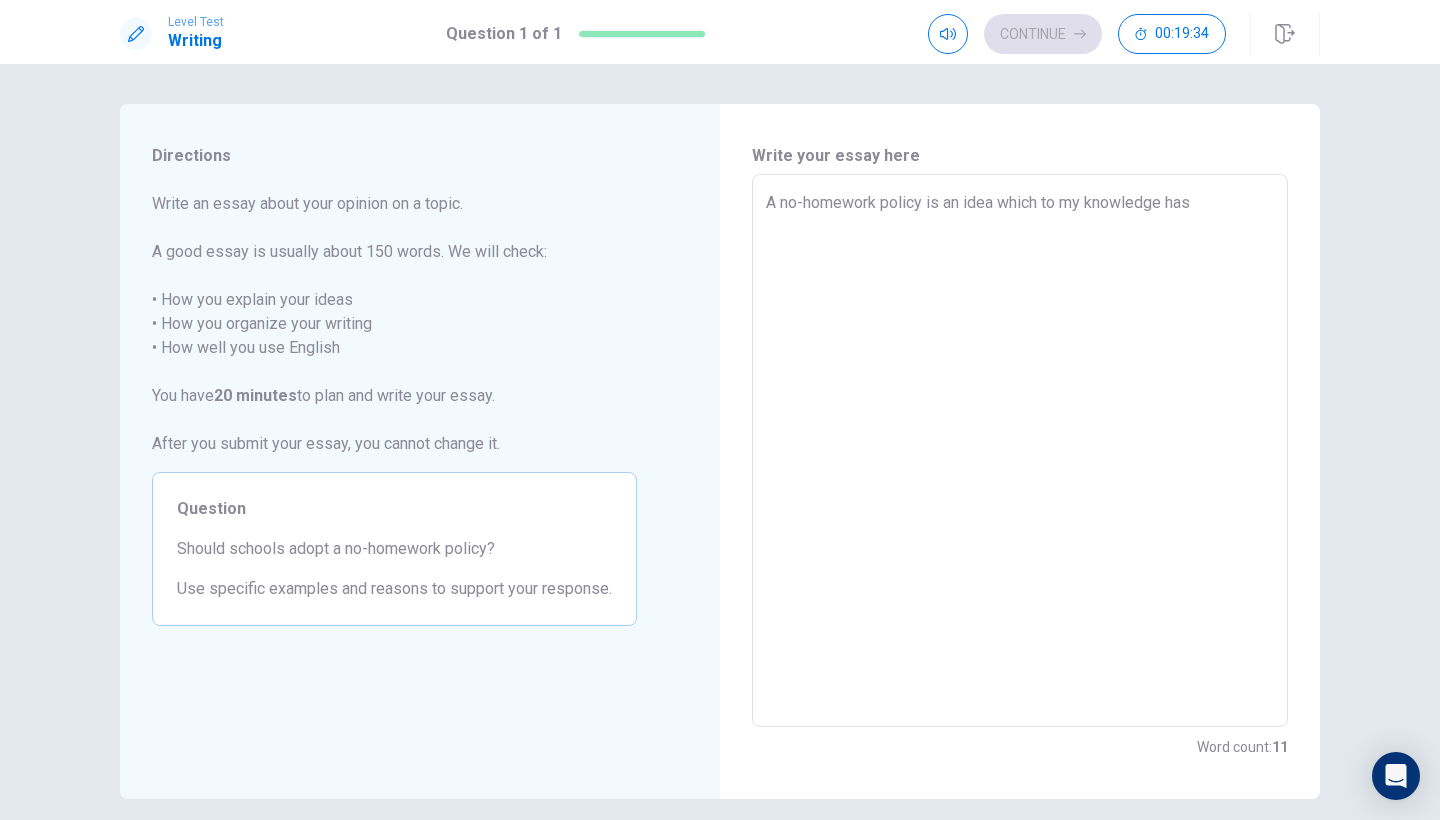 type on "A no-homework policy is an idea which to my knowledge has" 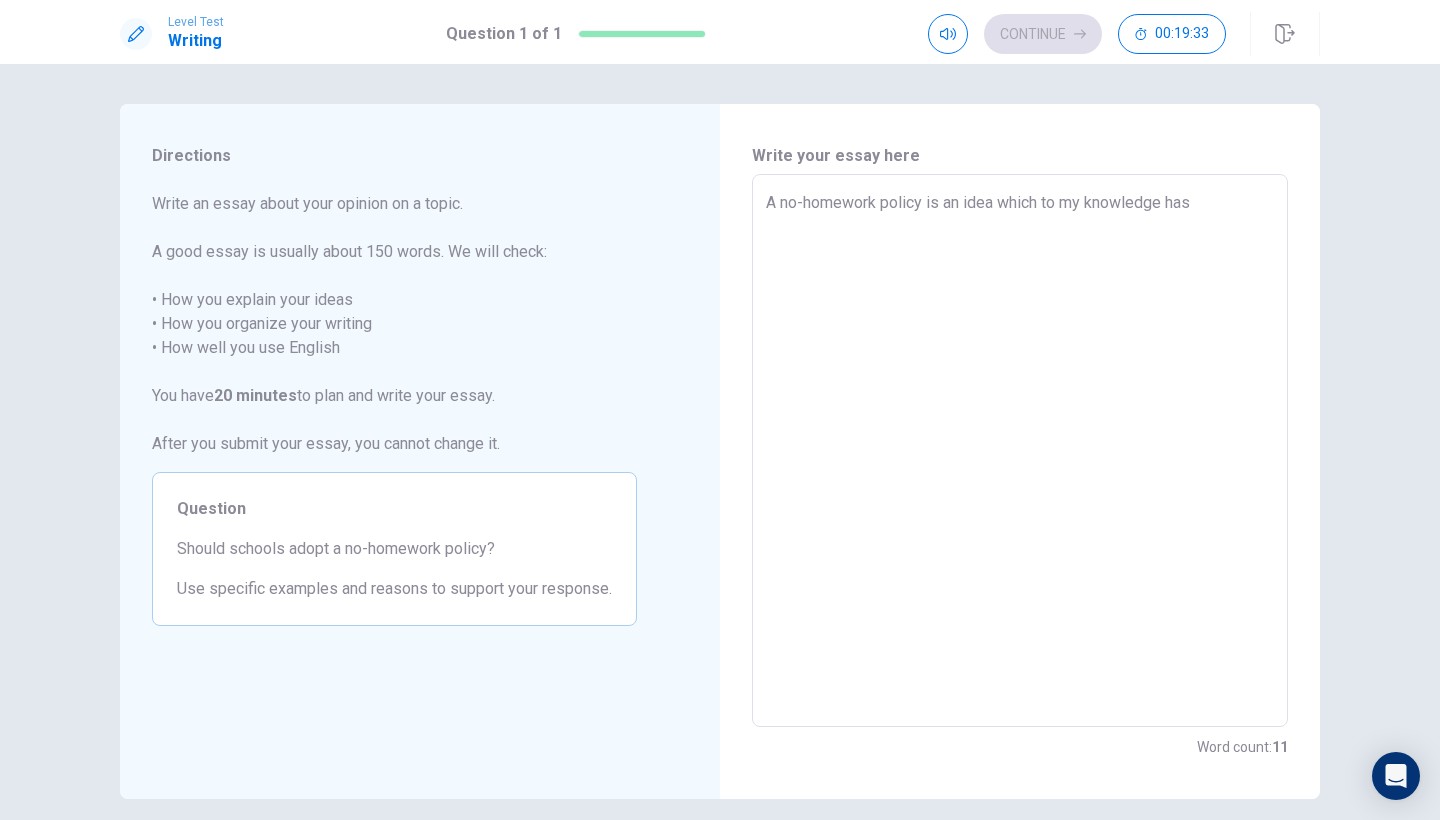 type on "x" 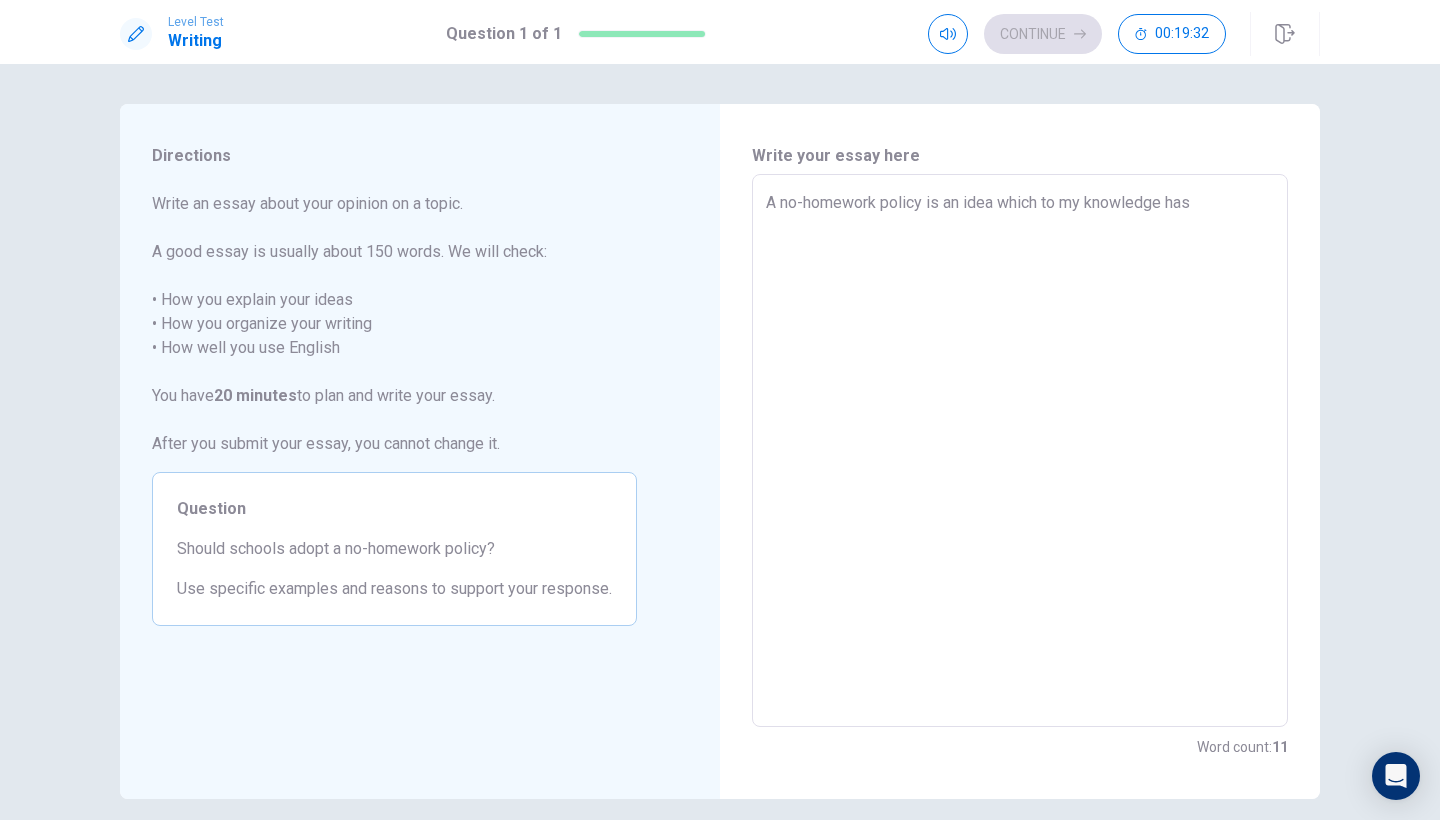 type on "A no-homework policy is an idea which to my knowledge has e" 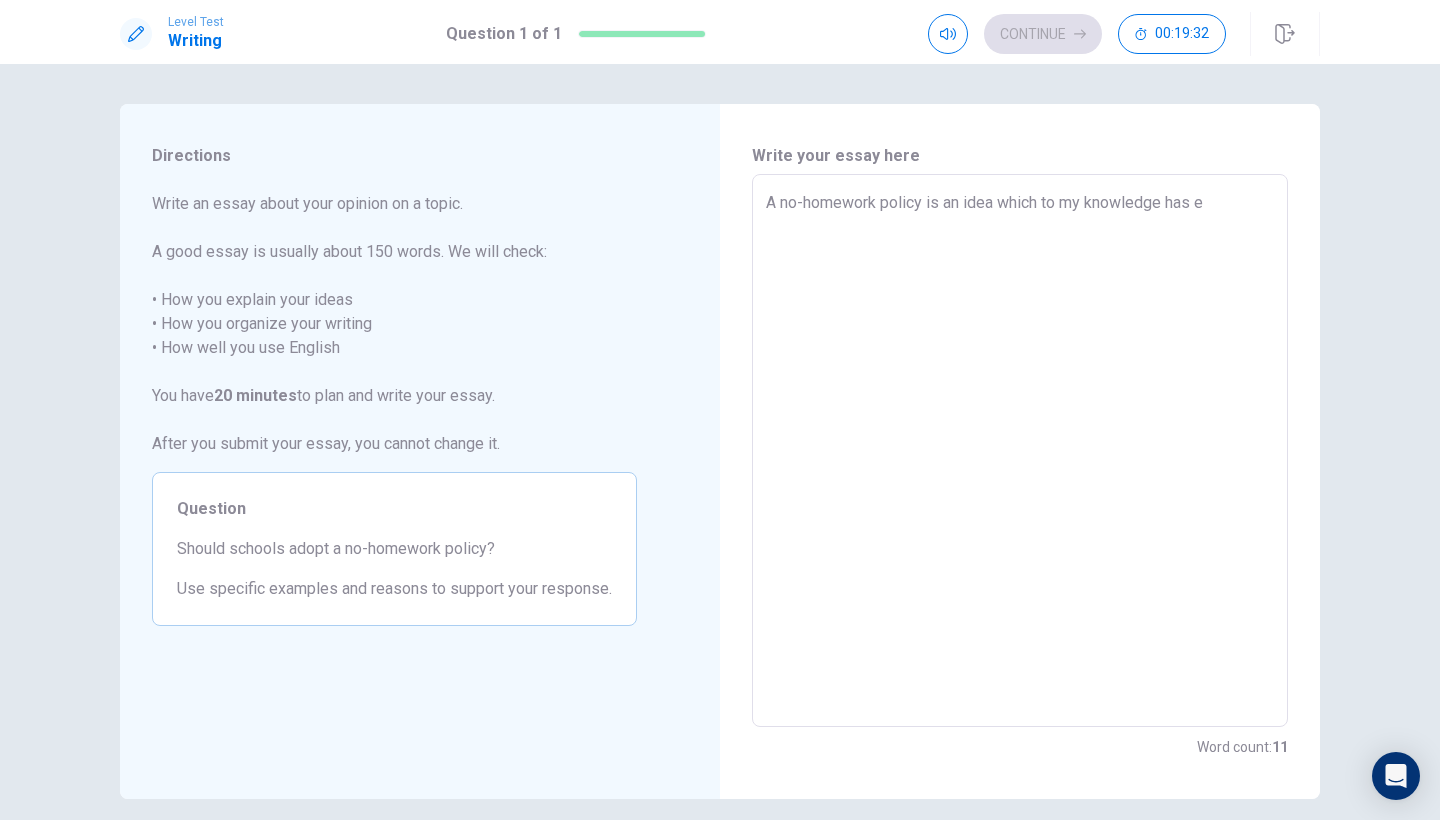 type on "x" 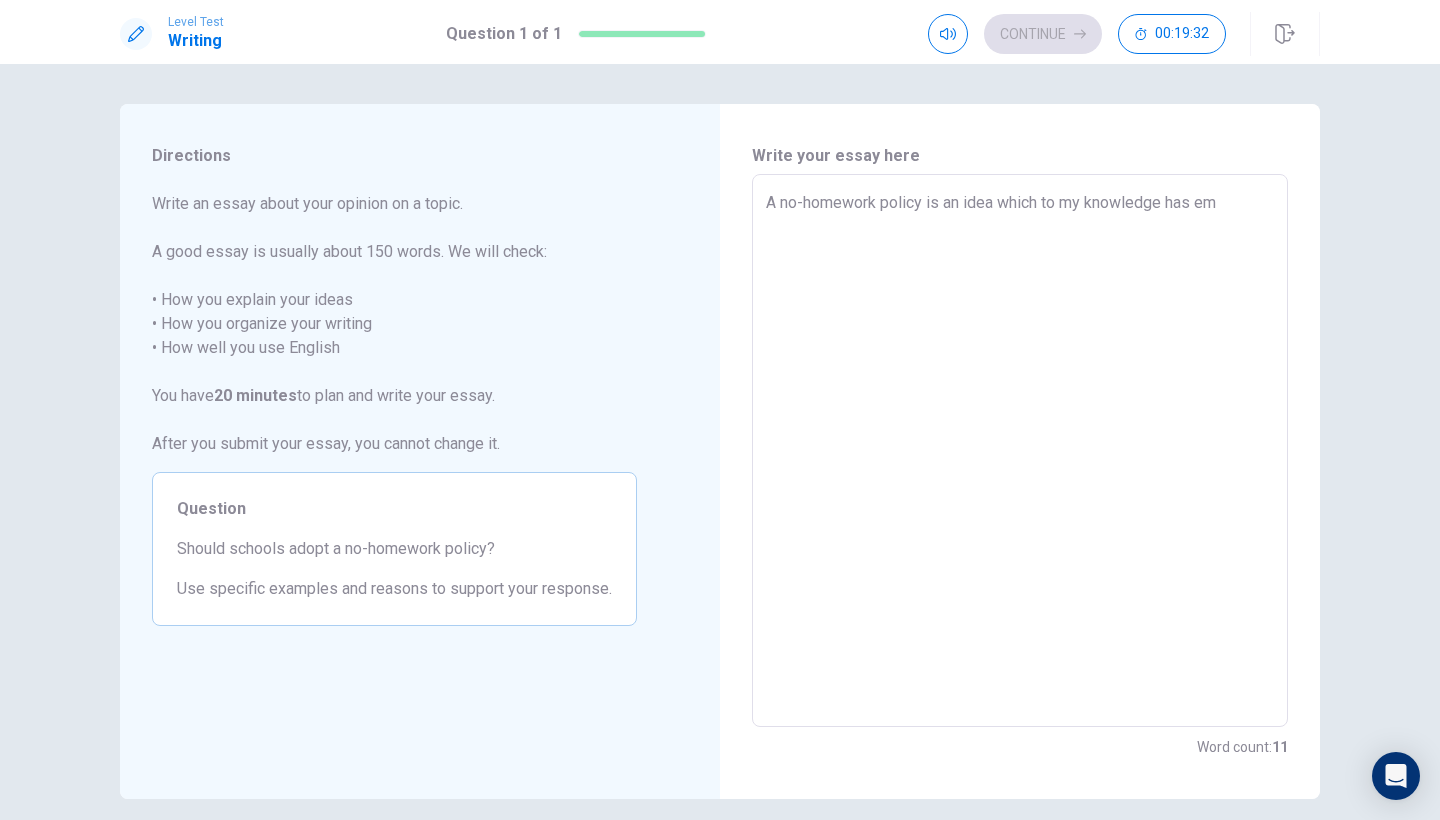 type on "x" 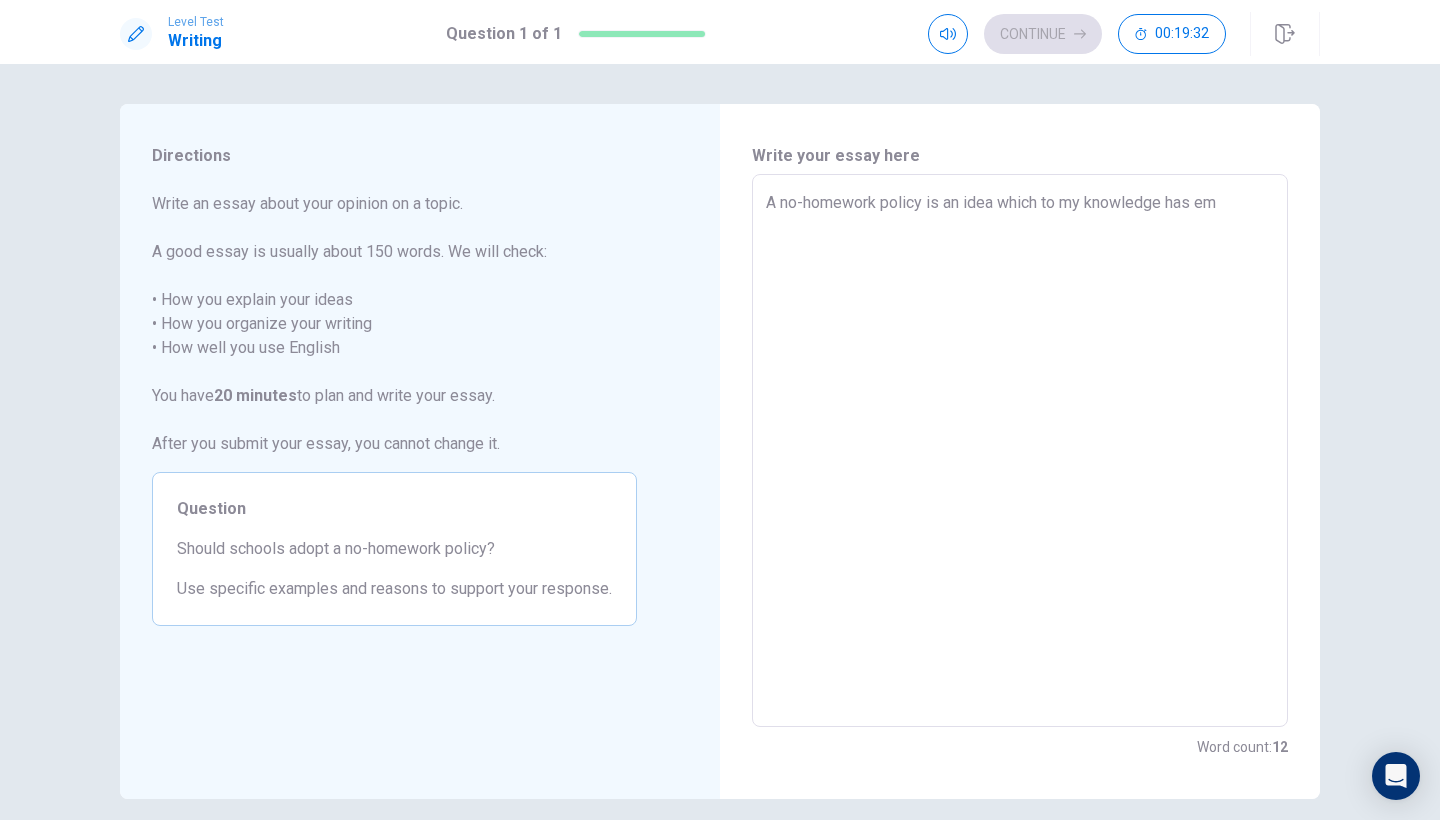 type on "A no-homework policy is an idea which to my knowledge has eme" 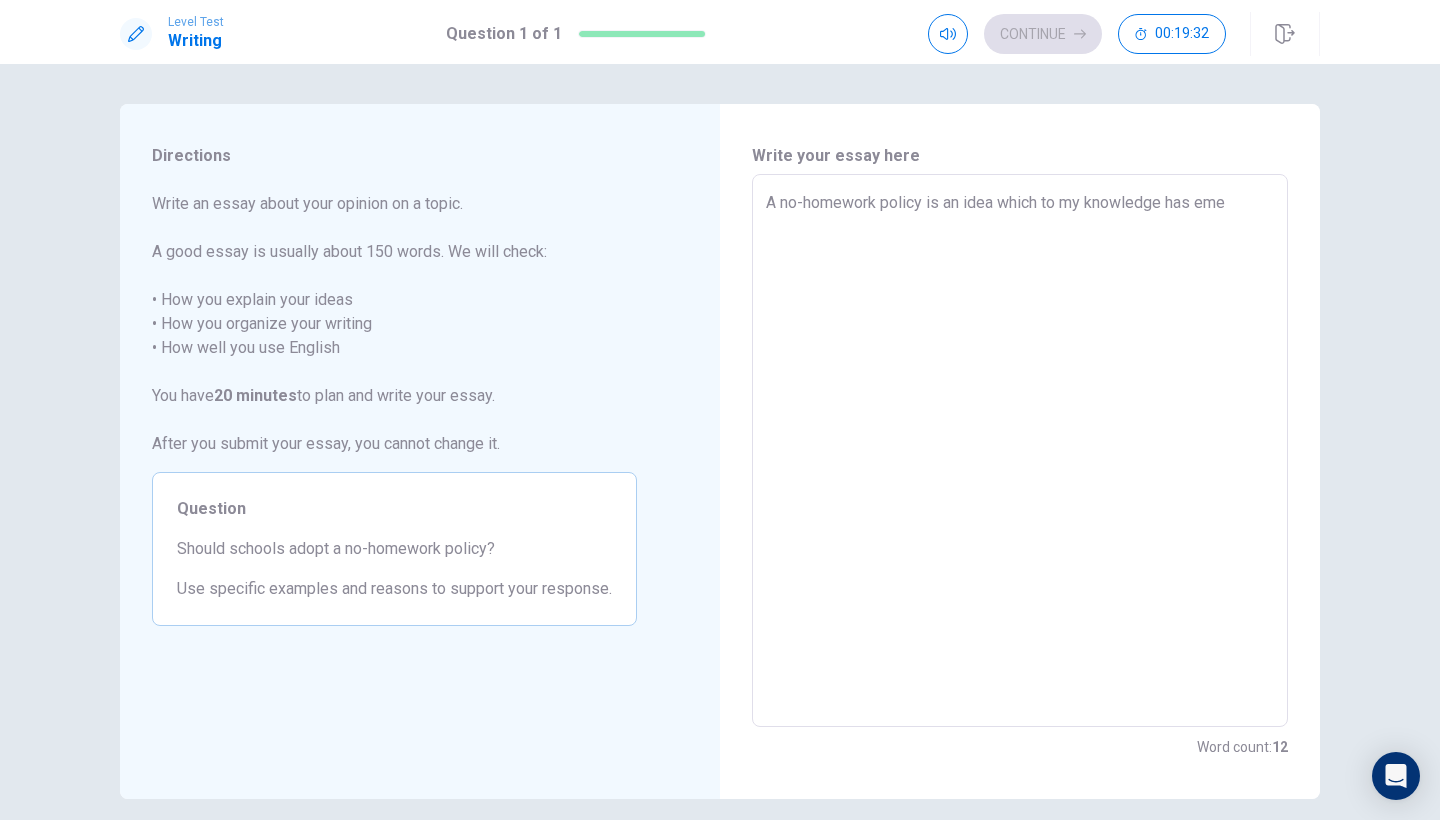 type on "x" 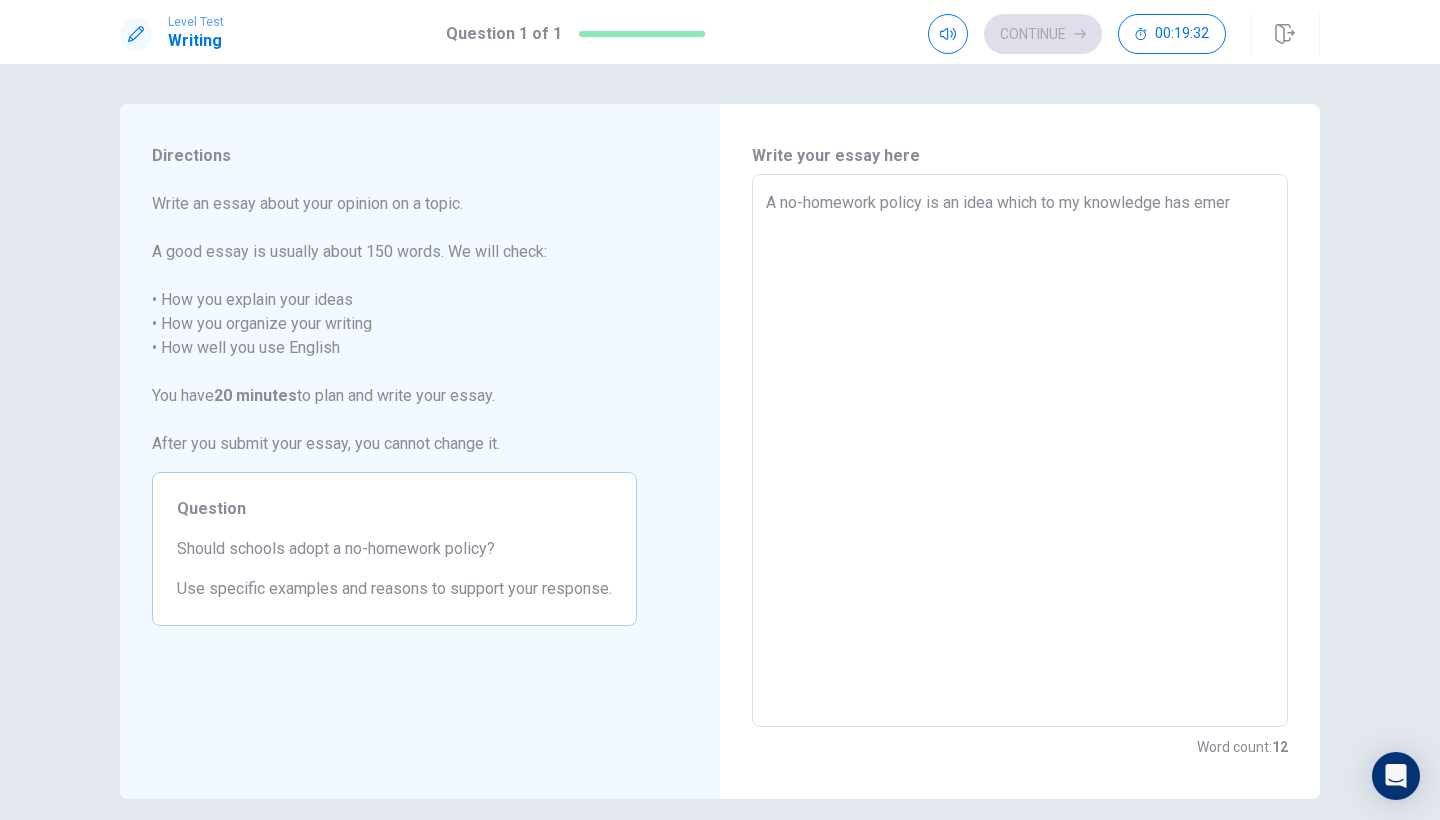 type on "x" 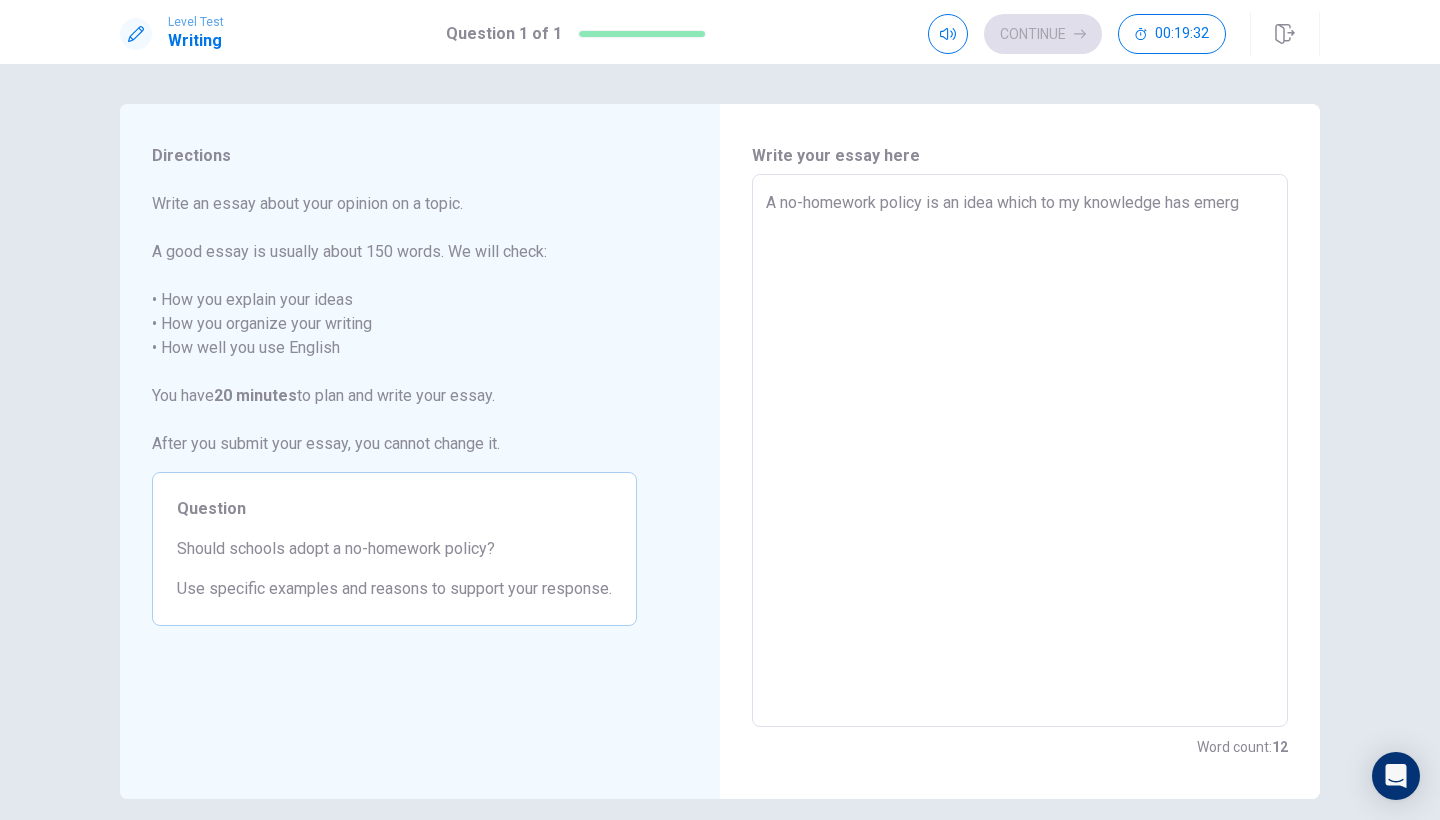 type on "x" 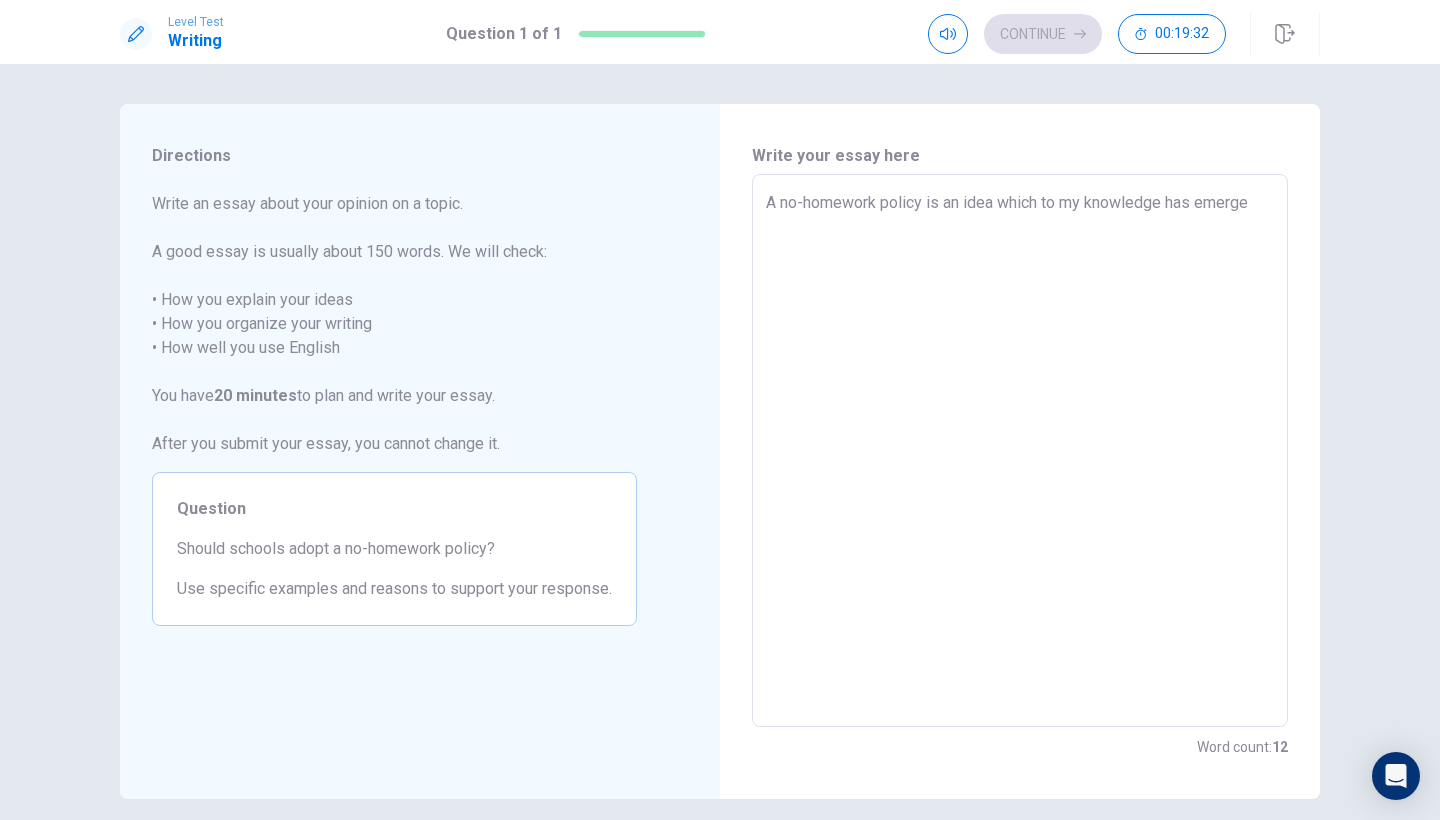 type on "x" 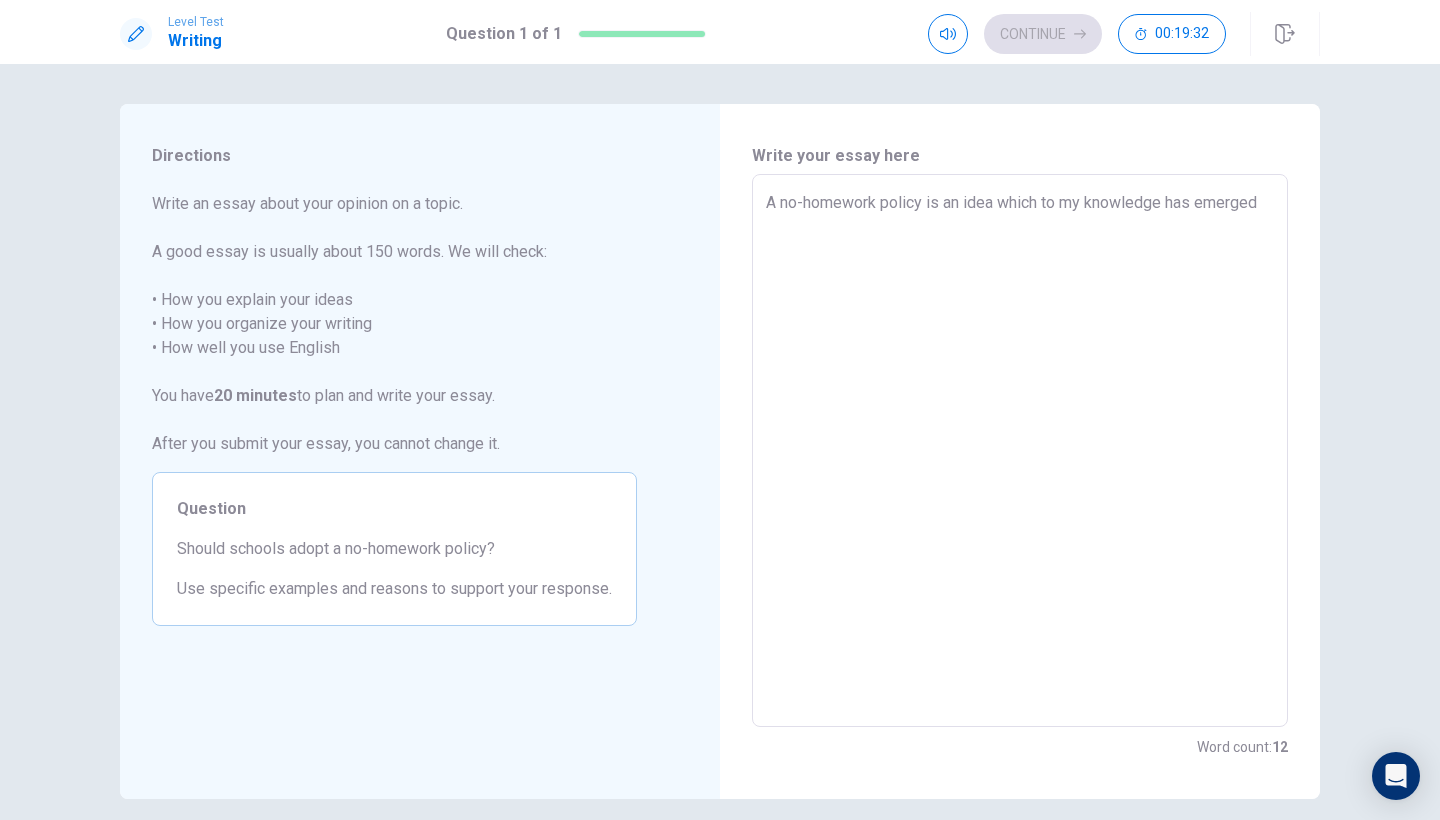 type on "x" 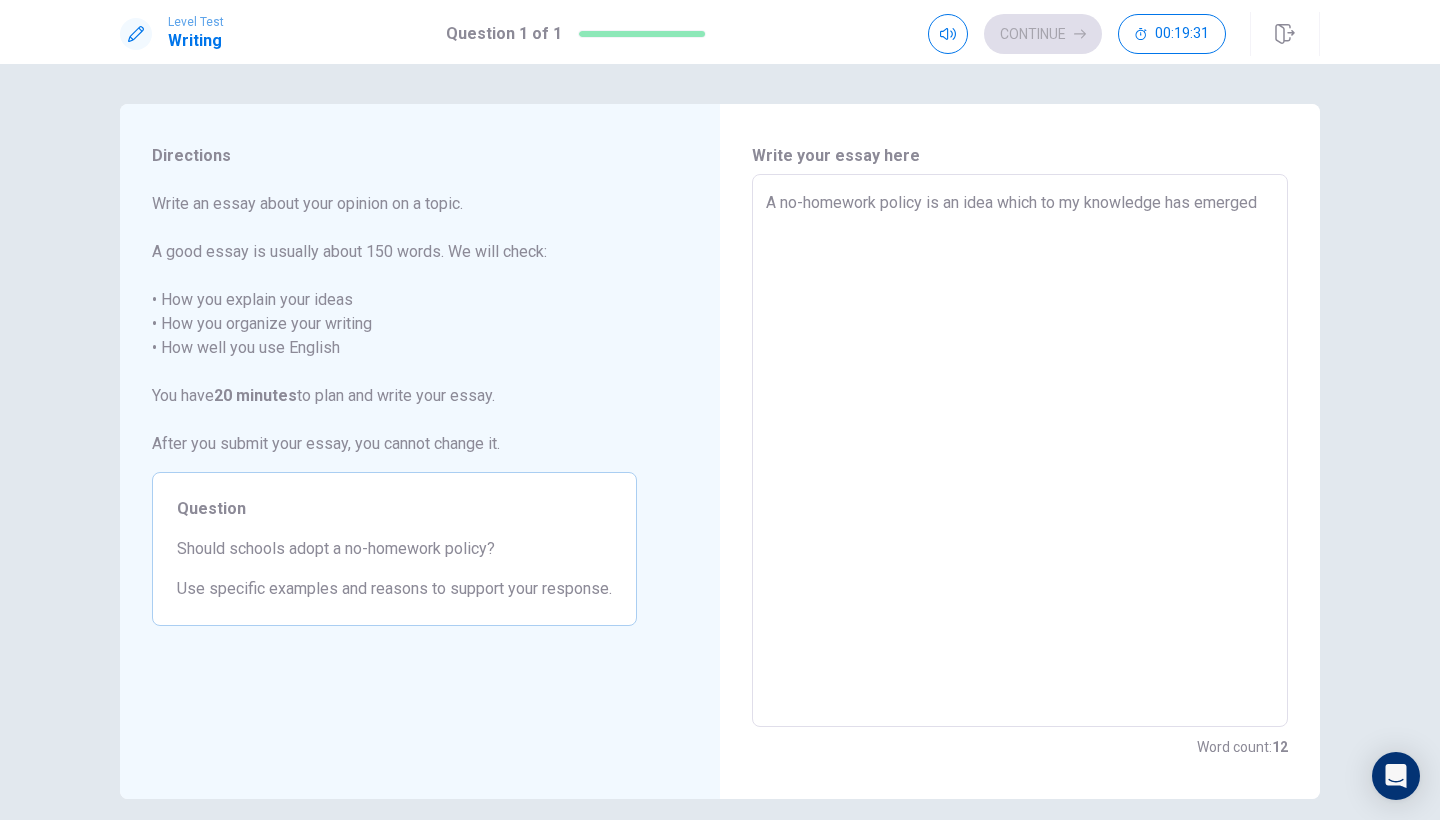type on "A no-homework policy is an idea which to my knowledge has emerged" 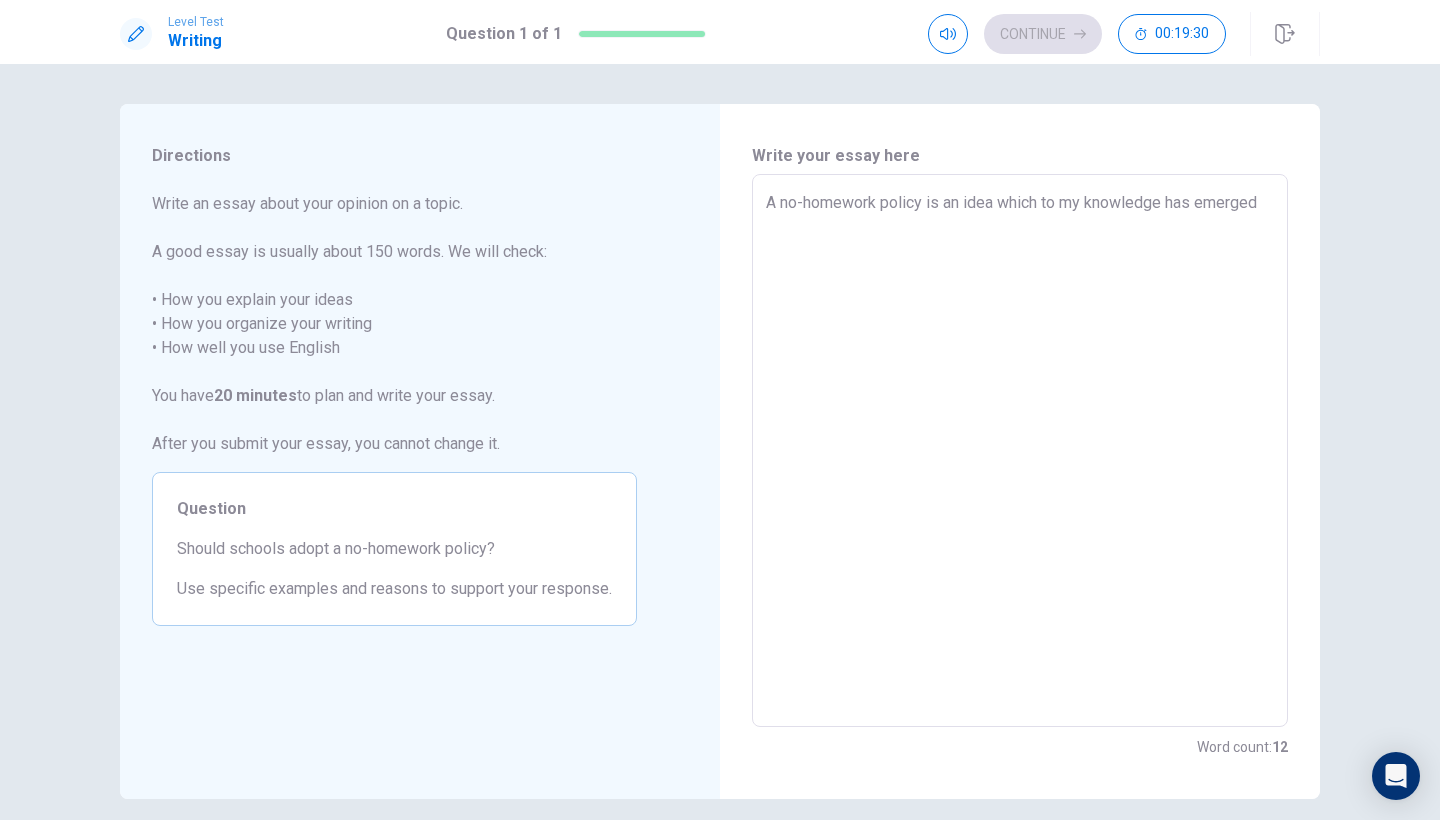 type on "A no-homework policy is an idea which to my knowledge has emerged n" 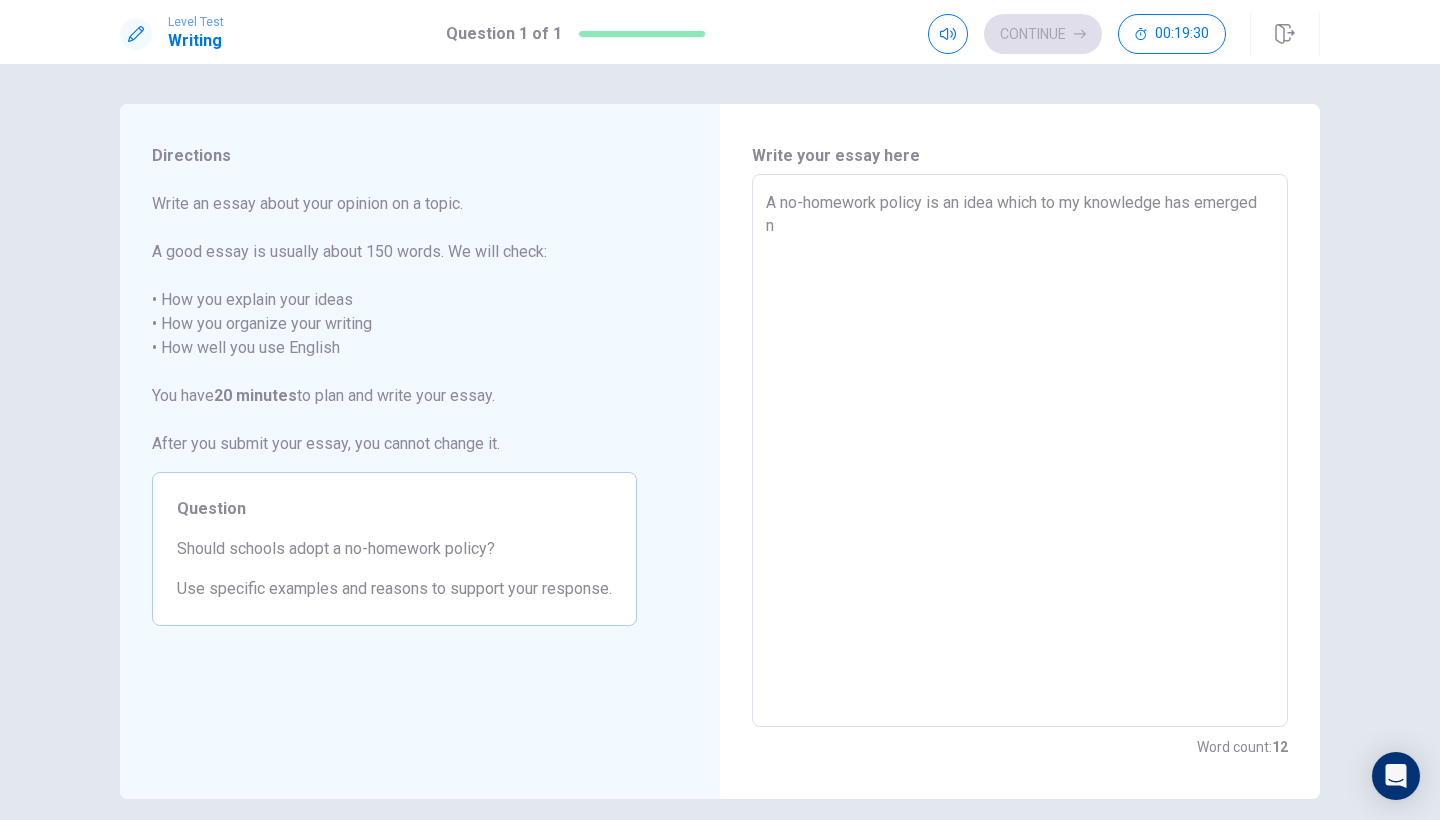 type on "x" 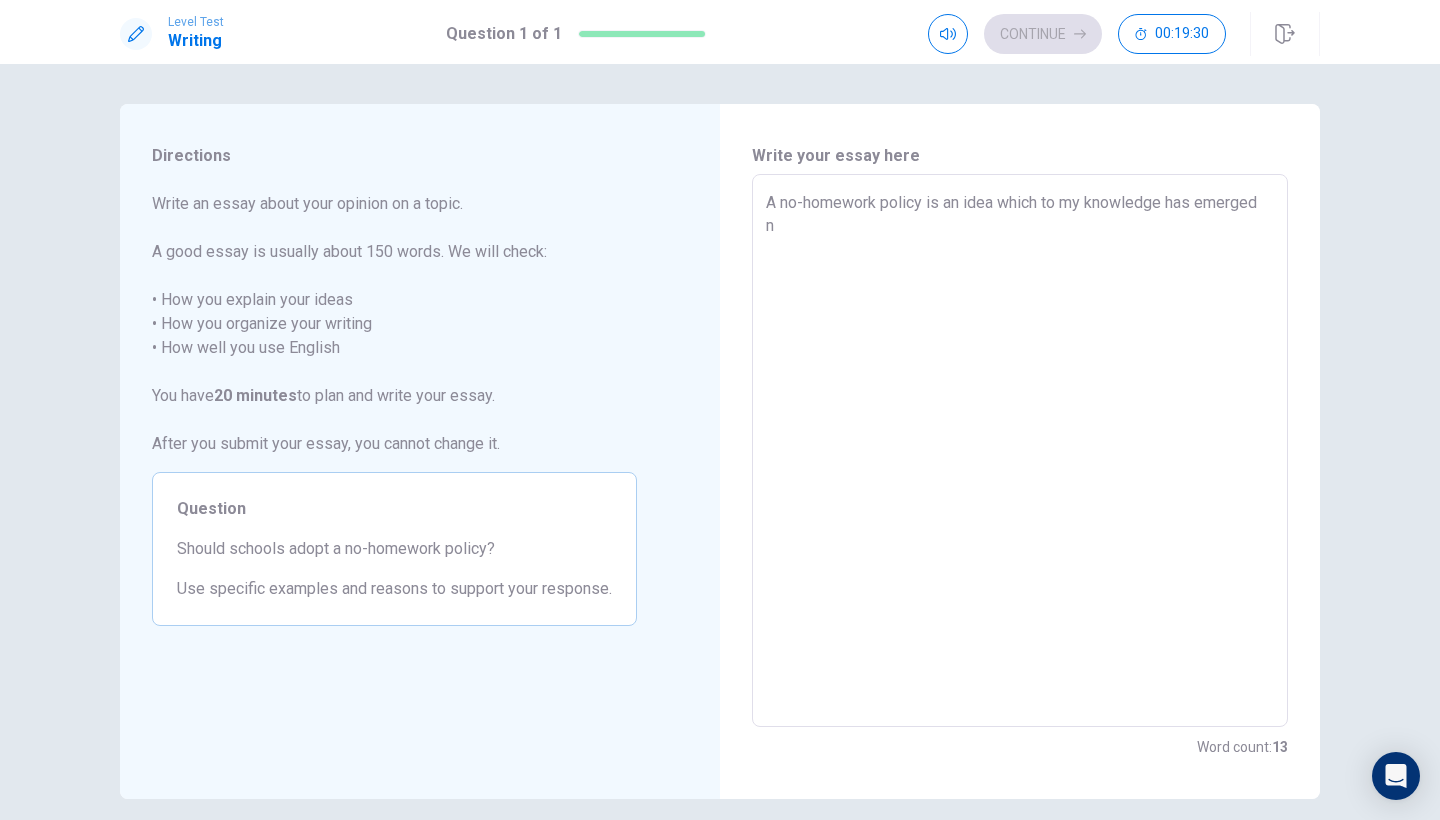 type on "A no-homework policy is an idea which to my knowledge has emerged no" 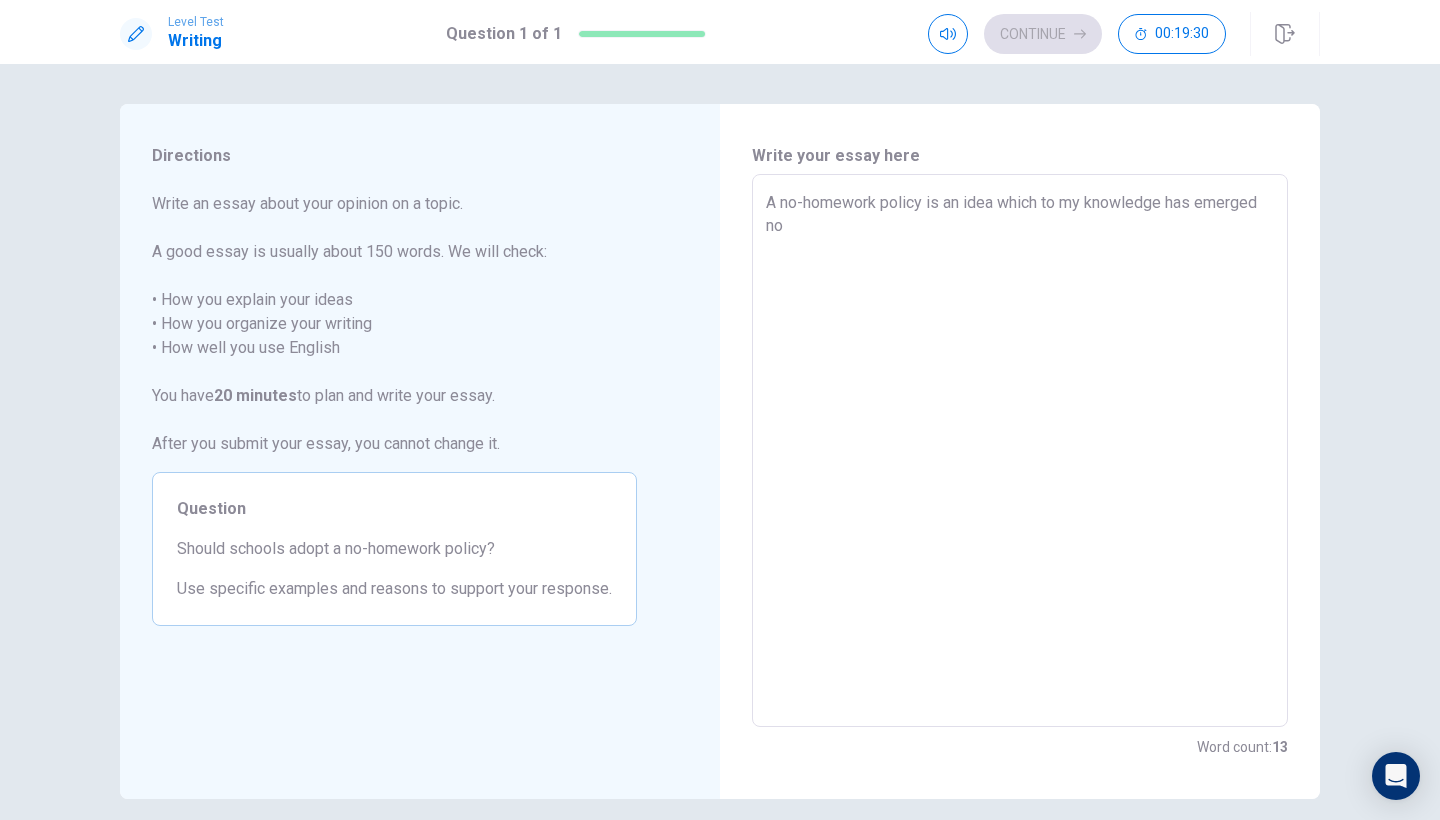 type on "x" 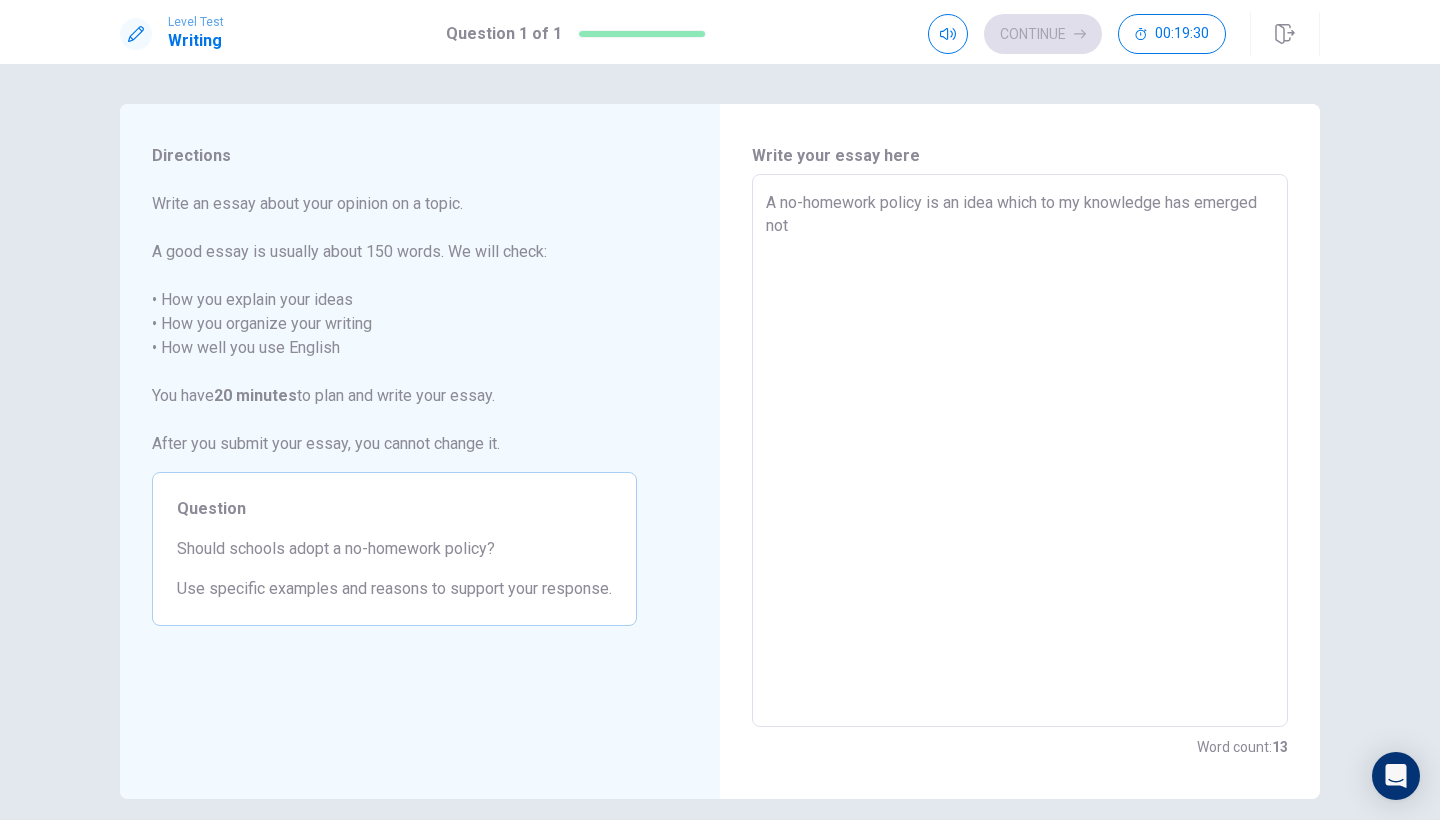 type on "x" 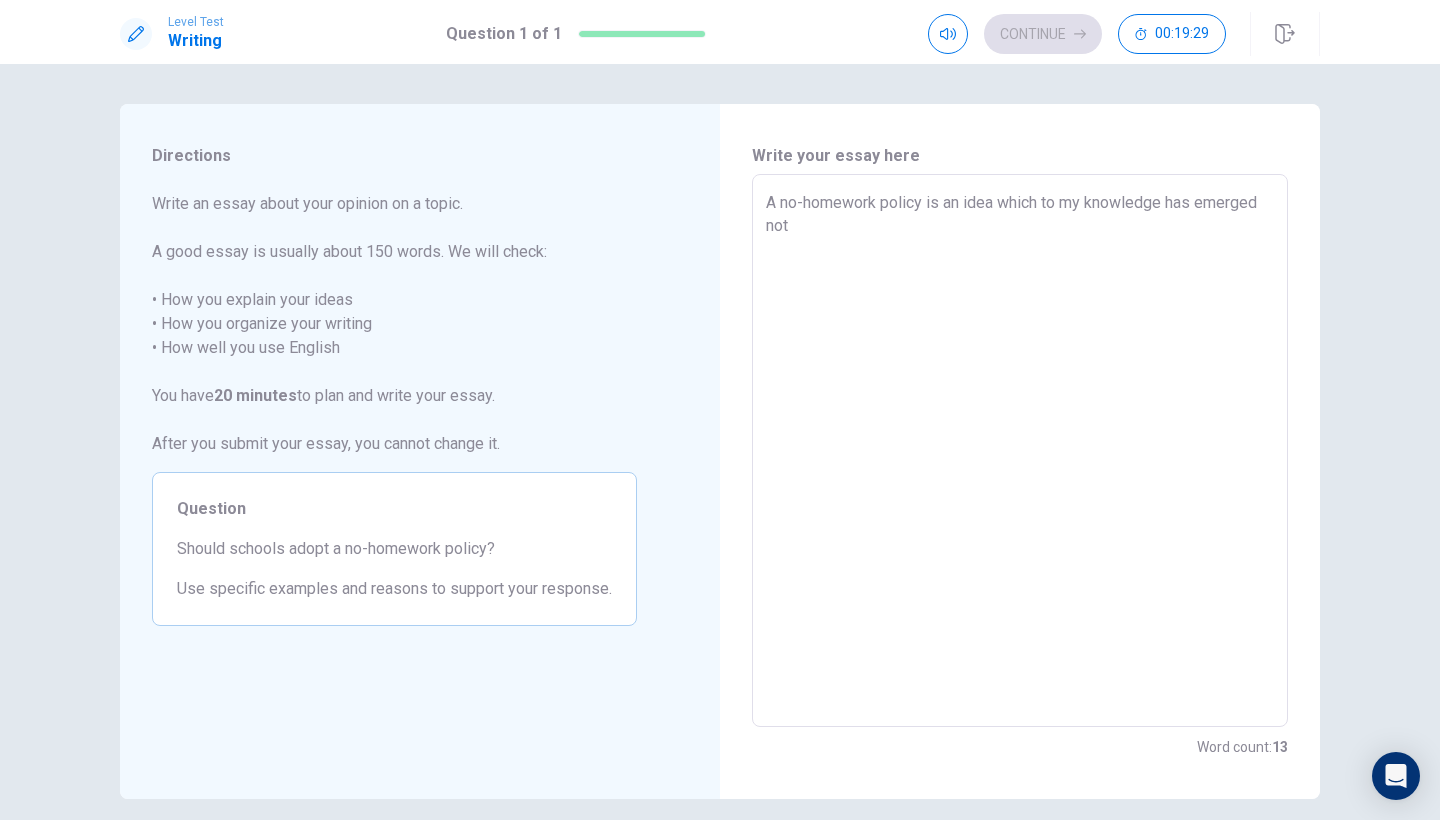 type on "A no-homework policy is an idea which to my knowledge has emerged not t" 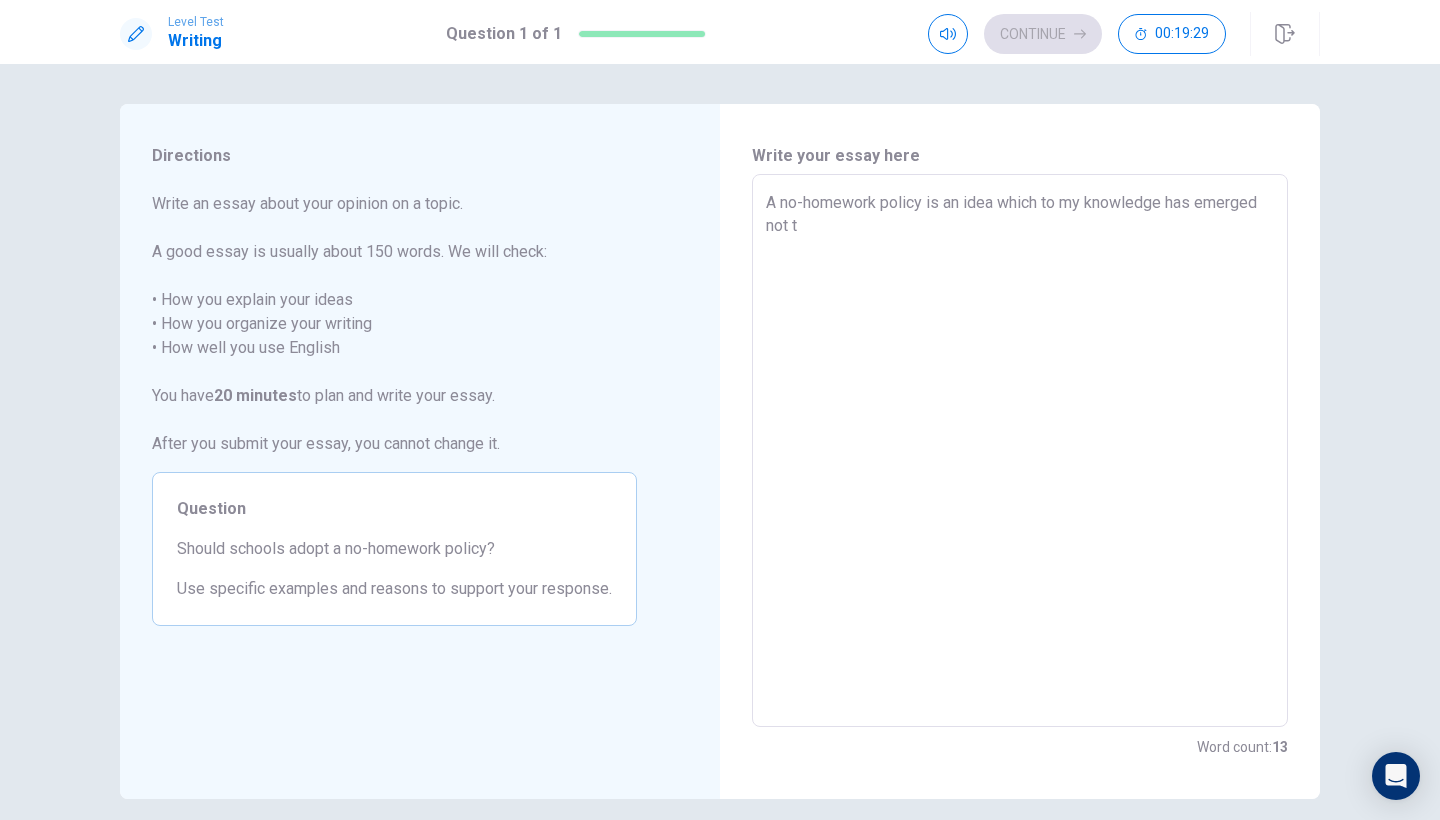 type on "x" 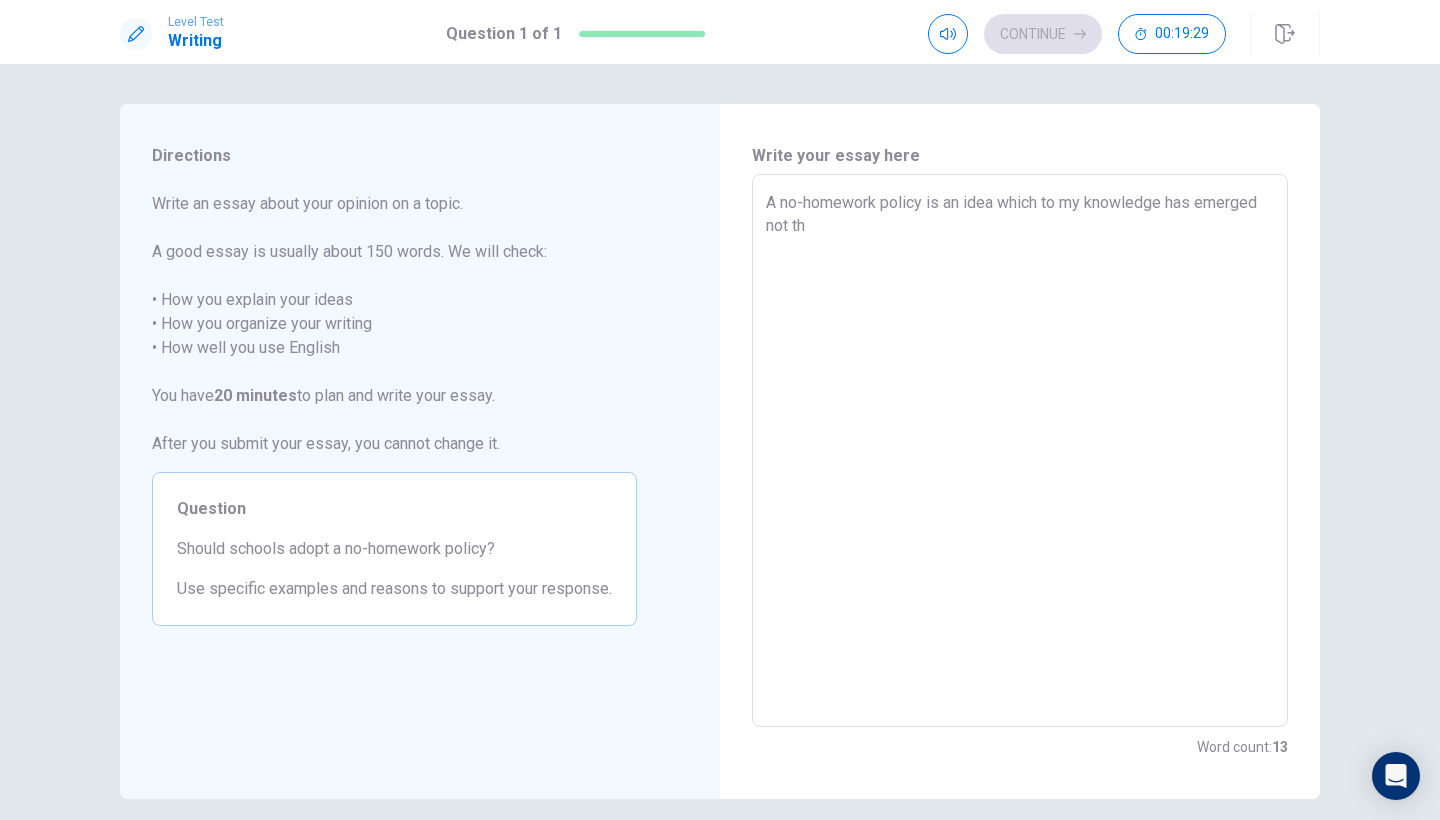 type on "x" 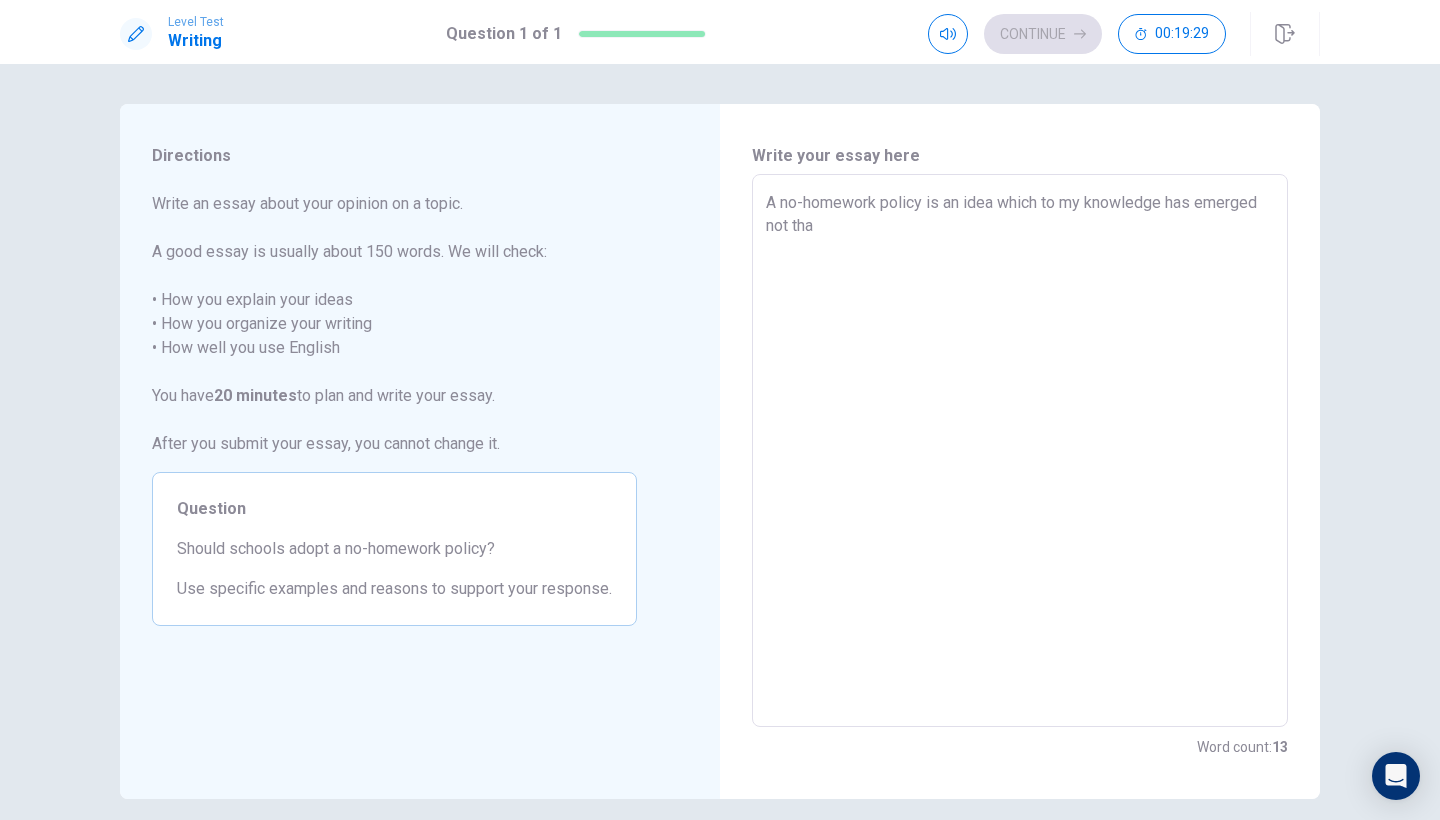 type on "x" 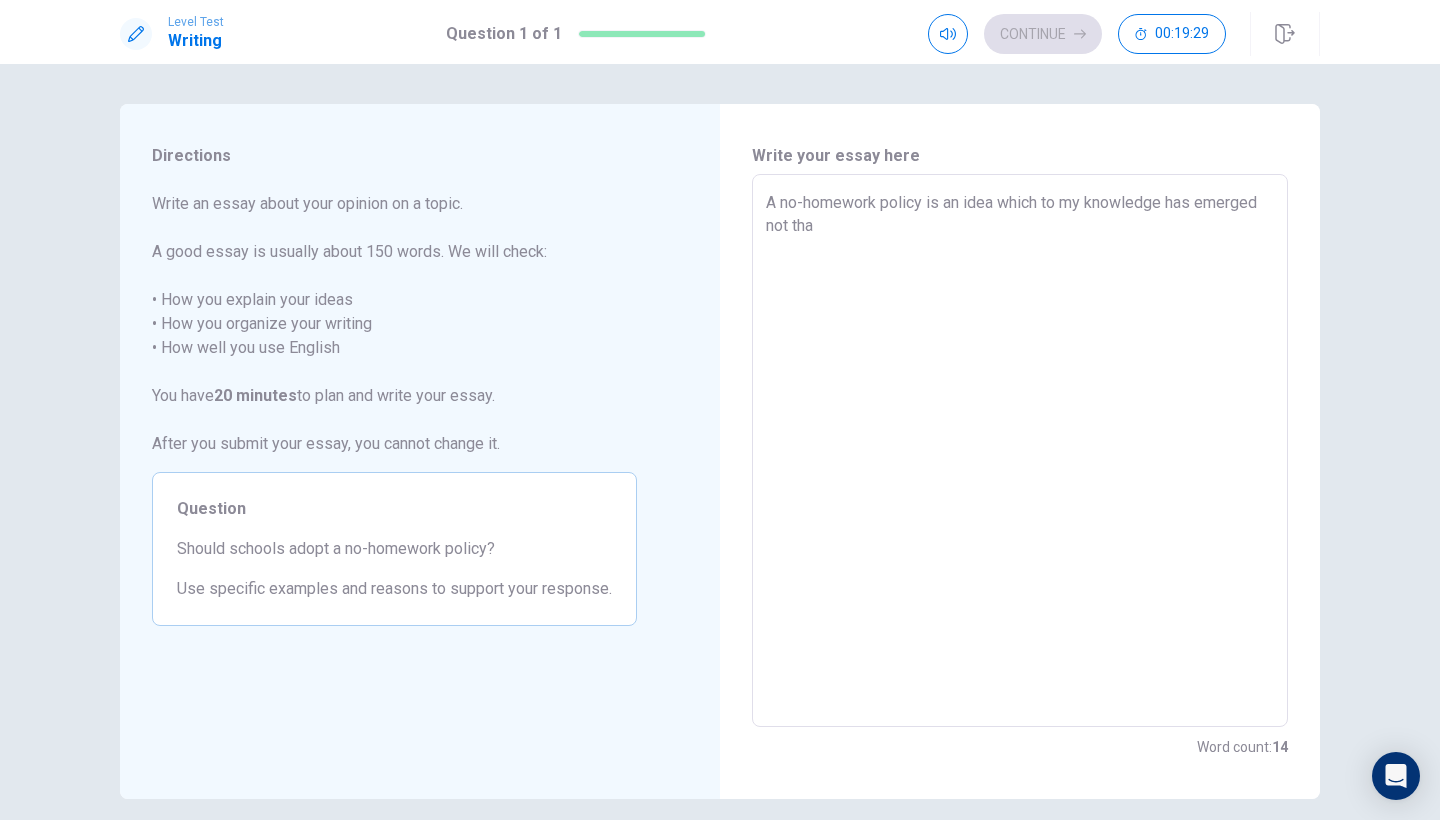type on "A no-homework policy is an idea which to my knowledge has emerged not that" 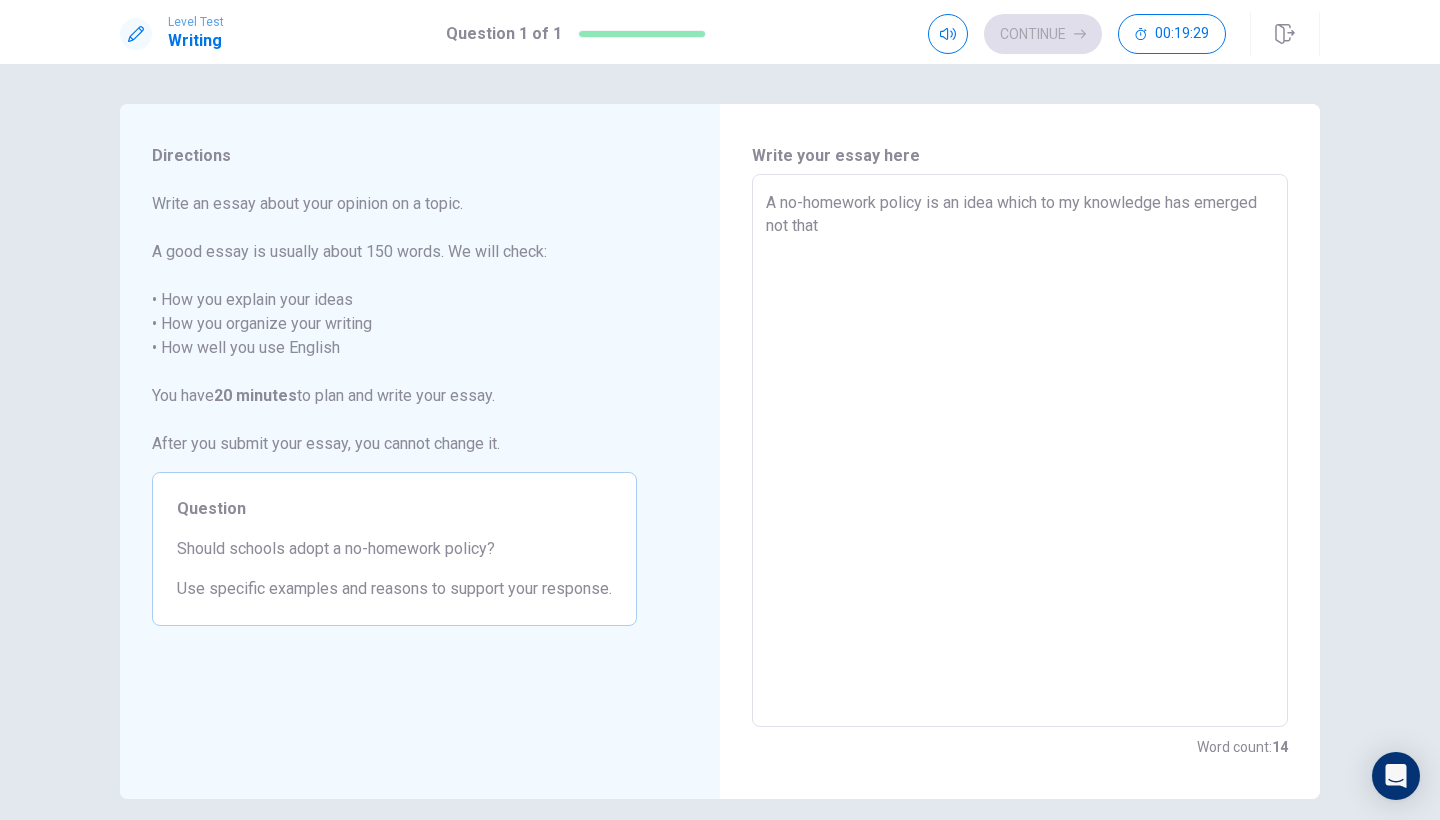 type on "x" 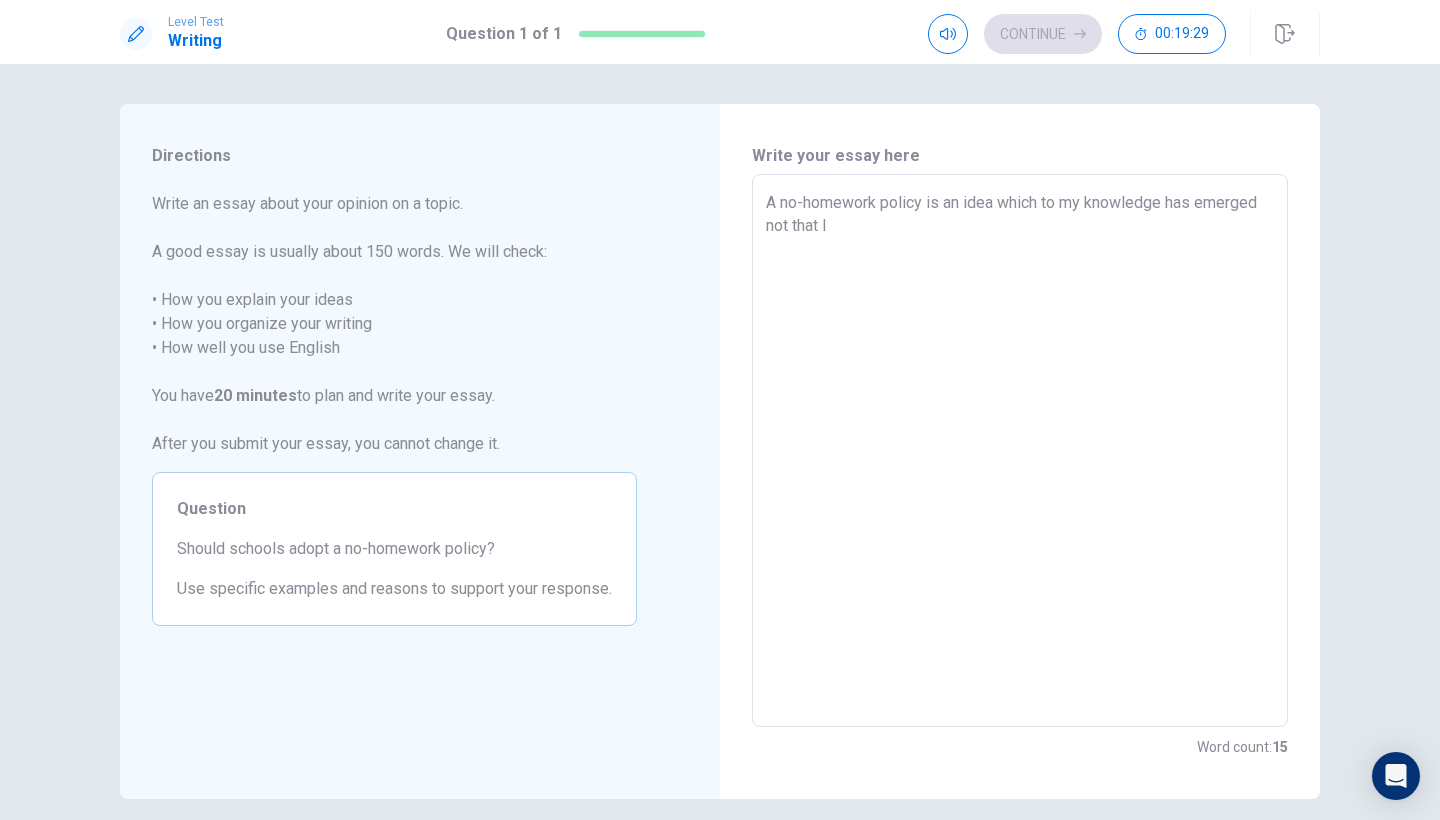 type on "x" 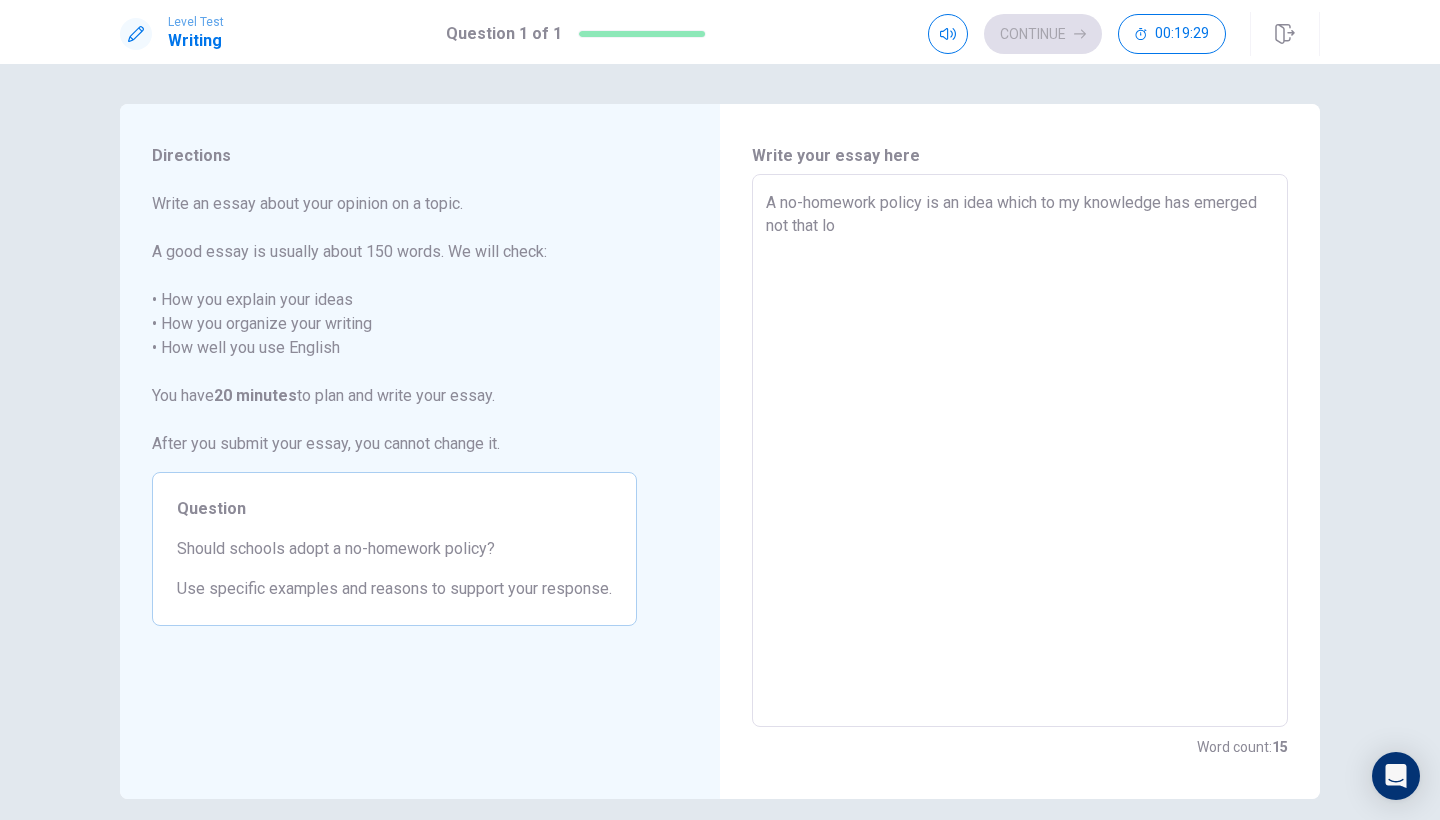 type on "x" 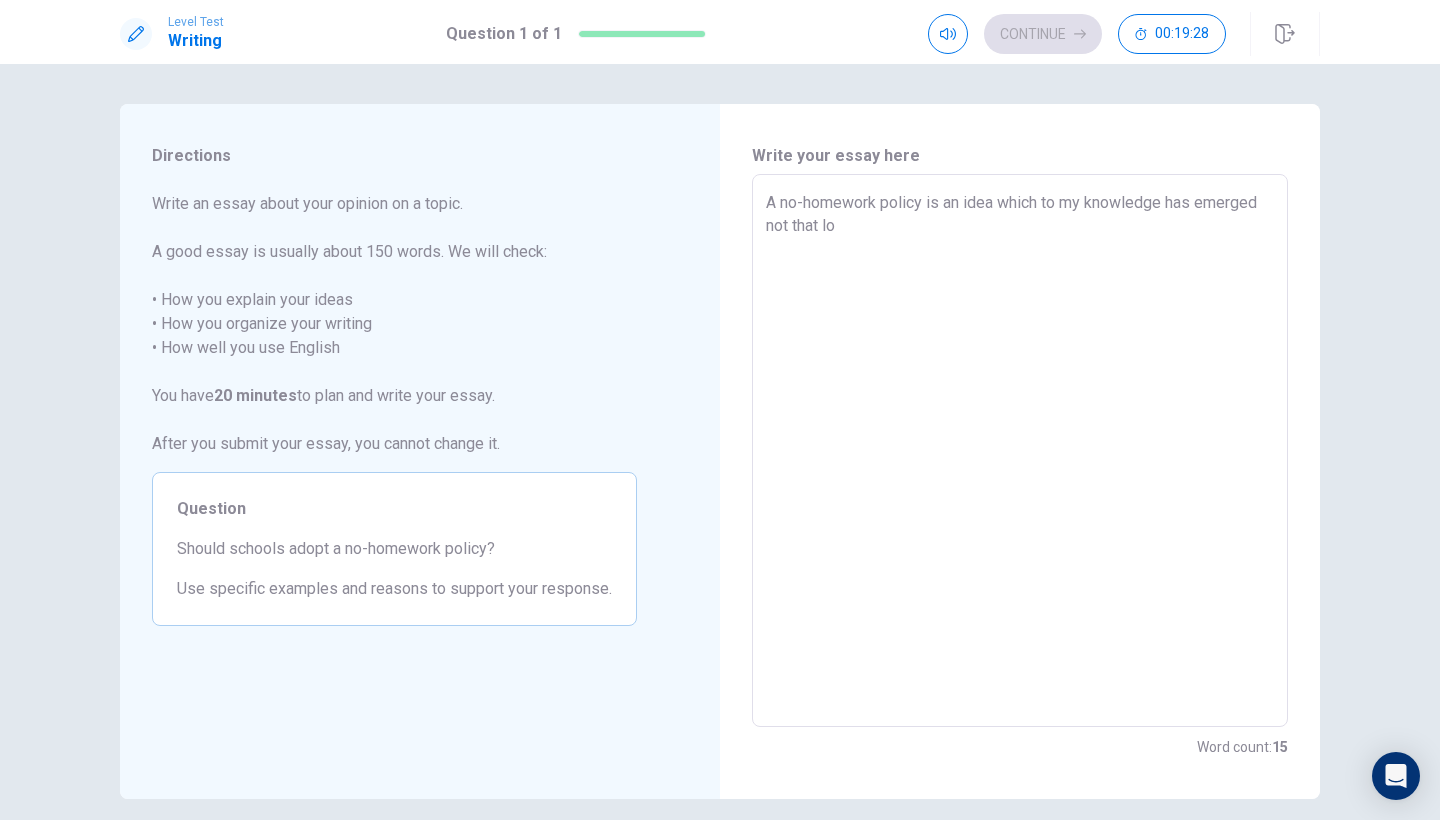 type on "A no-homework policy is an idea which to my knowledge has emerged not that lon" 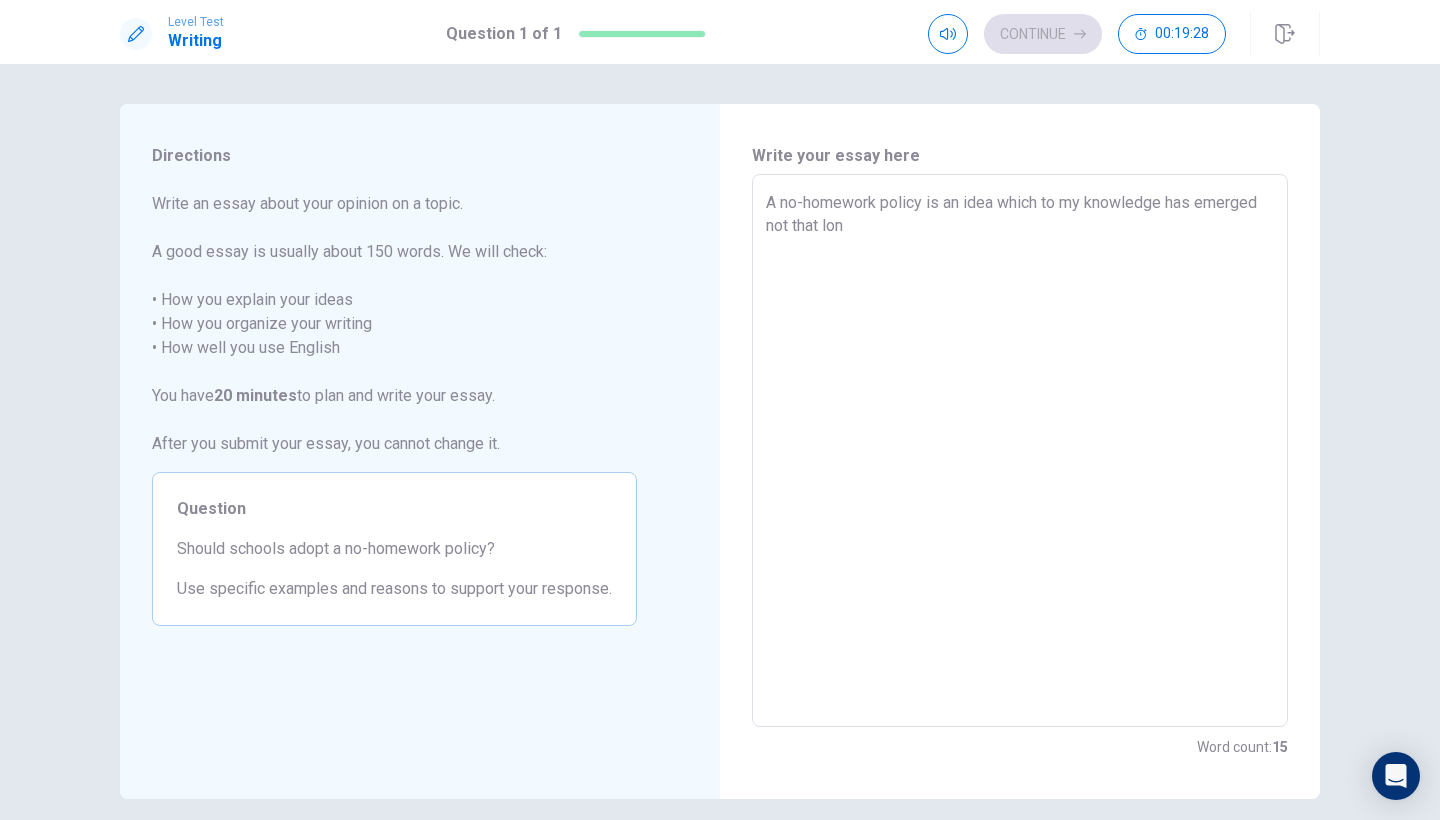 type on "x" 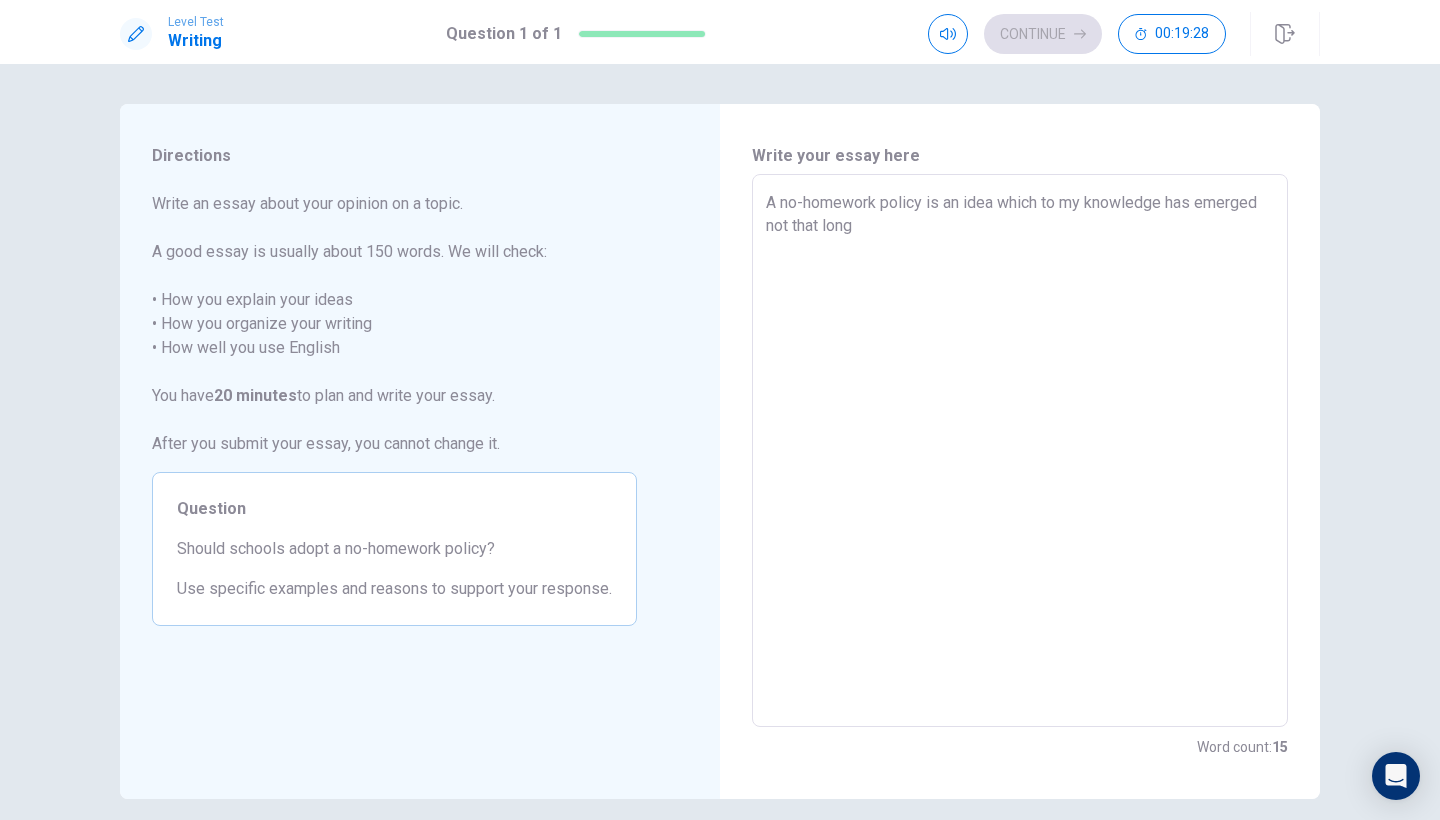 type on "x" 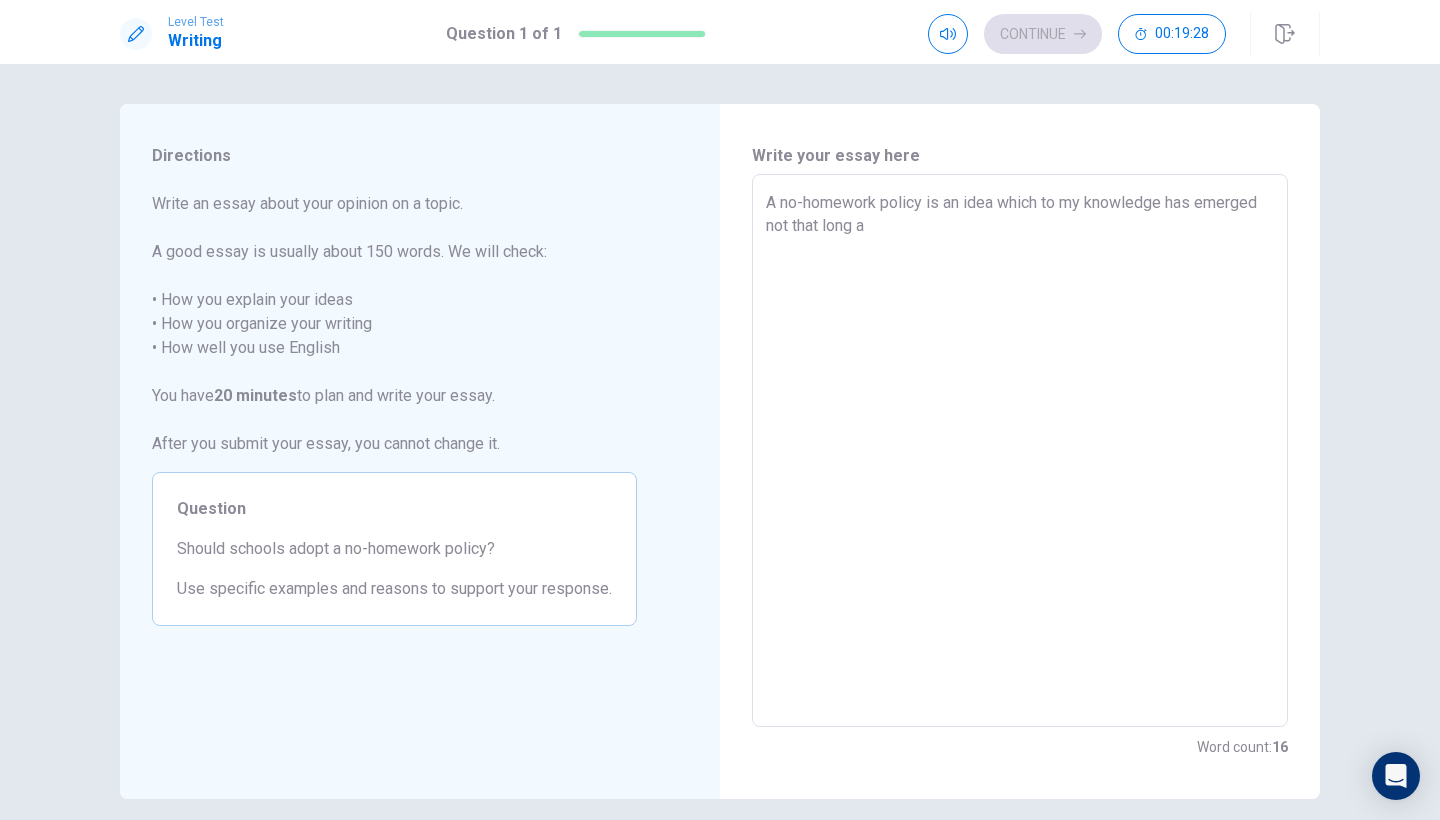 type on "x" 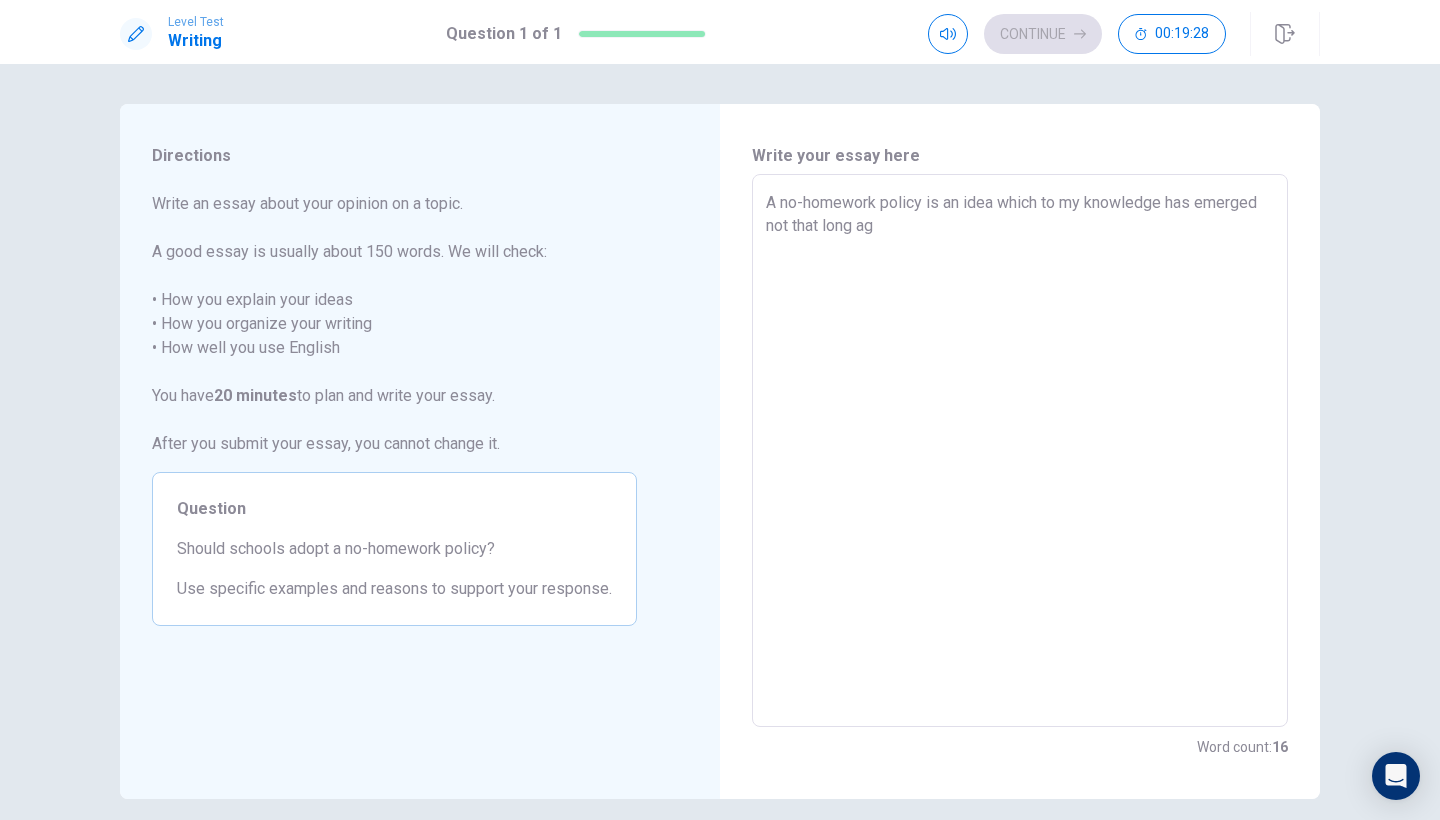 type on "x" 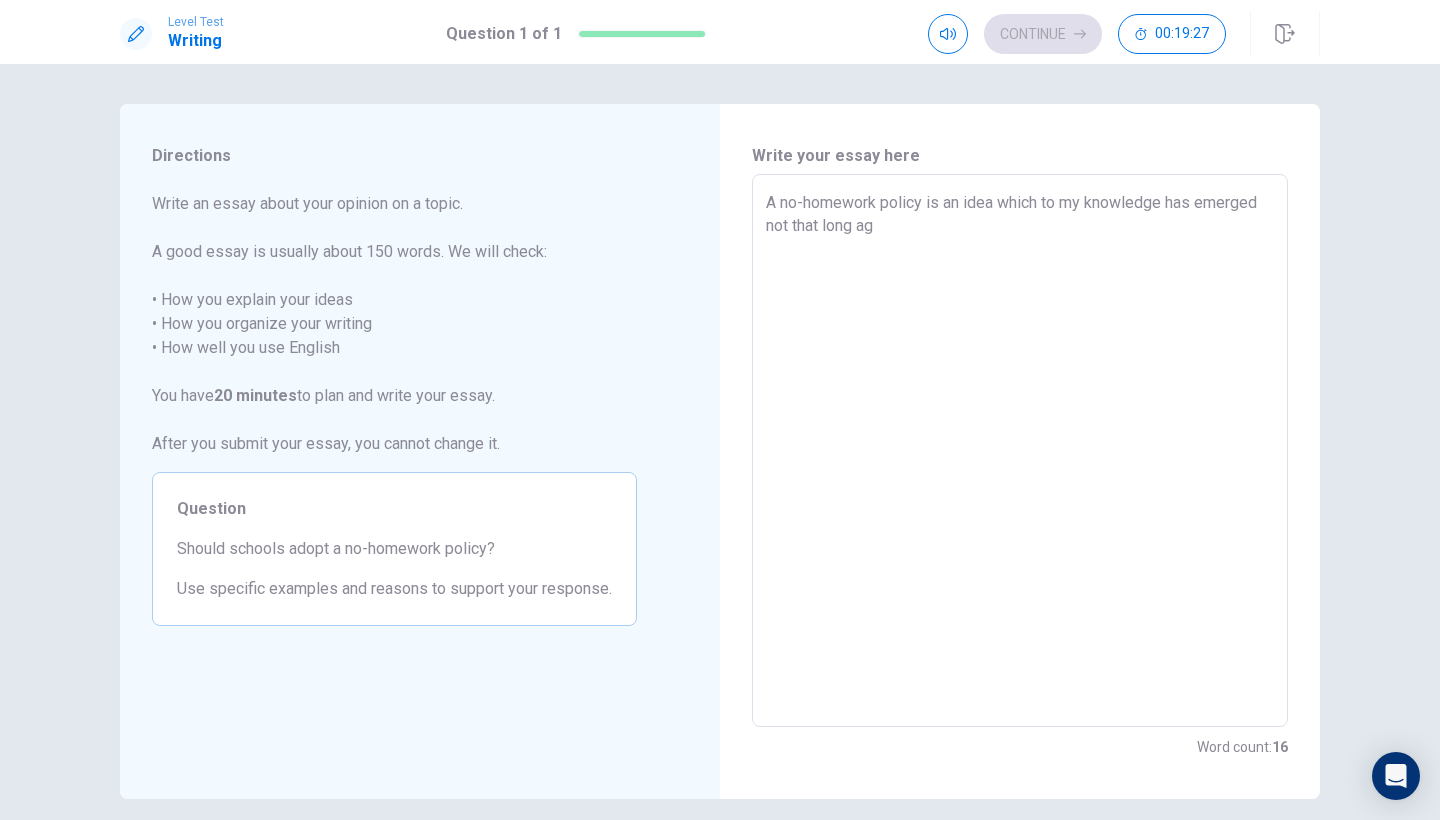 type on "A no-homework policy is an idea which to my knowledge has emerged not that long ago" 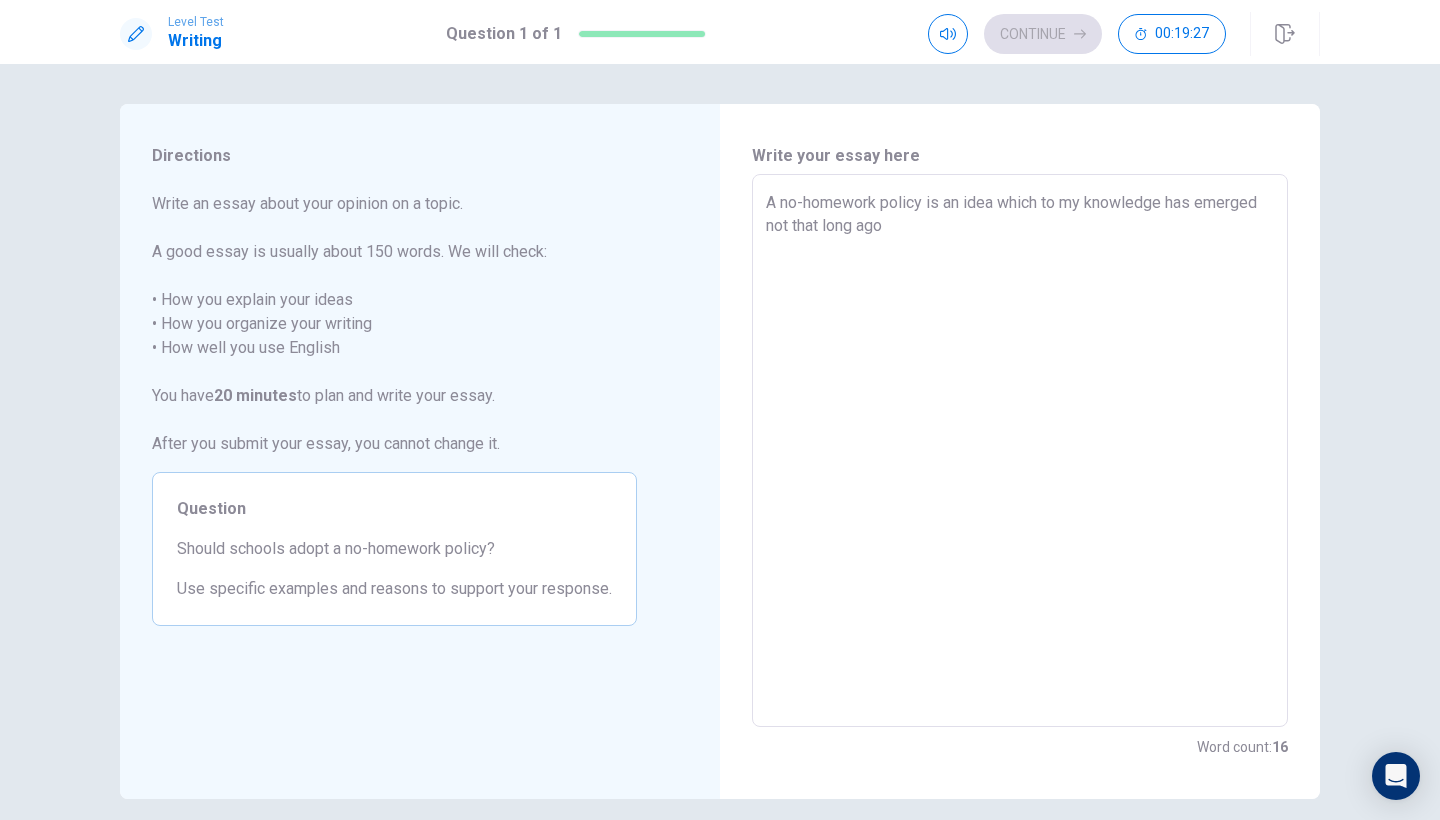 type on "x" 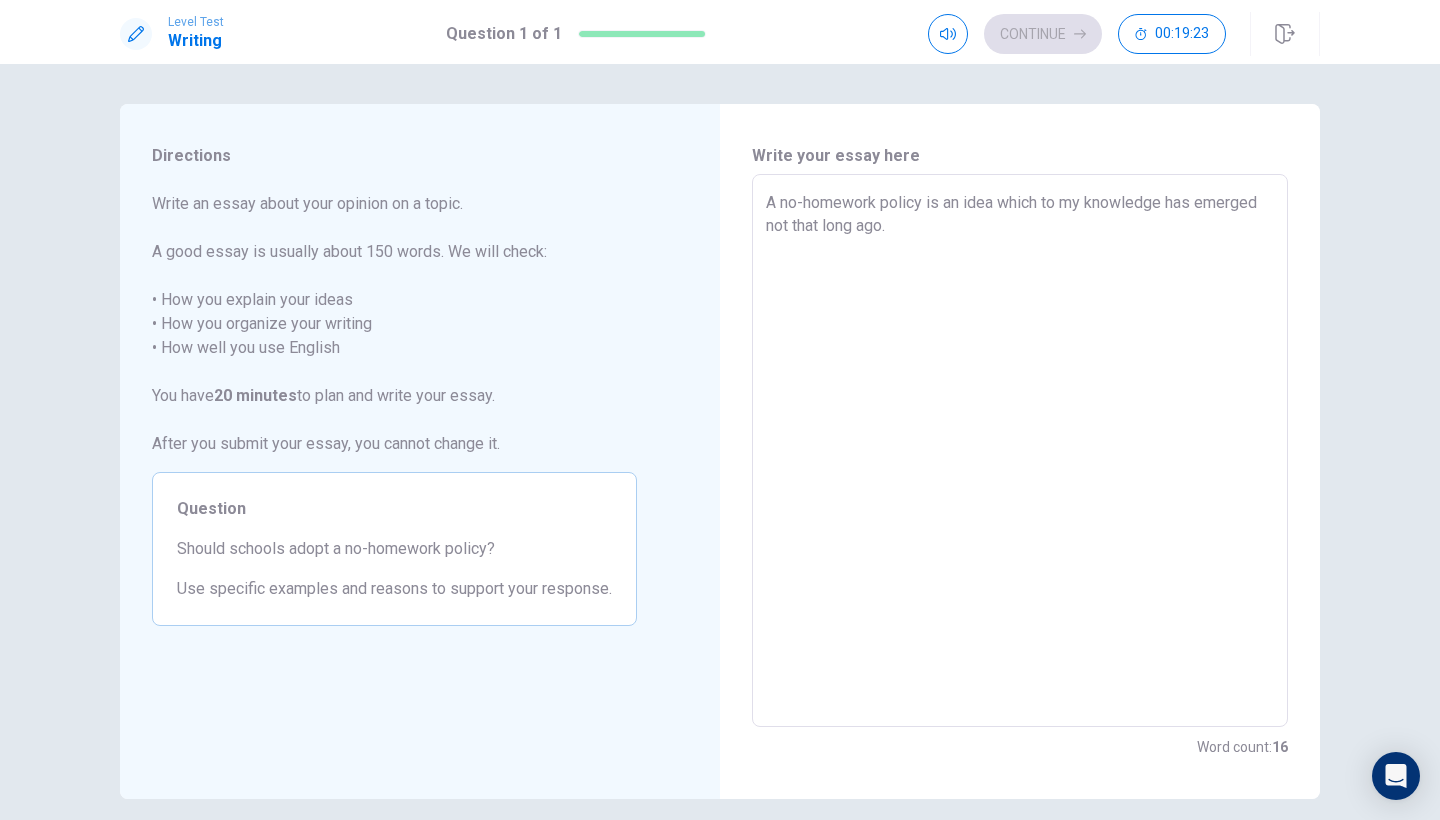type 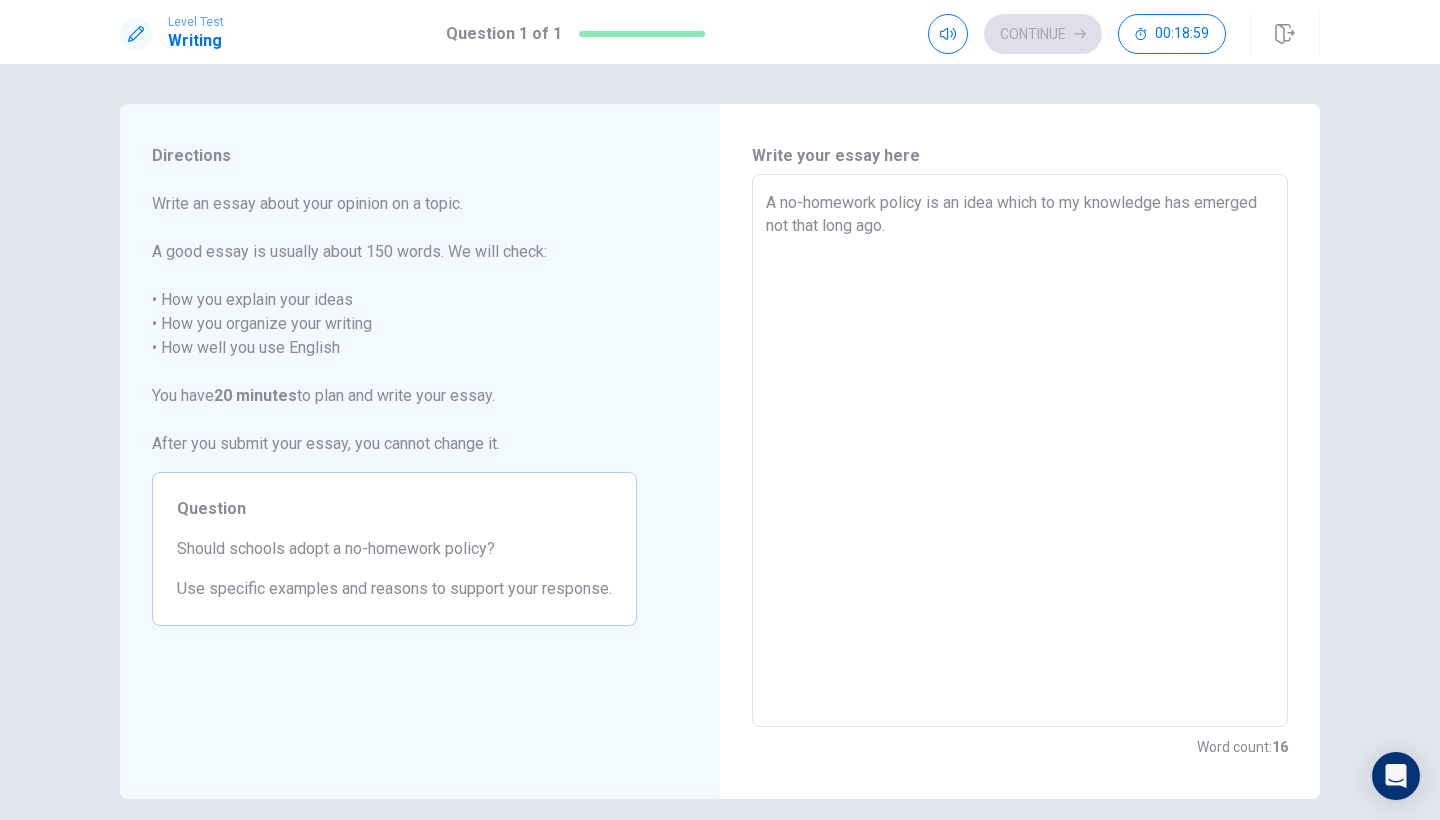 drag, startPoint x: 1042, startPoint y: 204, endPoint x: 1164, endPoint y: 211, distance: 122.20065 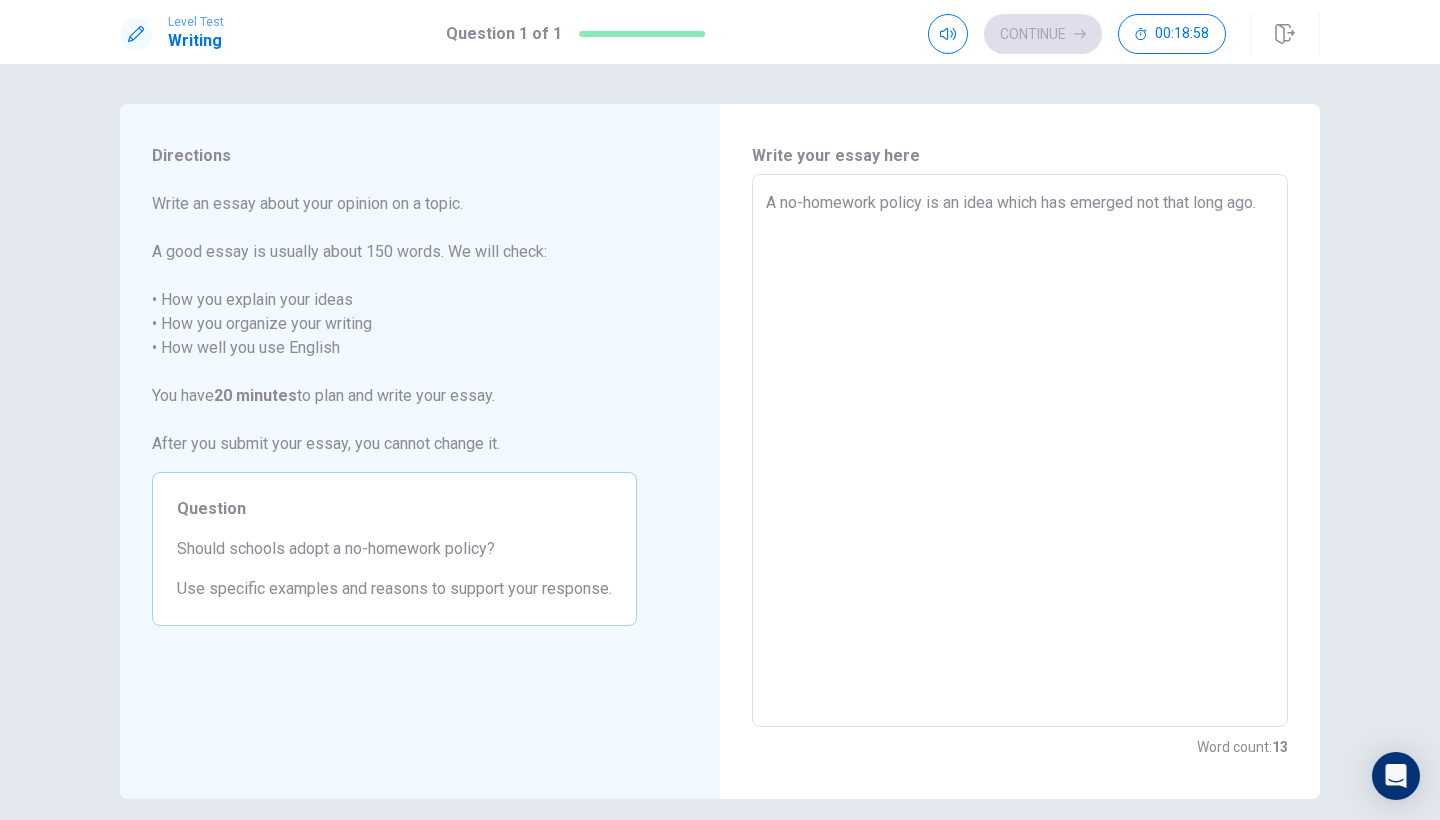 click on "A no-homework policy is an idea which has emerged not that long ago." at bounding box center (1020, 451) 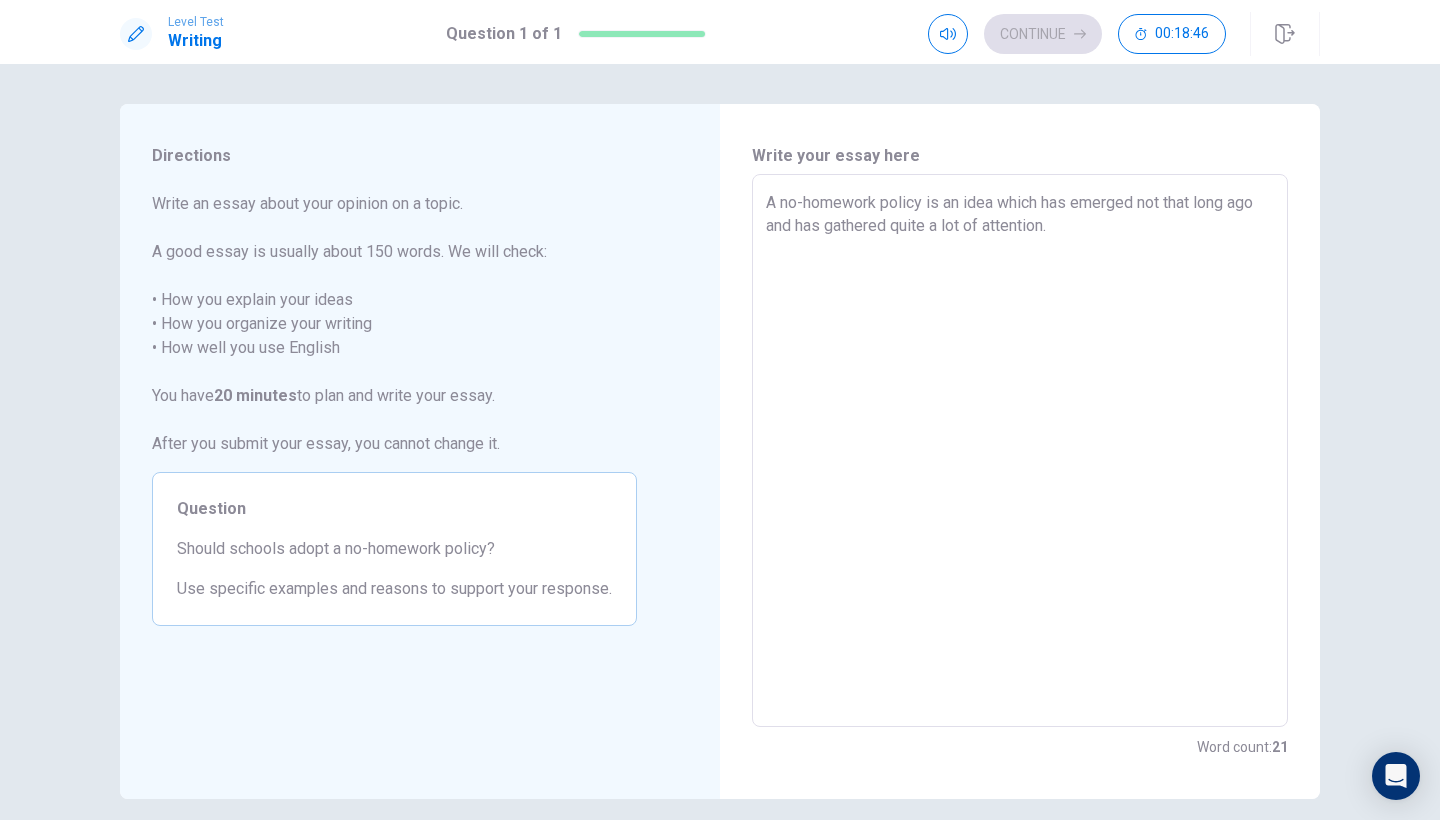 click on "A no-homework policy is an idea which has emerged not that long ago and has gathered quite a lot of attention." at bounding box center (1020, 451) 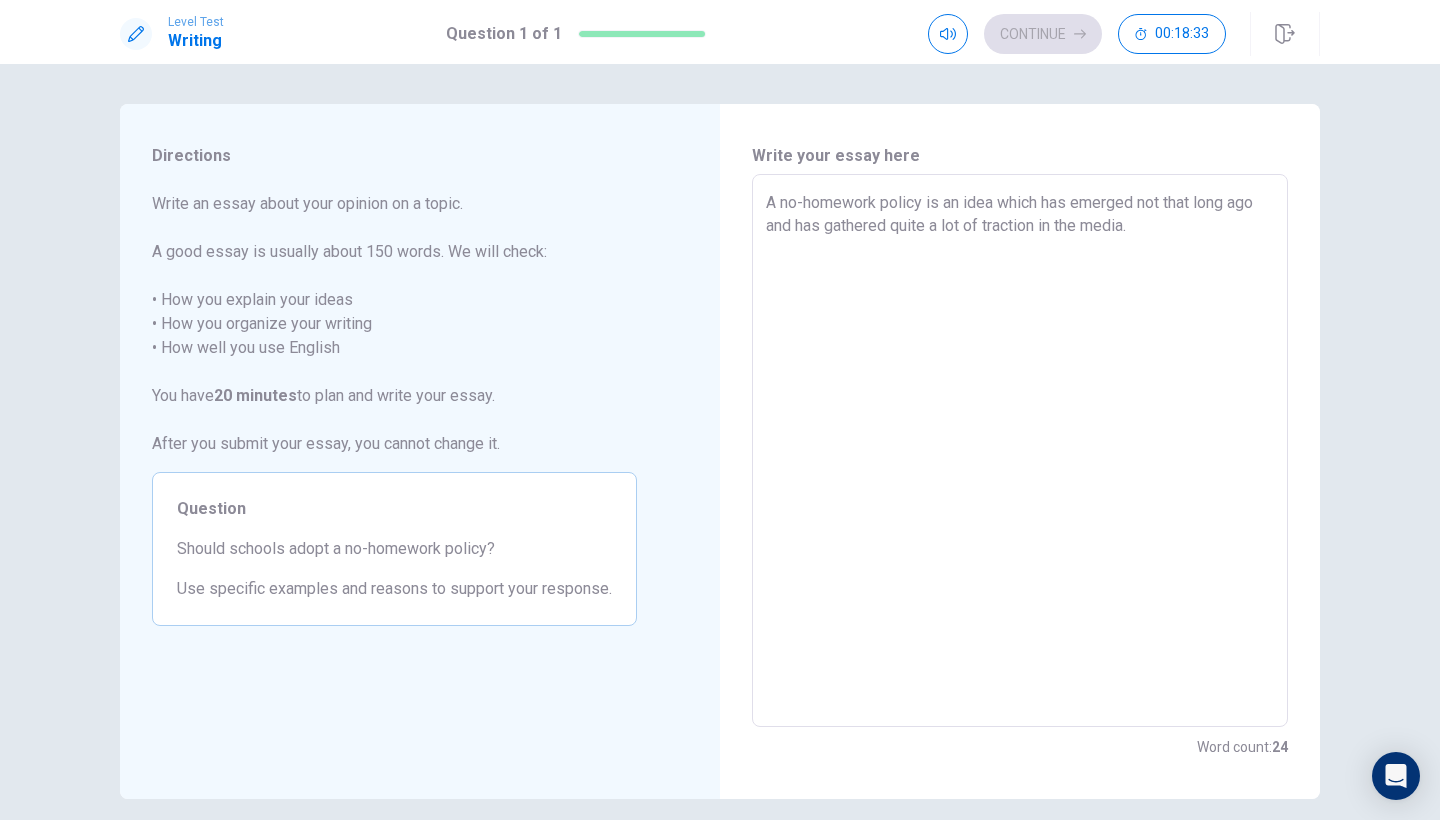 click on "A no-homework policy is an idea which has emerged not that long ago and has gathered quite a lot of traction in the media." at bounding box center [1020, 451] 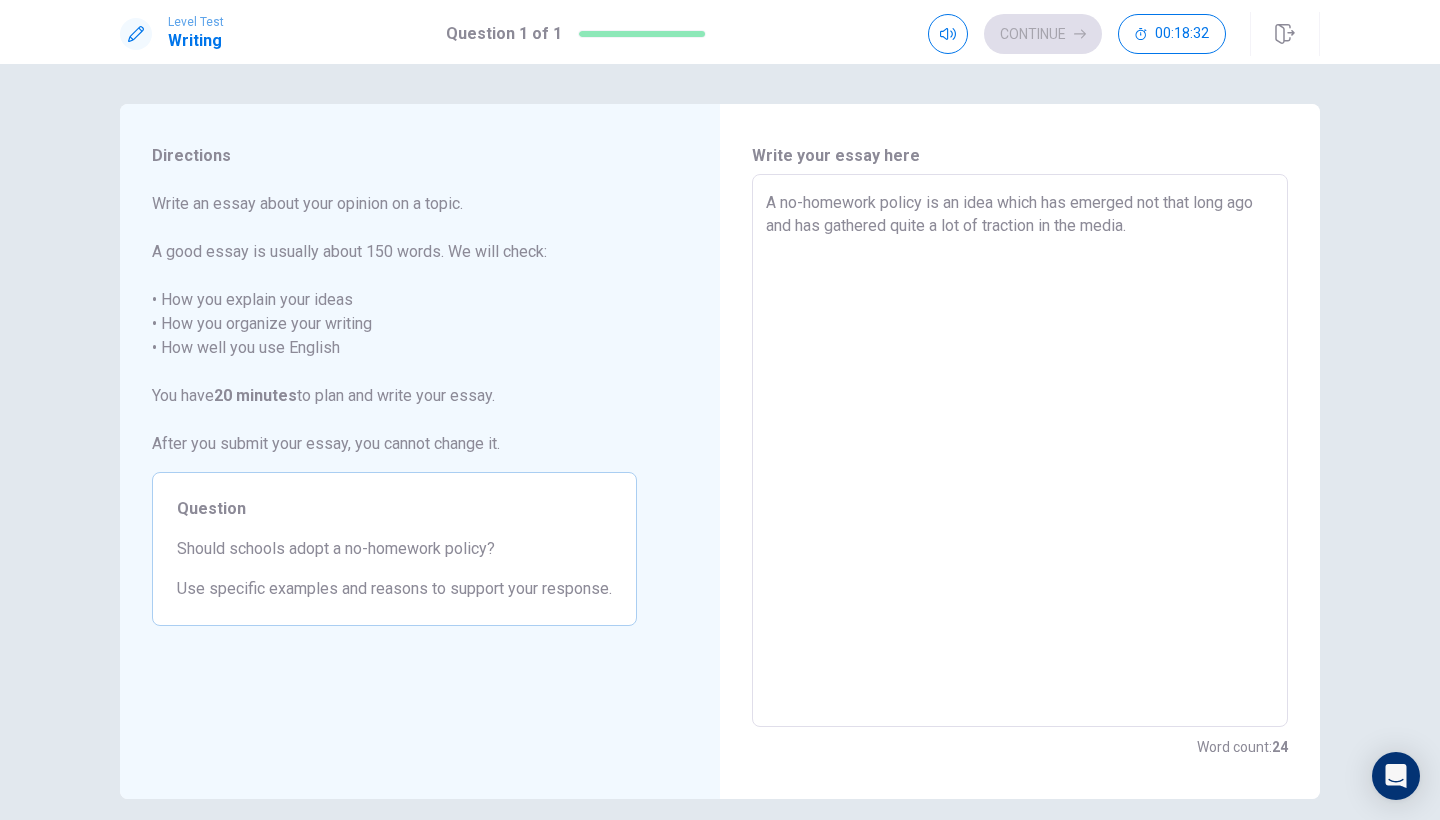 click on "A no-homework policy is an idea which has emerged not that long ago and has gathered quite a lot of traction in the media." at bounding box center [1020, 451] 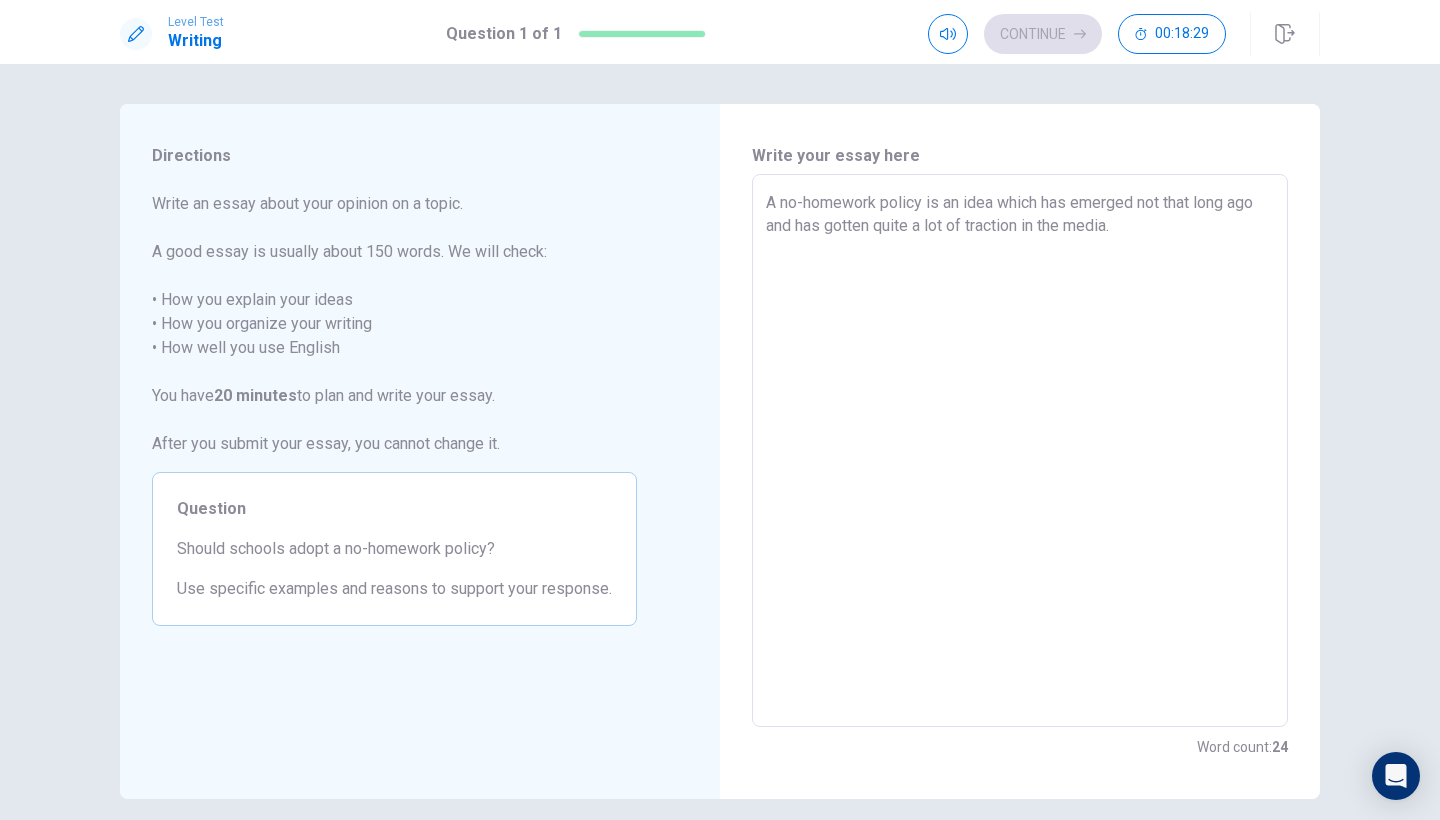 click on "A no-homework policy is an idea which has emerged not that long ago and has gotten quite a lot of traction in the media." at bounding box center (1020, 451) 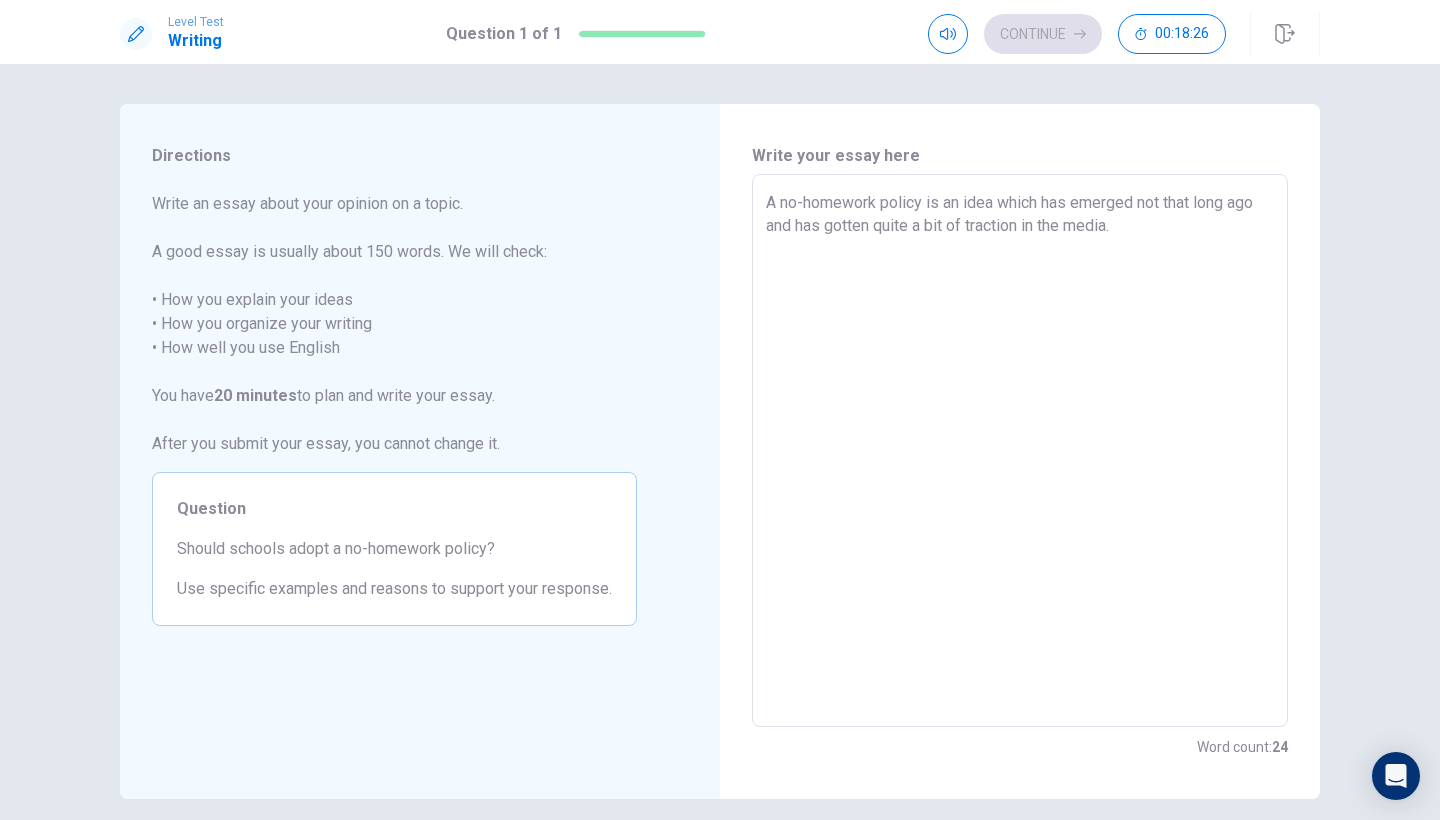 click on "A no-homework policy is an idea which has emerged not that long ago and has gotten quite a bit of traction in the media." at bounding box center (1020, 451) 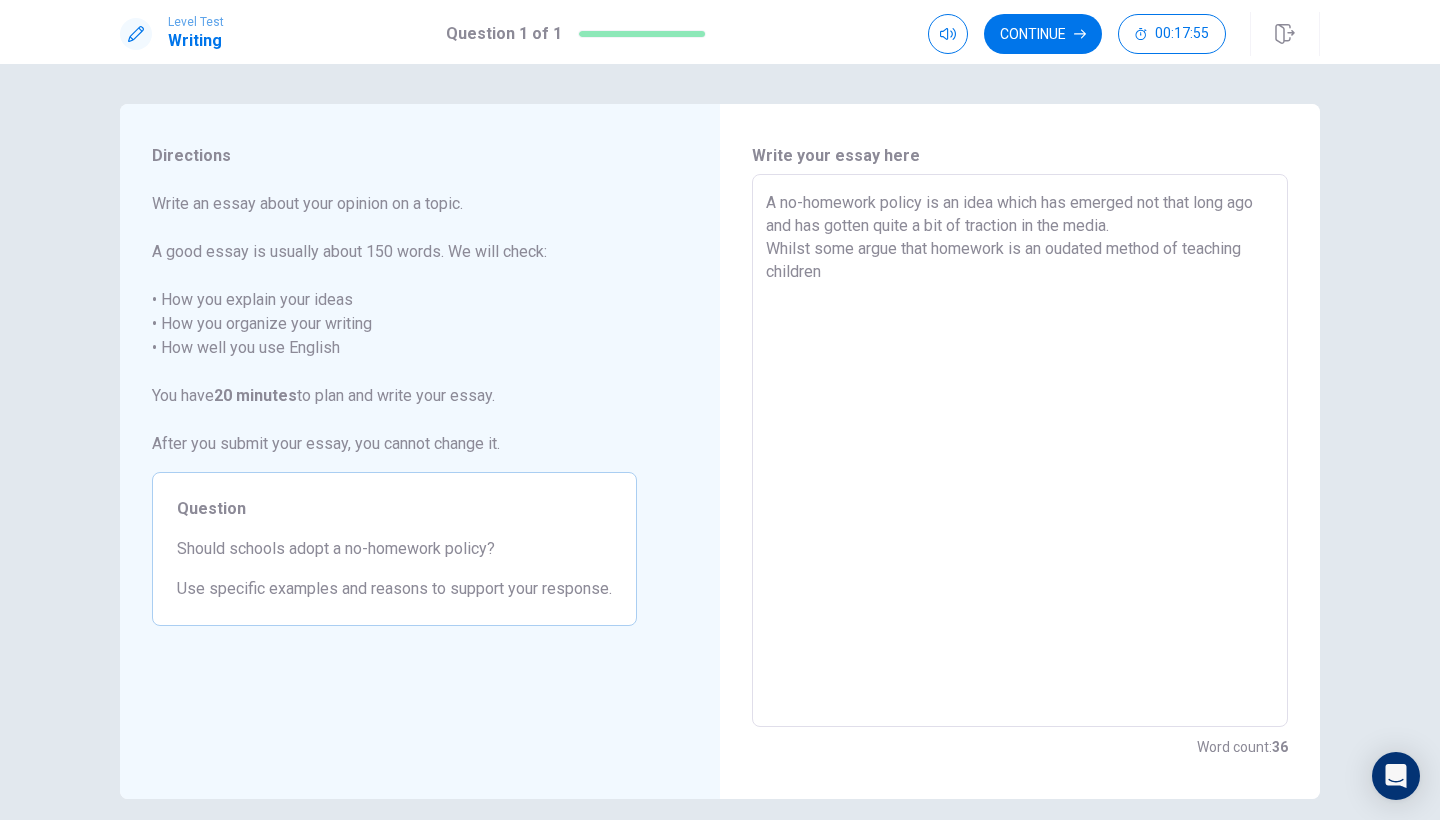 click on "A no-homework policy is an idea which has emerged not that long ago and has gotten quite a bit of traction in the media.
Whilst some argue that homework is an oudated method of teaching children" at bounding box center (1020, 451) 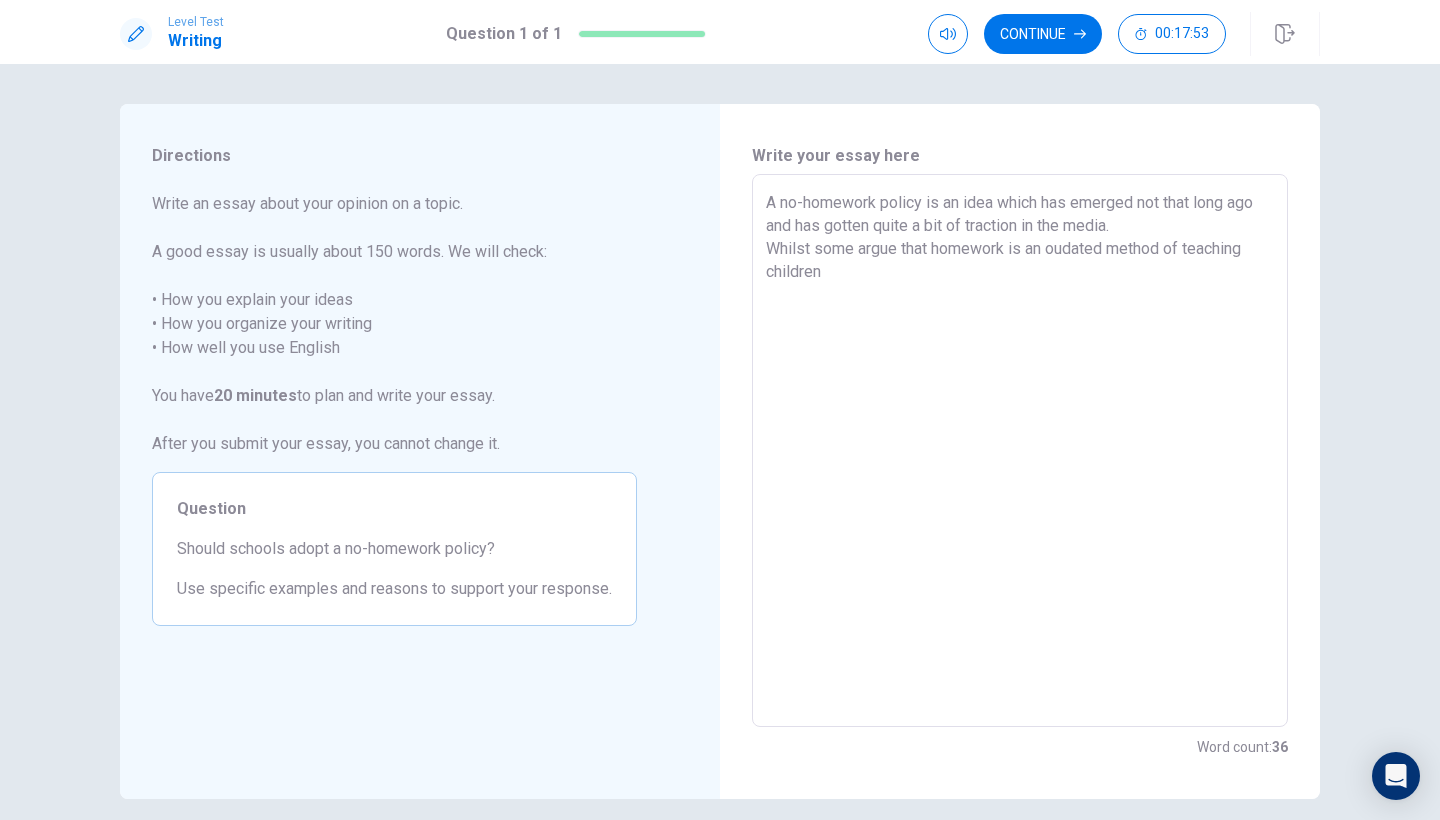 click on "A no-homework policy is an idea which has emerged not that long ago and has gotten quite a bit of traction in the media.
Whilst some argue that homework is an oudated method of teaching children" at bounding box center [1020, 451] 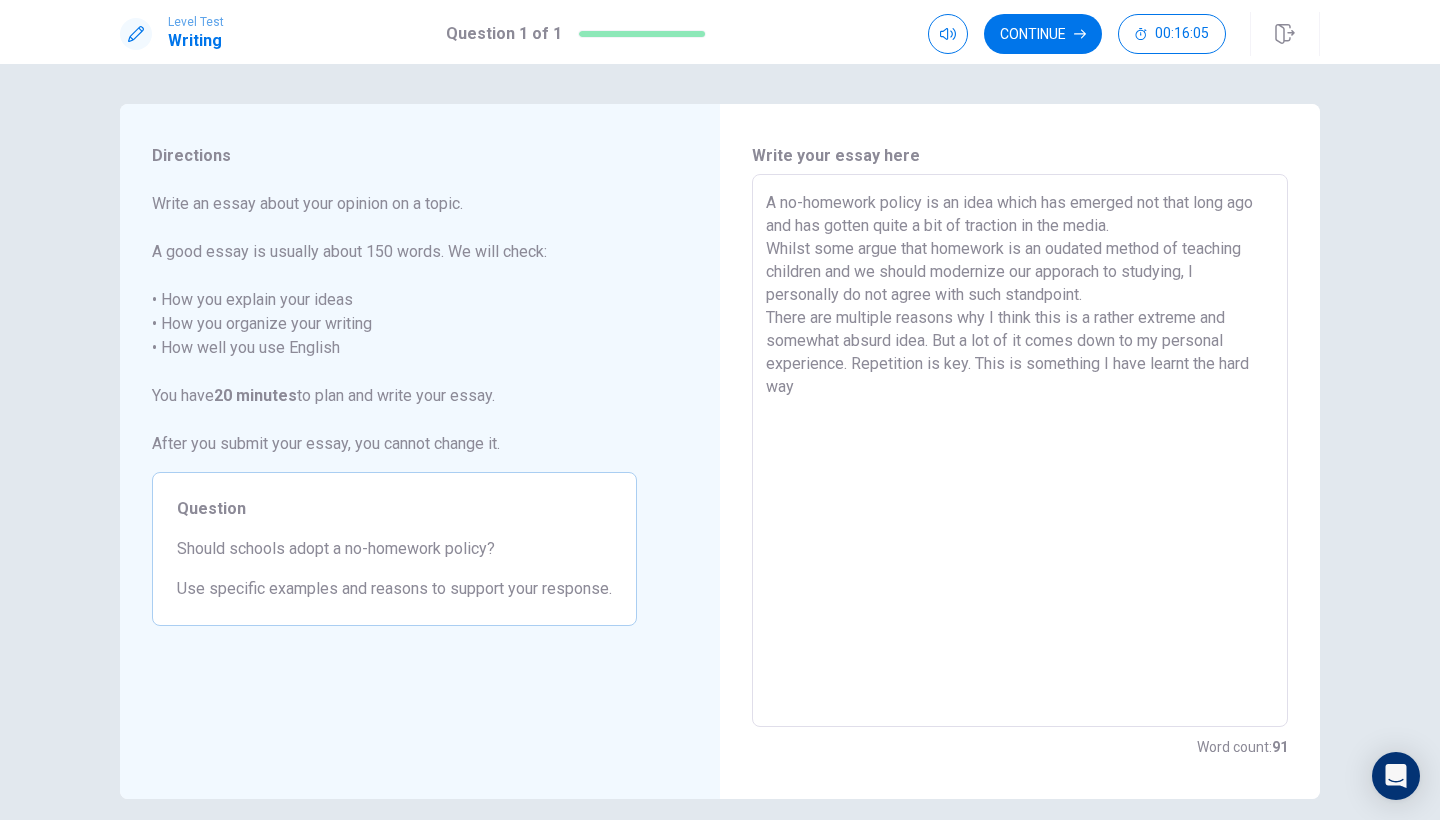 click on "A no-homework policy is an idea which has emerged not that long ago and has gotten quite a bit of traction in the media.
Whilst some argue that homework is an oudated method of teaching children and we should modernize our apporach to studying, I personally do not agree with such standpoint.
There are multiple reasons why I think this is a rather extreme and somewhat absurd idea. But a lot of it comes down to my personal experience. Repetition is key. This is something I have learnt the hard way" at bounding box center [1020, 451] 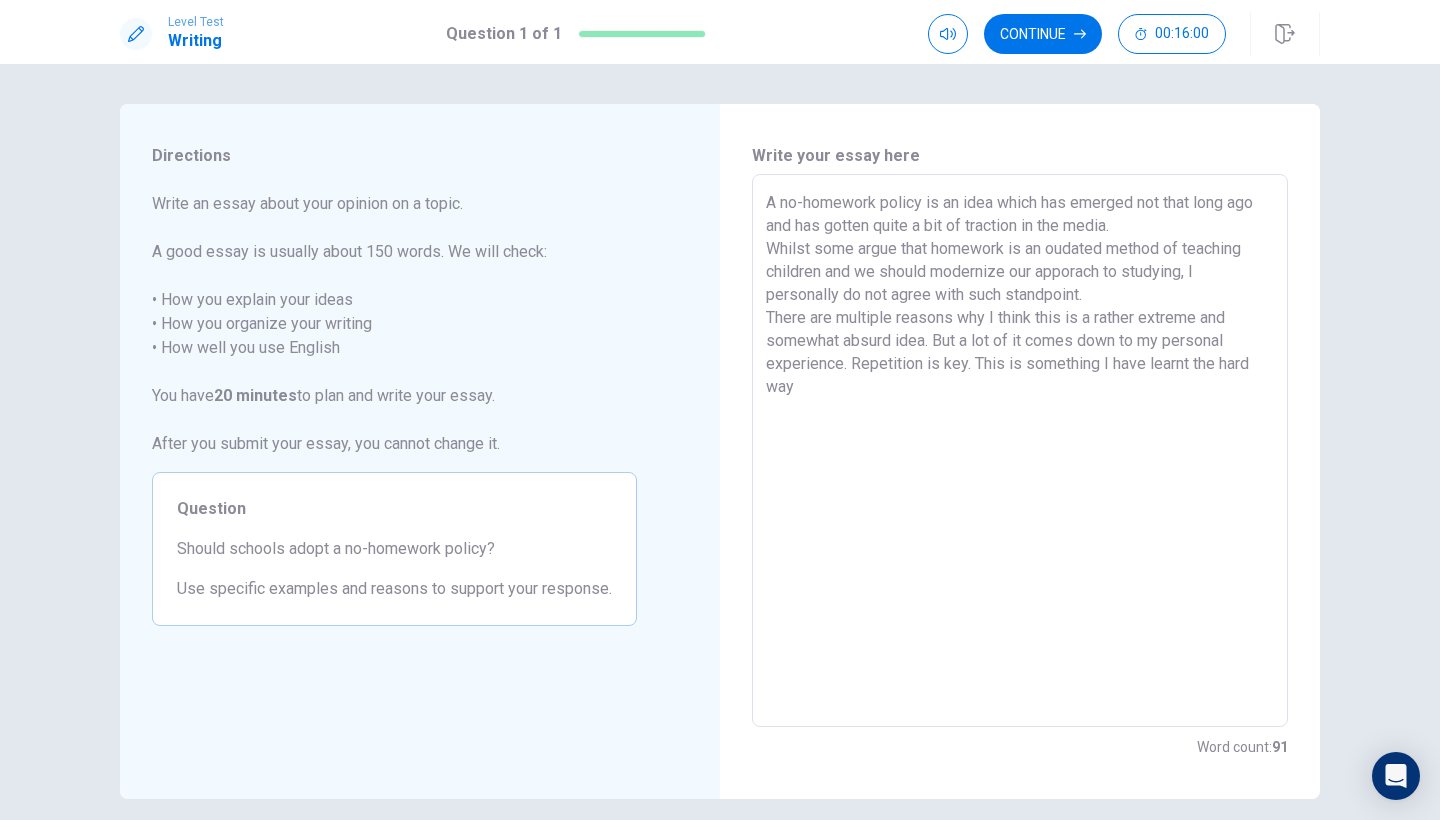 click on "A no-homework policy is an idea which has emerged not that long ago and has gotten quite a bit of traction in the media.
Whilst some argue that homework is an oudated method of teaching children and we should modernize our apporach to studying, I personally do not agree with such standpoint.
There are multiple reasons why I think this is a rather extreme and somewhat absurd idea. But a lot of it comes down to my personal experience. Repetition is key. This is something I have learnt the hard way" at bounding box center [1020, 451] 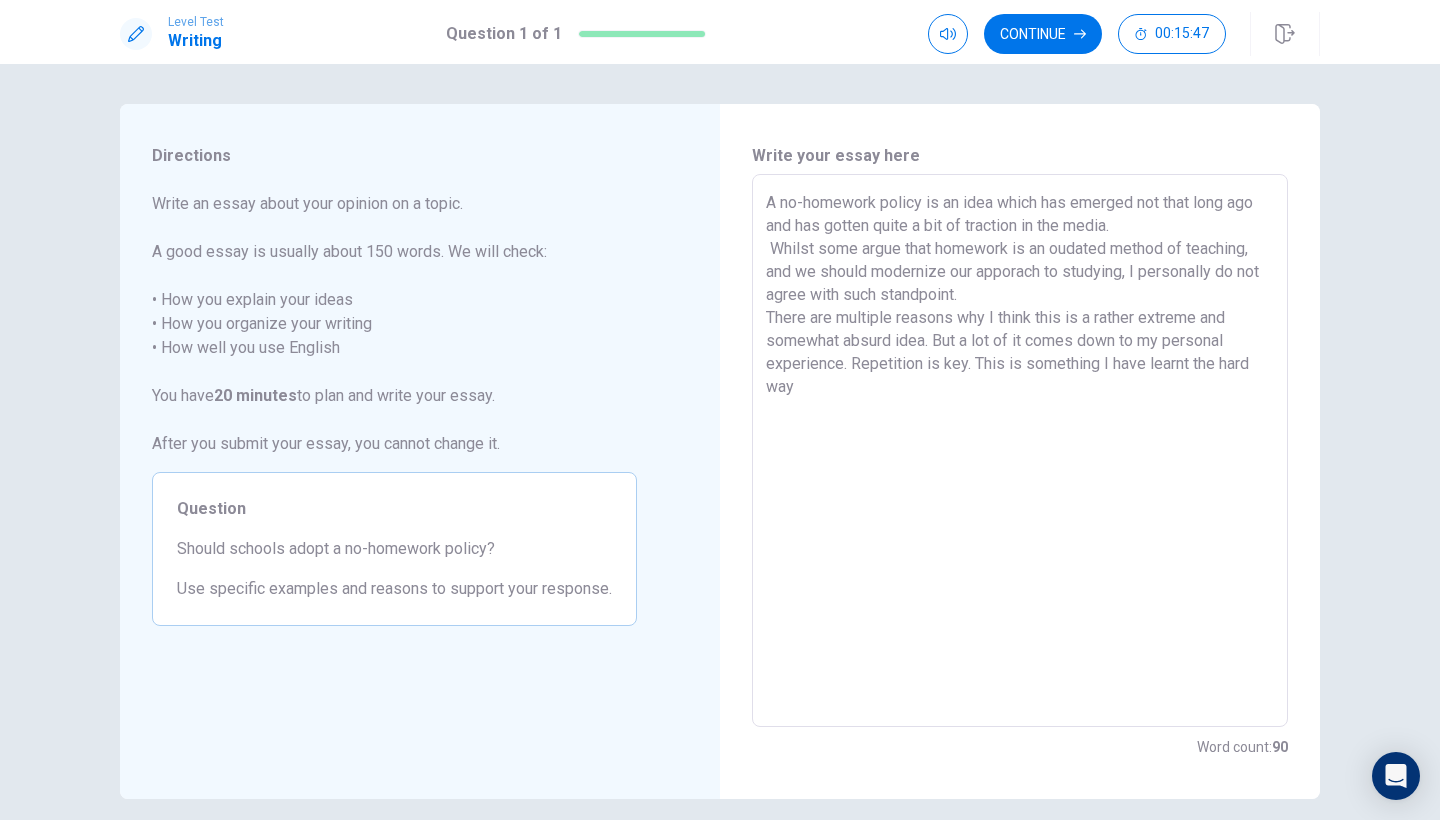 click on "A no-homework policy is an idea which has emerged not that long ago and has gotten quite a bit of traction in the media.
Whilst some argue that homework is an oudated method of teaching, and we should modernize our apporach to studying, I personally do not agree with such standpoint.
There are multiple reasons why I think this is a rather extreme and somewhat absurd idea. But a lot of it comes down to my personal experience. Repetition is key. This is something I have learnt the hard way" at bounding box center (1020, 451) 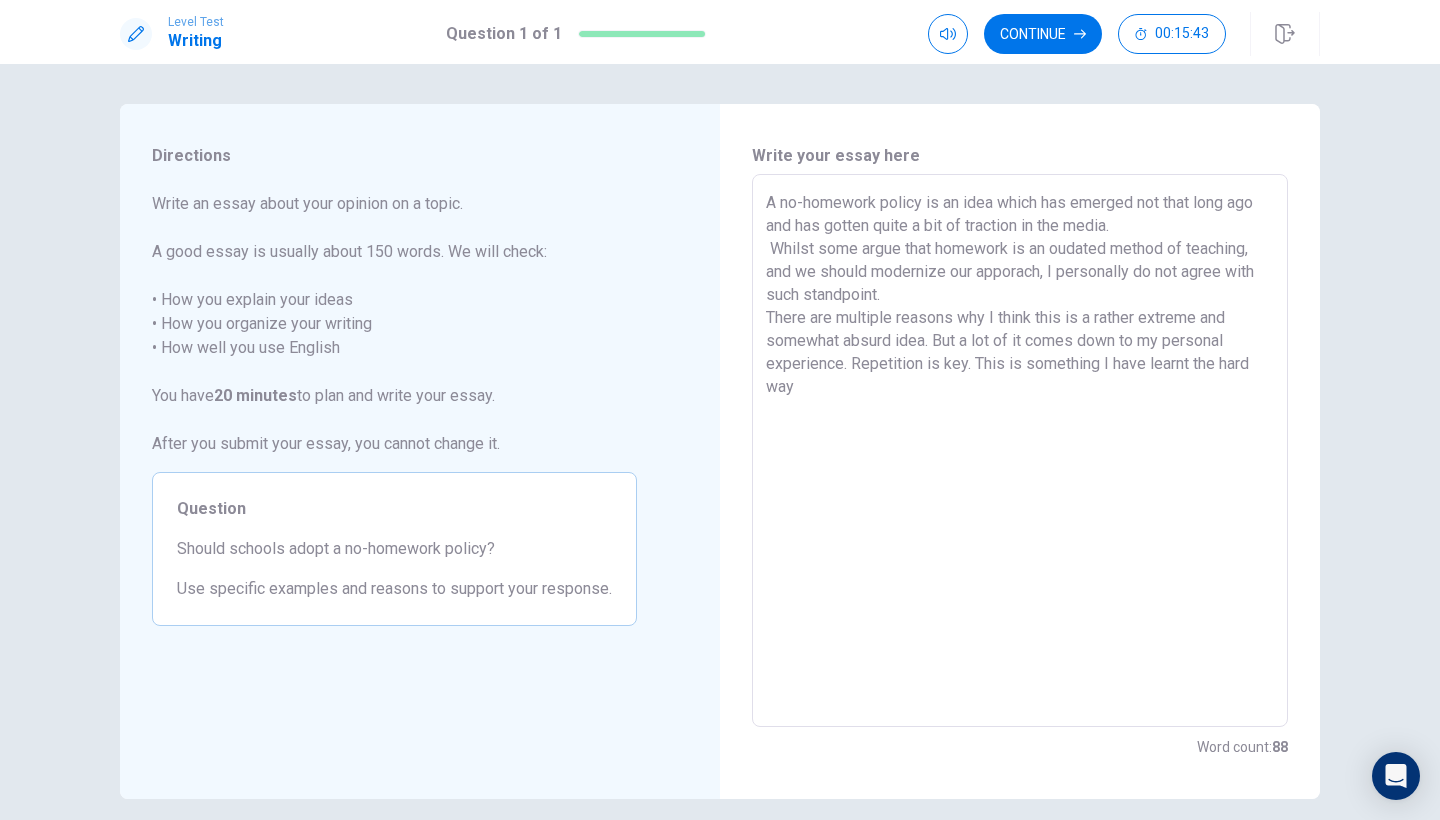 click on "A no-homework policy is an idea which has emerged not that long ago and has gotten quite a bit of traction in the media.
Whilst some argue that homework is an oudated method of teaching, and we should modernize our apporach, I personally do not agree with such standpoint.
There are multiple reasons why I think this is a rather extreme and somewhat absurd idea. But a lot of it comes down to my personal experience. Repetition is key. This is something I have learnt the hard way" at bounding box center [1020, 451] 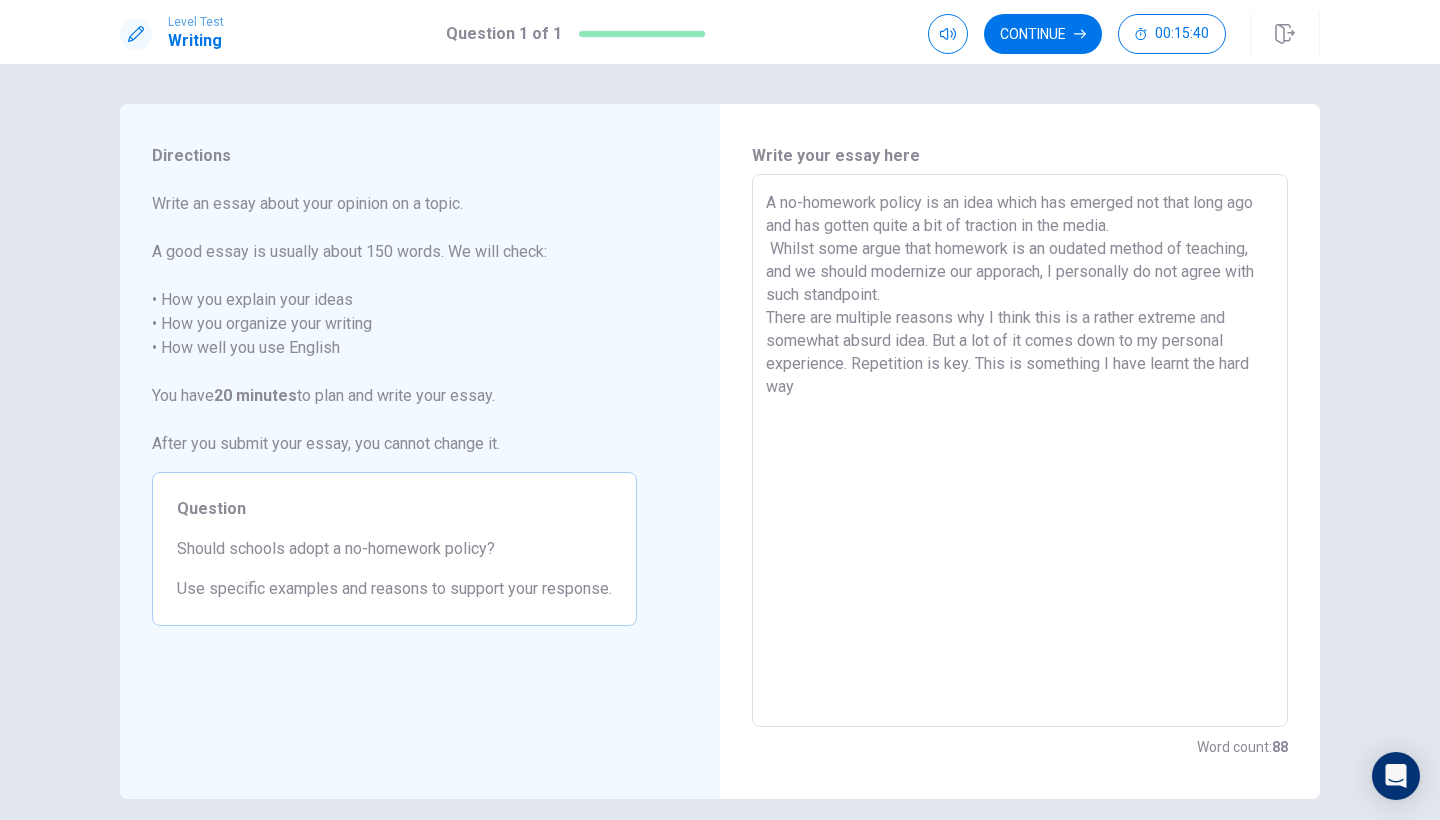 click on "A no-homework policy is an idea which has emerged not that long ago and has gotten quite a bit of traction in the media.
Whilst some argue that homework is an oudated method of teaching, and we should modernize our apporach, I personally do not agree with such standpoint.
There are multiple reasons why I think this is a rather extreme and somewhat absurd idea. But a lot of it comes down to my personal experience. Repetition is key. This is something I have learnt the hard way" at bounding box center [1020, 451] 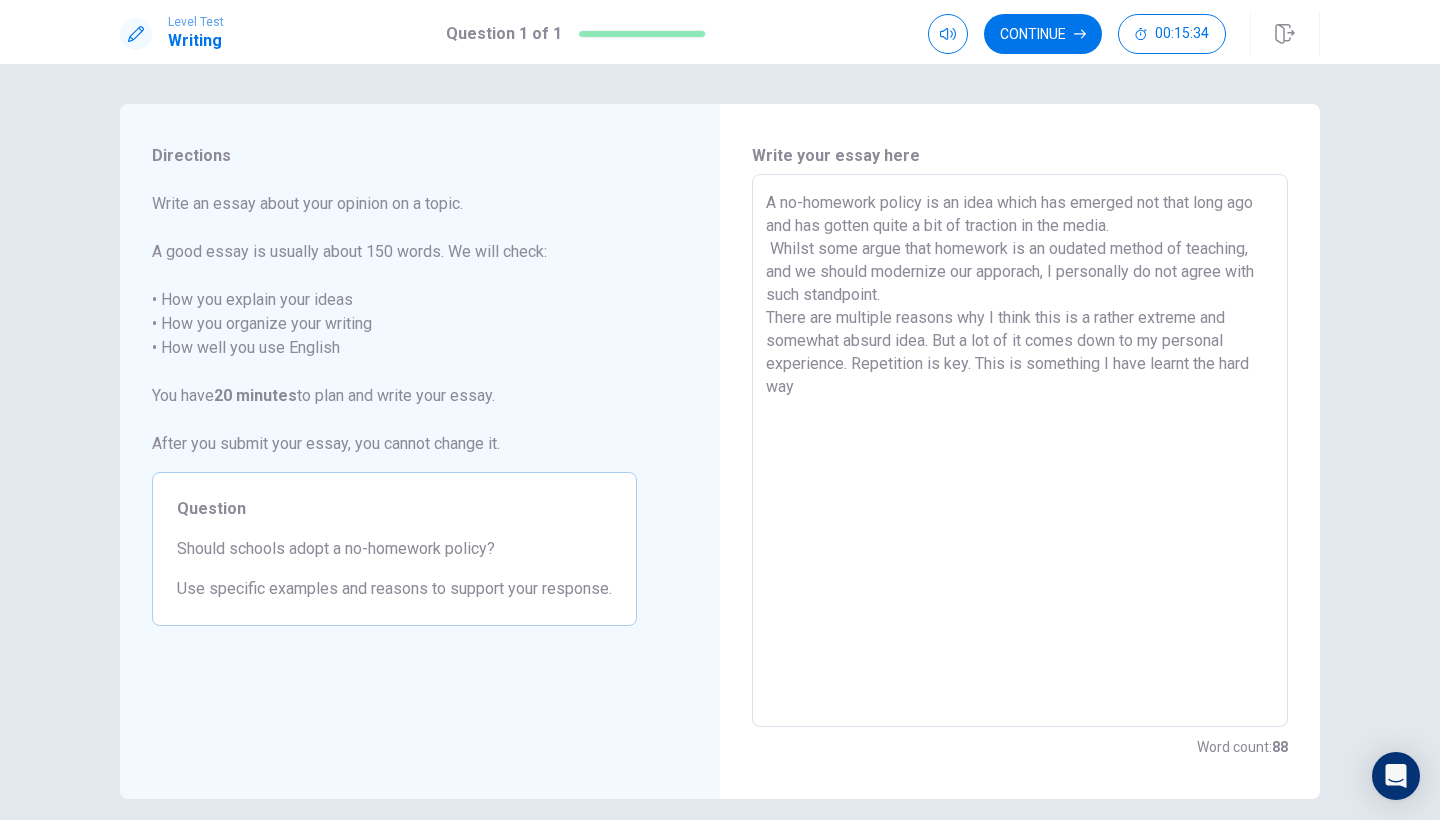 click on "A no-homework policy is an idea which has emerged not that long ago and has gotten quite a bit of traction in the media.
Whilst some argue that homework is an oudated method of teaching, and we should modernize our apporach, I personally do not agree with such standpoint.
There are multiple reasons why I think this is a rather extreme and somewhat absurd idea. But a lot of it comes down to my personal experience. Repetition is key. This is something I have learnt the hard way" at bounding box center [1020, 451] 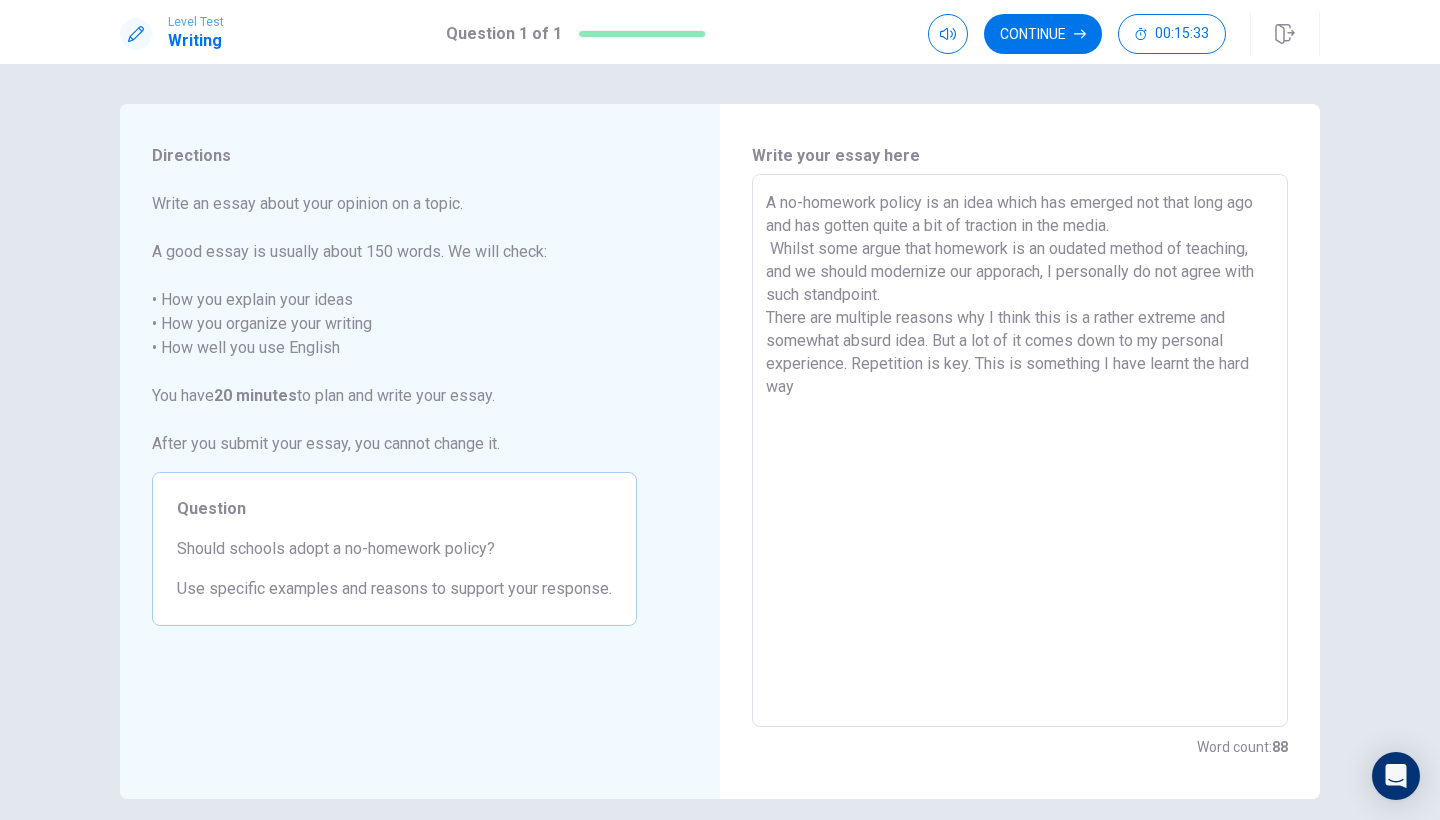 click on "A no-homework policy is an idea which has emerged not that long ago and has gotten quite a bit of traction in the media.
Whilst some argue that homework is an oudated method of teaching, and we should modernize our apporach, I personally do not agree with such standpoint.
There are multiple reasons why I think this is a rather extreme and somewhat absurd idea. But a lot of it comes down to my personal experience. Repetition is key. This is something I have learnt the hard way" at bounding box center (1020, 451) 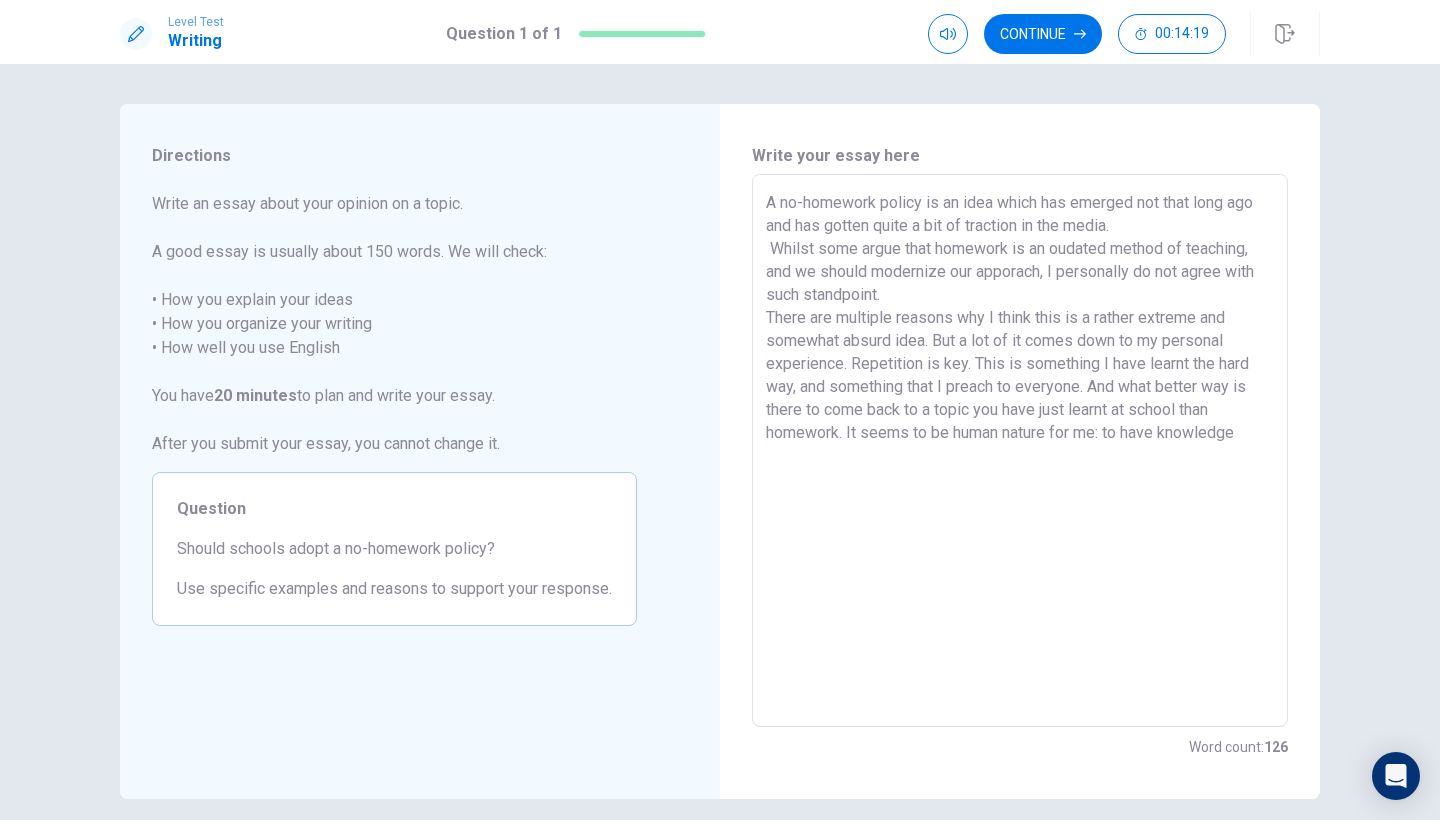 drag, startPoint x: 1104, startPoint y: 433, endPoint x: 1239, endPoint y: 435, distance: 135.01482 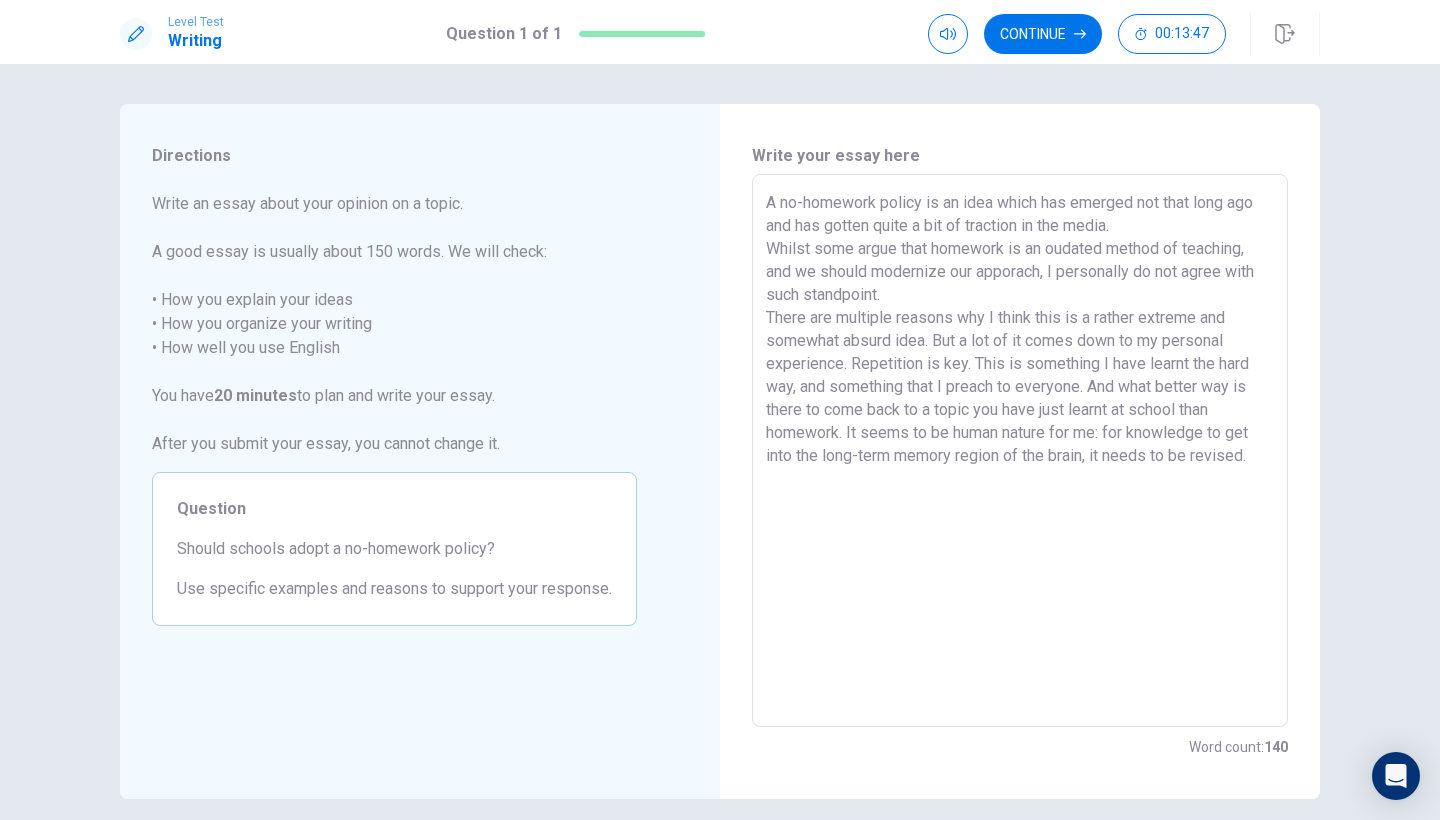 click on "A no-homework policy is an idea which has emerged not that long ago and has gotten quite a bit of traction in the media.
Whilst some argue that homework is an oudated method of teaching, and we should modernize our apporach, I personally do not agree with such standpoint.
There are multiple reasons why I think this is a rather extreme and somewhat absurd idea. But a lot of it comes down to my personal experience. Repetition is key. This is something I have learnt the hard way, and something that I preach to everyone. And what better way is there to come back to a topic you have just learnt at school than homework. It seems to be human nature for me: for knowledge to get into the long-term memory region of the brain, it needs to be revised." at bounding box center [1020, 451] 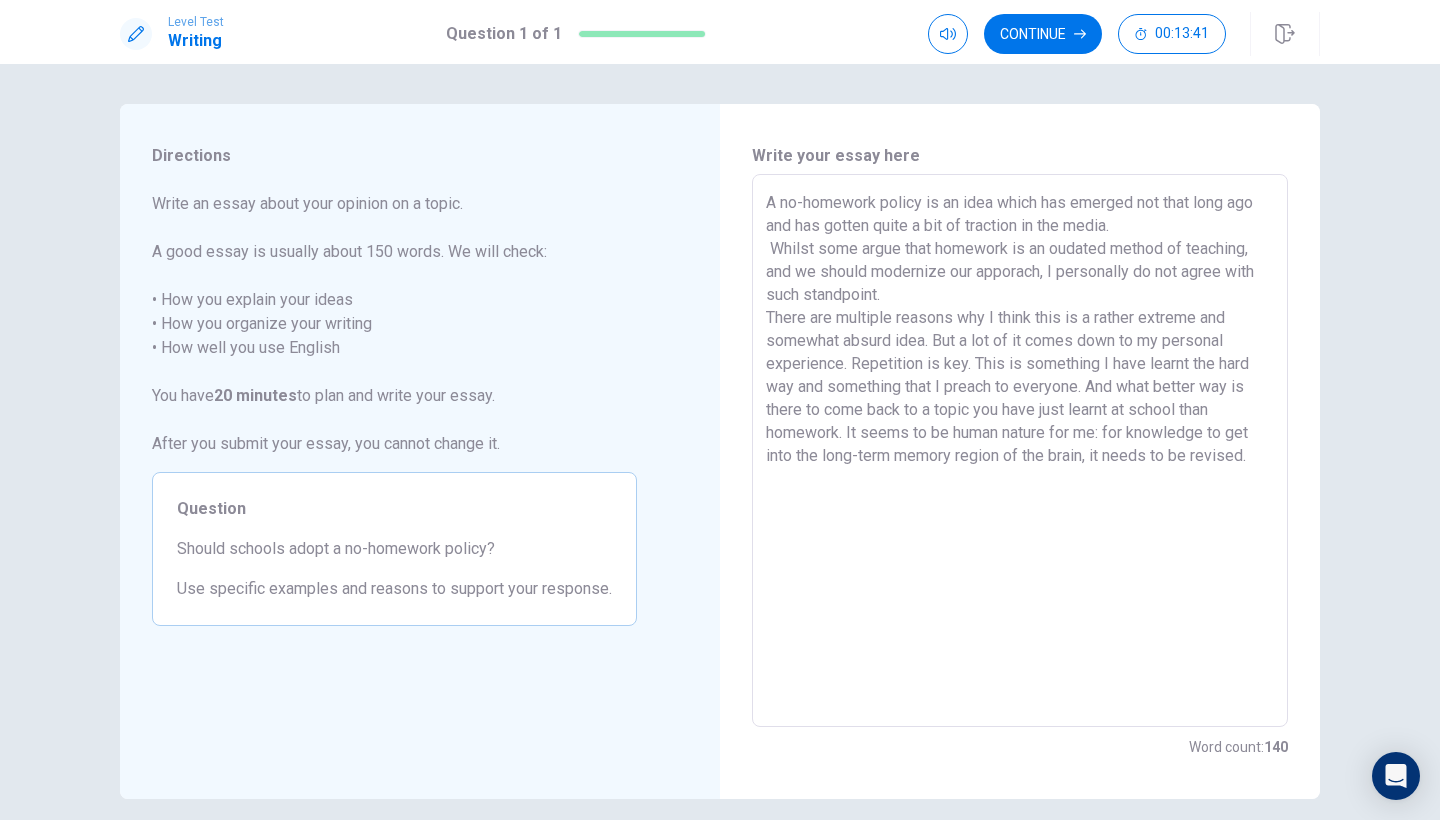 click on "A no-homework policy is an idea which has emerged not that long ago and has gotten quite a bit of traction in the media.
Whilst some argue that homework is an oudated method of teaching, and we should modernize our apporach, I personally do not agree with such standpoint.
There are multiple reasons why I think this is a rather extreme and somewhat absurd idea. But a lot of it comes down to my personal experience. Repetition is key. This is something I have learnt the hard way and something that I preach to everyone. And what better way is there to come back to a topic you have just learnt at school than homework. It seems to be human nature for me: for knowledge to get into the long-term memory region of the brain, it needs to be revised." at bounding box center (1020, 451) 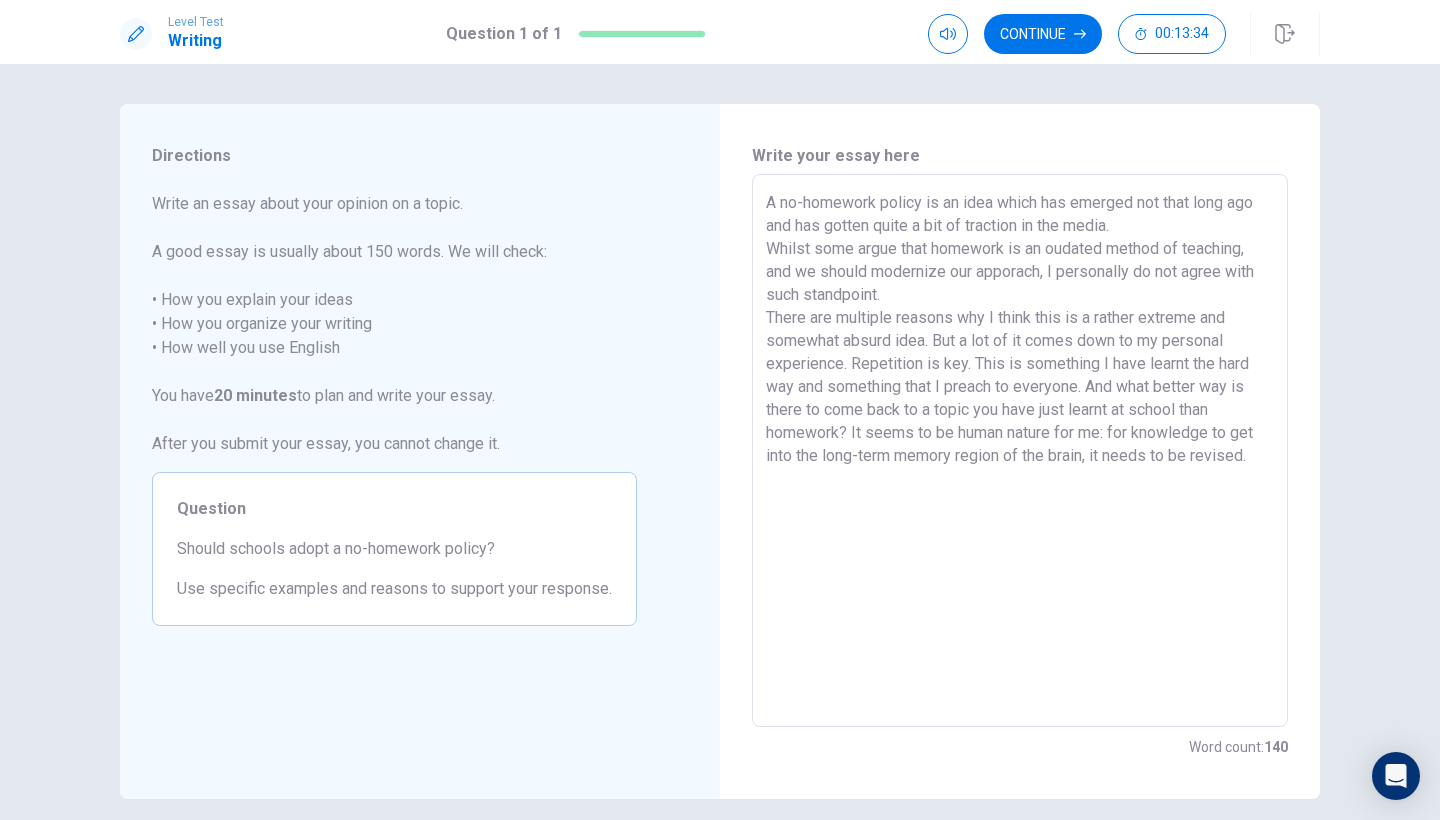 click on "A no-homework policy is an idea which has emerged not that long ago and has gotten quite a bit of traction in the media.
Whilst some argue that homework is an oudated method of teaching, and we should modernize our apporach, I personally do not agree with such standpoint.
There are multiple reasons why I think this is a rather extreme and somewhat absurd idea. But a lot of it comes down to my personal experience. Repetition is key. This is something I have learnt the hard way and something that I preach to everyone. And what better way is there to come back to a topic you have just learnt at school than homework? It seems to be human nature for me: for knowledge to get into the long-term memory region of the brain, it needs to be revised." at bounding box center [1020, 451] 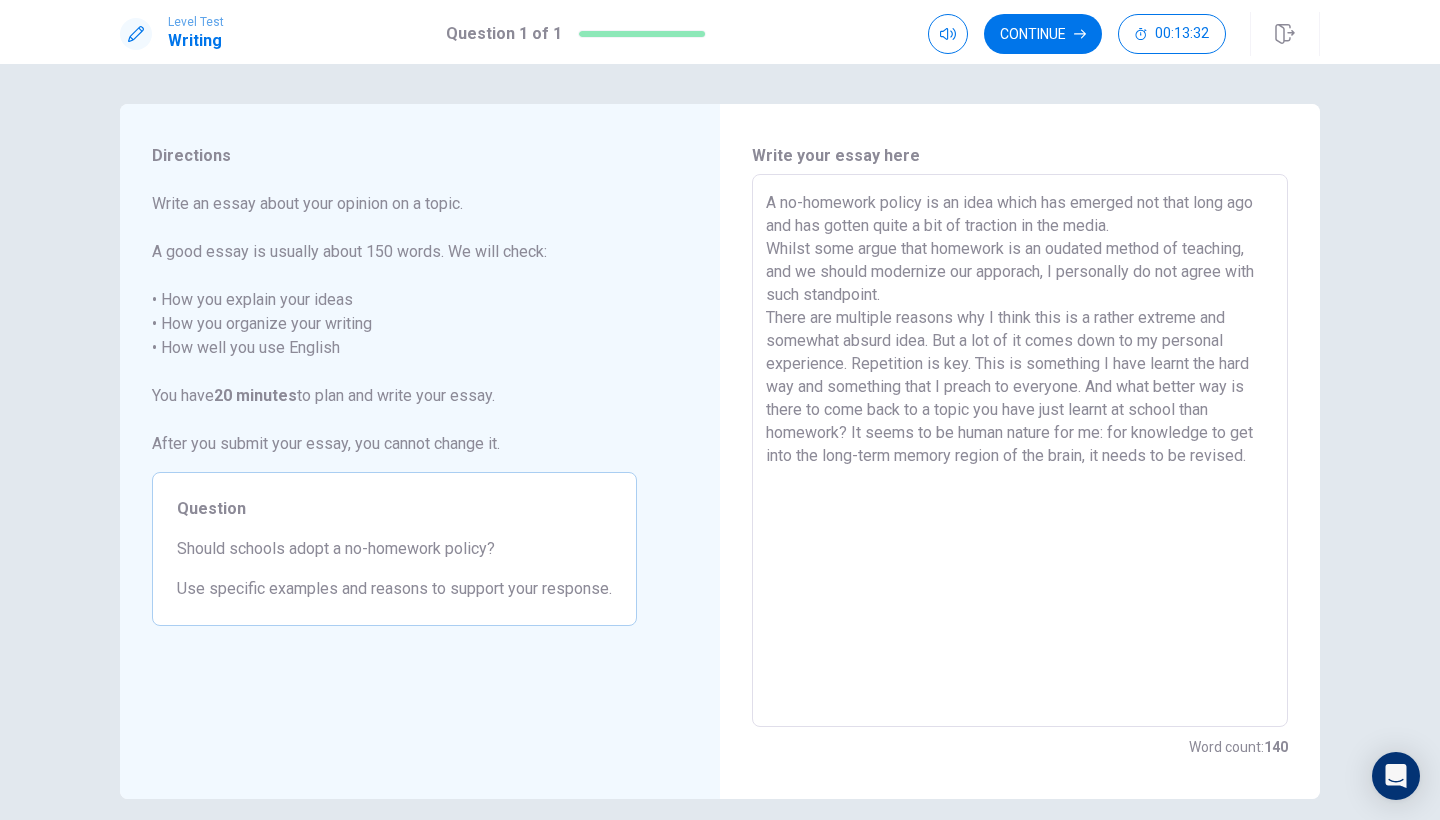 click on "A no-homework policy is an idea which has emerged not that long ago and has gotten quite a bit of traction in the media.
Whilst some argue that homework is an oudated method of teaching, and we should modernize our apporach, I personally do not agree with such standpoint.
There are multiple reasons why I think this is a rather extreme and somewhat absurd idea. But a lot of it comes down to my personal experience. Repetition is key. This is something I have learnt the hard way and something that I preach to everyone. And what better way is there to come back to a topic you have just learnt at school than homework? It seems to be human nature for me: for knowledge to get into the long-term memory region of the brain, it needs to be revised." at bounding box center (1020, 451) 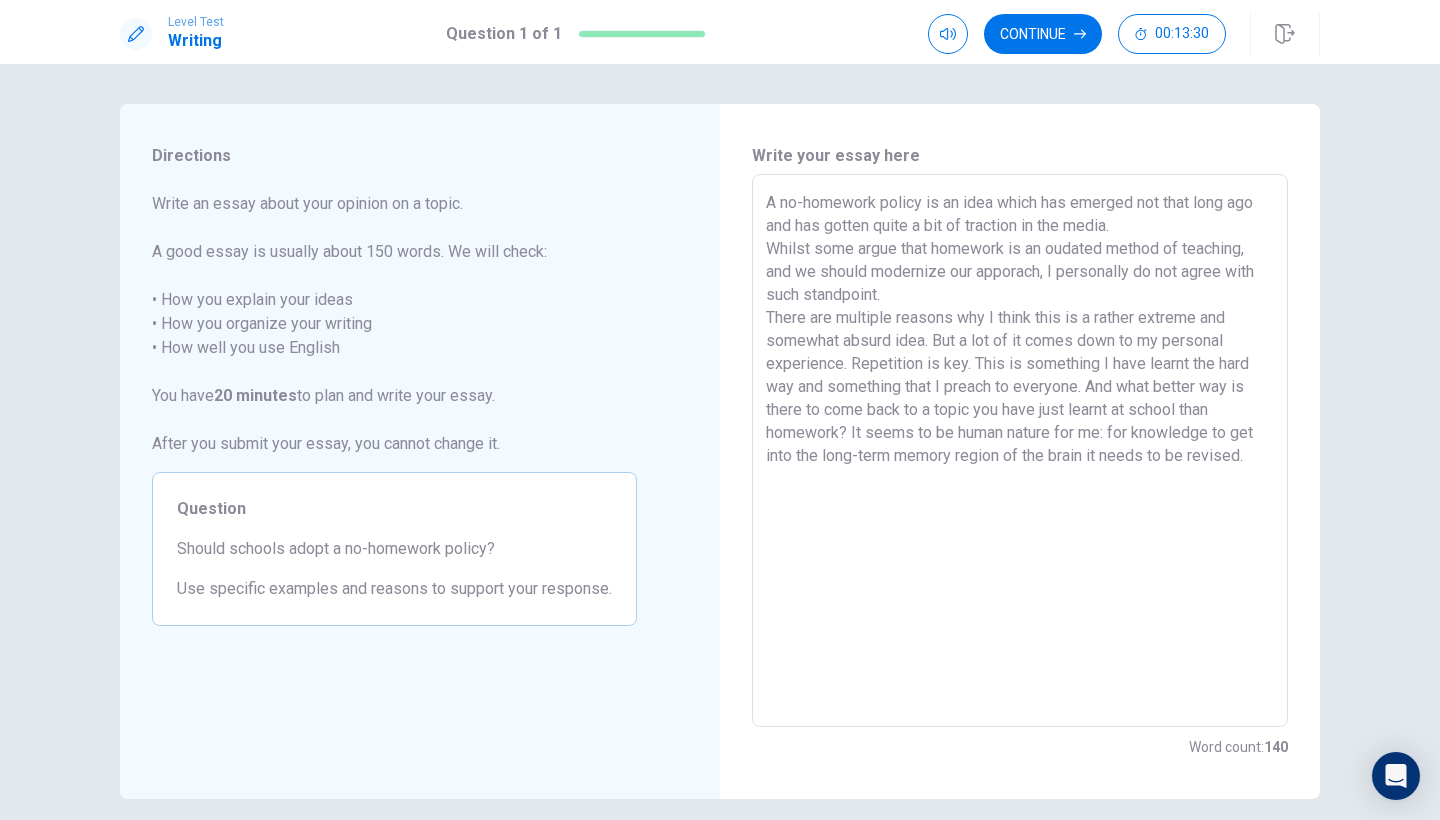 click on "A no-homework policy is an idea which has emerged not that long ago and has gotten quite a bit of traction in the media.
Whilst some argue that homework is an oudated method of teaching, and we should modernize our apporach, I personally do not agree with such standpoint.
There are multiple reasons why I think this is a rather extreme and somewhat absurd idea. But a lot of it comes down to my personal experience. Repetition is key. This is something I have learnt the hard way and something that I preach to everyone. And what better way is there to come back to a topic you have just learnt at school than homework? It seems to be human nature for me: for knowledge to get into the long-term memory region of the brain it needs to be revised." at bounding box center (1020, 451) 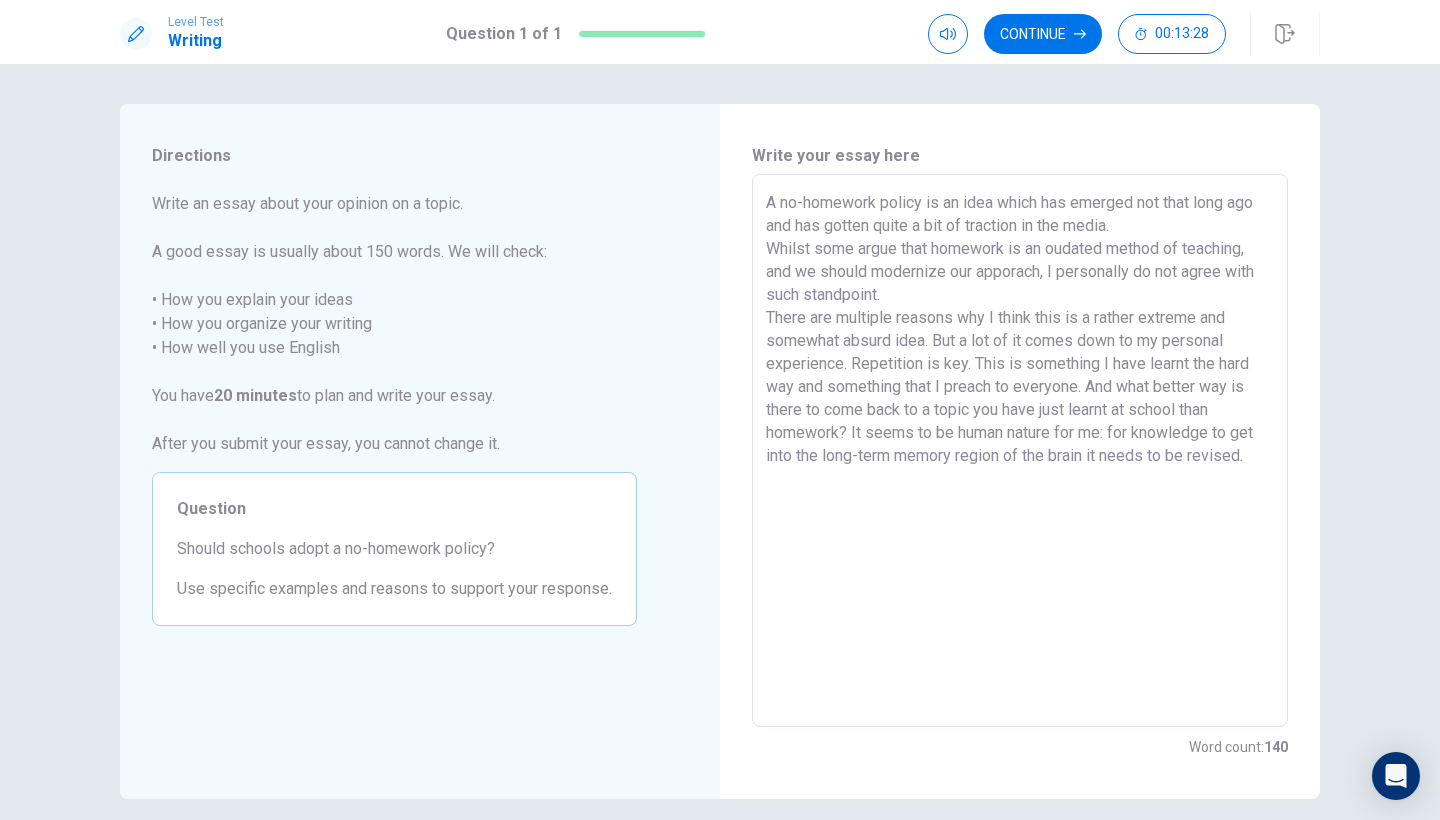 click on "A no-homework policy is an idea which has emerged not that long ago and has gotten quite a bit of traction in the media.
Whilst some argue that homework is an oudated method of teaching, and we should modernize our apporach, I personally do not agree with such standpoint.
There are multiple reasons why I think this is a rather extreme and somewhat absurd idea. But a lot of it comes down to my personal experience. Repetition is key. This is something I have learnt the hard way and something that I preach to everyone. And what better way is there to come back to a topic you have just learnt at school than homework? It seems to be human nature for me: for knowledge to get into the long-term memory region of the brain it needs to be revised." at bounding box center [1020, 451] 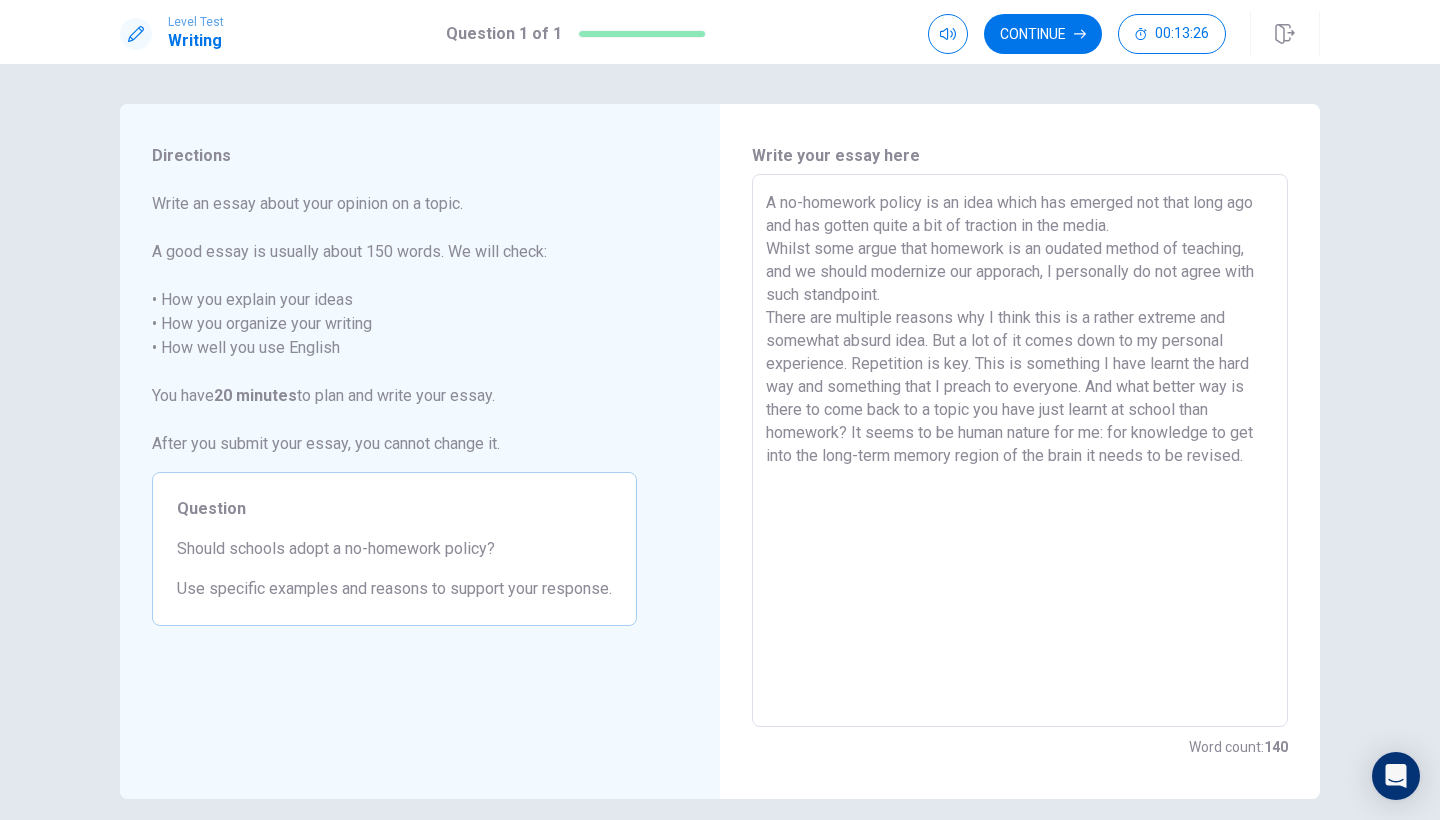 click on "A no-homework policy is an idea which has emerged not that long ago and has gotten quite a bit of traction in the media.
Whilst some argue that homework is an oudated method of teaching, and we should modernize our apporach, I personally do not agree with such standpoint.
There are multiple reasons why I think this is a rather extreme and somewhat absurd idea. But a lot of it comes down to my personal experience. Repetition is key. This is something I have learnt the hard way and something that I preach to everyone. And what better way is there to come back to a topic you have just learnt at school than homework? It seems to be human nature for me: for knowledge to get into the long-term memory region of the brain it needs to be revised." at bounding box center (1020, 451) 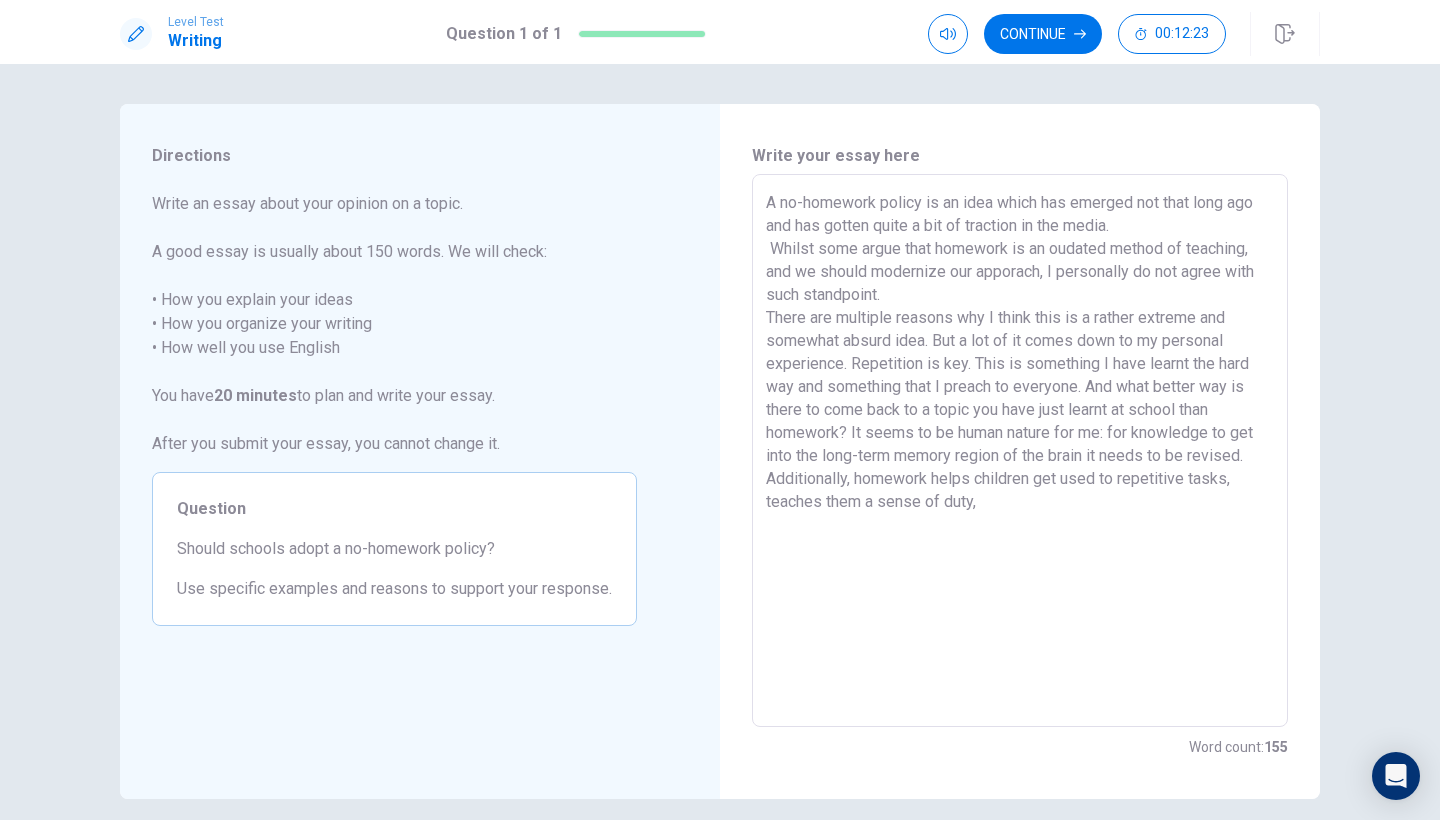 click on "A no-homework policy is an idea which has emerged not that long ago and has gotten quite a bit of traction in the media.
Whilst some argue that homework is an oudated method of teaching, and we should modernize our apporach, I personally do not agree with such standpoint.
There are multiple reasons why I think this is a rather extreme and somewhat absurd idea. But a lot of it comes down to my personal experience. Repetition is key. This is something I have learnt the hard way and something that I preach to everyone. And what better way is there to come back to a topic you have just learnt at school than homework? It seems to be human nature for me: for knowledge to get into the long-term memory region of the brain it needs to be revised. Additionally, homework helps children get used to repetitive tasks, teaches them a sense of duty," at bounding box center [1020, 451] 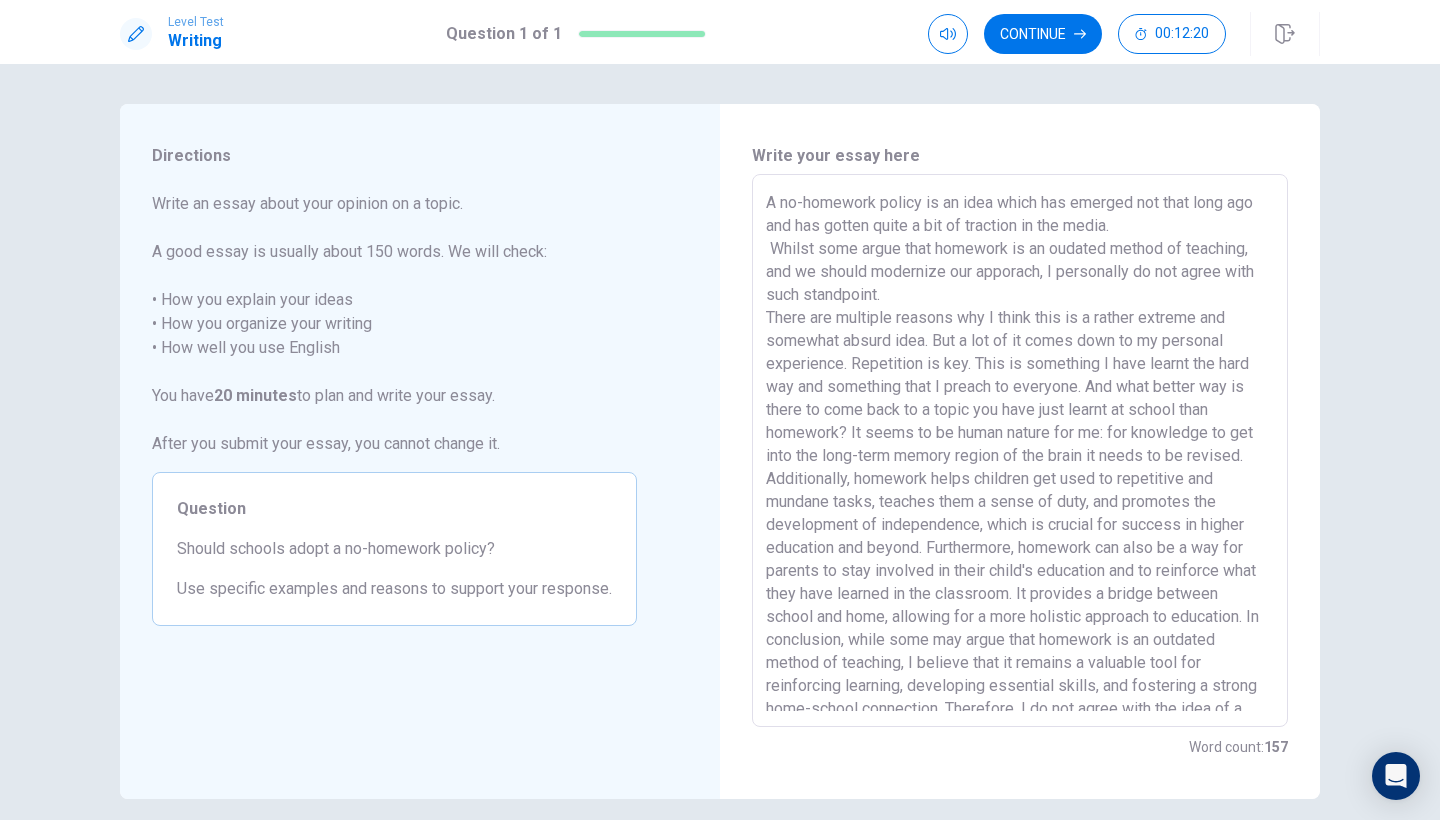 click on "A no-homework policy is an idea which has emerged not that long ago and has gotten quite a bit of traction in the media.
Whilst some argue that homework is an oudated method of teaching, and we should modernize our apporach, I personally do not agree with such standpoint.
There are multiple reasons why I think this is a rather extreme and somewhat absurd idea. But a lot of it comes down to my personal experience. Repetition is key. This is something I have learnt the hard way and something that I preach to everyone. And what better way is there to come back to a topic you have just learnt at school than homework? It seems to be human nature for me: for knowledge to get into the long-term memory region of the brain it needs to be revised. Additionally, homework helps children get used to repetitive and mundane tasks, teaches them a sense of duty, and promotes the development of independence, which is crucial for success in higher education and beyond. Furthermore, homework can also be a way for parents to stay involved in their child's education and to reinforce what they have learned in the classroom. It provides a bridge between school and home, allowing for a more holistic approach to education. In conclusion, while some may argue that homework is an outdated method of teaching, I believe that it remains a valuable tool for reinforcing learning, developing essential skills, and fostering a strong home-school connection. Therefore, I do not agree with the idea of a no-homework policy." at bounding box center [1020, 451] 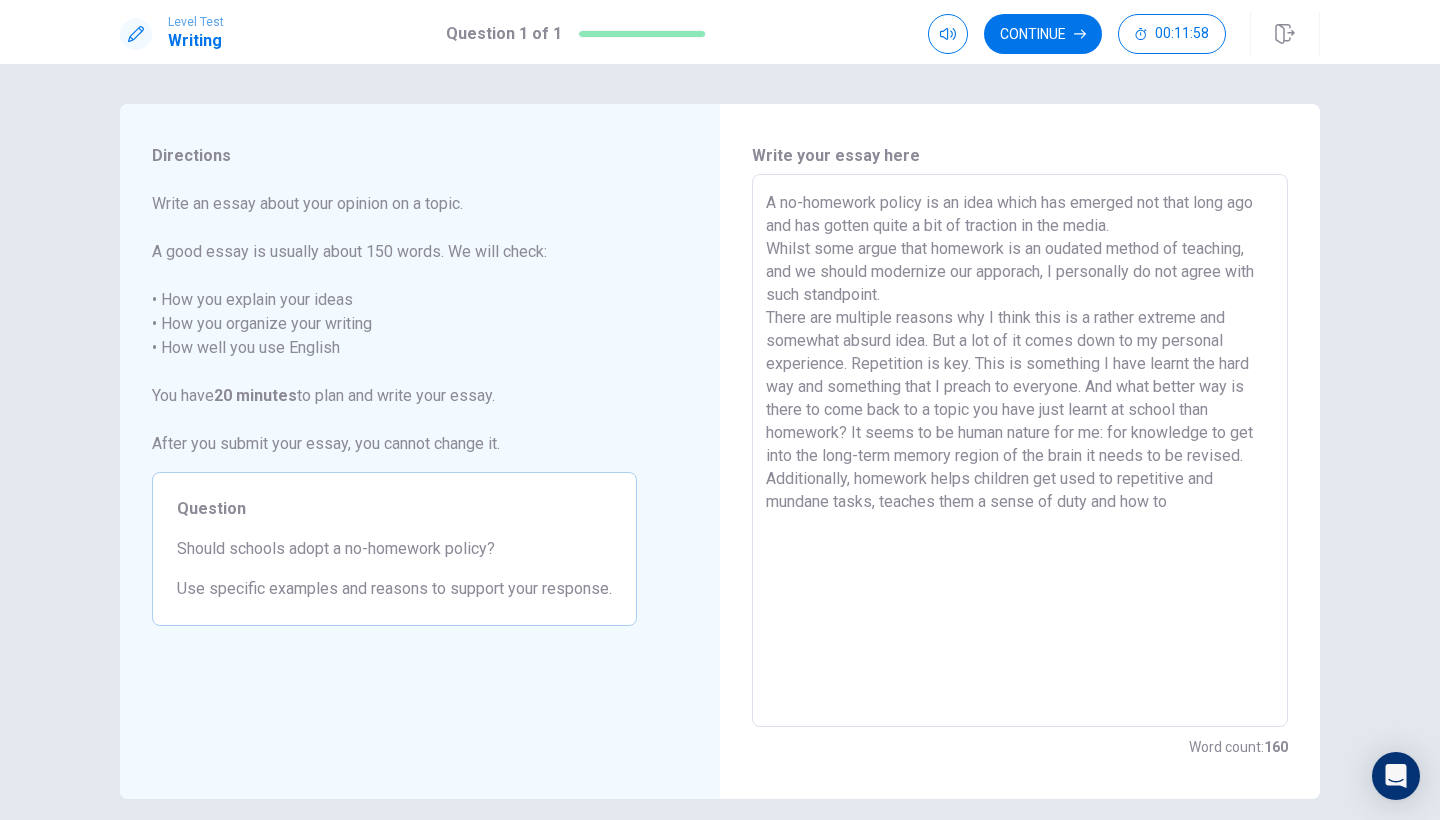 click on "A no-homework policy is an idea which has emerged not that long ago and has gotten quite a bit of traction in the media.
Whilst some argue that homework is an oudated method of teaching, and we should modernize our apporach, I personally do not agree with such standpoint.
There are multiple reasons why I think this is a rather extreme and somewhat absurd idea. But a lot of it comes down to my personal experience. Repetition is key. This is something I have learnt the hard way and something that I preach to everyone. And what better way is there to come back to a topic you have just learnt at school than homework? It seems to be human nature for me: for knowledge to get into the long-term memory region of the brain it needs to be revised. Additionally, homework helps children get used to repetitive and mundane tasks, teaches them a sense of duty and how to" at bounding box center [1020, 451] 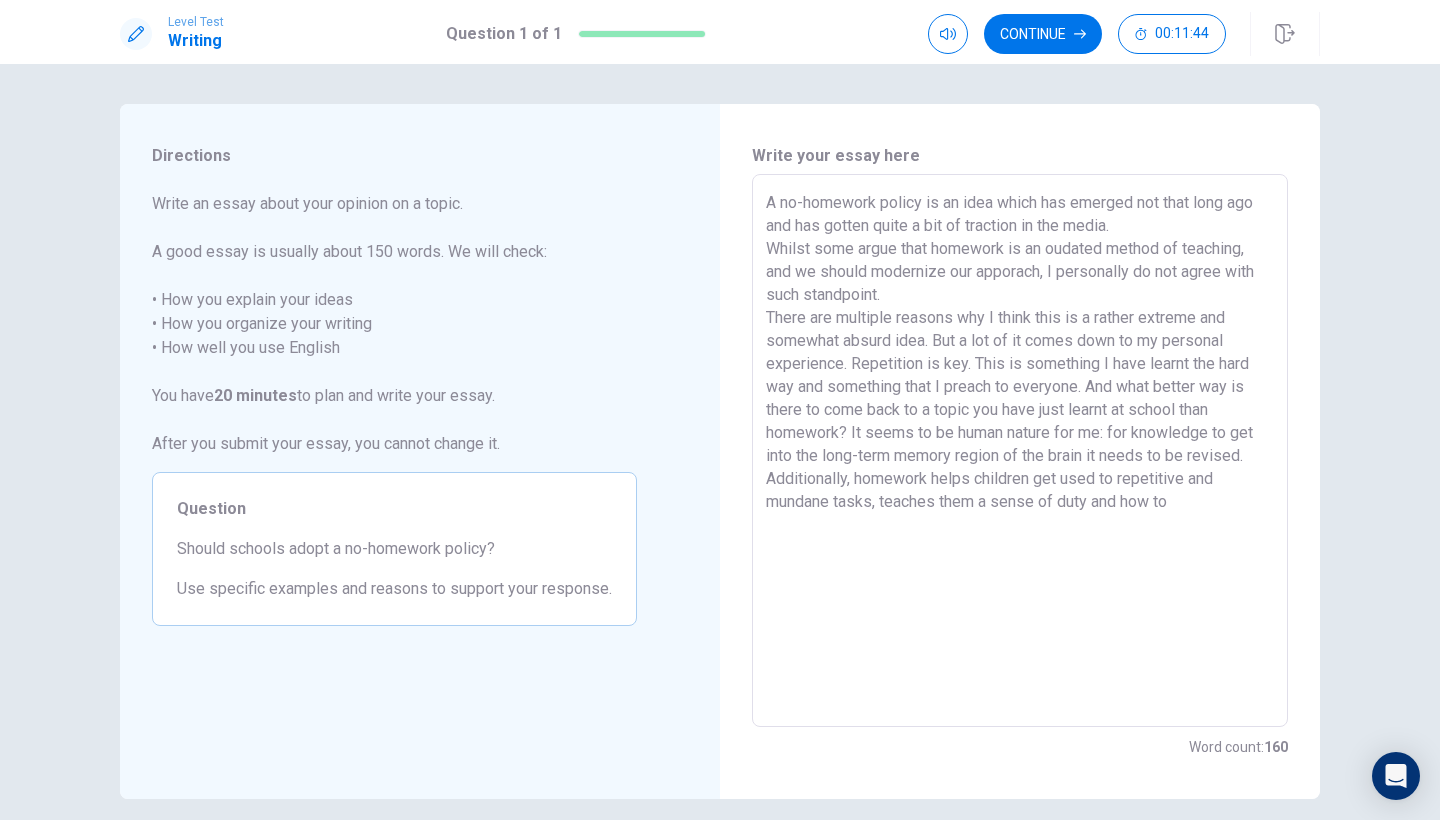drag, startPoint x: 876, startPoint y: 501, endPoint x: 974, endPoint y: 507, distance: 98.1835 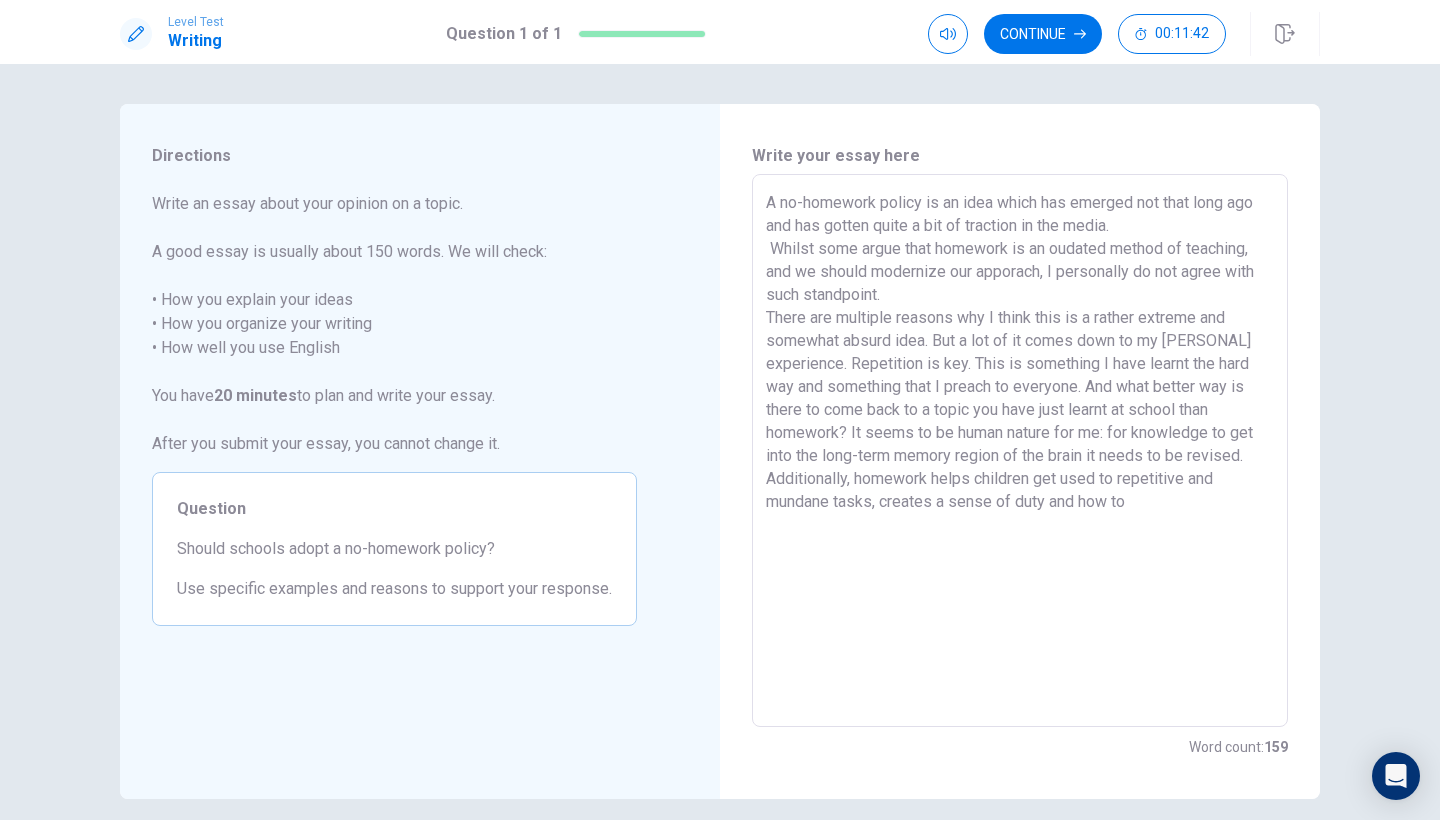 click on "A no-homework policy is an idea which has emerged not that long ago and has gotten quite a bit of traction in the media.
Whilst some argue that homework is an oudated method of teaching, and we should modernize our apporach, I personally do not agree with such standpoint.
There are multiple reasons why I think this is a rather extreme and somewhat absurd idea. But a lot of it comes down to my [PERSONAL] experience. Repetition is key. This is something I have learnt the hard way and something that I preach to everyone. And what better way is there to come back to a topic you have just learnt at school than homework? It seems to be human nature for me: for knowledge to get into the long-term memory region of the brain it needs to be revised. Additionally, homework helps children get used to repetitive and mundane tasks, creates a sense of duty and how to" at bounding box center (1020, 451) 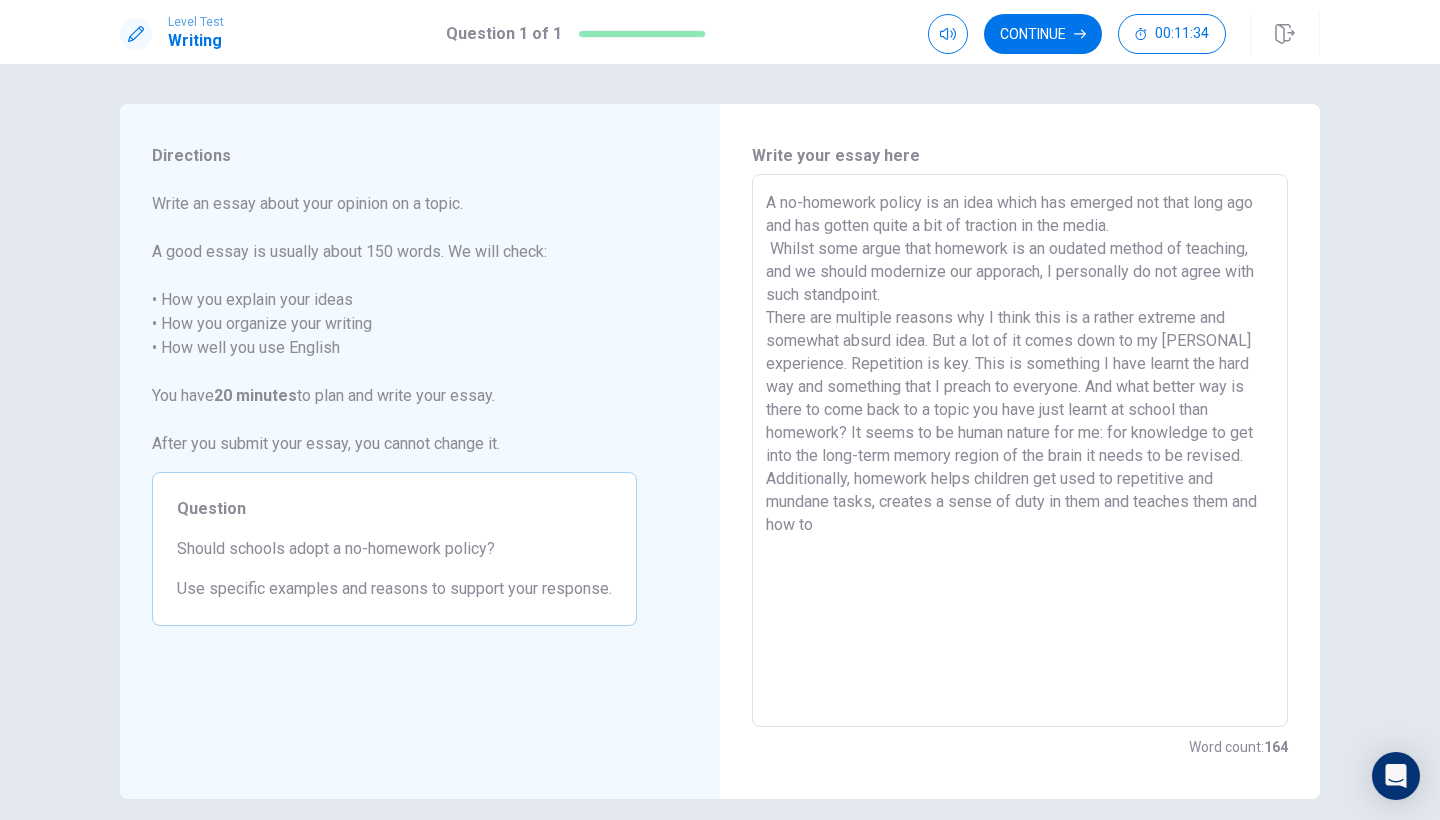 click on "A no-homework policy is an idea which has emerged not that long ago and has gotten quite a bit of traction in the media.
Whilst some argue that homework is an oudated method of teaching, and we should modernize our apporach, I personally do not agree with such standpoint.
There are multiple reasons why I think this is a rather extreme and somewhat absurd idea. But a lot of it comes down to my [PERSONAL] experience. Repetition is key. This is something I have learnt the hard way and something that I preach to everyone. And what better way is there to come back to a topic you have just learnt at school than homework? It seems to be human nature for me: for knowledge to get into the long-term memory region of the brain it needs to be revised. Additionally, homework helps children get used to repetitive and mundane tasks, creates a sense of duty in them and teaches them and how to" at bounding box center [1020, 451] 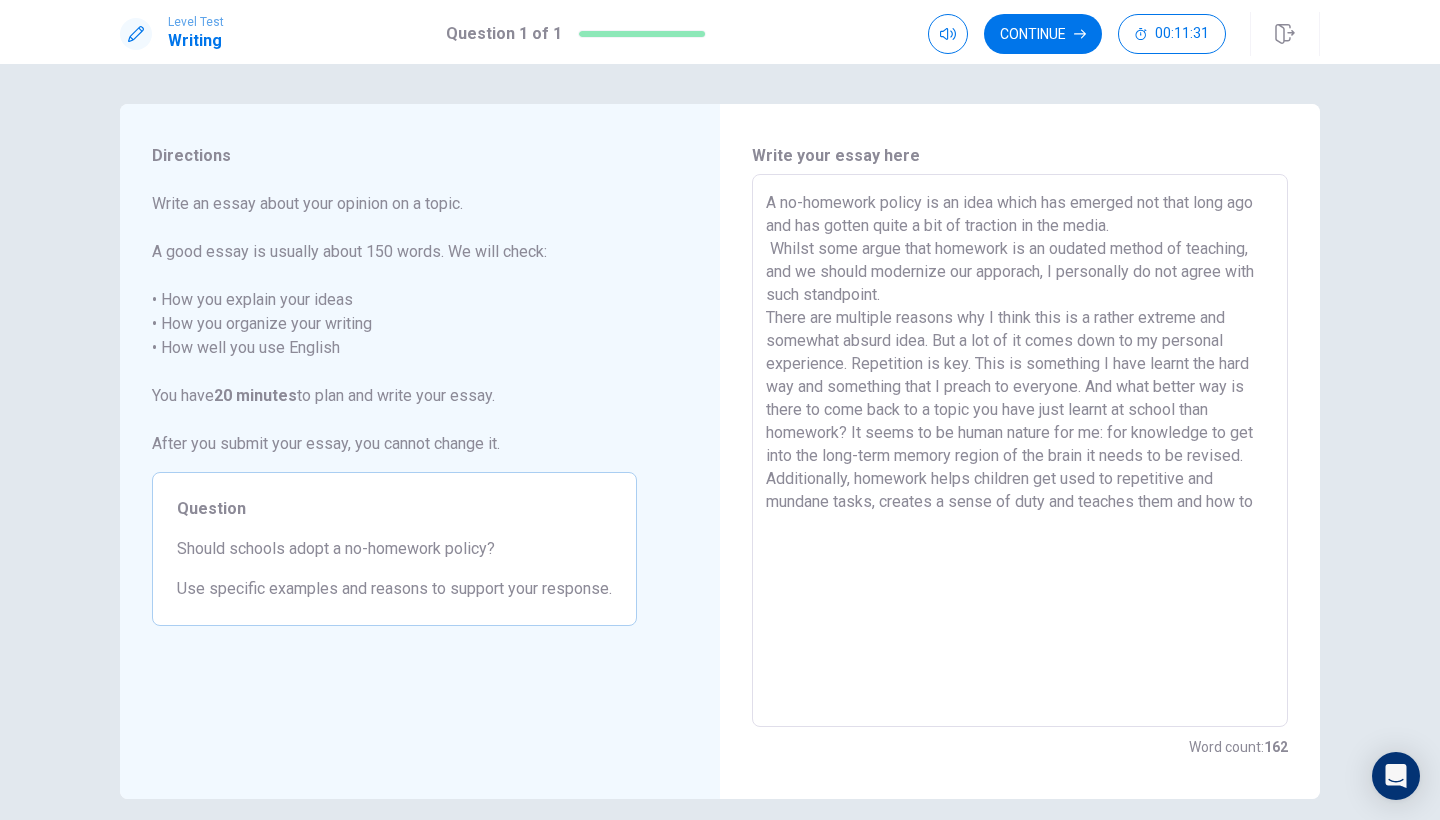 click on "A no-homework policy is an idea which has emerged not that long ago and has gotten quite a bit of traction in the media.
Whilst some argue that homework is an oudated method of teaching, and we should modernize our apporach, I personally do not agree with such standpoint.
There are multiple reasons why I think this is a rather extreme and somewhat absurd idea. But a lot of it comes down to my personal experience. Repetition is key. This is something I have learnt the hard way and something that I preach to everyone. And what better way is there to come back to a topic you have just learnt at school than homework? It seems to be human nature for me: for knowledge to get into the long-term memory region of the brain it needs to be revised. Additionally, homework helps children get used to repetitive and mundane tasks, creates a sense of duty and teaches them and how to" at bounding box center (1020, 451) 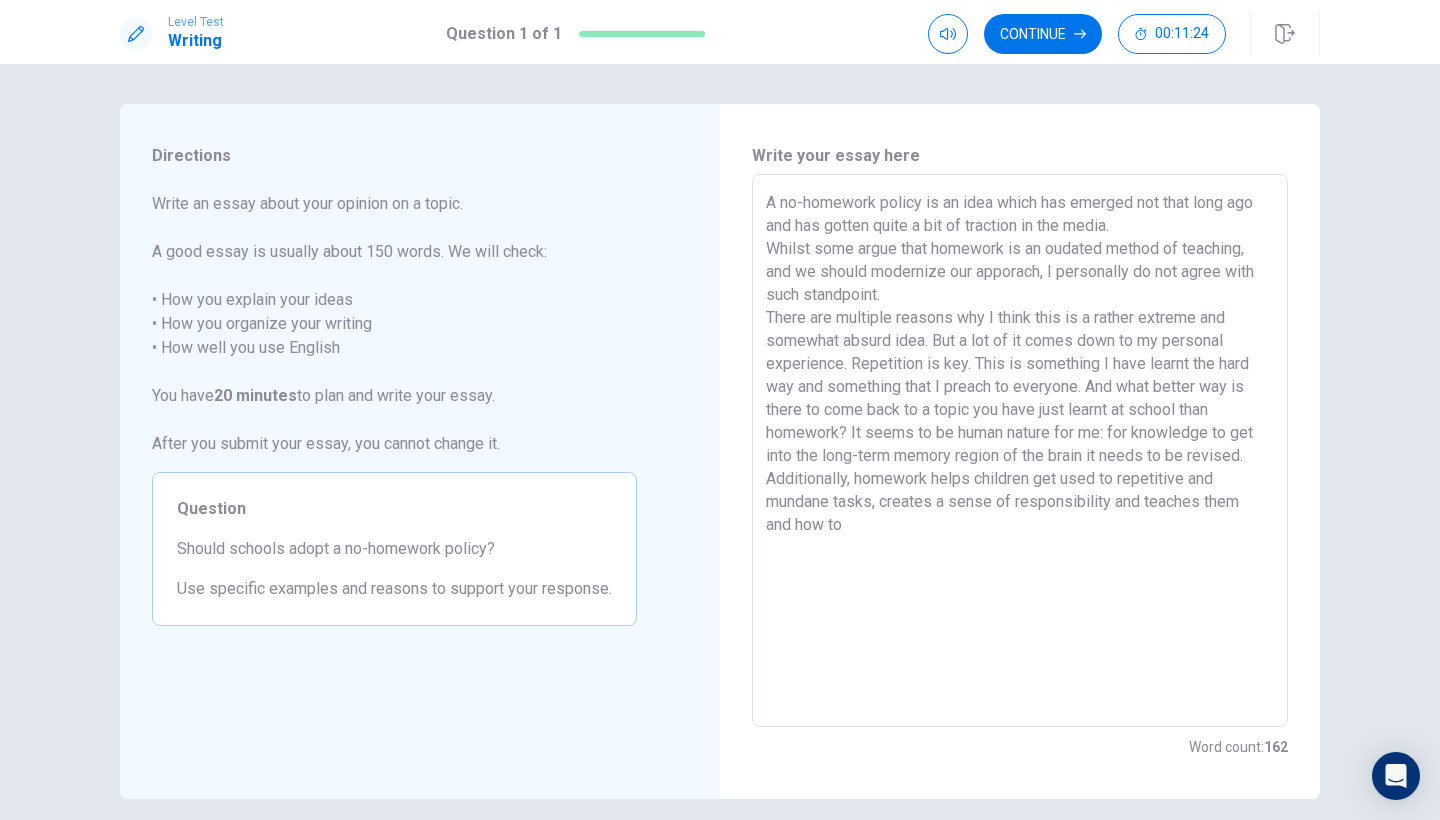 click on "A no-homework policy is an idea which has emerged not that long ago and has gotten quite a bit of traction in the media.
Whilst some argue that homework is an oudated method of teaching, and we should modernize our apporach, I personally do not agree with such standpoint.
There are multiple reasons why I think this is a rather extreme and somewhat absurd idea. But a lot of it comes down to my personal experience. Repetition is key. This is something I have learnt the hard way and something that I preach to everyone. And what better way is there to come back to a topic you have just learnt at school than homework? It seems to be human nature for me: for knowledge to get into the long-term memory region of the brain it needs to be revised. Additionally, homework helps children get used to repetitive and mundane tasks, creates a sense of responsibility and teaches them and how to" at bounding box center [1020, 451] 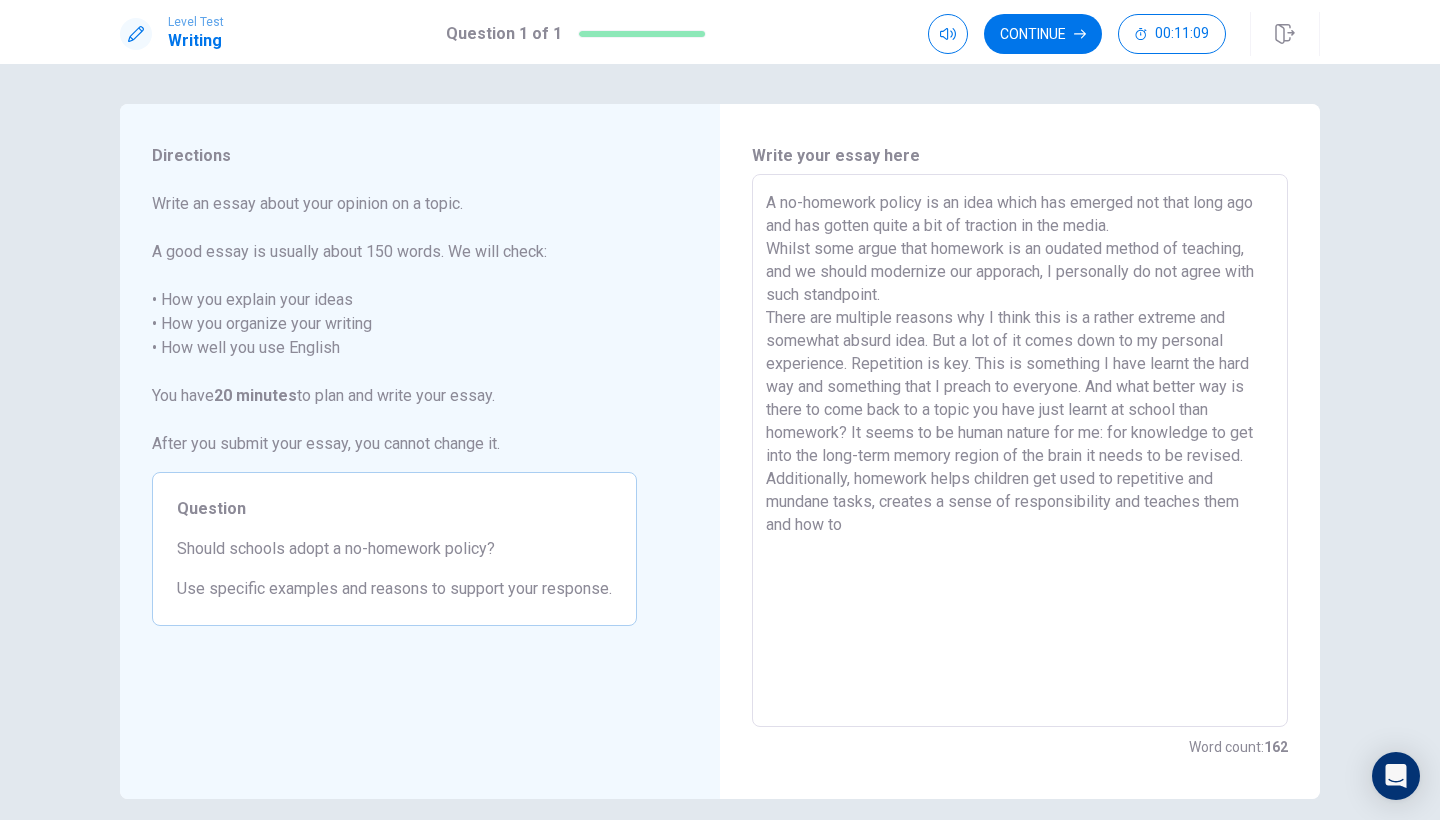 drag, startPoint x: 890, startPoint y: 522, endPoint x: 1140, endPoint y: 507, distance: 250.4496 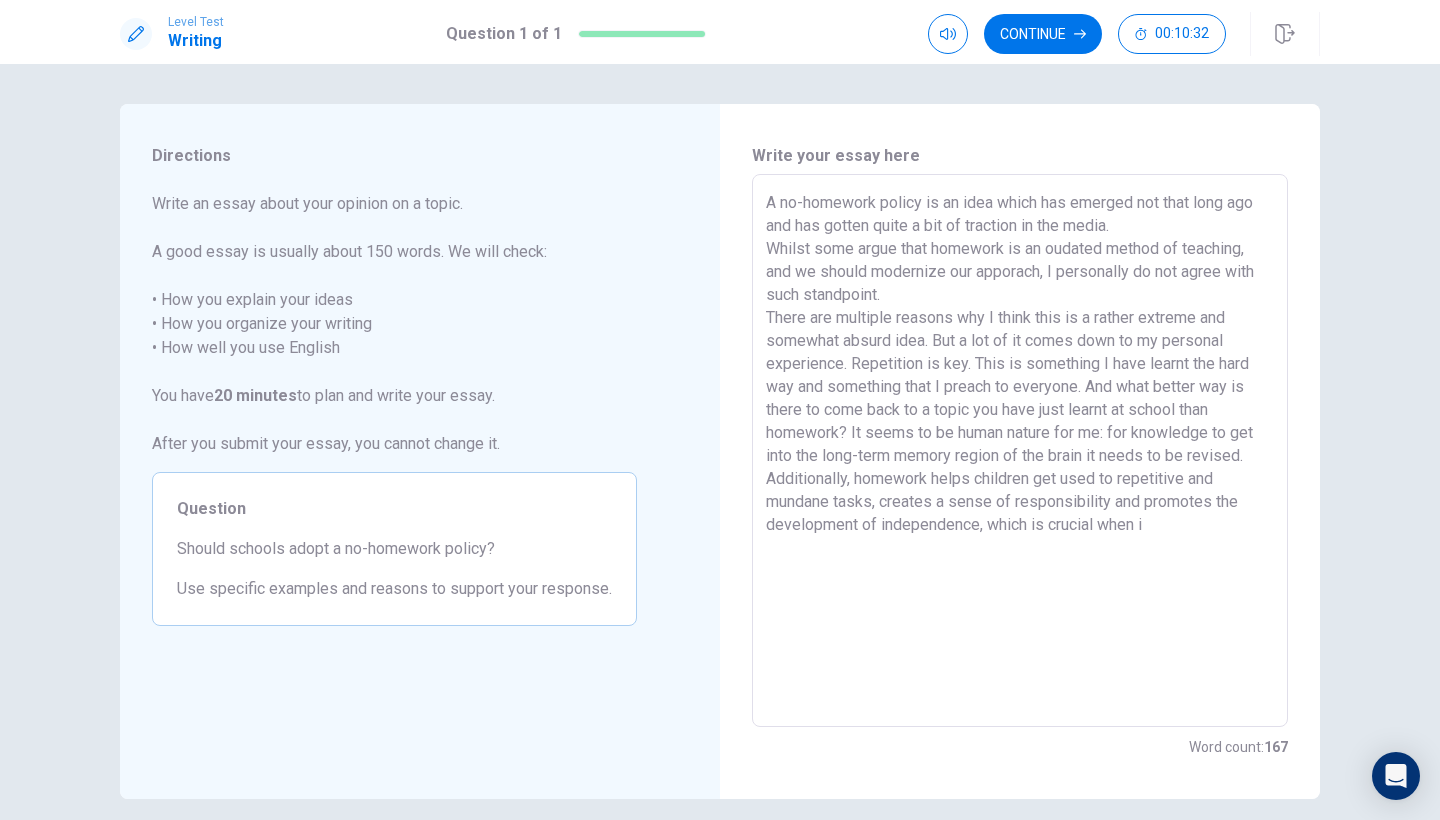 click on "A no-homework policy is an idea which has emerged not that long ago and has gotten quite a bit of traction in the media.
Whilst some argue that homework is an oudated method of teaching, and we should modernize our apporach, I personally do not agree with such standpoint.
There are multiple reasons why I think this is a rather extreme and somewhat absurd idea. But a lot of it comes down to my personal experience. Repetition is key. This is something I have learnt the hard way and something that I preach to everyone. And what better way is there to come back to a topic you have just learnt at school than homework? It seems to be human nature for me: for knowledge to get into the long-term memory region of the brain it needs to be revised. Additionally, homework helps children get used to repetitive and mundane tasks, creates a sense of responsibility and promotes the development of independence, which is crucial when i" at bounding box center (1020, 451) 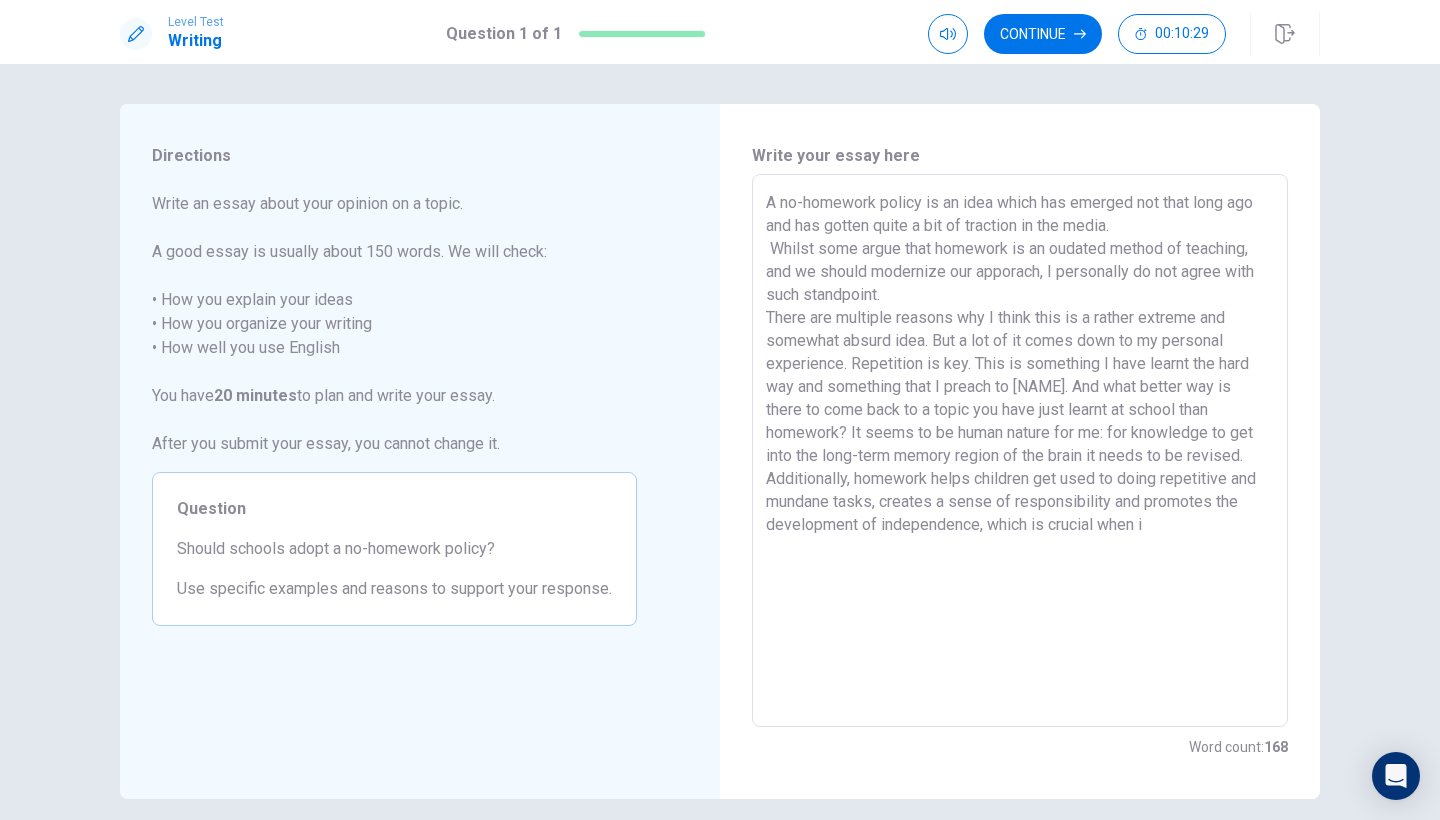 click on "A no-homework policy is an idea which has emerged not that long ago and has gotten quite a bit of traction in the media.
Whilst some argue that homework is an oudated method of teaching, and we should modernize our apporach, I personally do not agree with such standpoint.
There are multiple reasons why I think this is a rather extreme and somewhat absurd idea. But a lot of it comes down to my personal experience. Repetition is key. This is something I have learnt the hard way and something that I preach to [NAME]. And what better way is there to come back to a topic you have just learnt at school than homework? It seems to be human nature for me: for knowledge to get into the long-term memory region of the brain it needs to be revised. Additionally, homework helps children get used to doing repetitive and mundane tasks, creates a sense of responsibility and promotes the development of independence, which is crucial when i" at bounding box center [1020, 451] 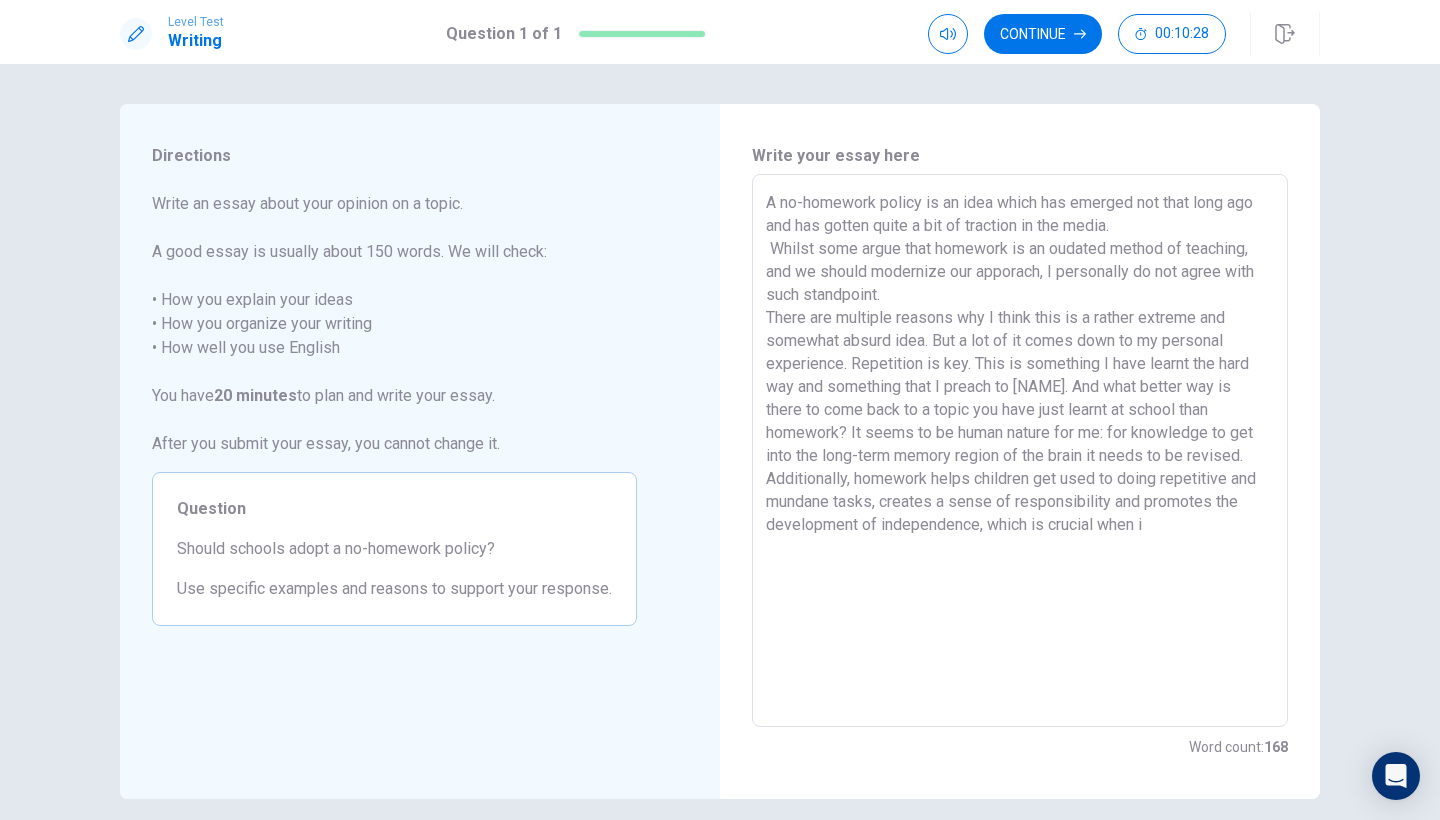 click on "A no-homework policy is an idea which has emerged not that long ago and has gotten quite a bit of traction in the media.
Whilst some argue that homework is an oudated method of teaching, and we should modernize our apporach, I personally do not agree with such standpoint.
There are multiple reasons why I think this is a rather extreme and somewhat absurd idea. But a lot of it comes down to my personal experience. Repetition is key. This is something I have learnt the hard way and something that I preach to [NAME]. And what better way is there to come back to a topic you have just learnt at school than homework? It seems to be human nature for me: for knowledge to get into the long-term memory region of the brain it needs to be revised. Additionally, homework helps children get used to doing repetitive and mundane tasks, creates a sense of responsibility and promotes the development of independence, which is crucial when i" at bounding box center [1020, 451] 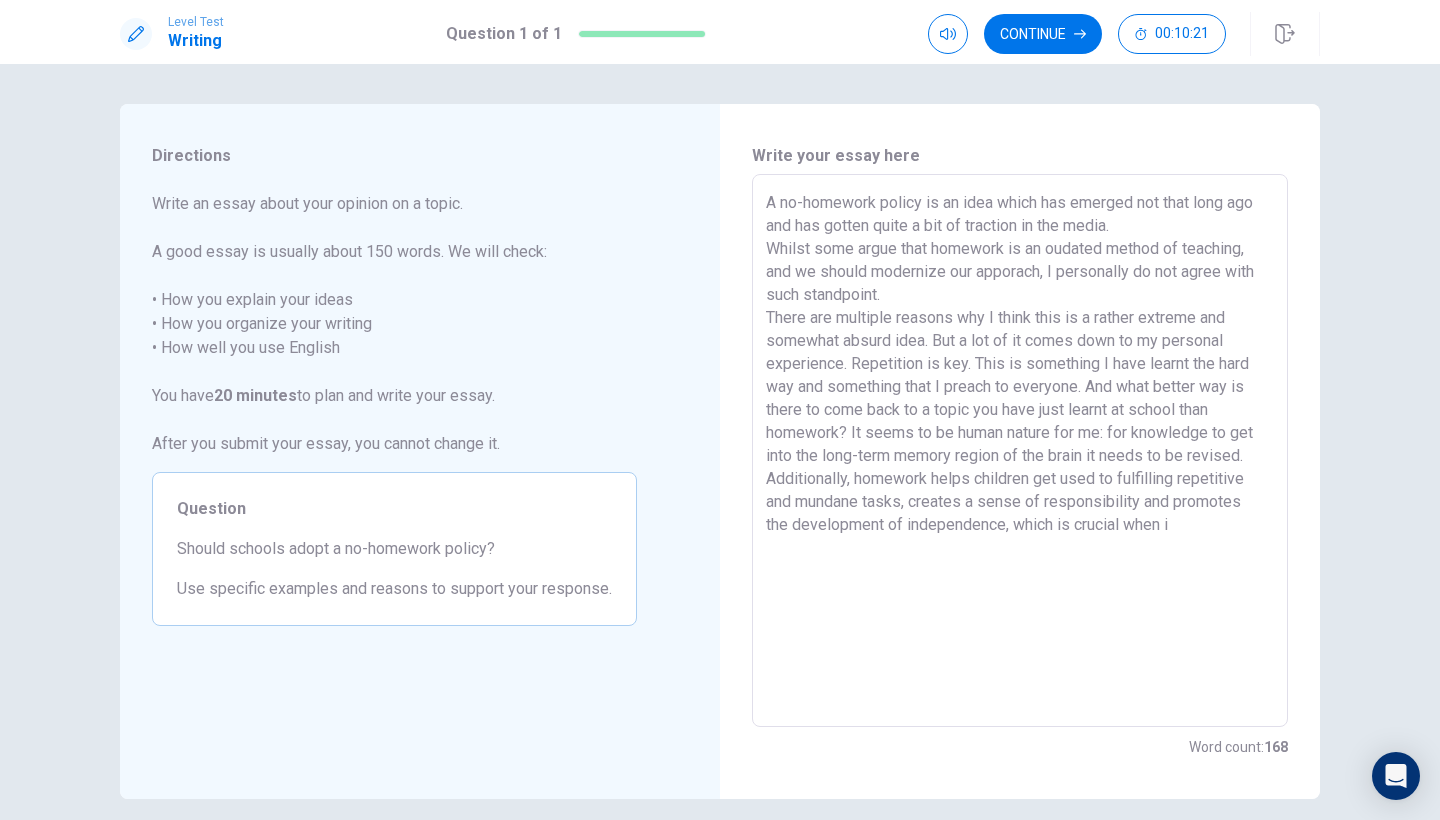 click on "A no-homework policy is an idea which has emerged not that long ago and has gotten quite a bit of traction in the media.
Whilst some argue that homework is an oudated method of teaching, and we should modernize our apporach, I personally do not agree with such standpoint.
There are multiple reasons why I think this is a rather extreme and somewhat absurd idea. But a lot of it comes down to my personal experience. Repetition is key. This is something I have learnt the hard way and something that I preach to everyone. And what better way is there to come back to a topic you have just learnt at school than homework? It seems to be human nature for me: for knowledge to get into the long-term memory region of the brain it needs to be revised. Additionally, homework helps children get used to fulfilling repetitive and mundane tasks, creates a sense of responsibility and promotes the development of independence, which is crucial when i" at bounding box center [1020, 451] 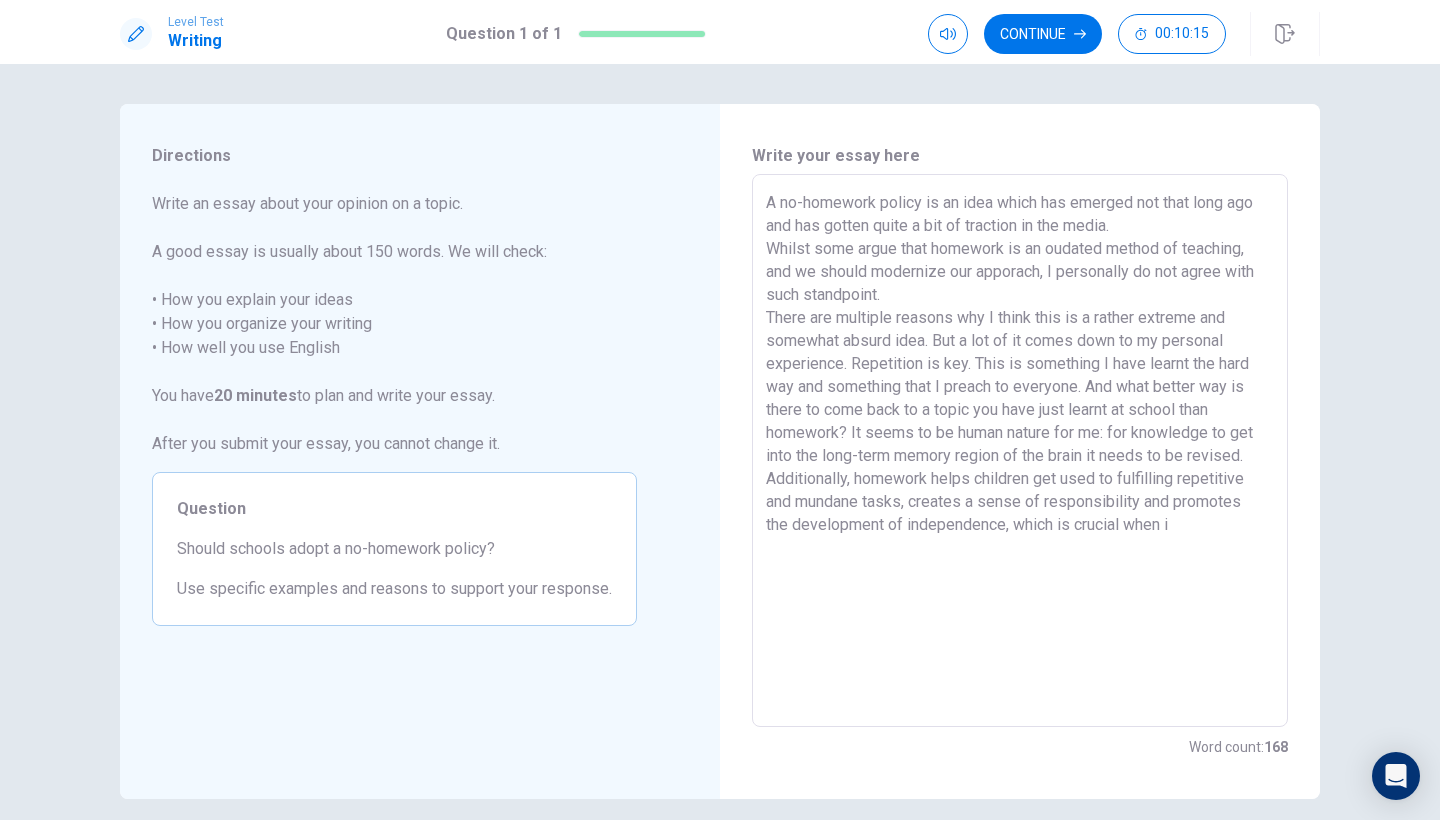 drag, startPoint x: 1180, startPoint y: 531, endPoint x: 1169, endPoint y: 518, distance: 17.029387 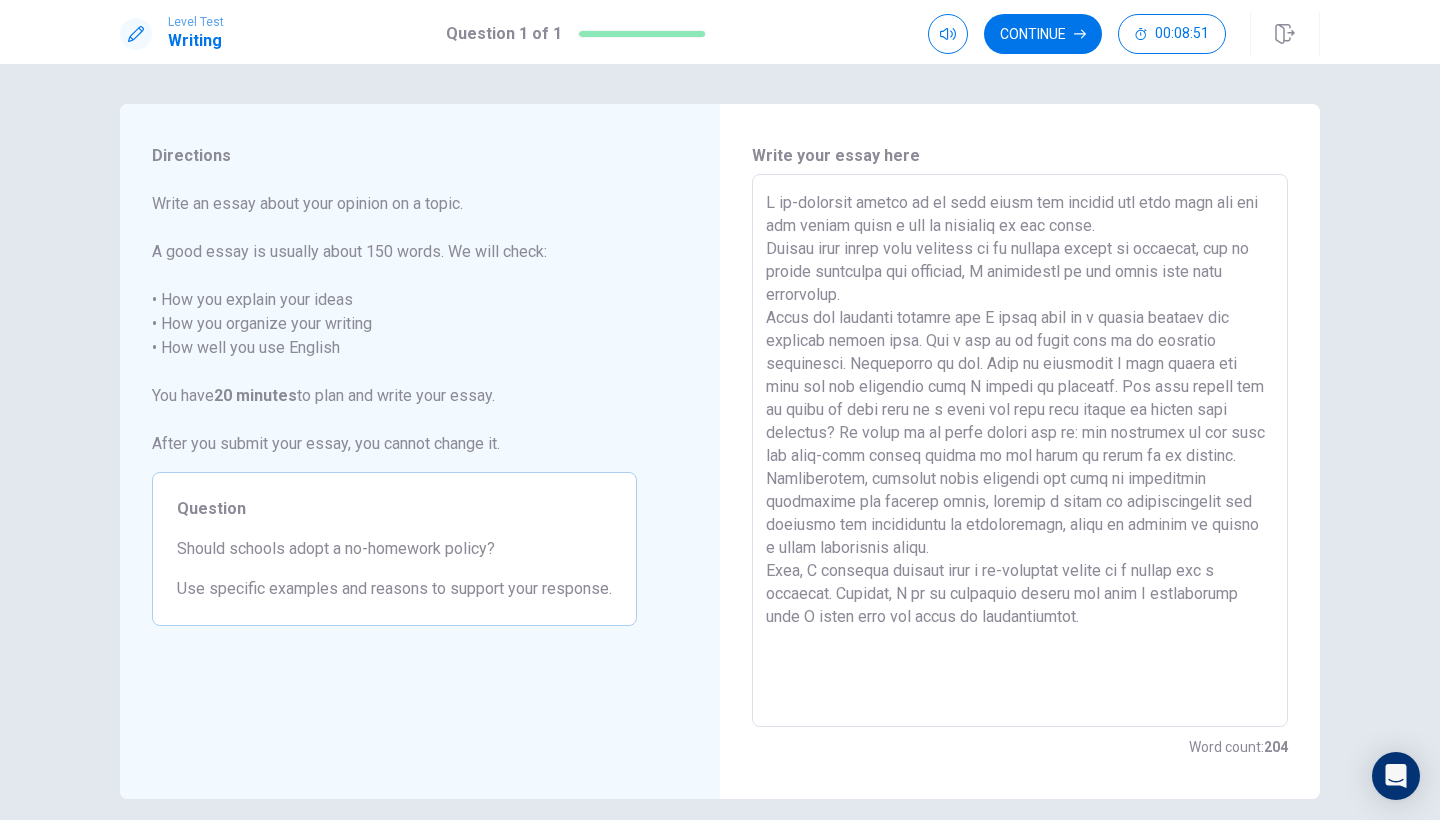 drag, startPoint x: 1084, startPoint y: 625, endPoint x: 801, endPoint y: 617, distance: 283.11304 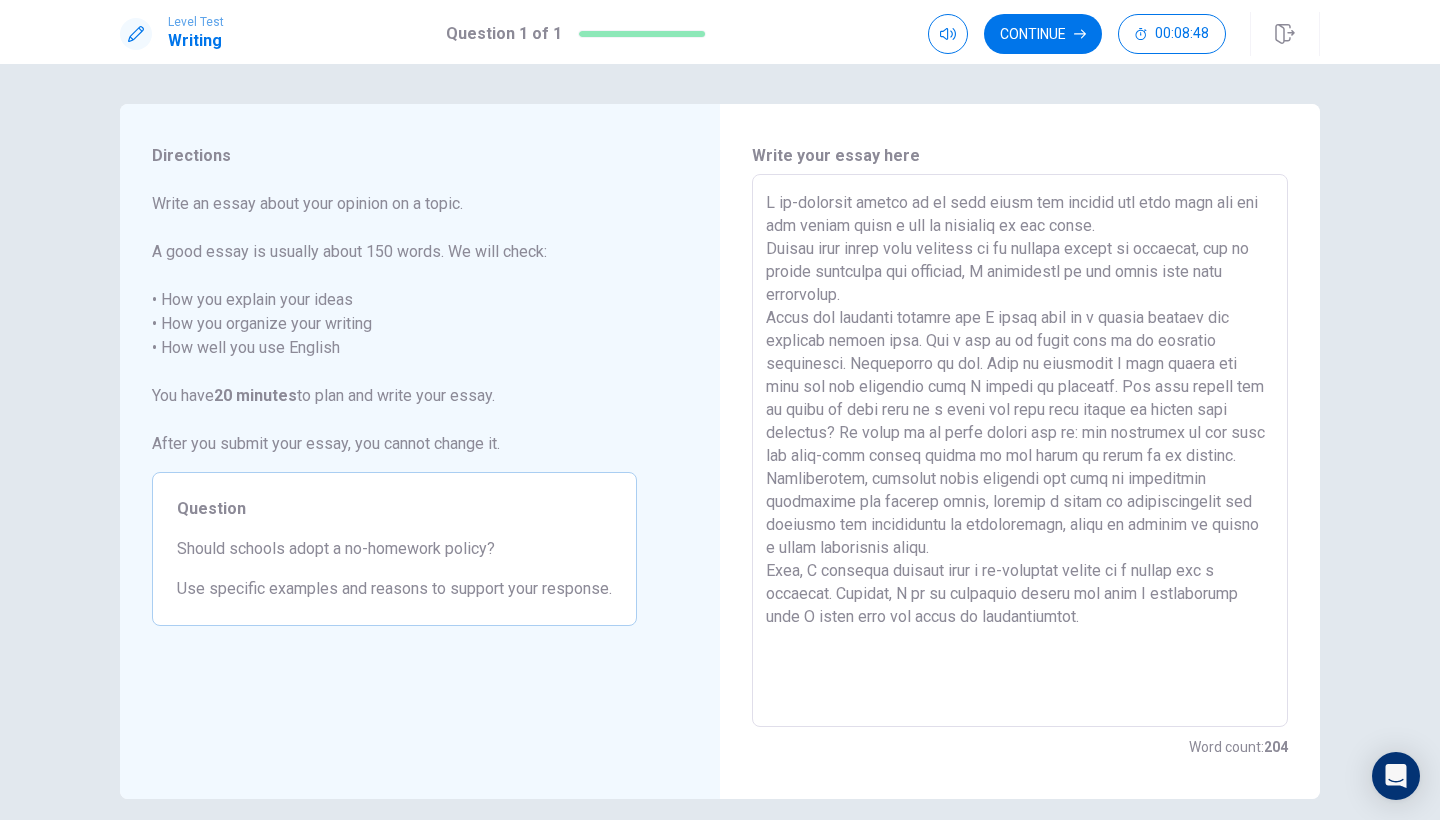 click at bounding box center [1020, 451] 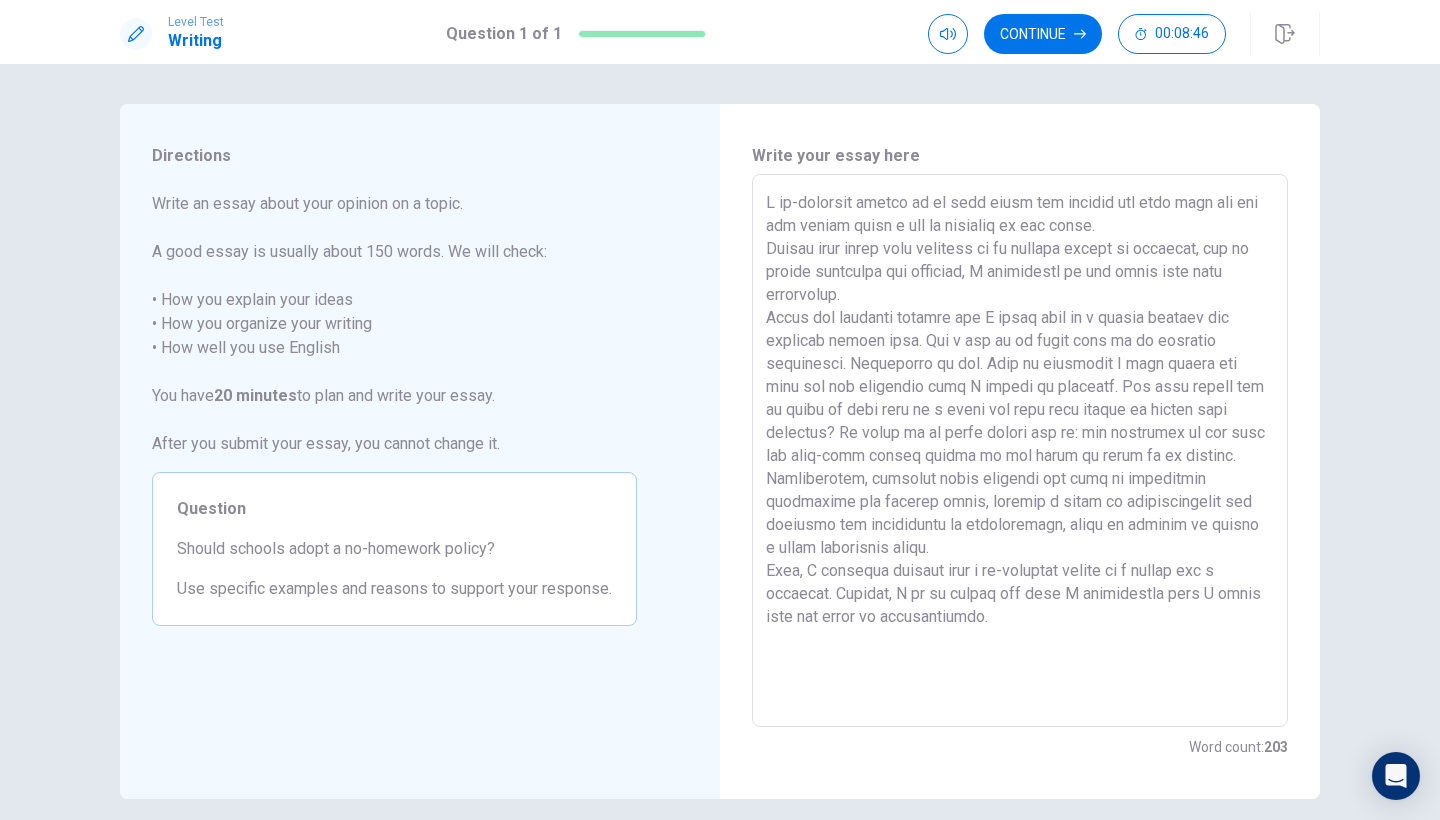 click at bounding box center [1020, 451] 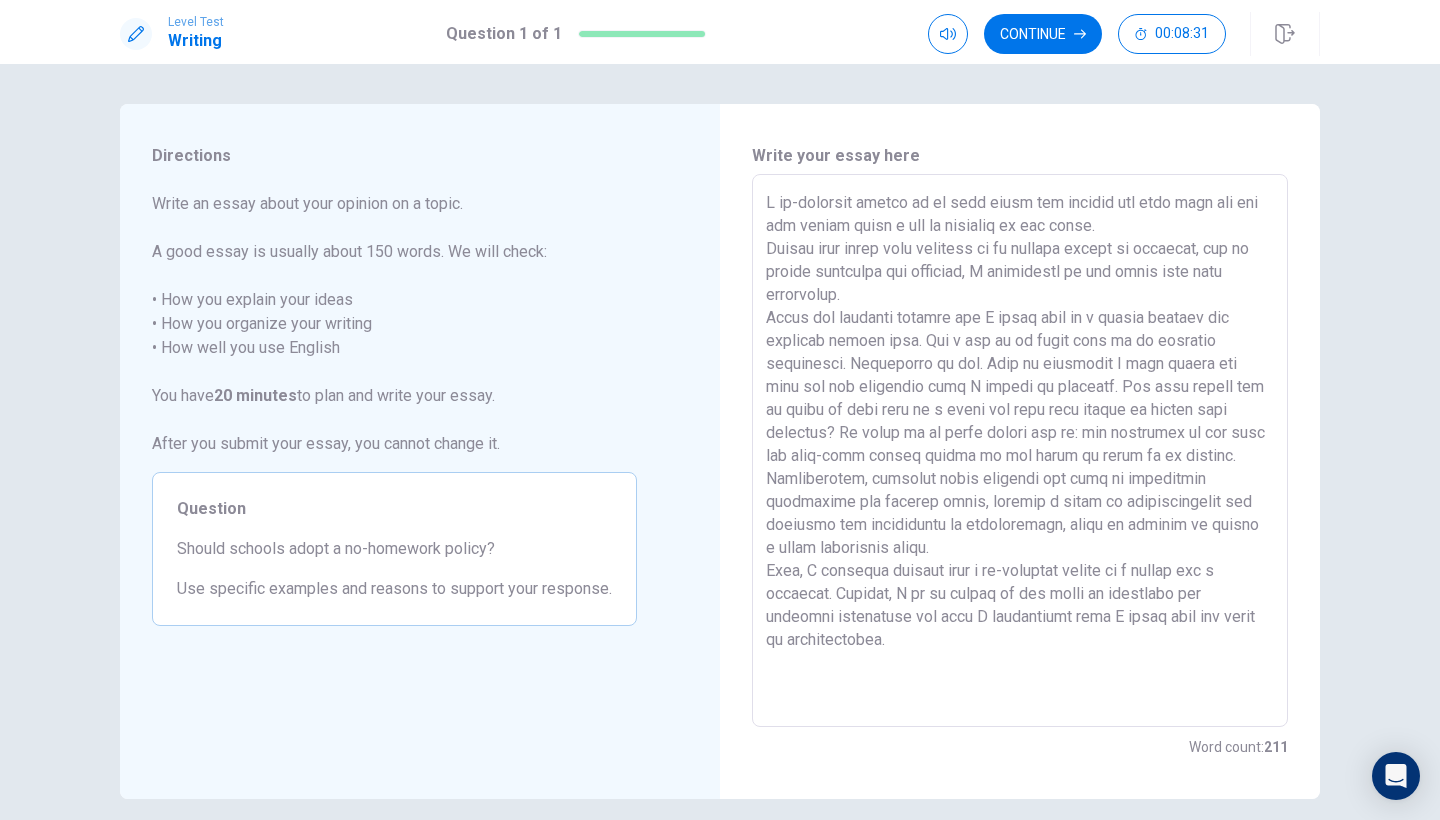 click at bounding box center [1020, 451] 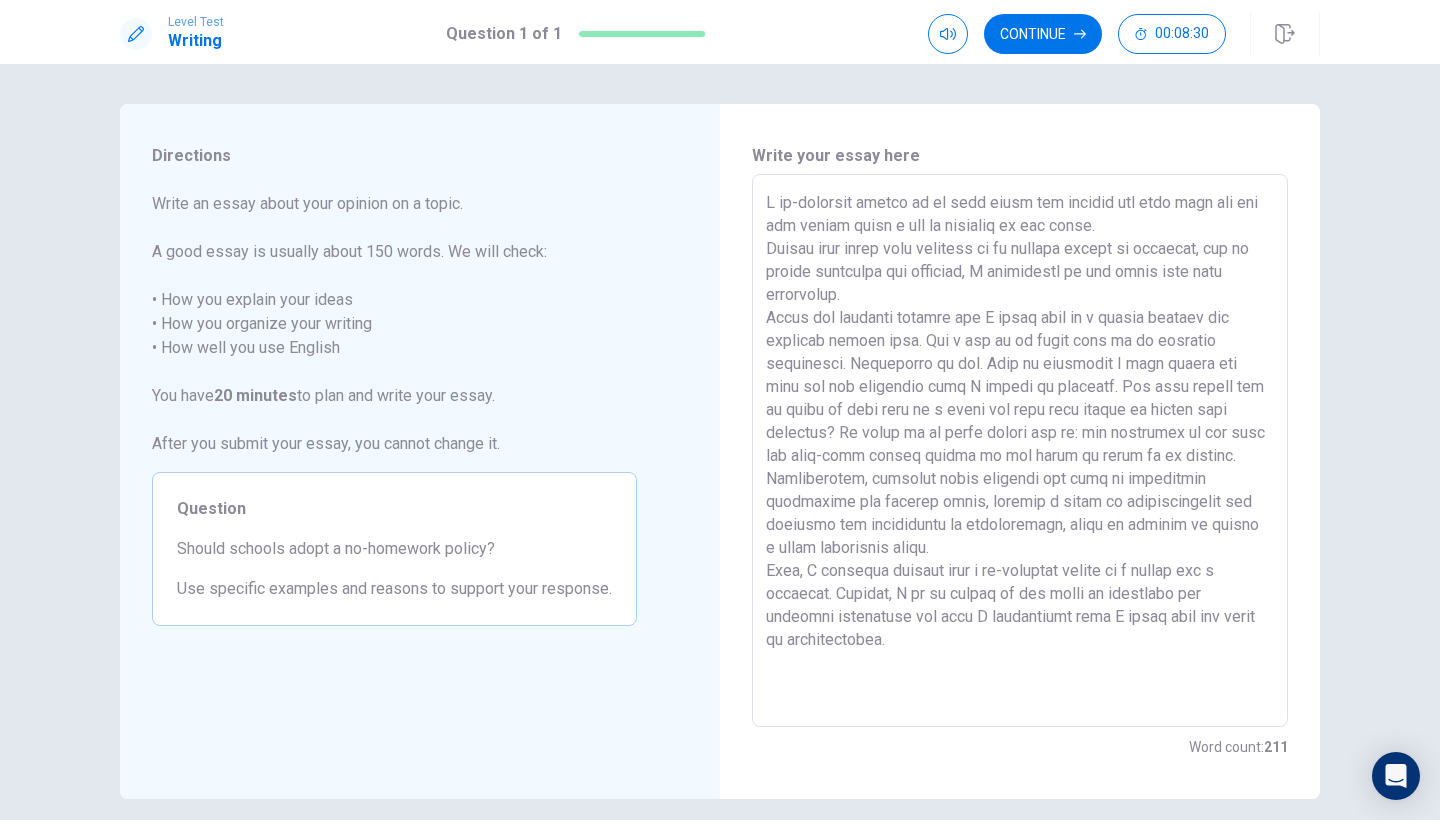 click at bounding box center [1020, 451] 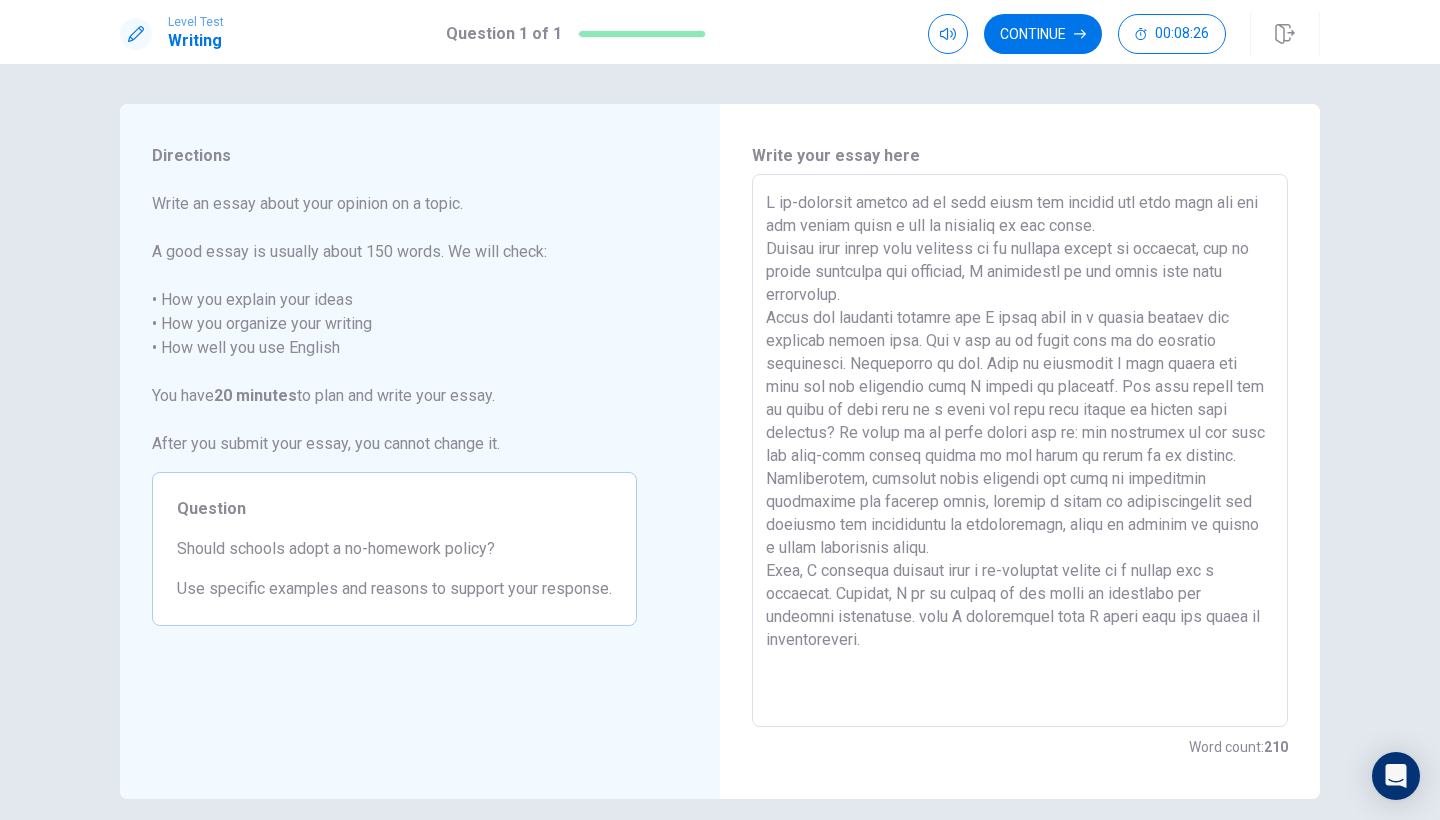 click at bounding box center (1020, 451) 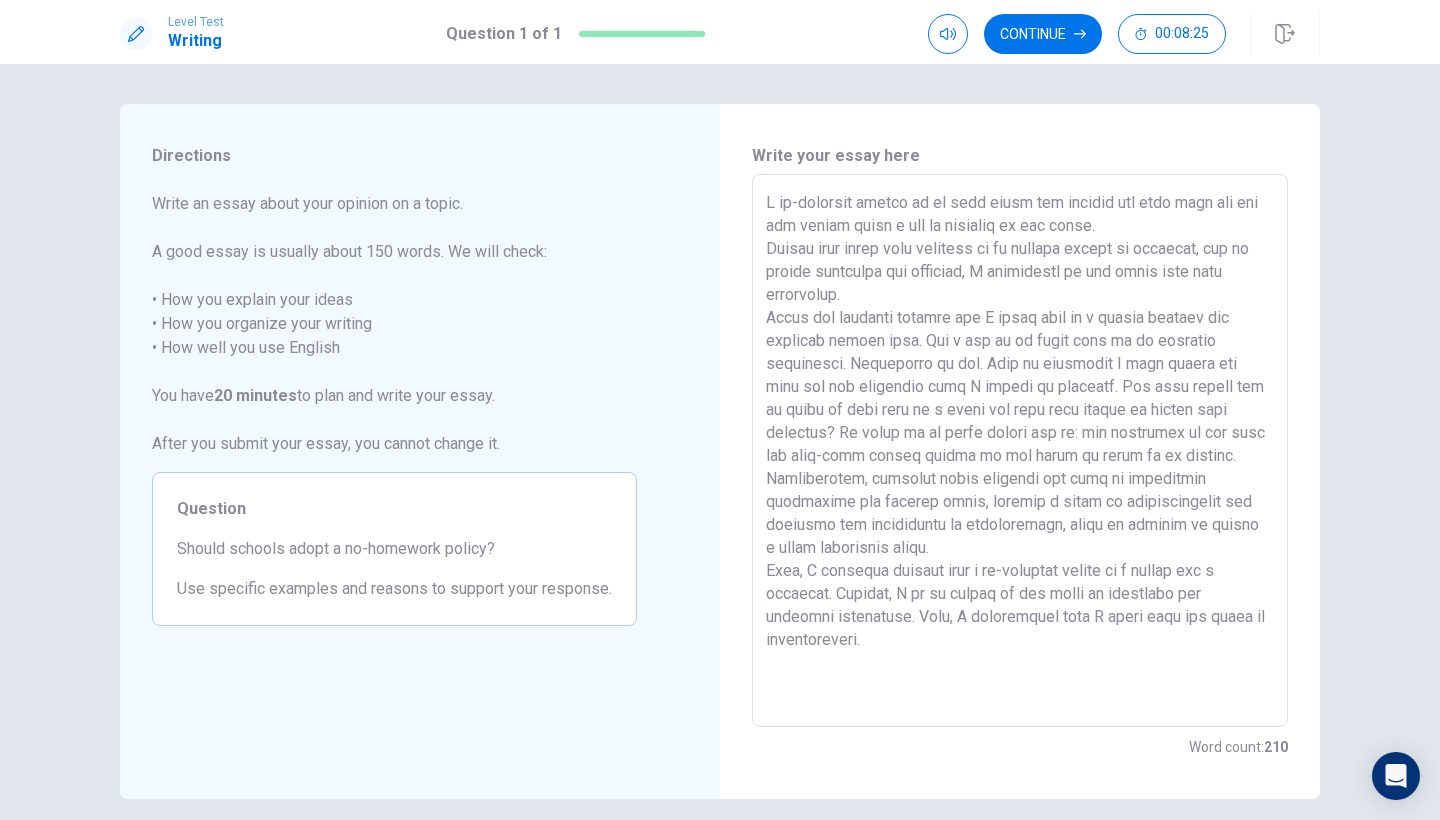 click at bounding box center (1020, 451) 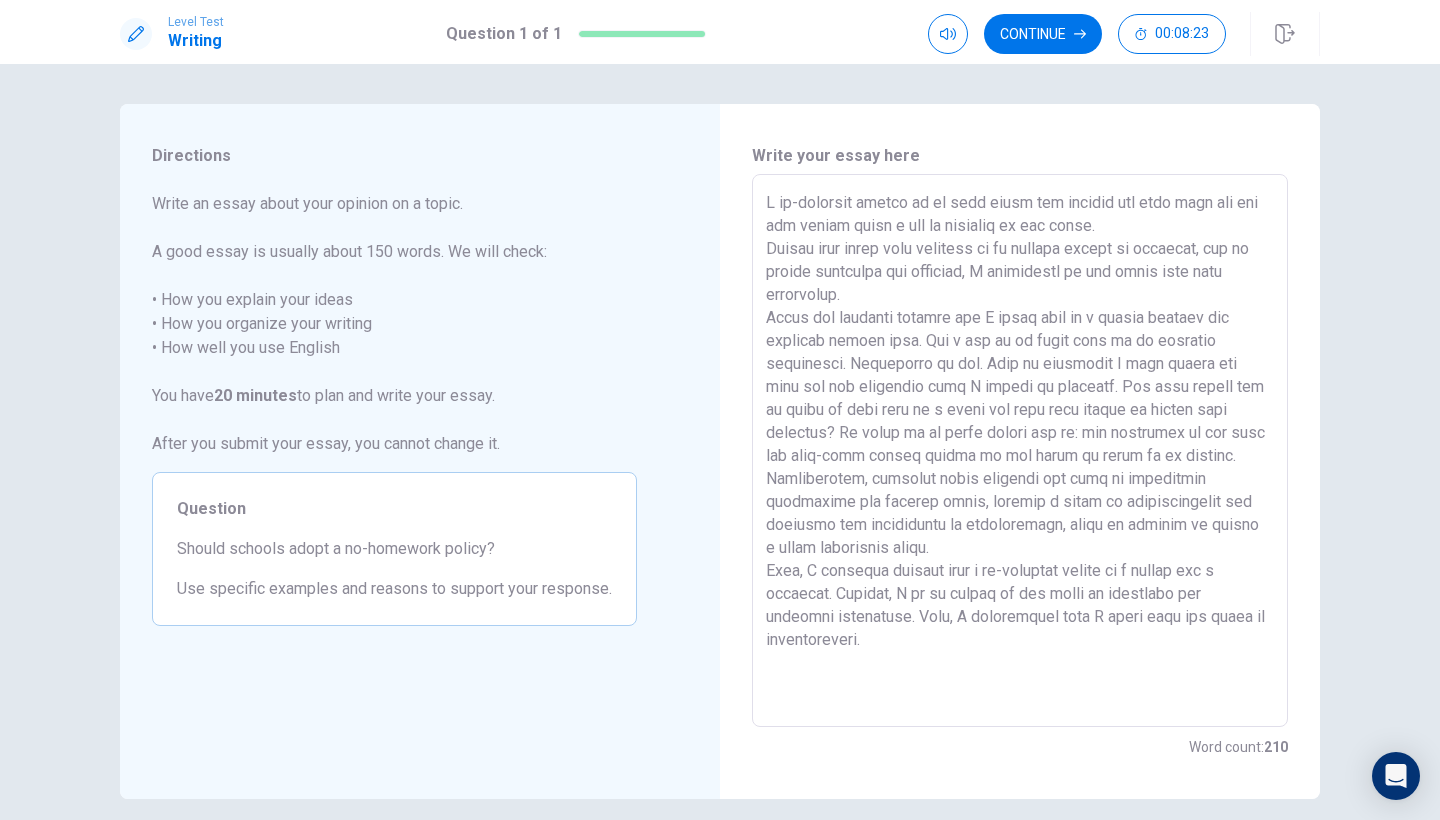 drag, startPoint x: 882, startPoint y: 637, endPoint x: 832, endPoint y: 637, distance: 50 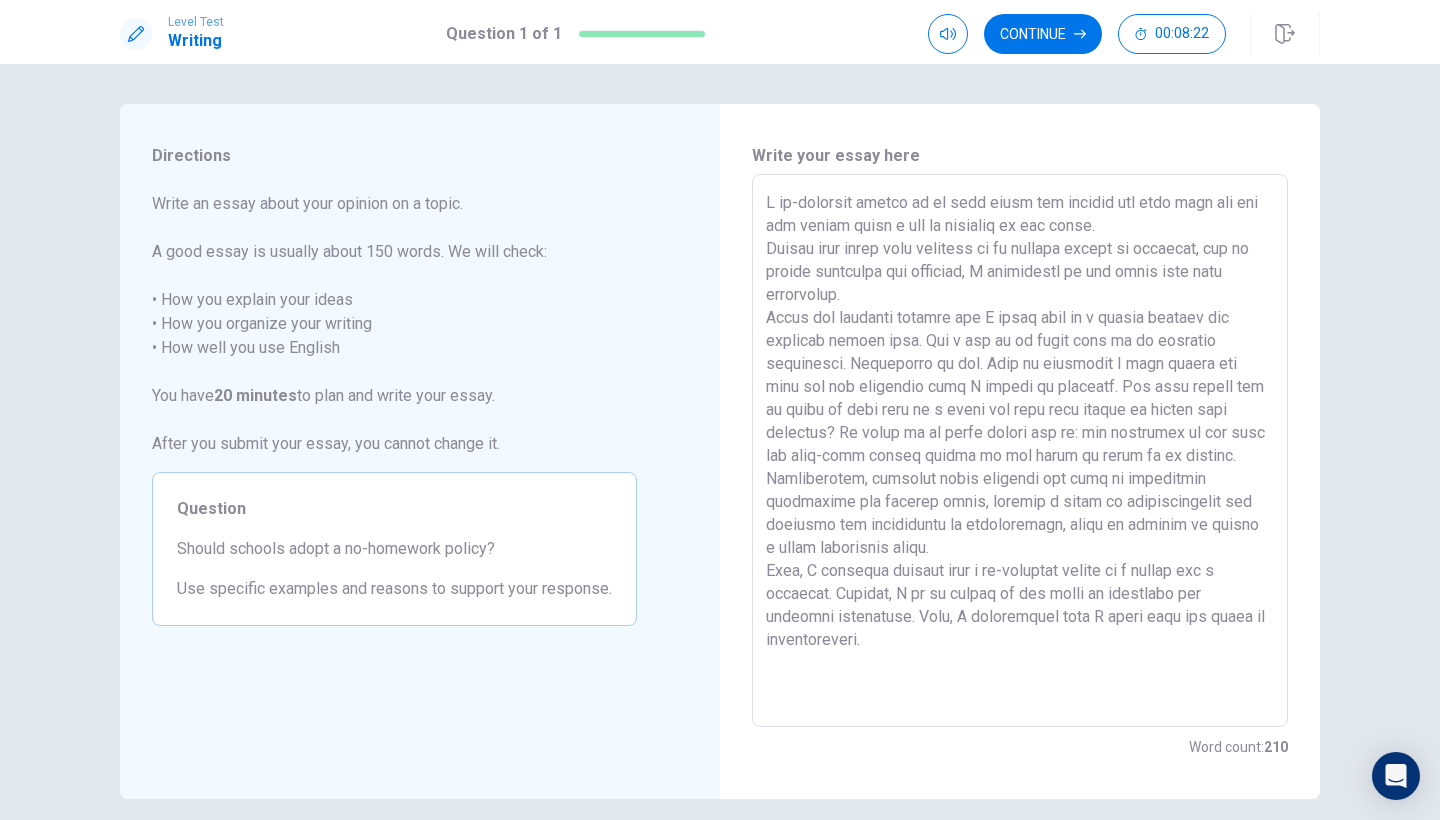 click at bounding box center (1020, 451) 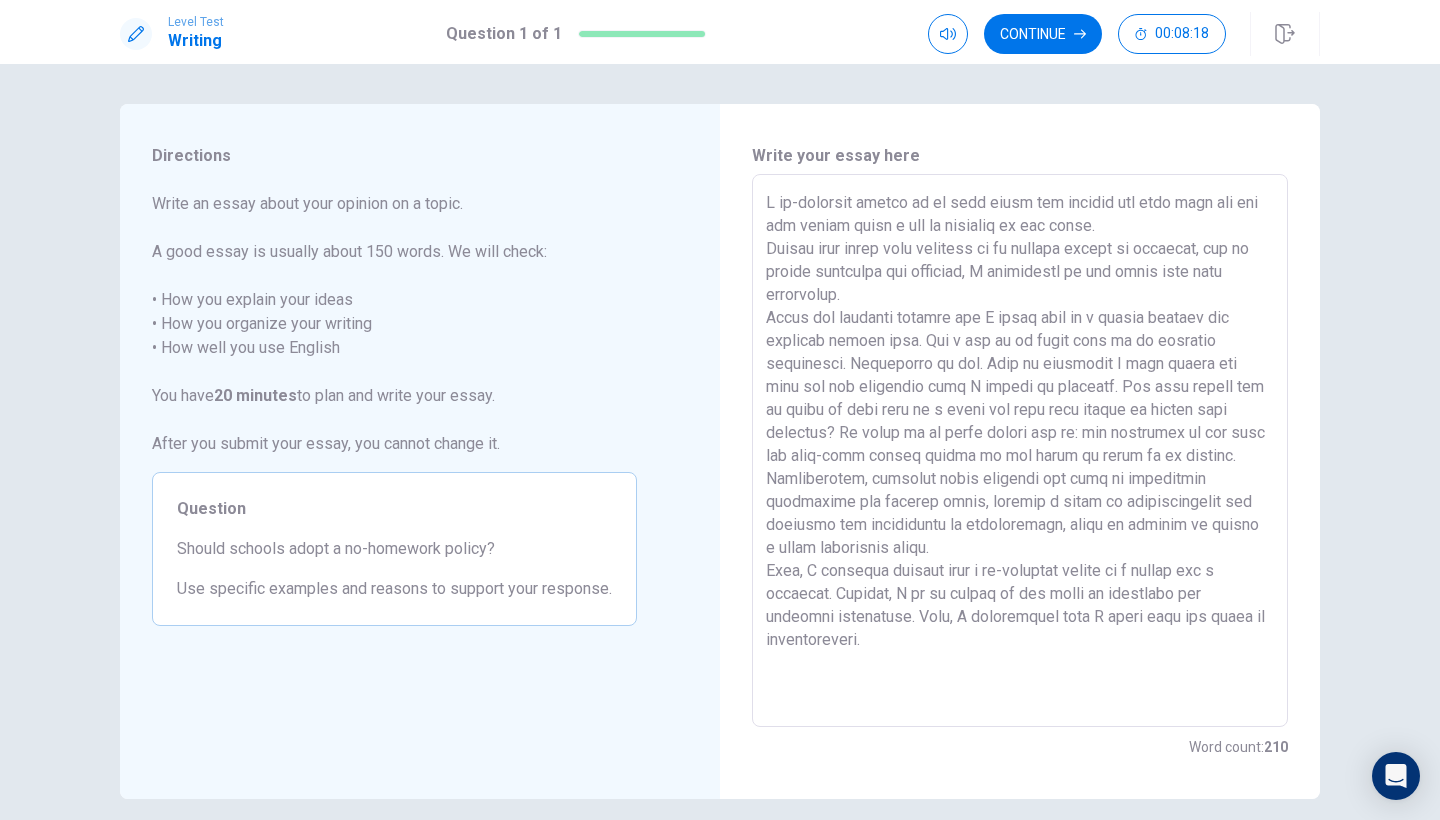 scroll, scrollTop: 0, scrollLeft: 1, axis: horizontal 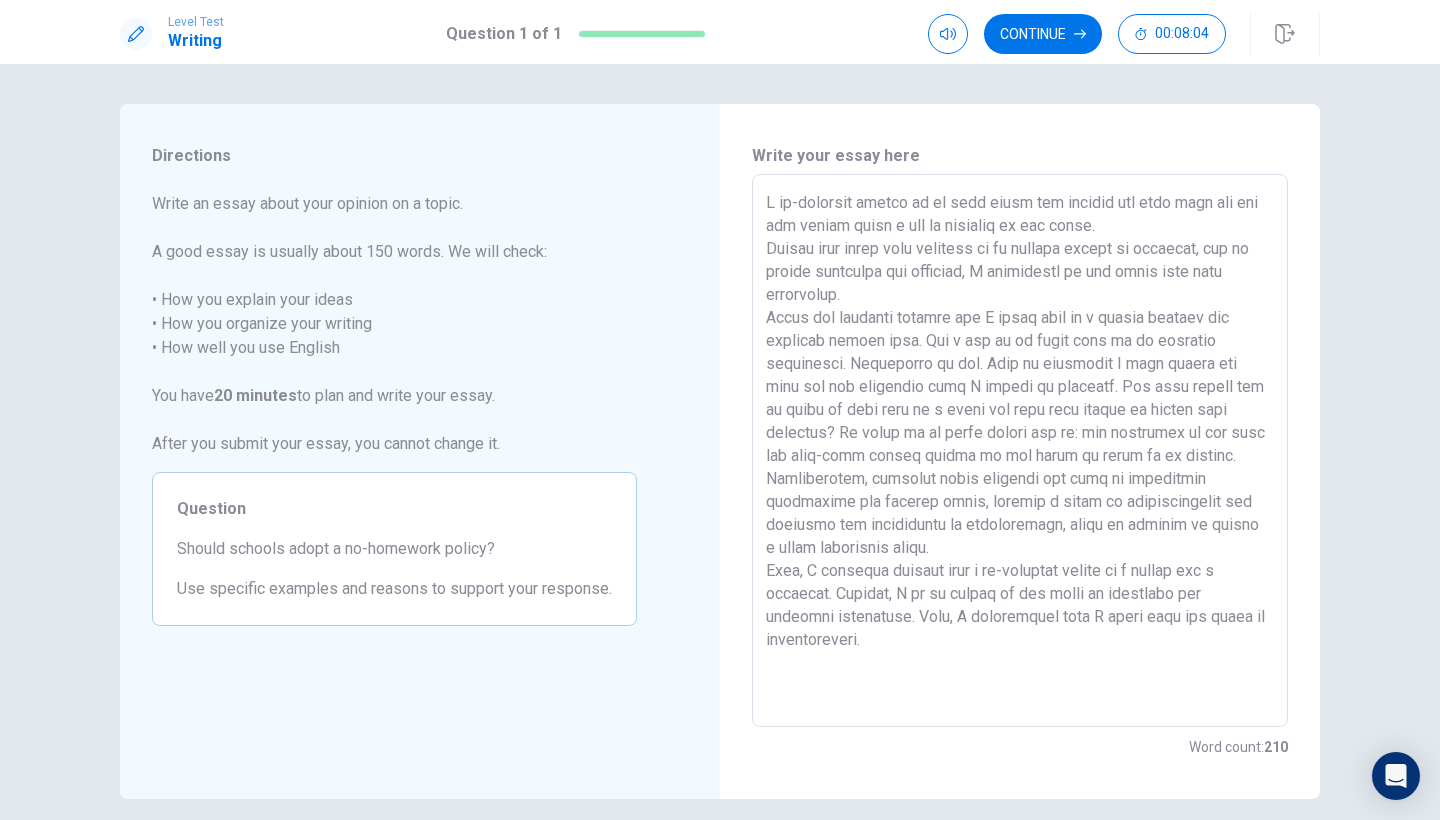 click at bounding box center (1020, 451) 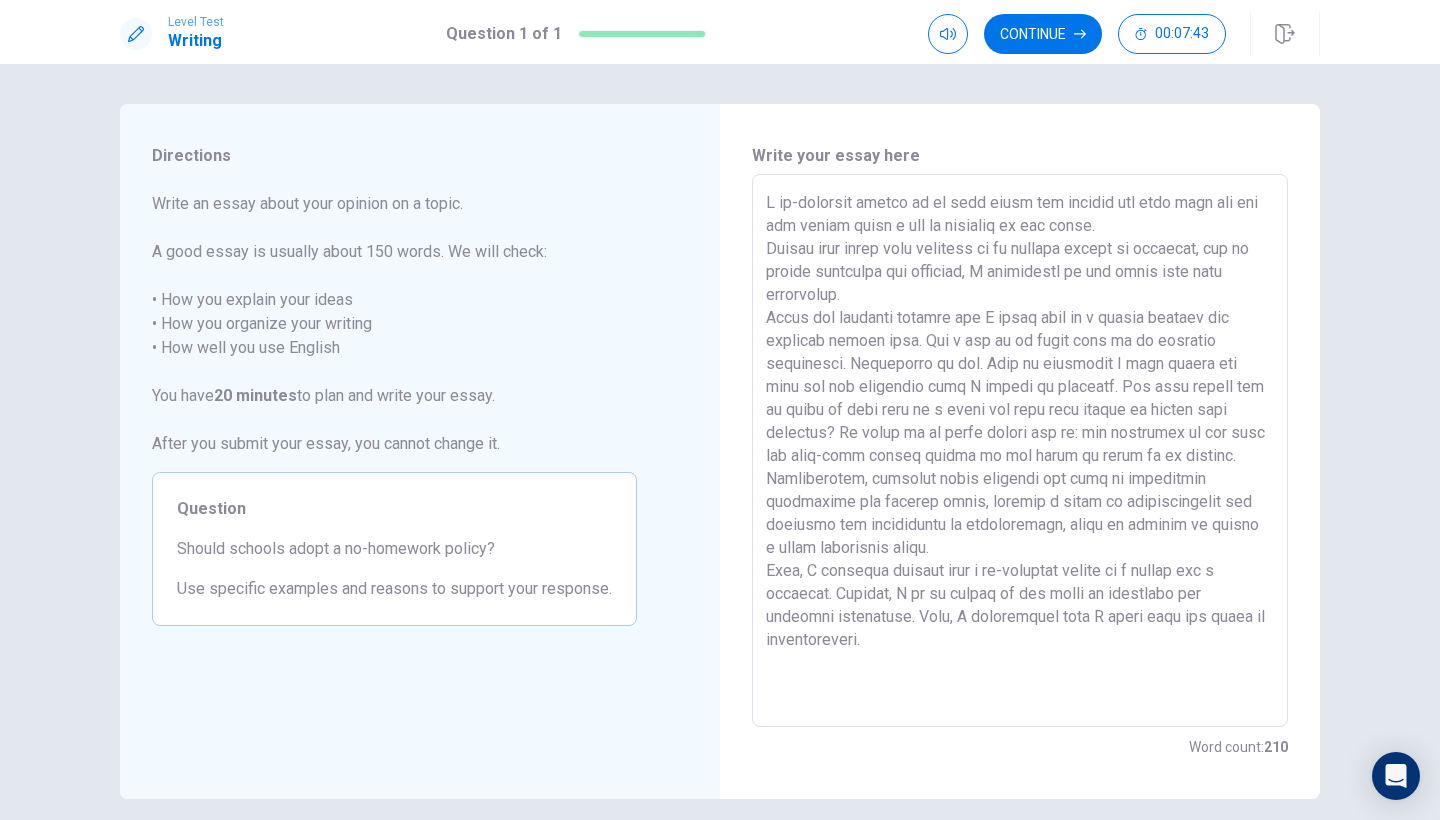 drag, startPoint x: 1108, startPoint y: 229, endPoint x: 770, endPoint y: 227, distance: 338.00592 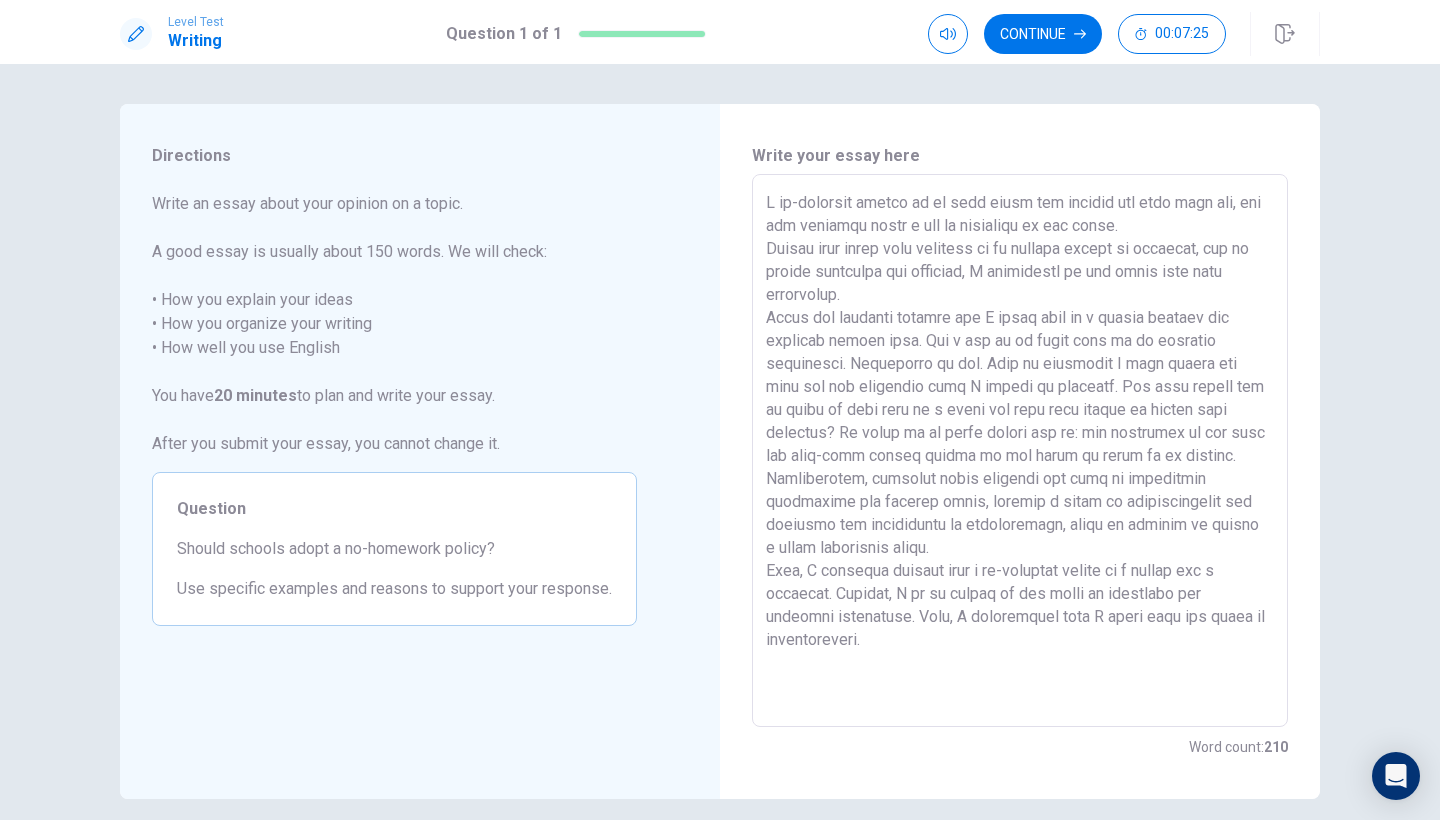 click at bounding box center [1020, 451] 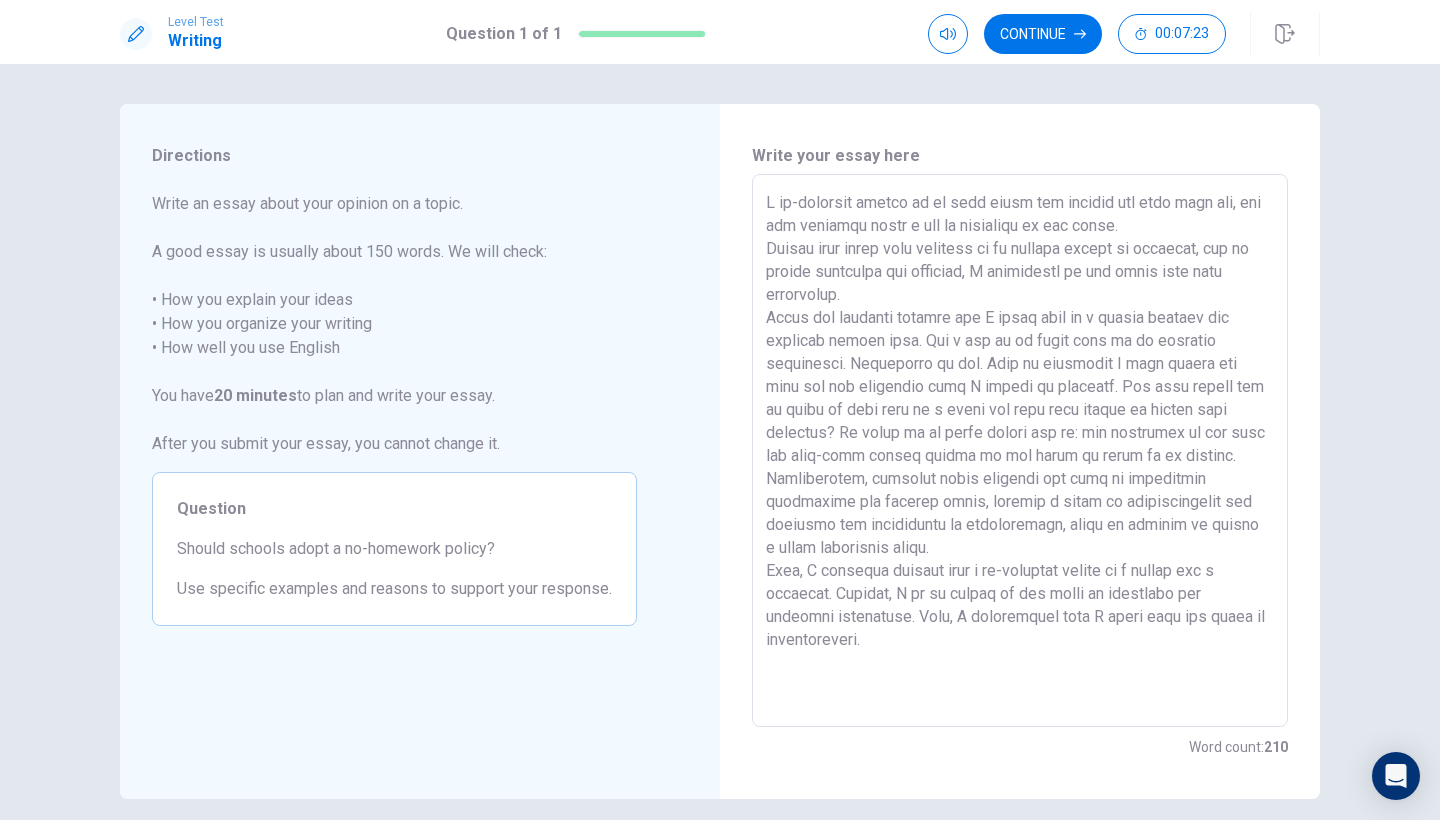 click at bounding box center [1020, 451] 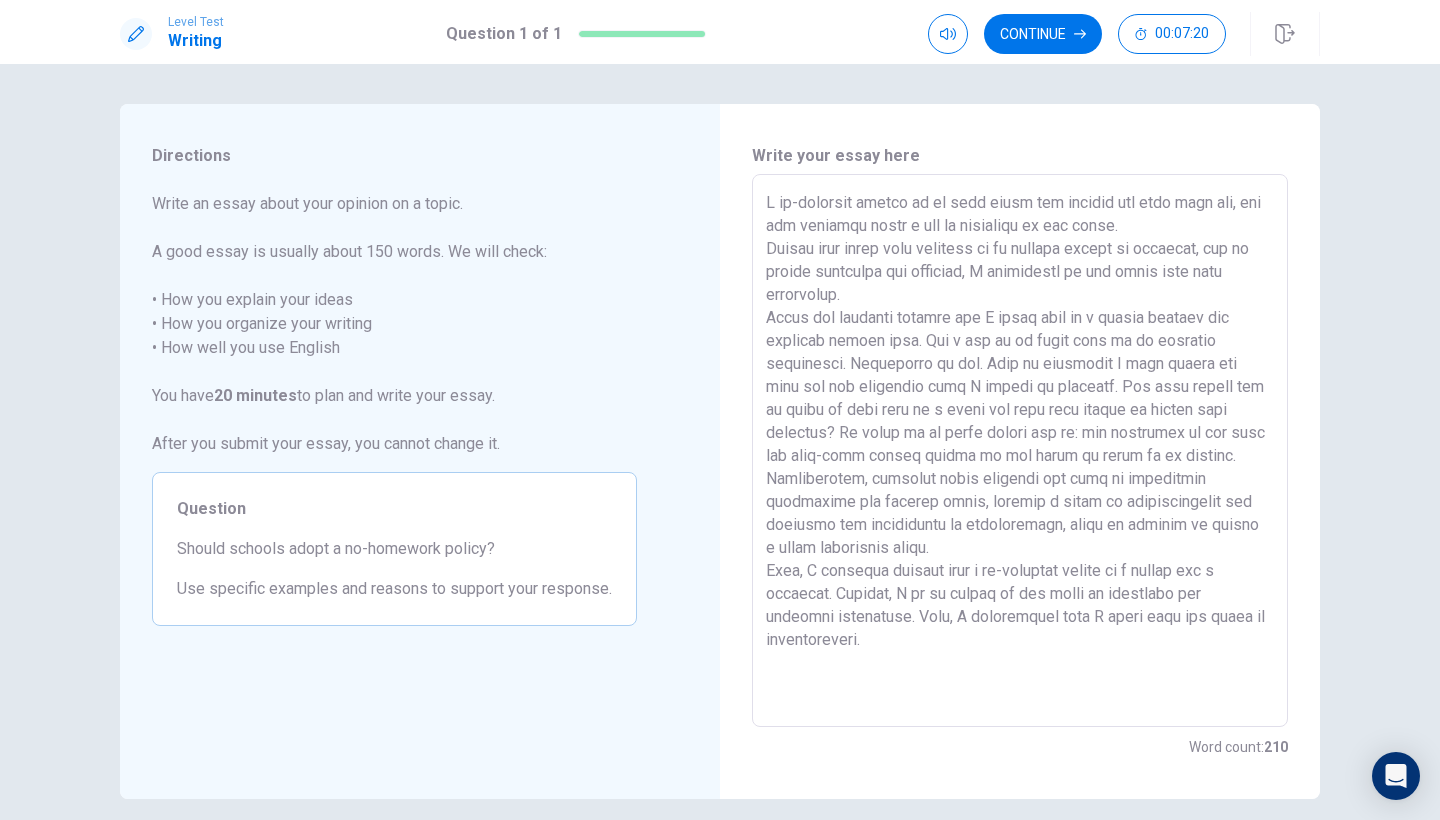 click at bounding box center [1020, 451] 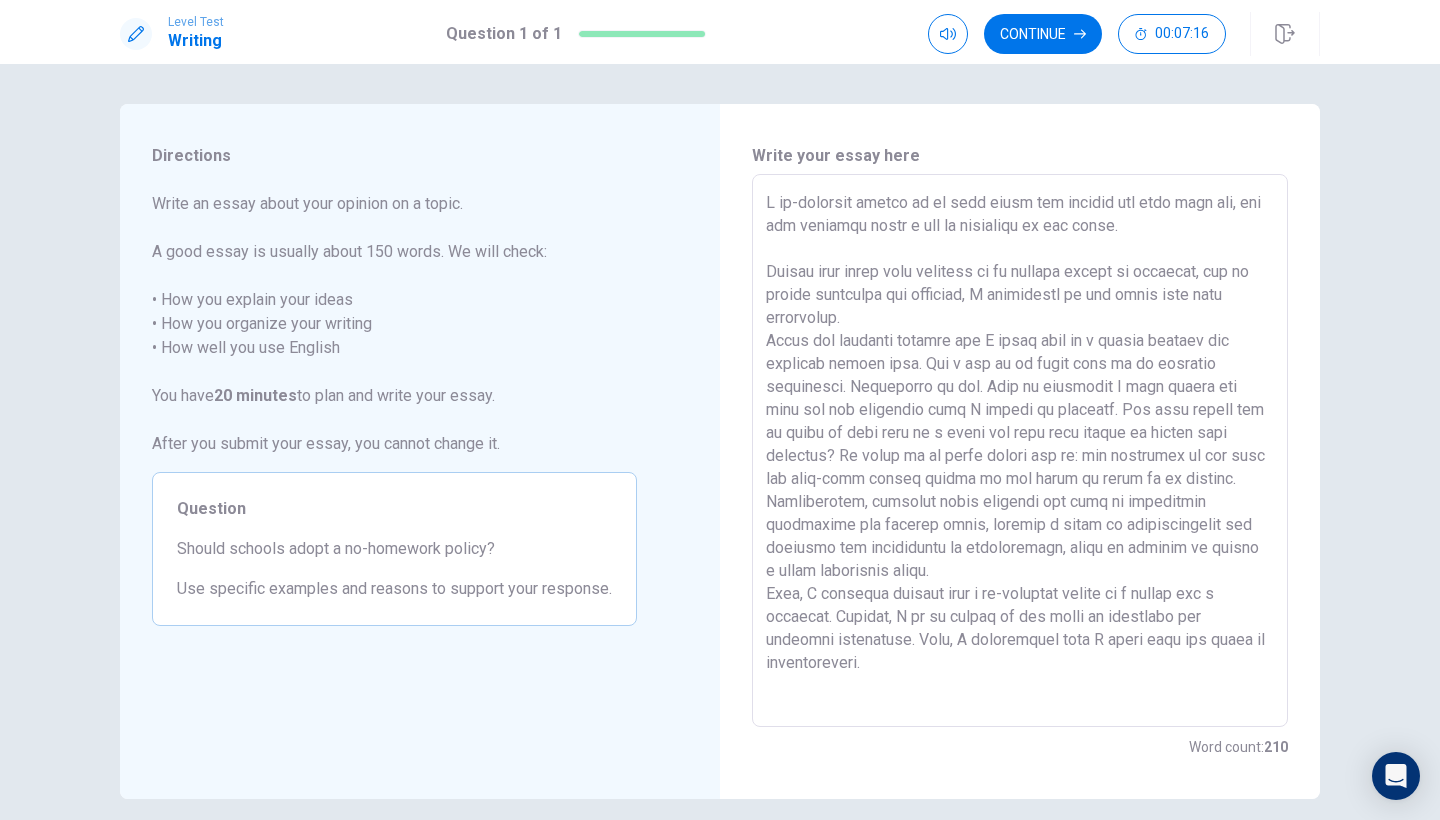 click on "x ​" at bounding box center (1020, 450) 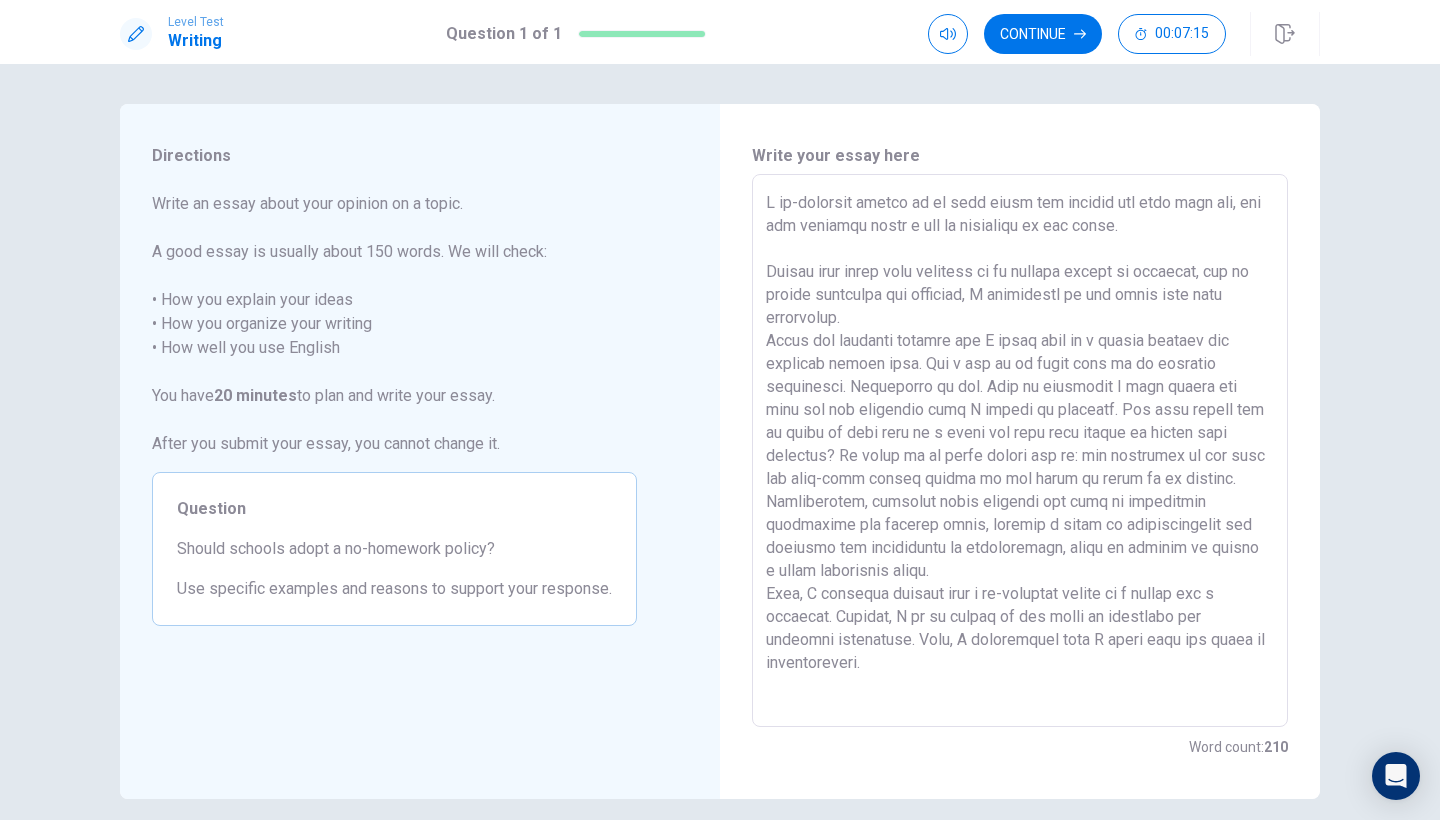 click at bounding box center (1020, 451) 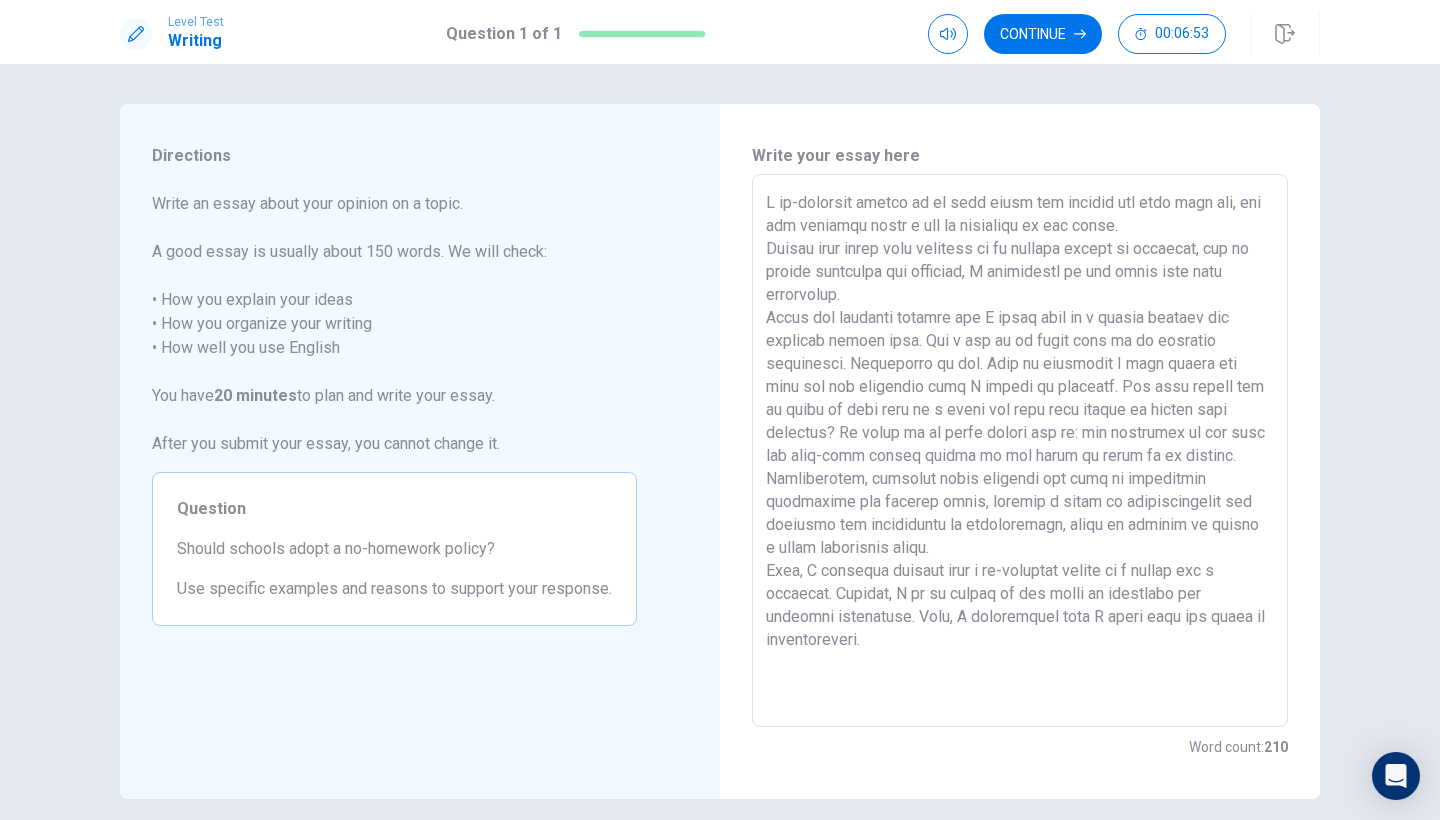 drag, startPoint x: 1041, startPoint y: 278, endPoint x: 768, endPoint y: 276, distance: 273.00732 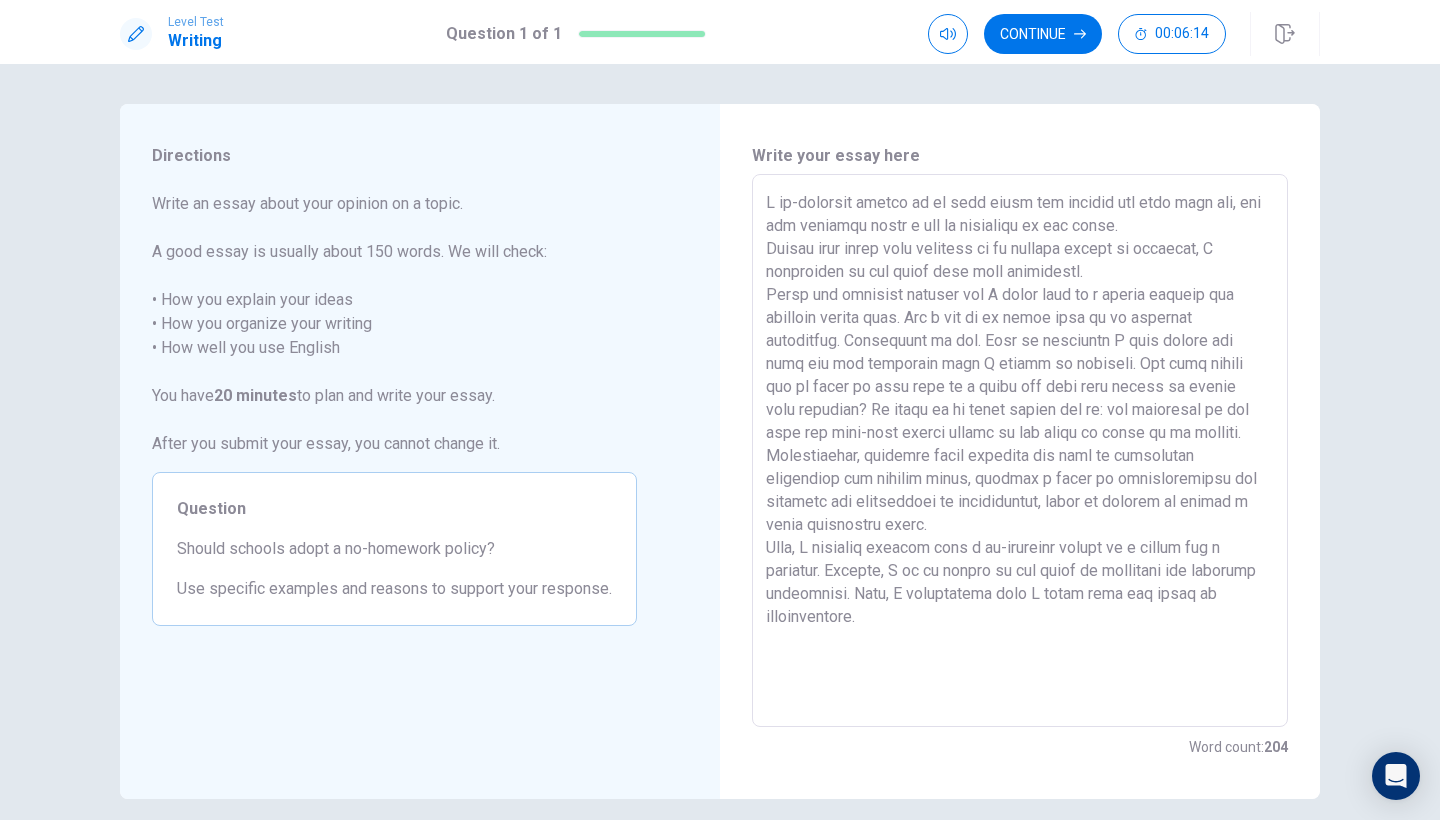 click at bounding box center [1020, 451] 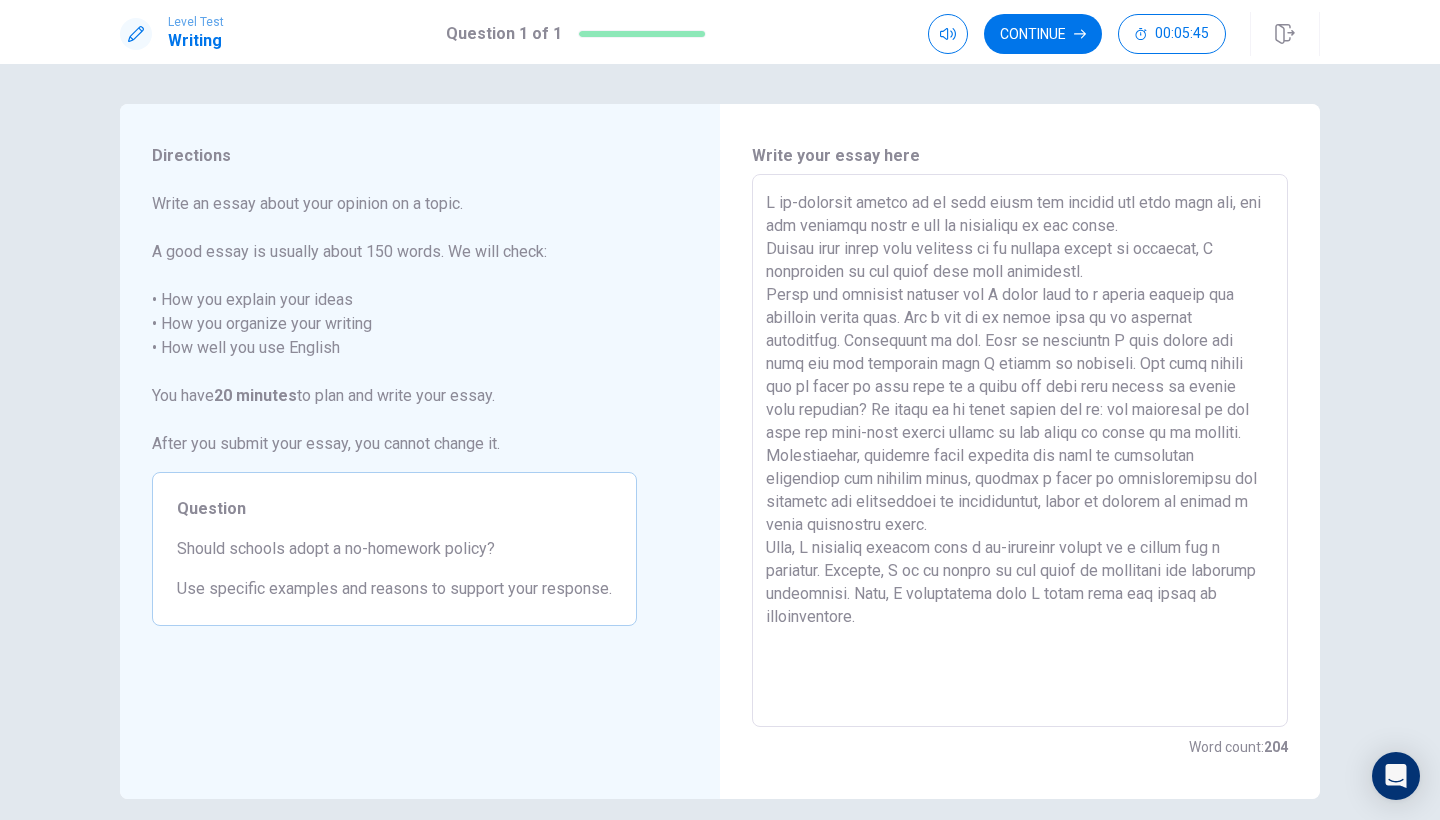 drag, startPoint x: 1086, startPoint y: 363, endPoint x: 945, endPoint y: 340, distance: 142.86357 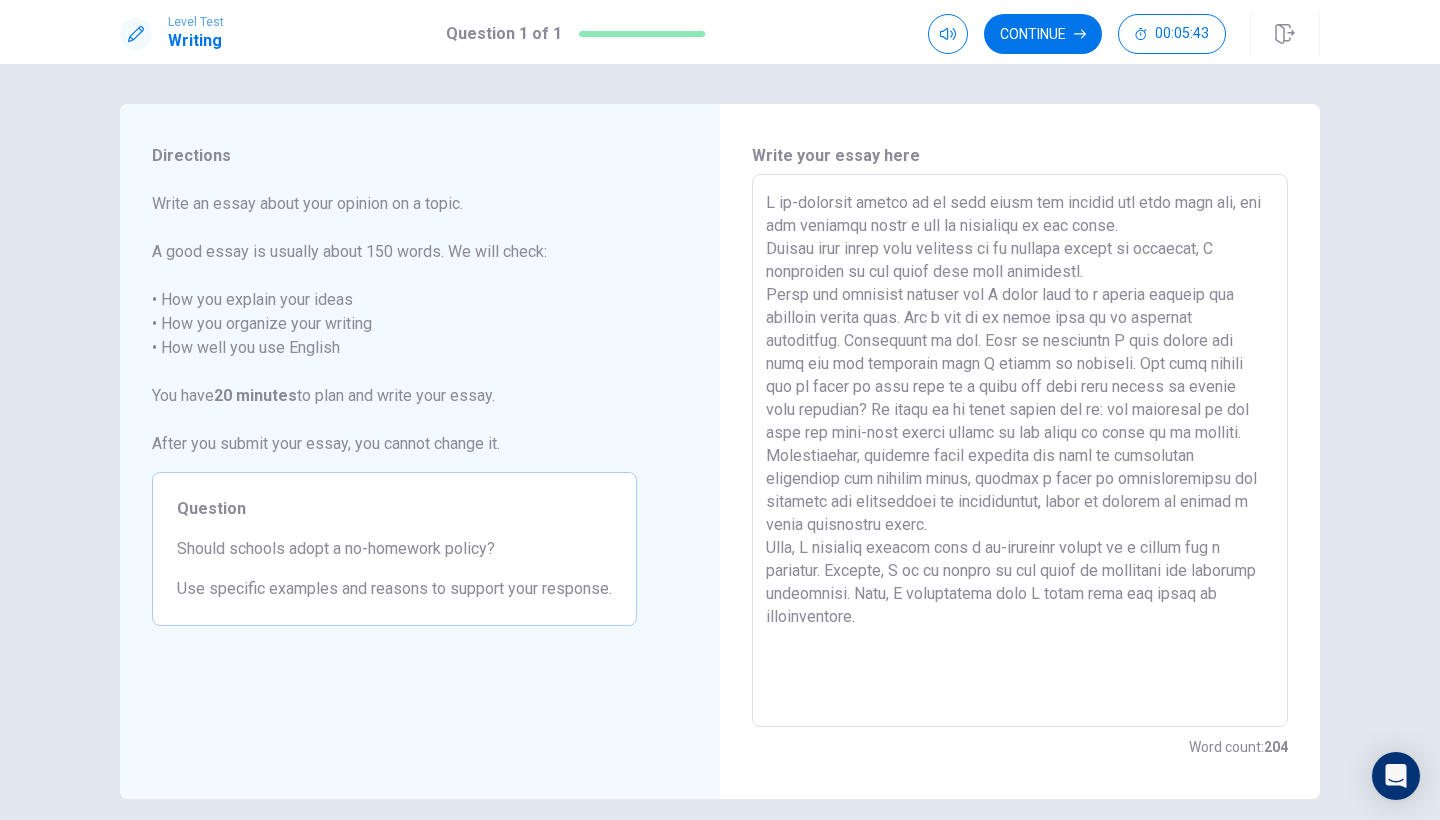 click at bounding box center (1020, 451) 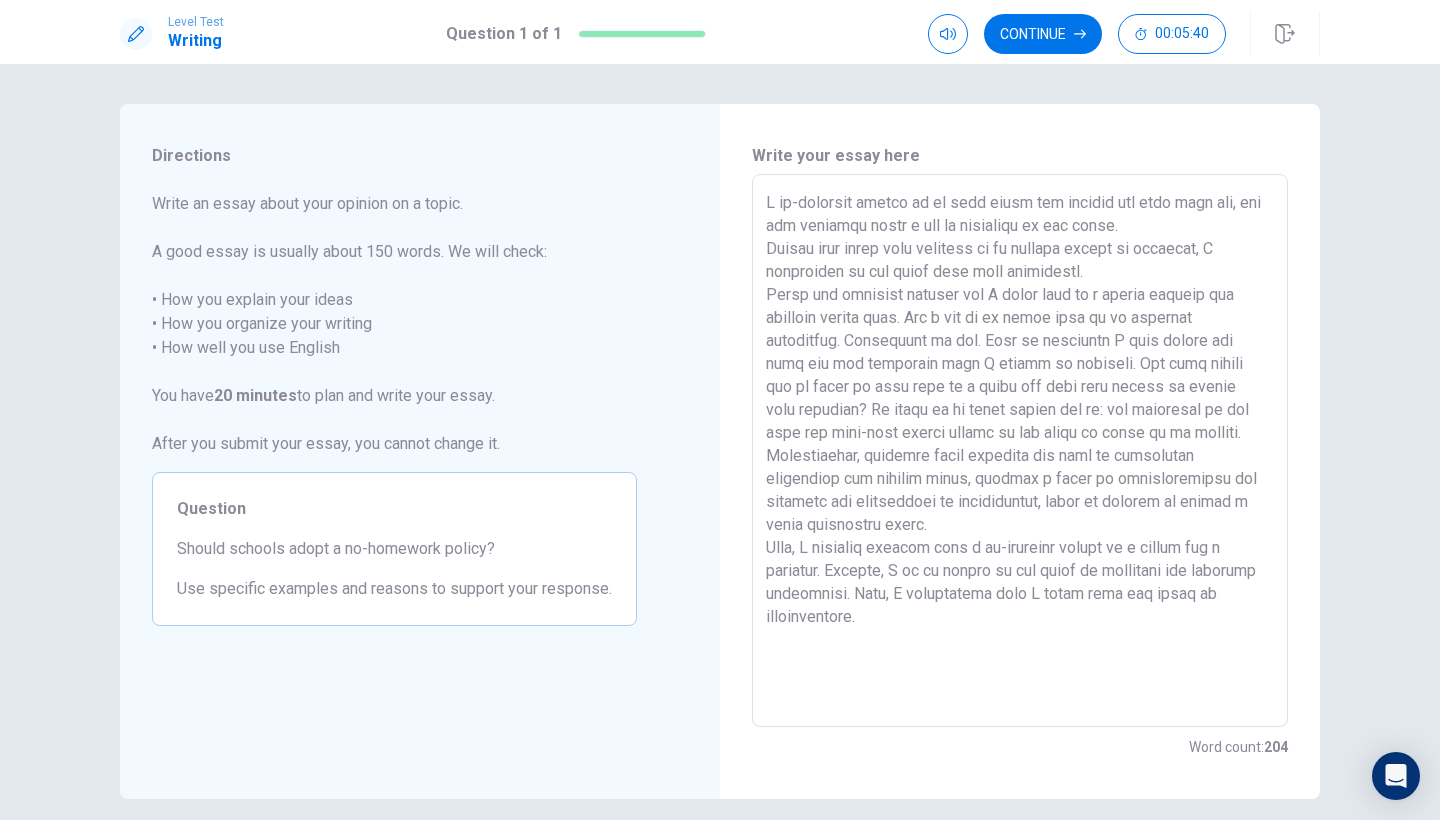 drag, startPoint x: 846, startPoint y: 407, endPoint x: 1116, endPoint y: 412, distance: 270.0463 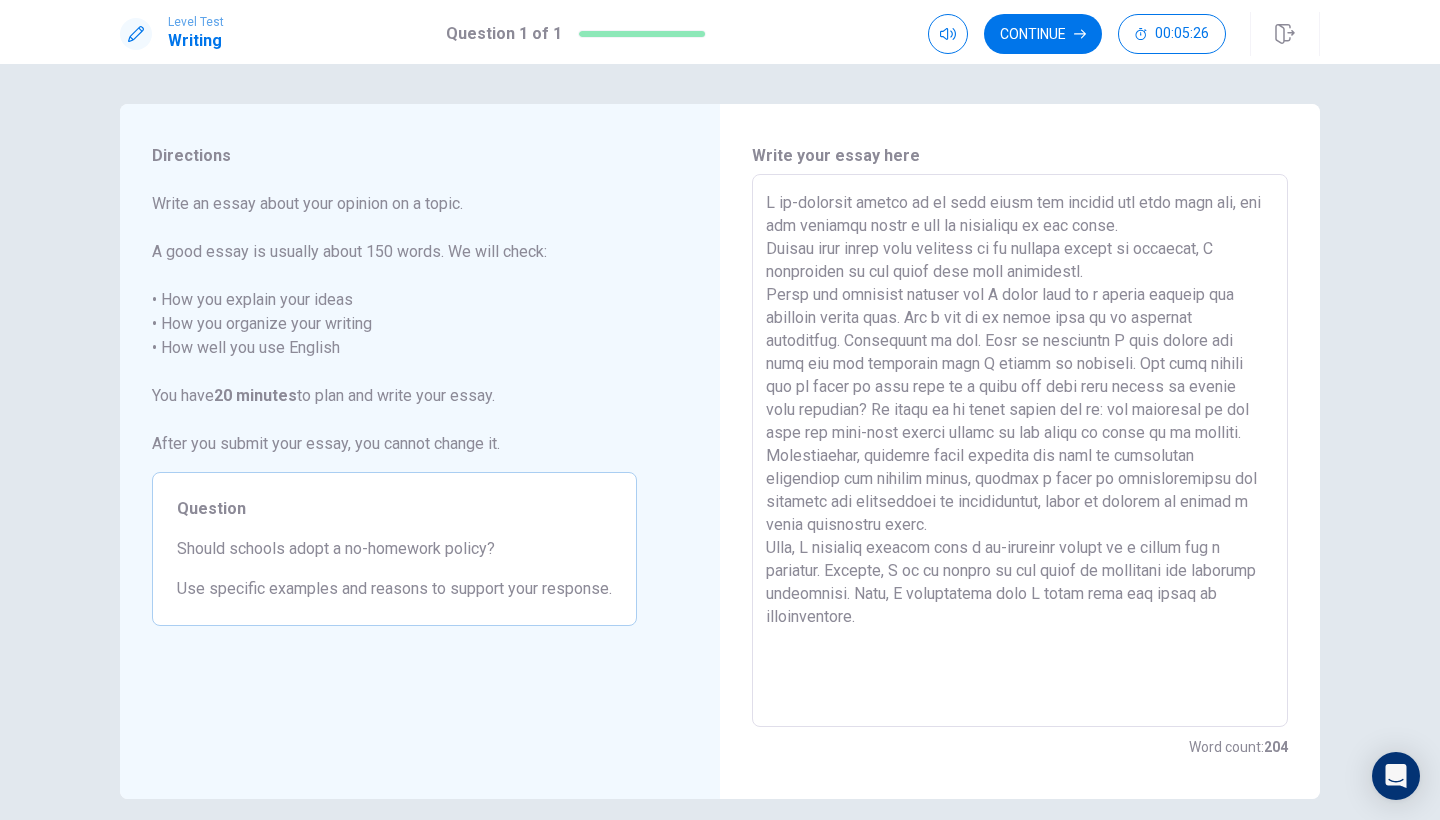 click at bounding box center [1020, 451] 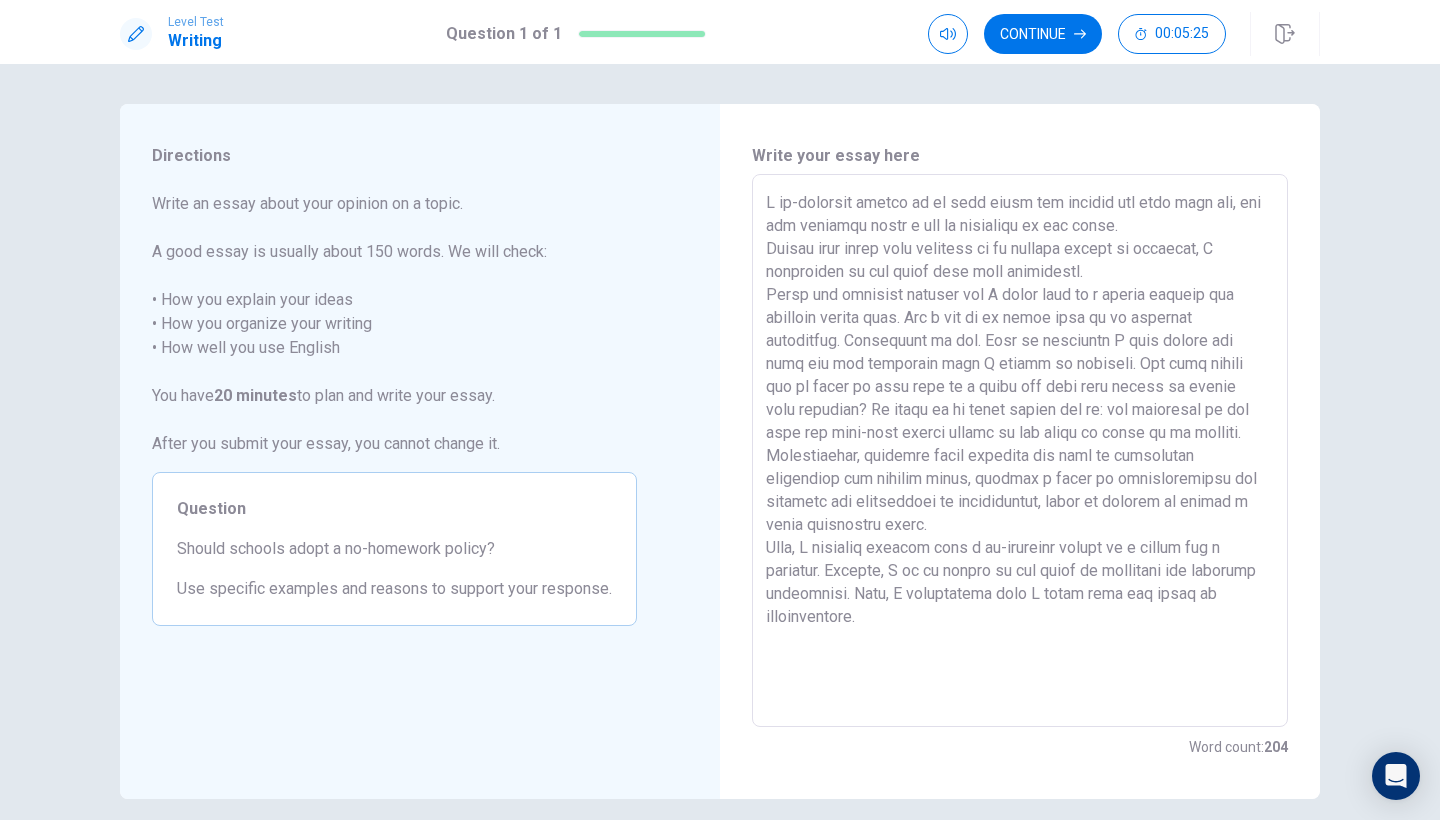 click at bounding box center [1020, 451] 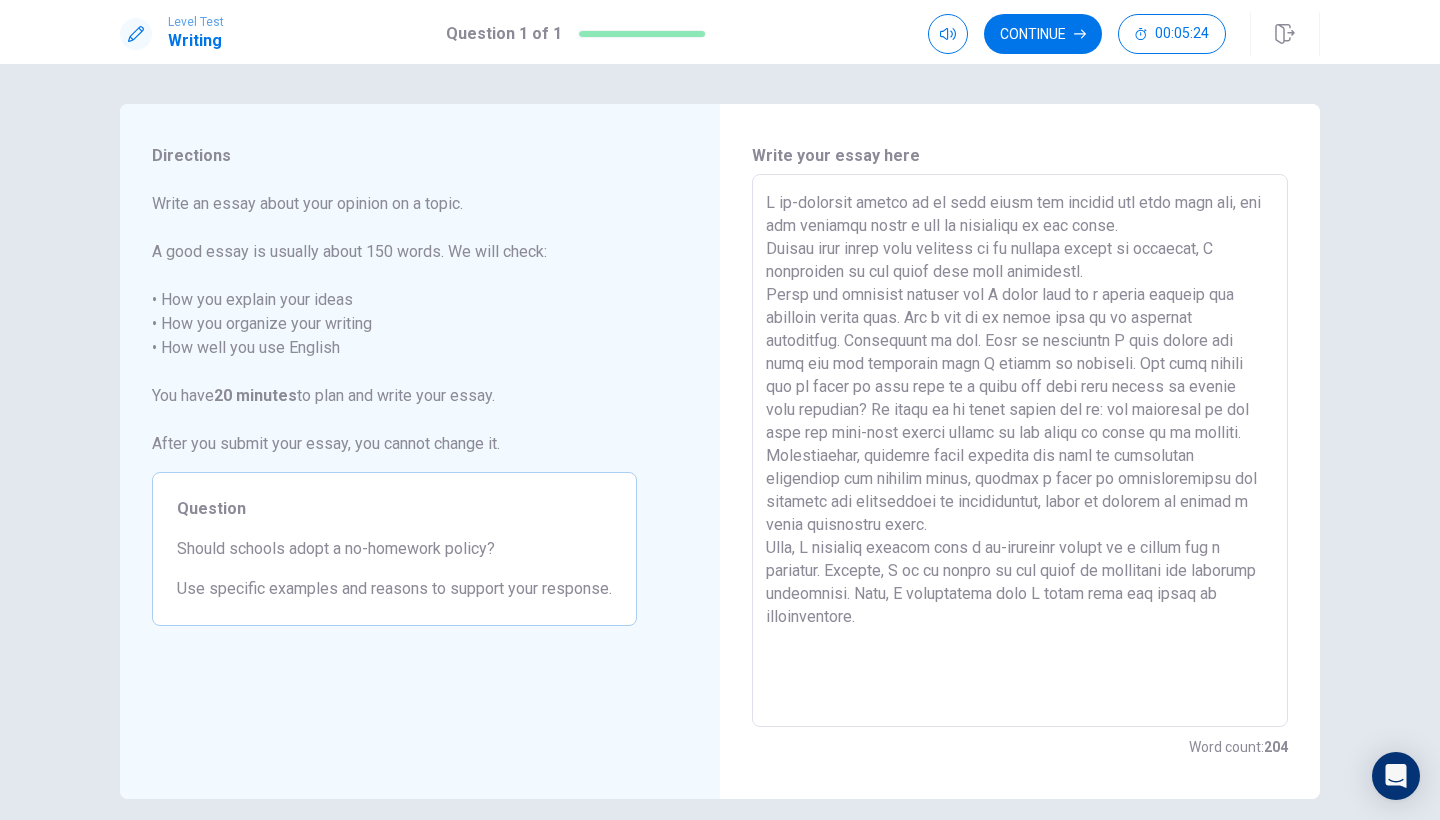 click at bounding box center [1020, 451] 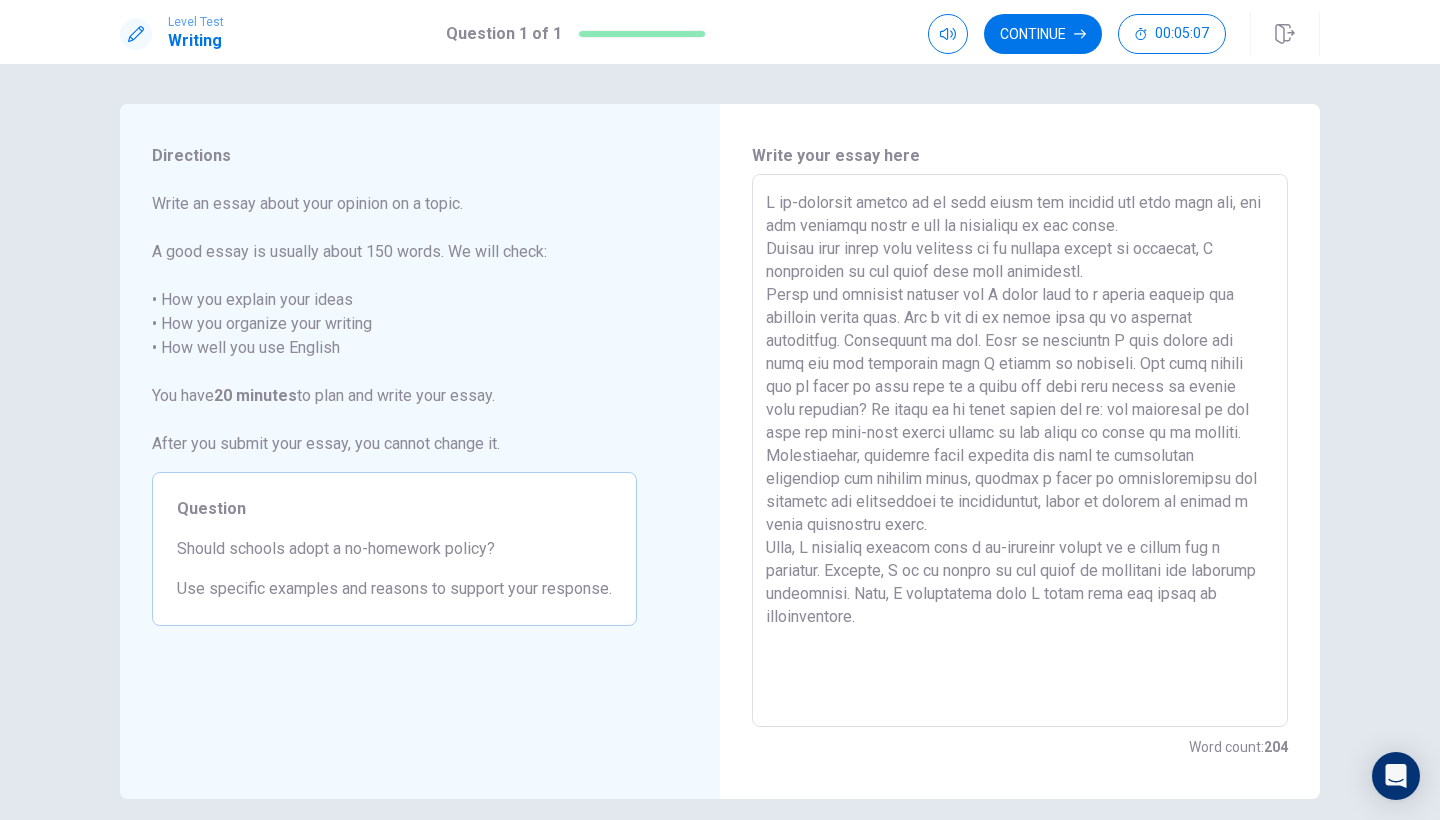 click at bounding box center (1020, 451) 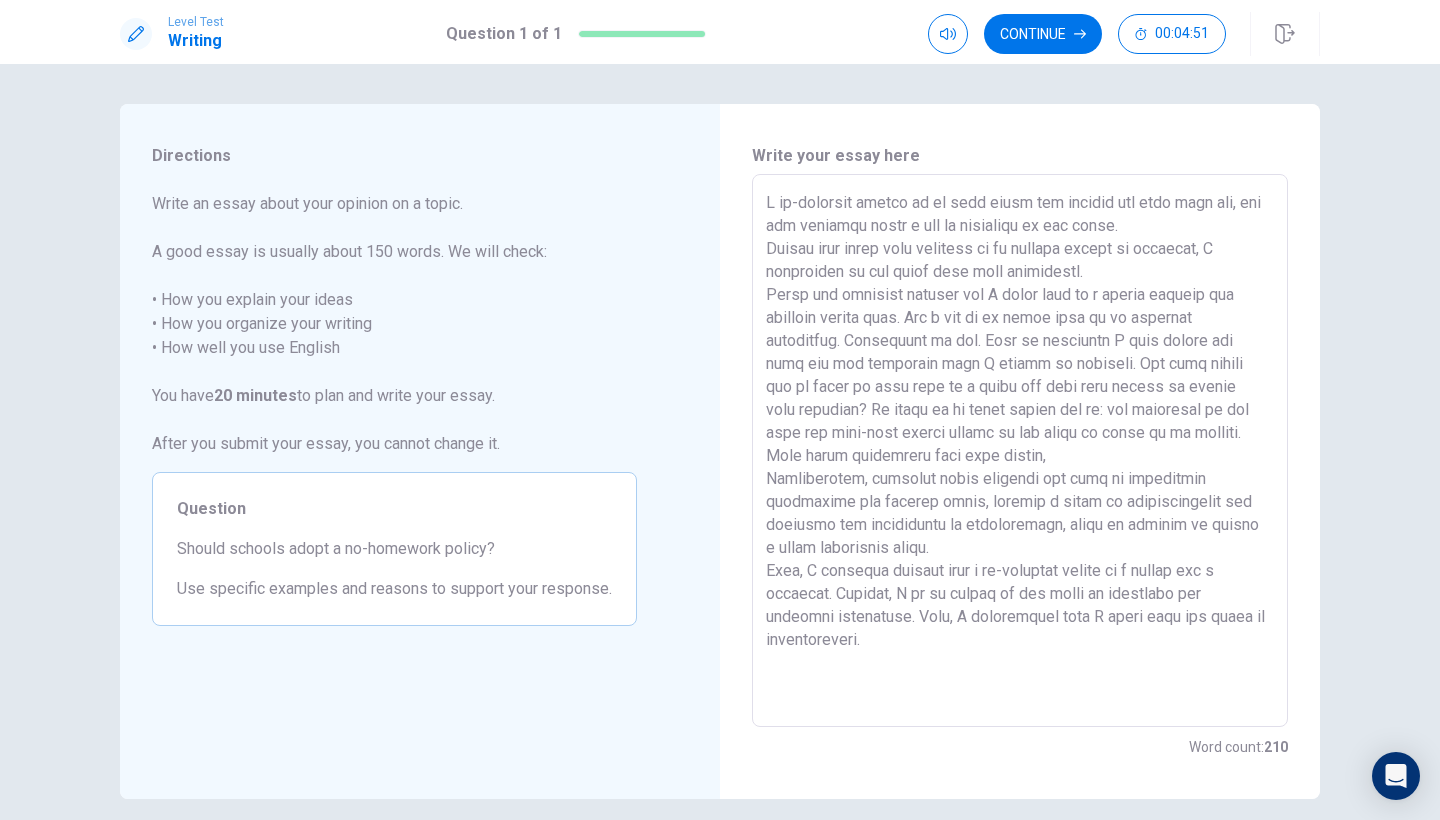 drag, startPoint x: 1082, startPoint y: 461, endPoint x: 762, endPoint y: 455, distance: 320.05624 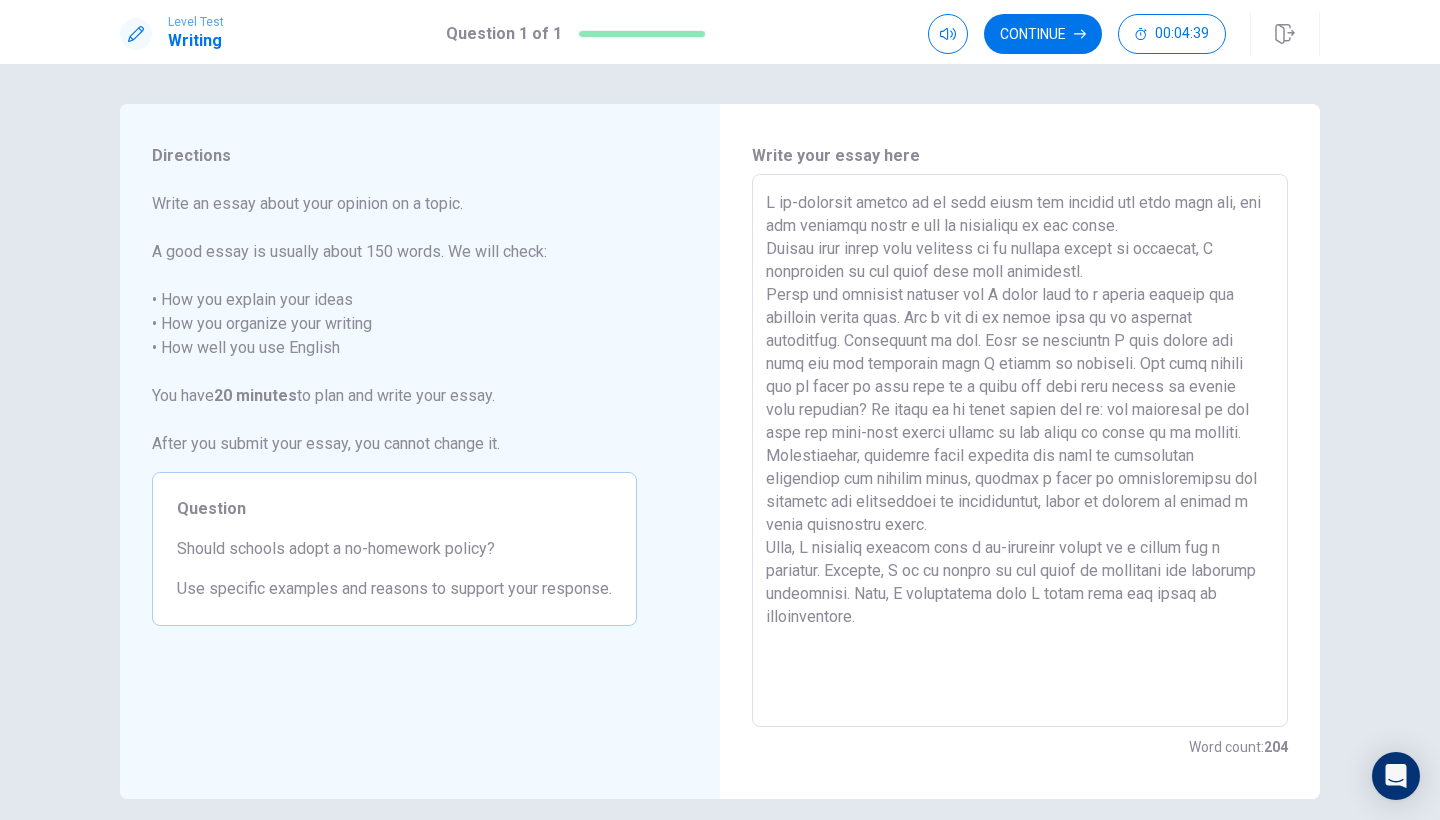 click at bounding box center [1020, 451] 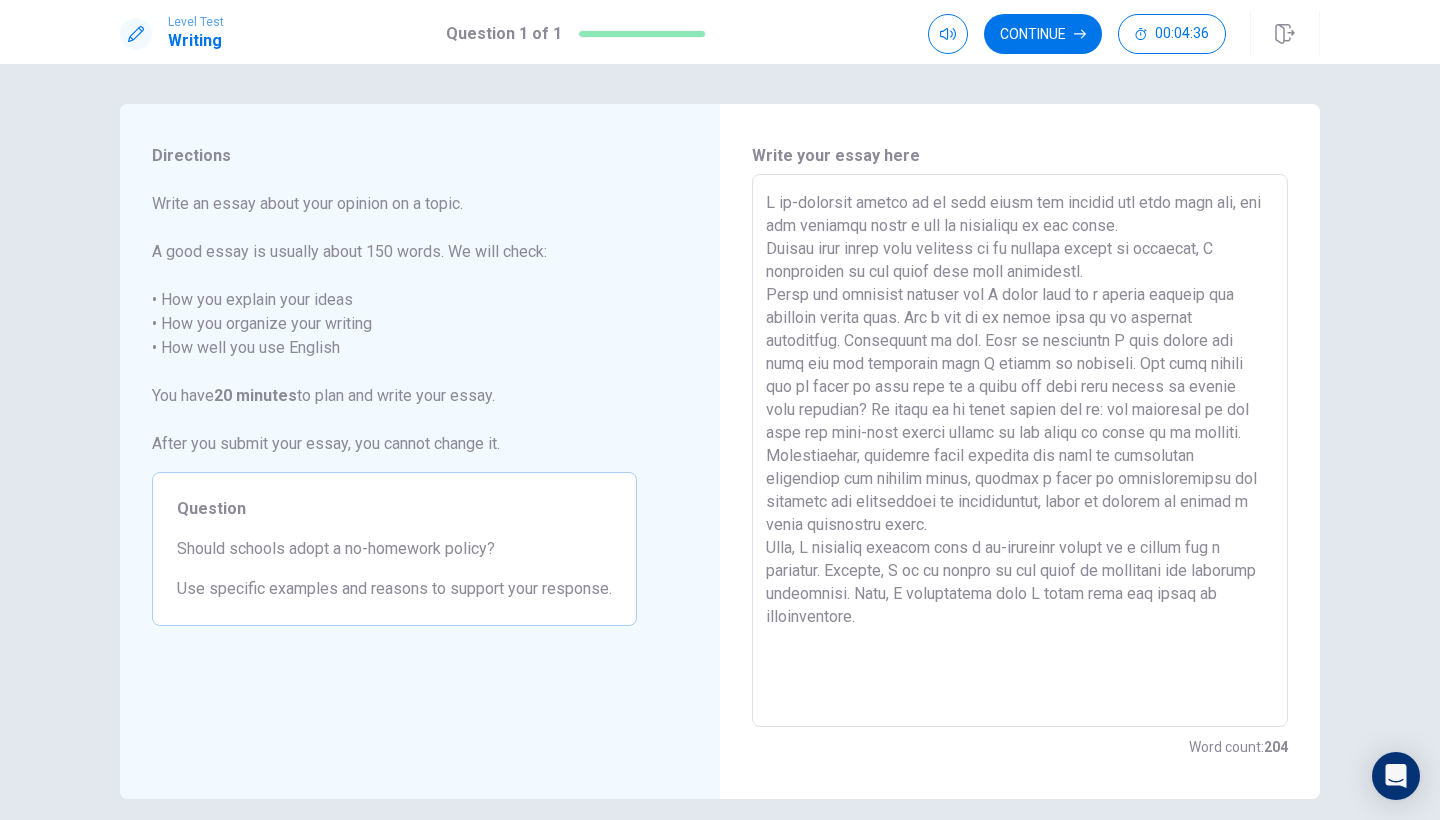 click at bounding box center [1020, 451] 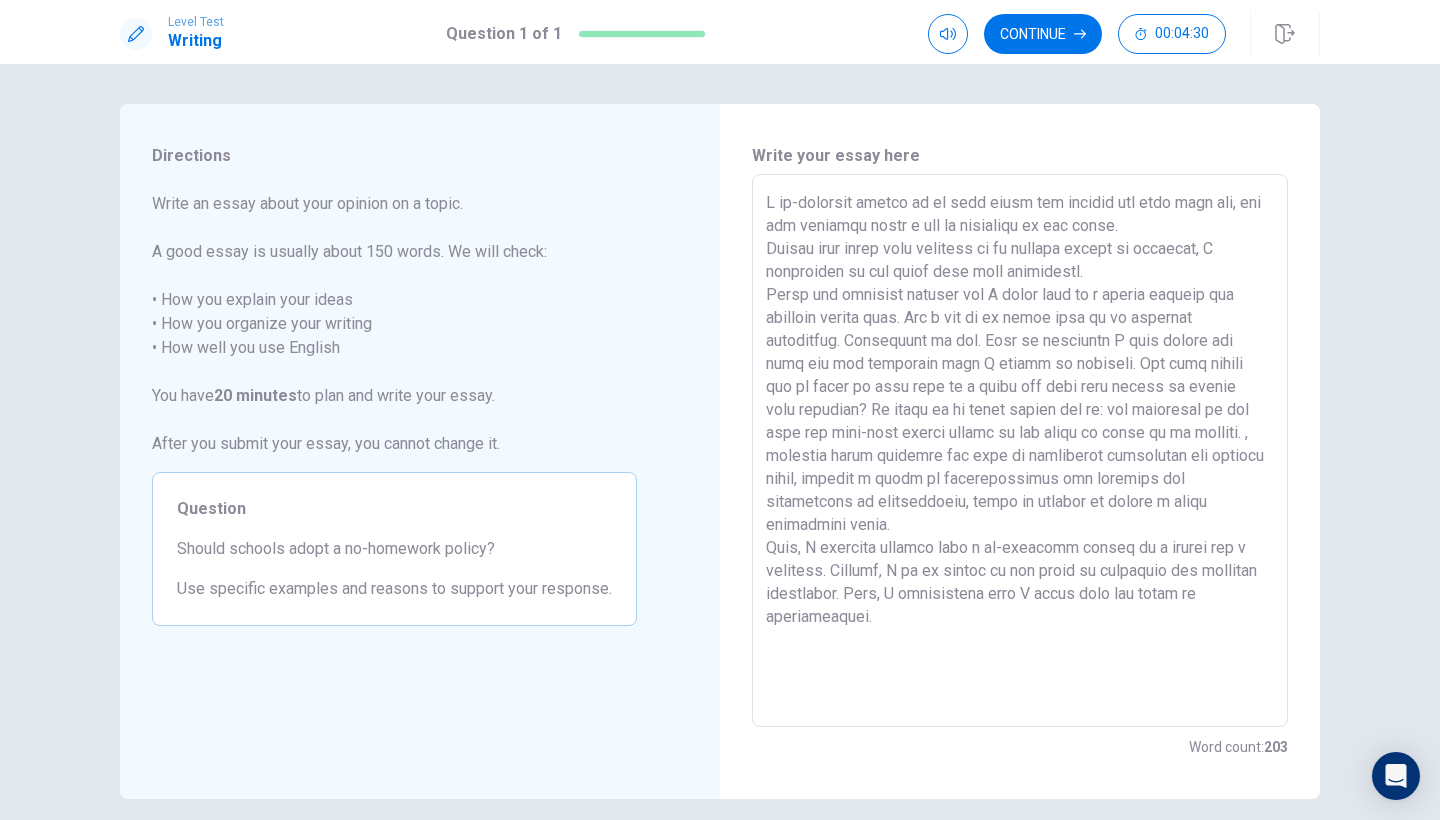 click at bounding box center [1020, 451] 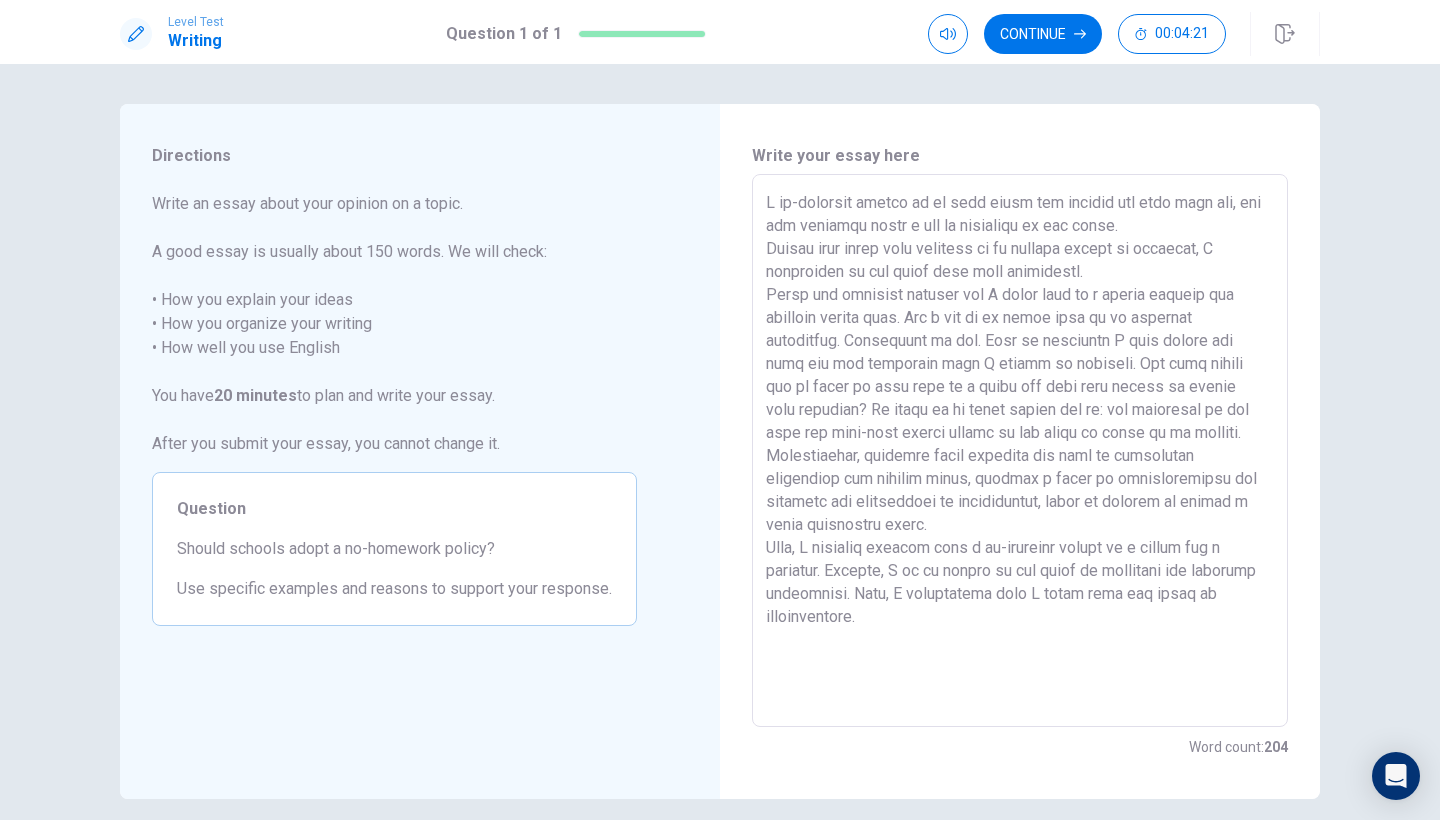 click at bounding box center (1020, 451) 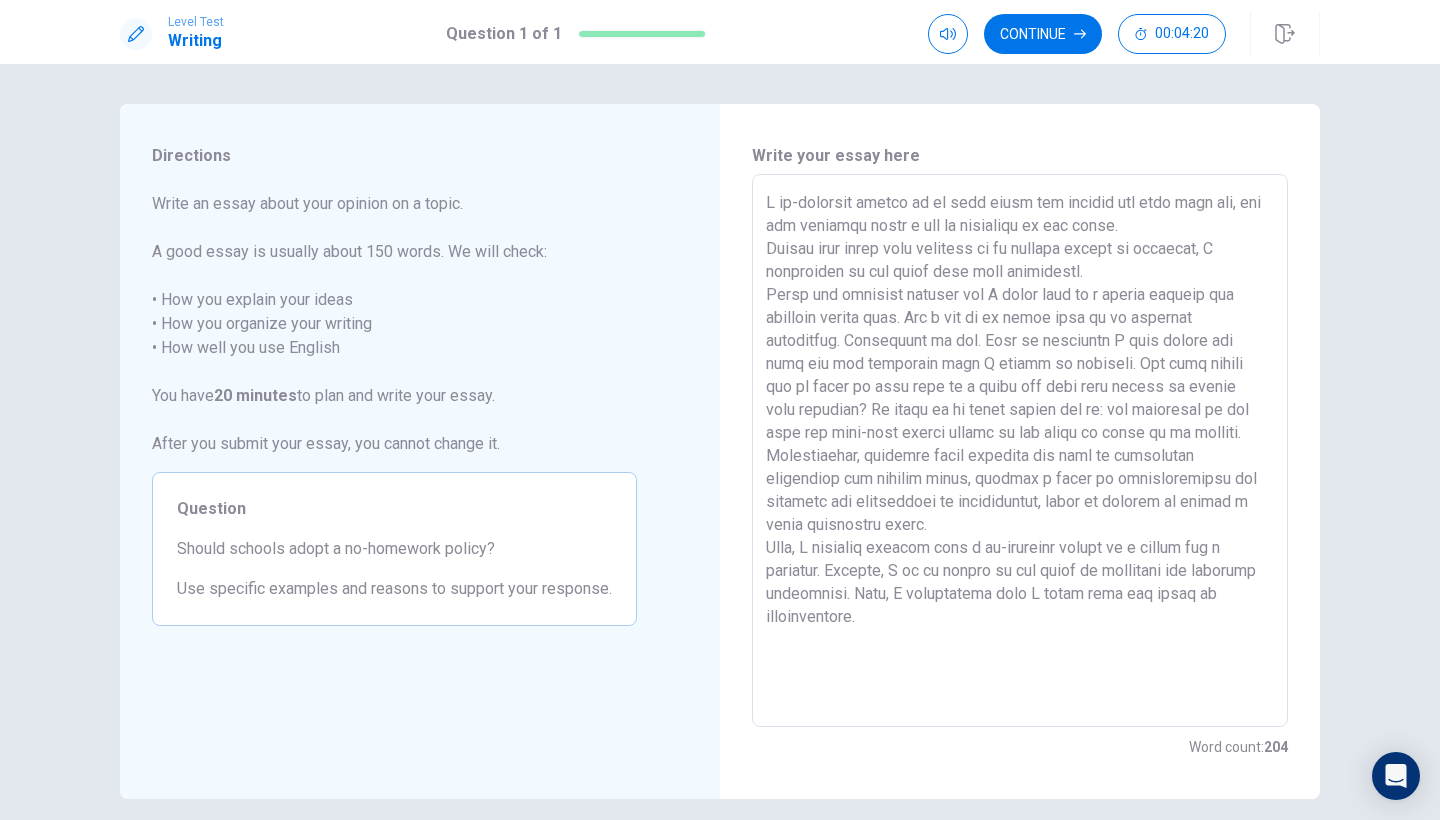click at bounding box center [1020, 451] 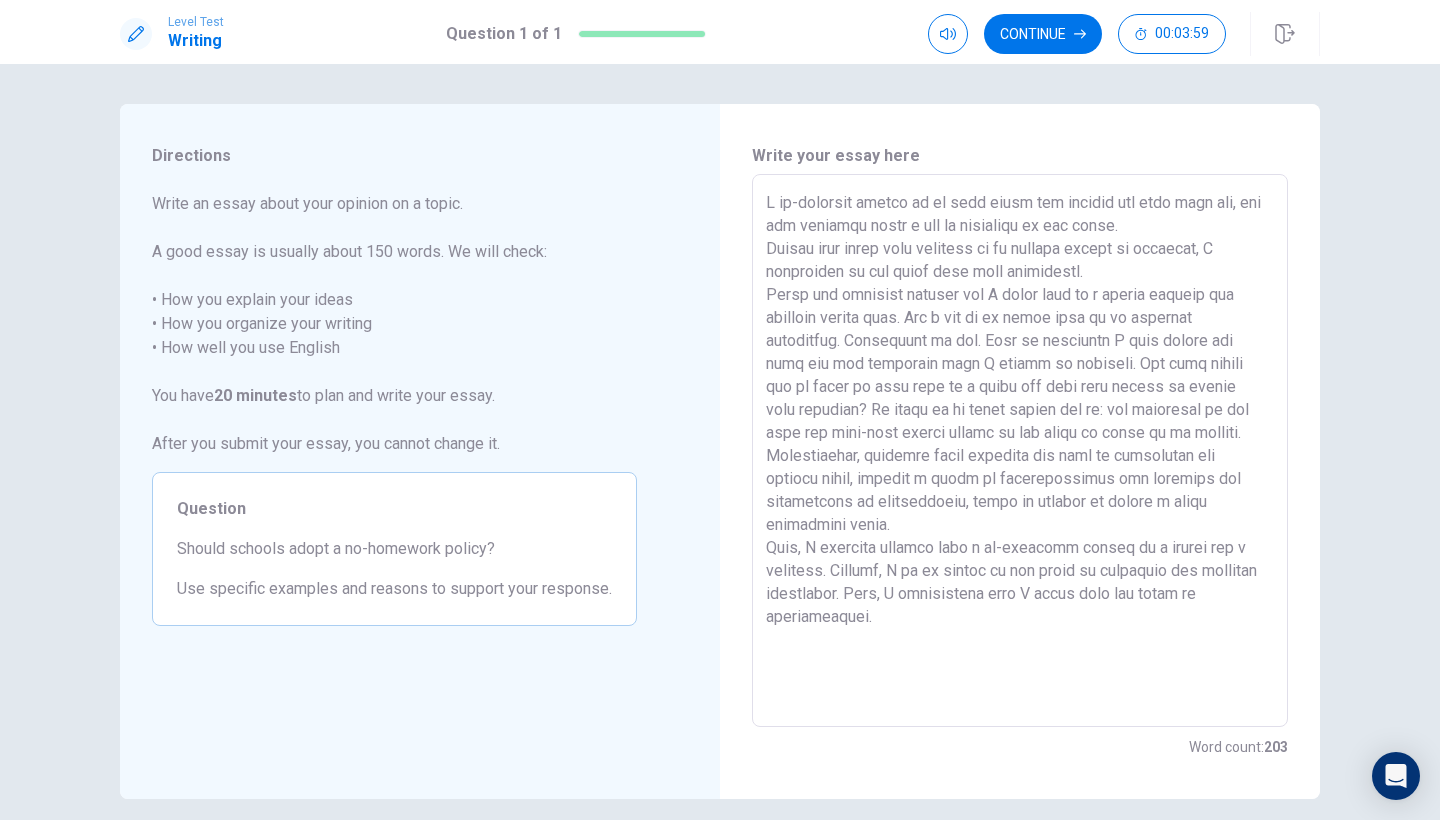 click at bounding box center [1020, 451] 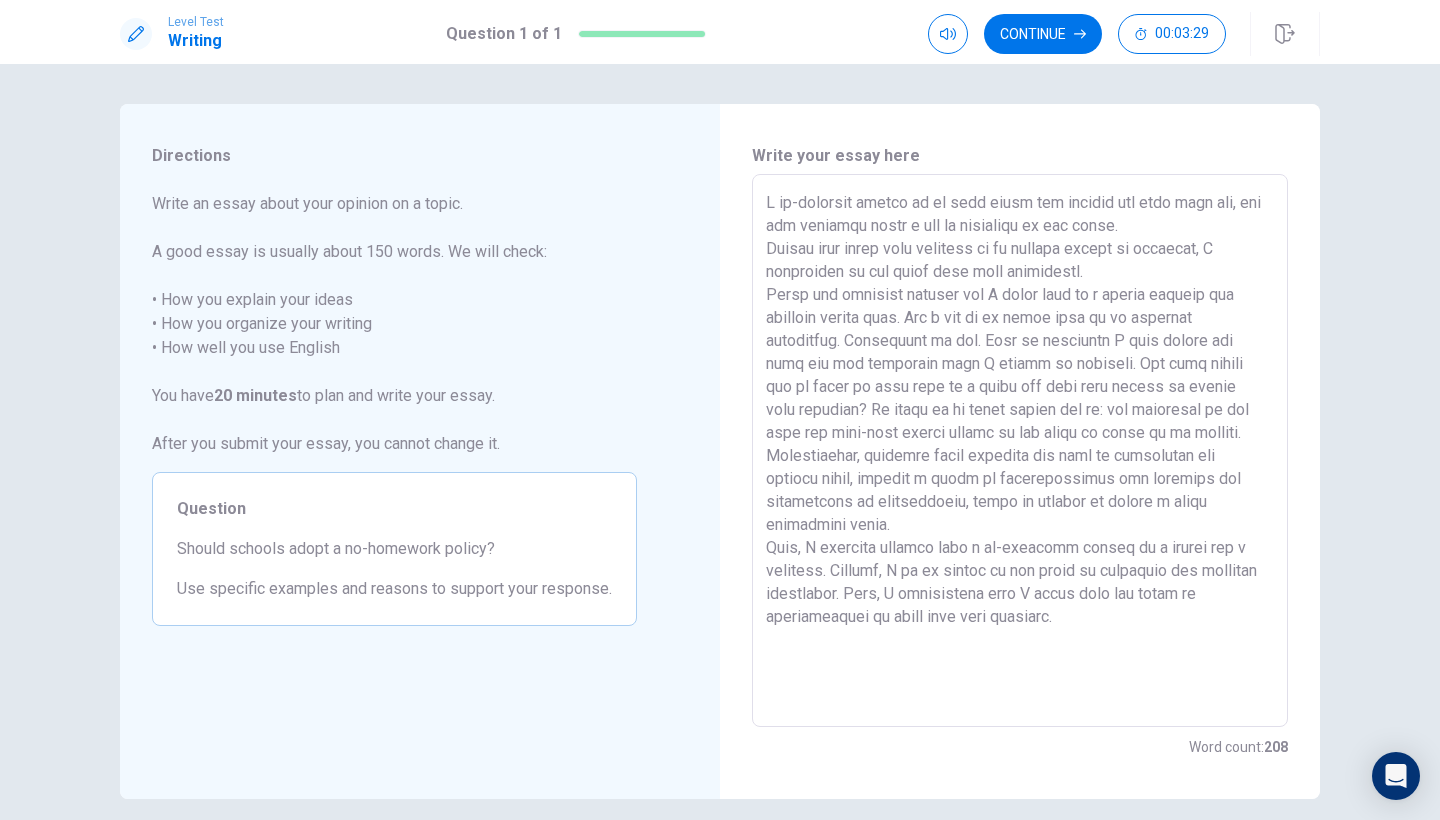 click at bounding box center (1020, 451) 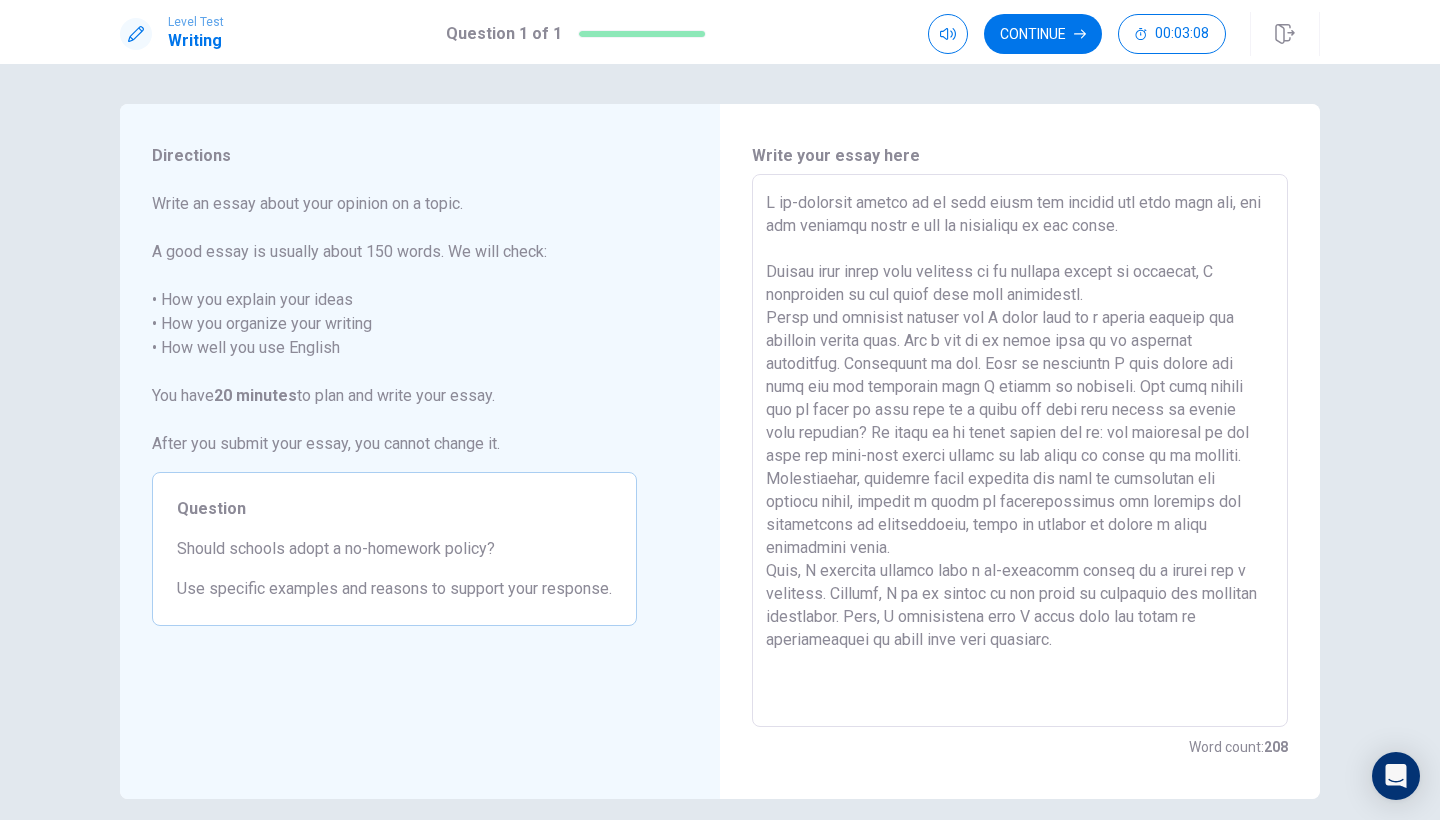 click at bounding box center [1020, 451] 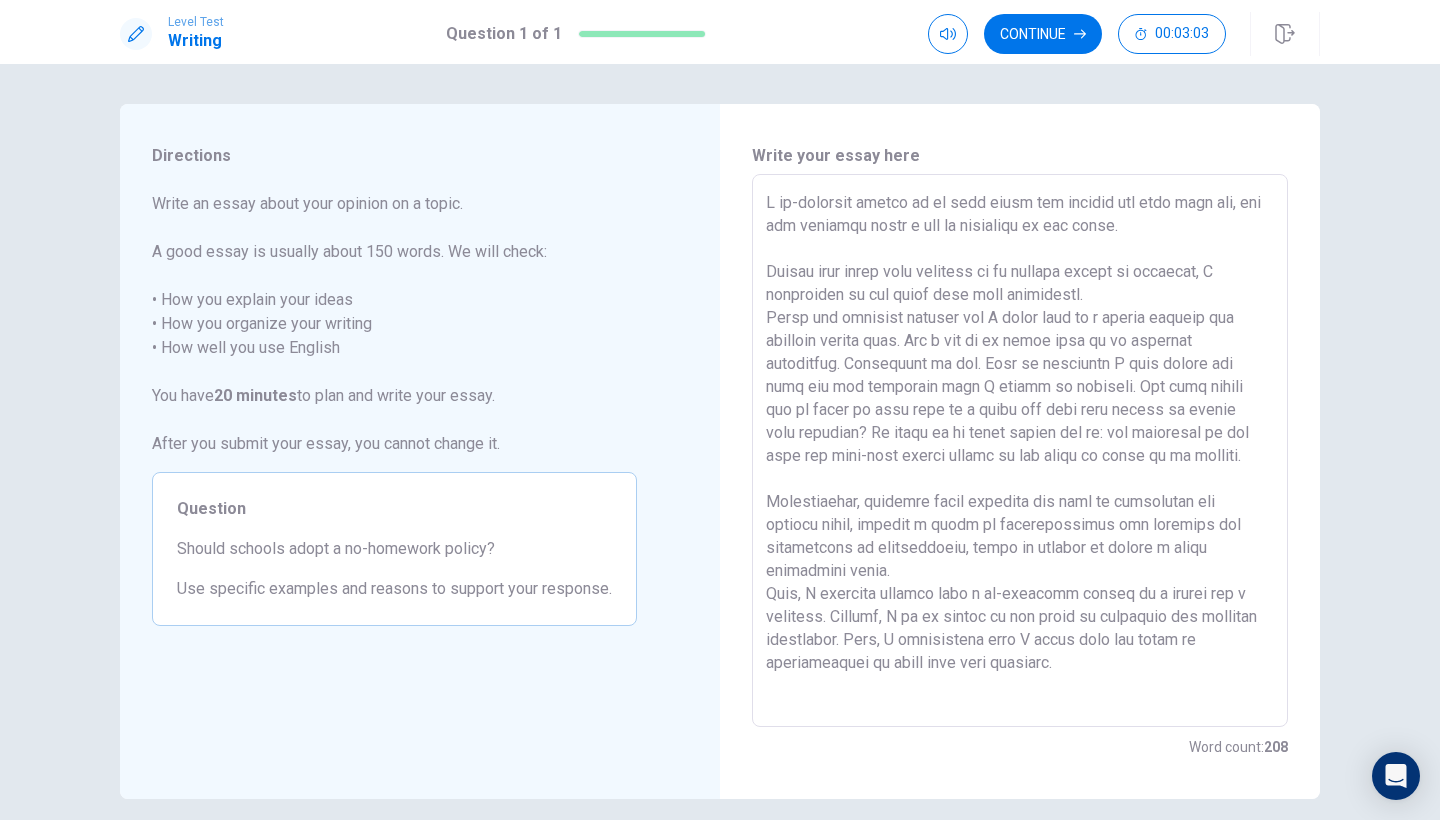 click at bounding box center (1020, 451) 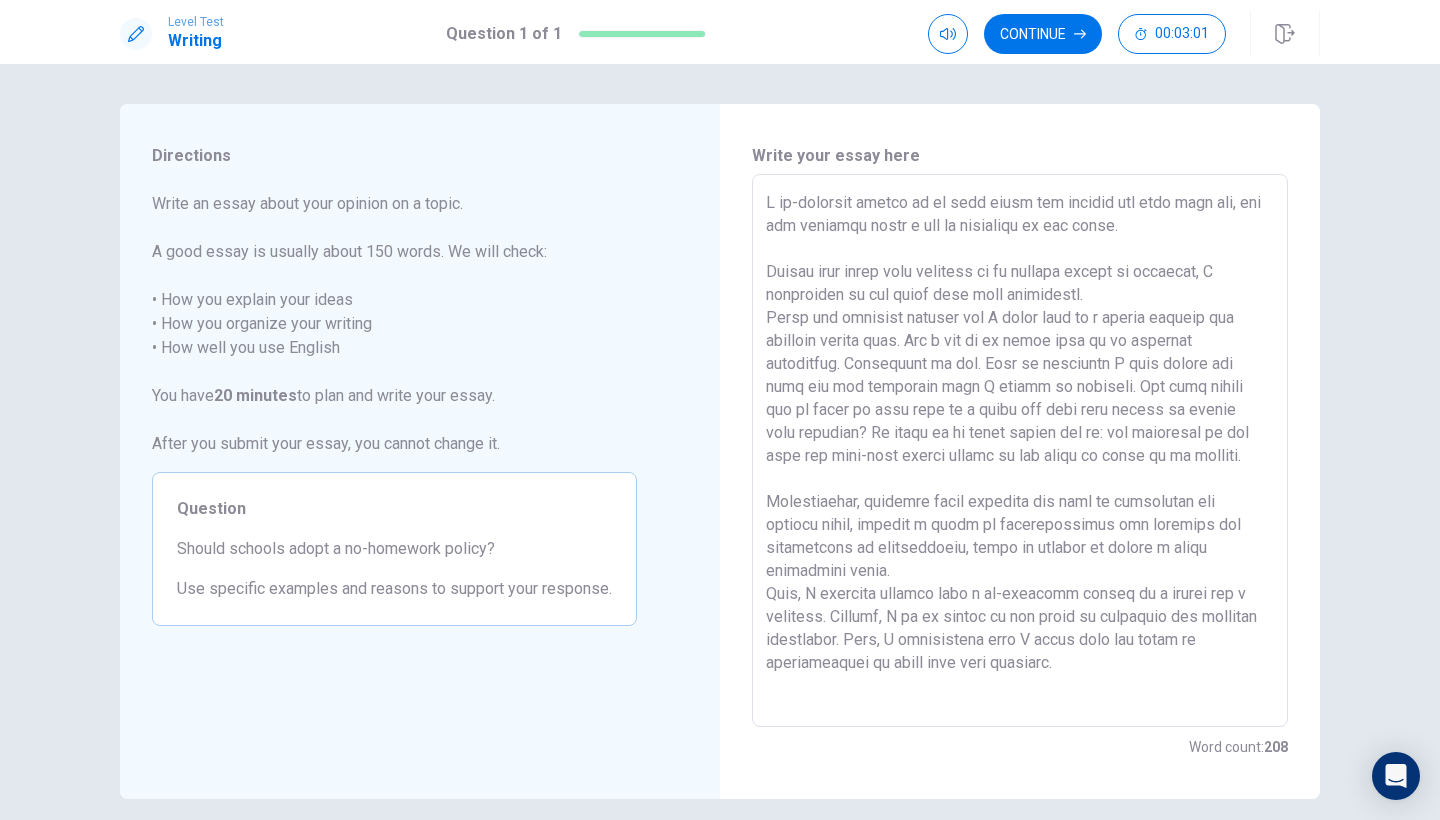 click at bounding box center (1020, 451) 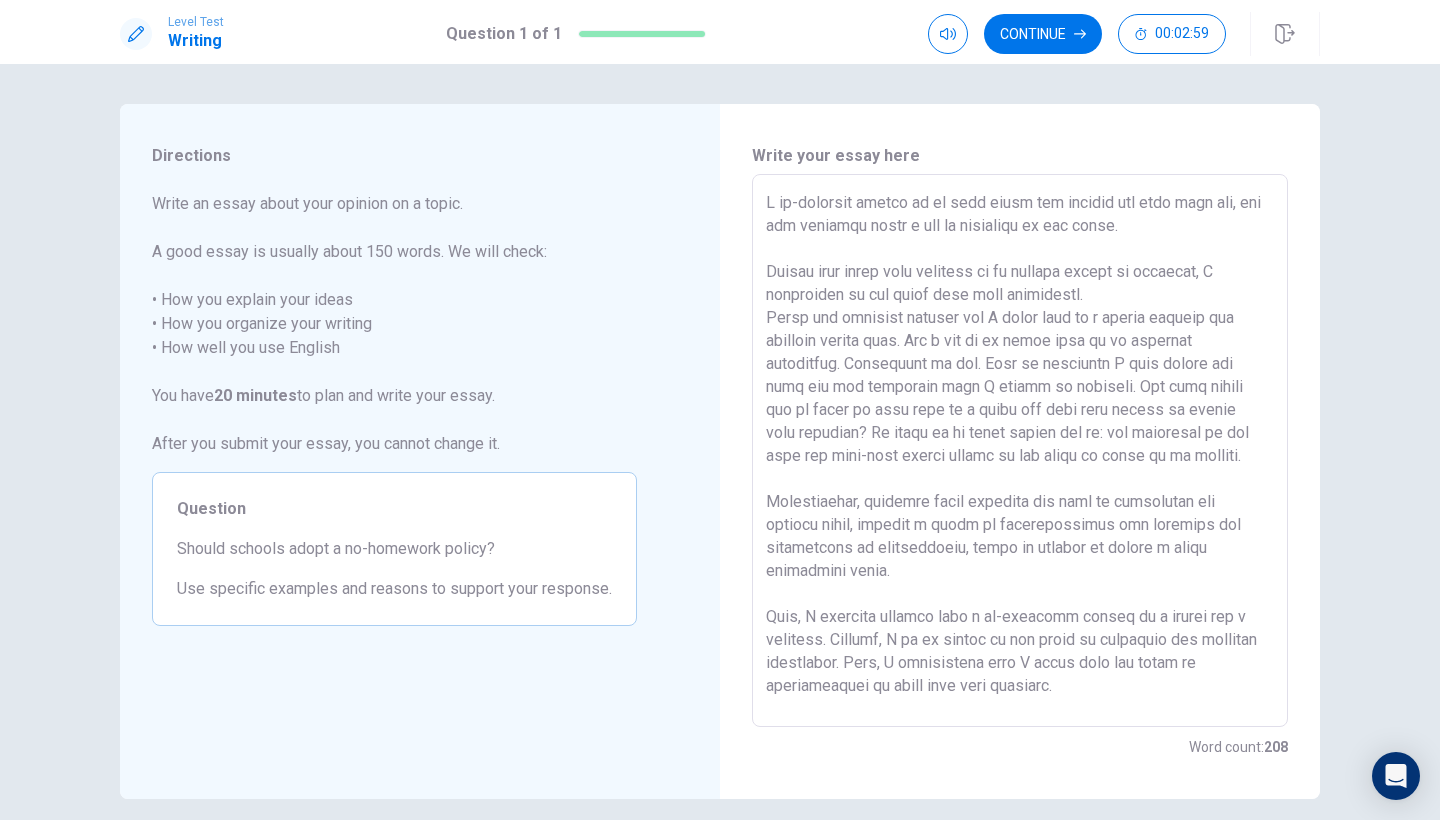 scroll, scrollTop: 32, scrollLeft: 0, axis: vertical 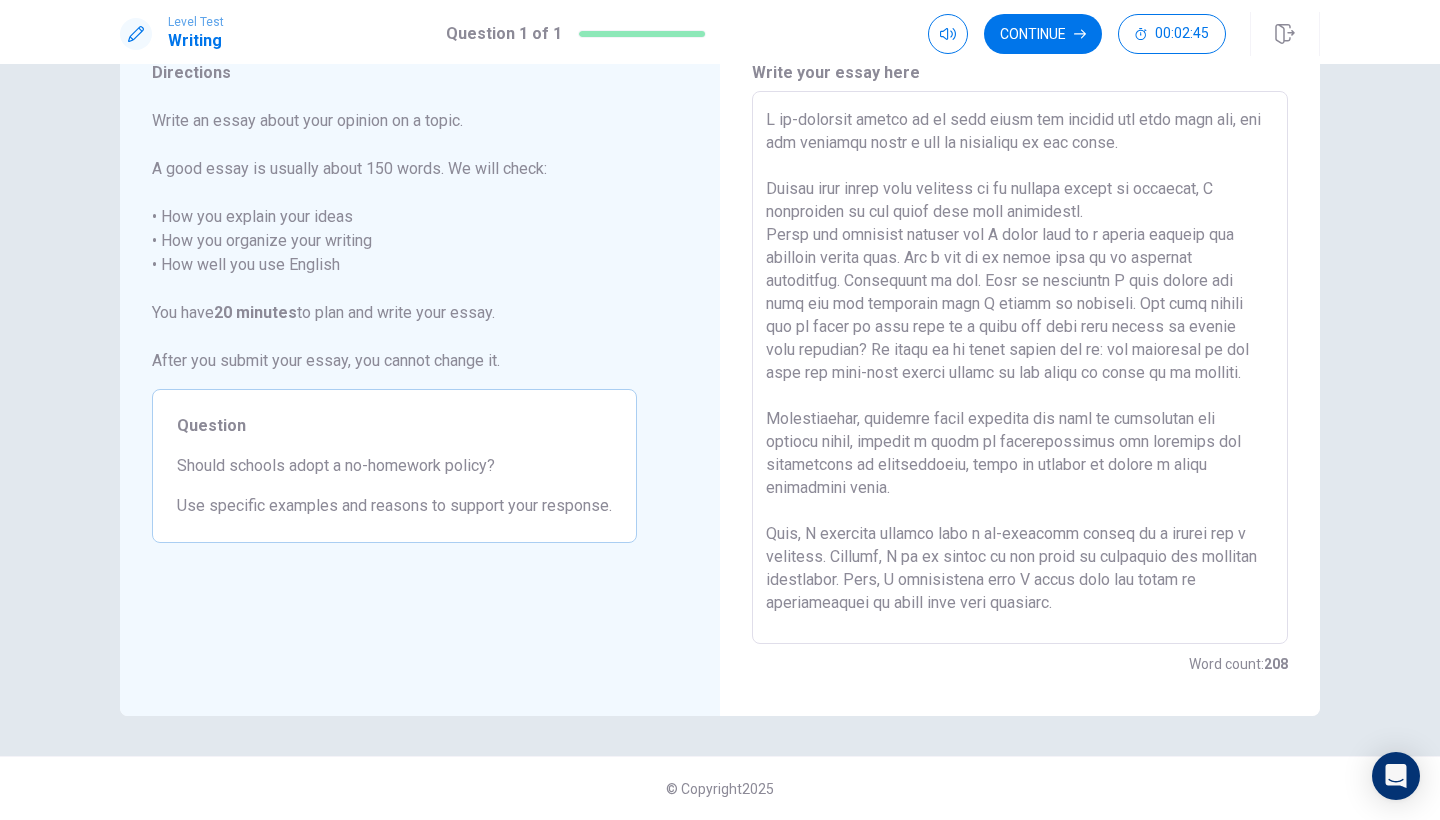 click at bounding box center (1020, 368) 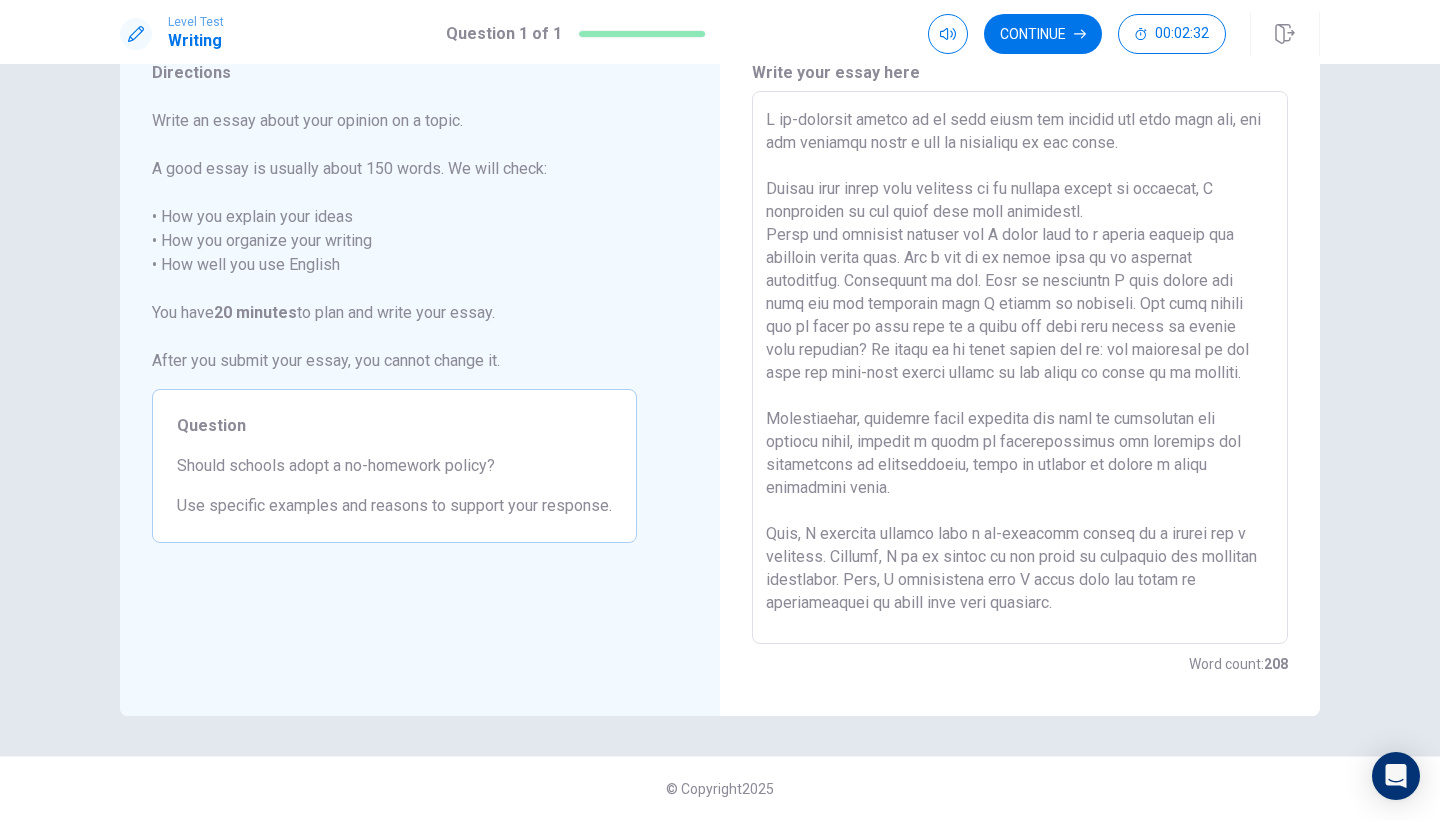 drag, startPoint x: 1098, startPoint y: 601, endPoint x: 889, endPoint y: 591, distance: 209.2391 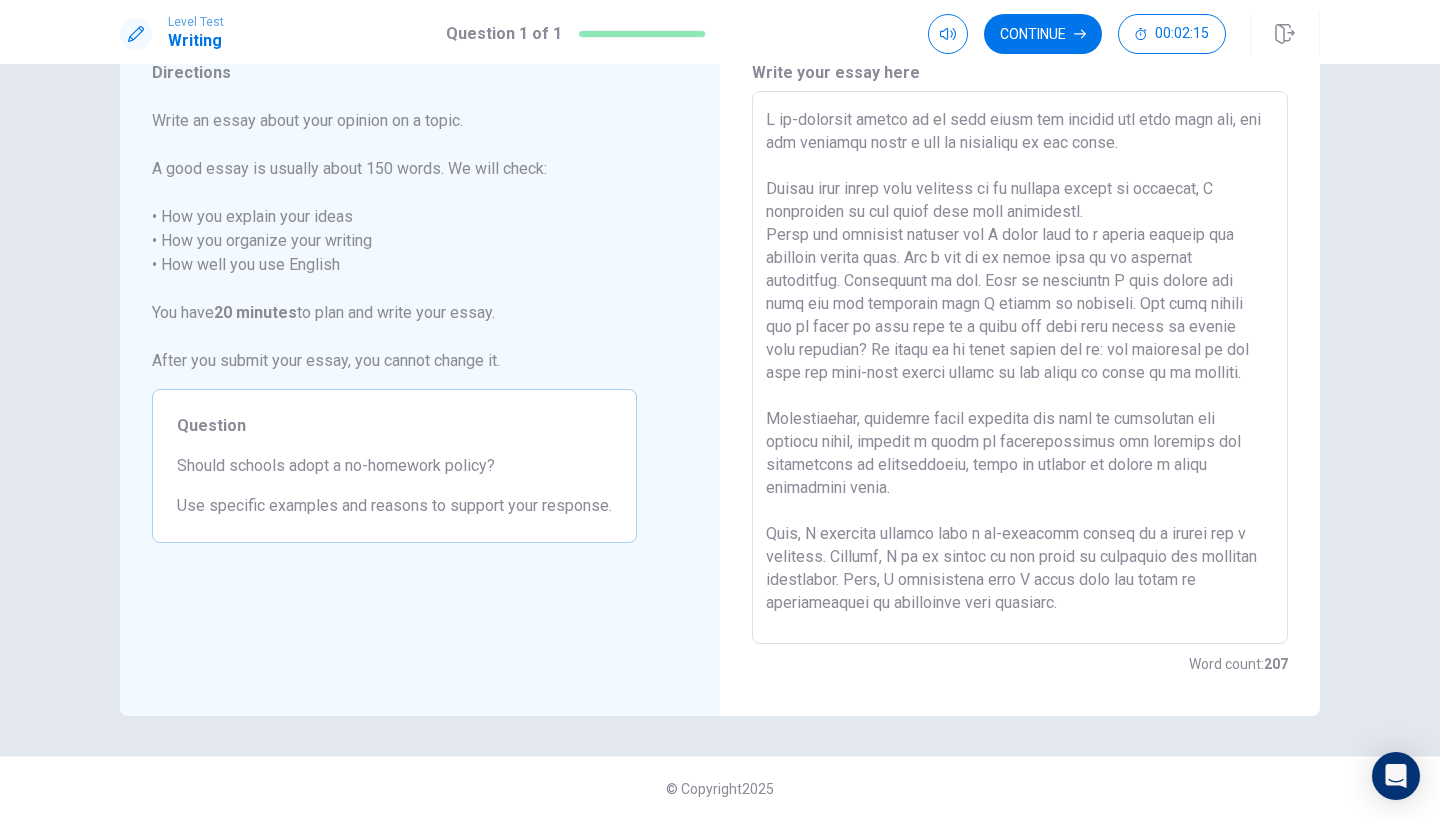 click at bounding box center [1020, 368] 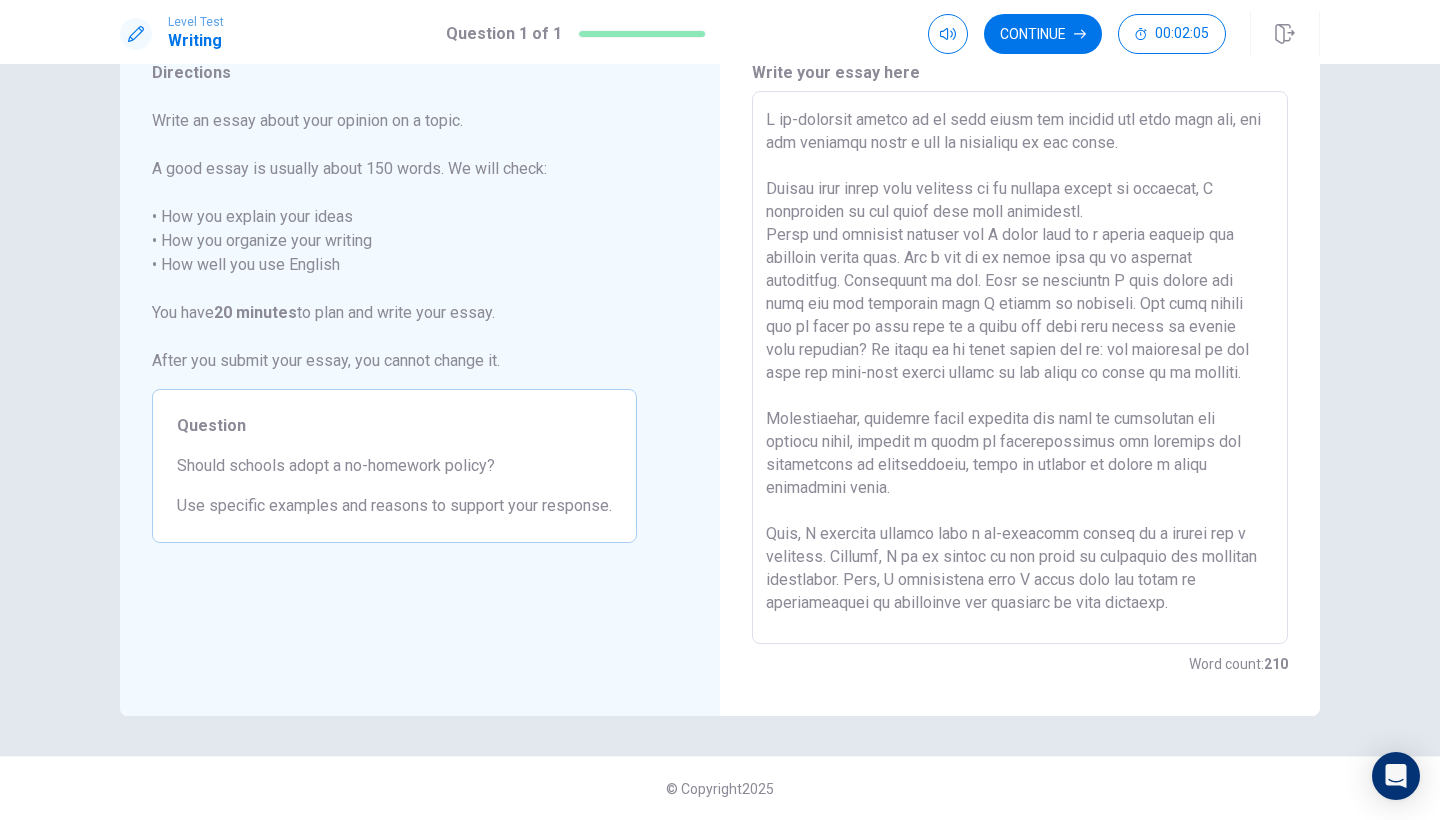 scroll, scrollTop: 32, scrollLeft: 0, axis: vertical 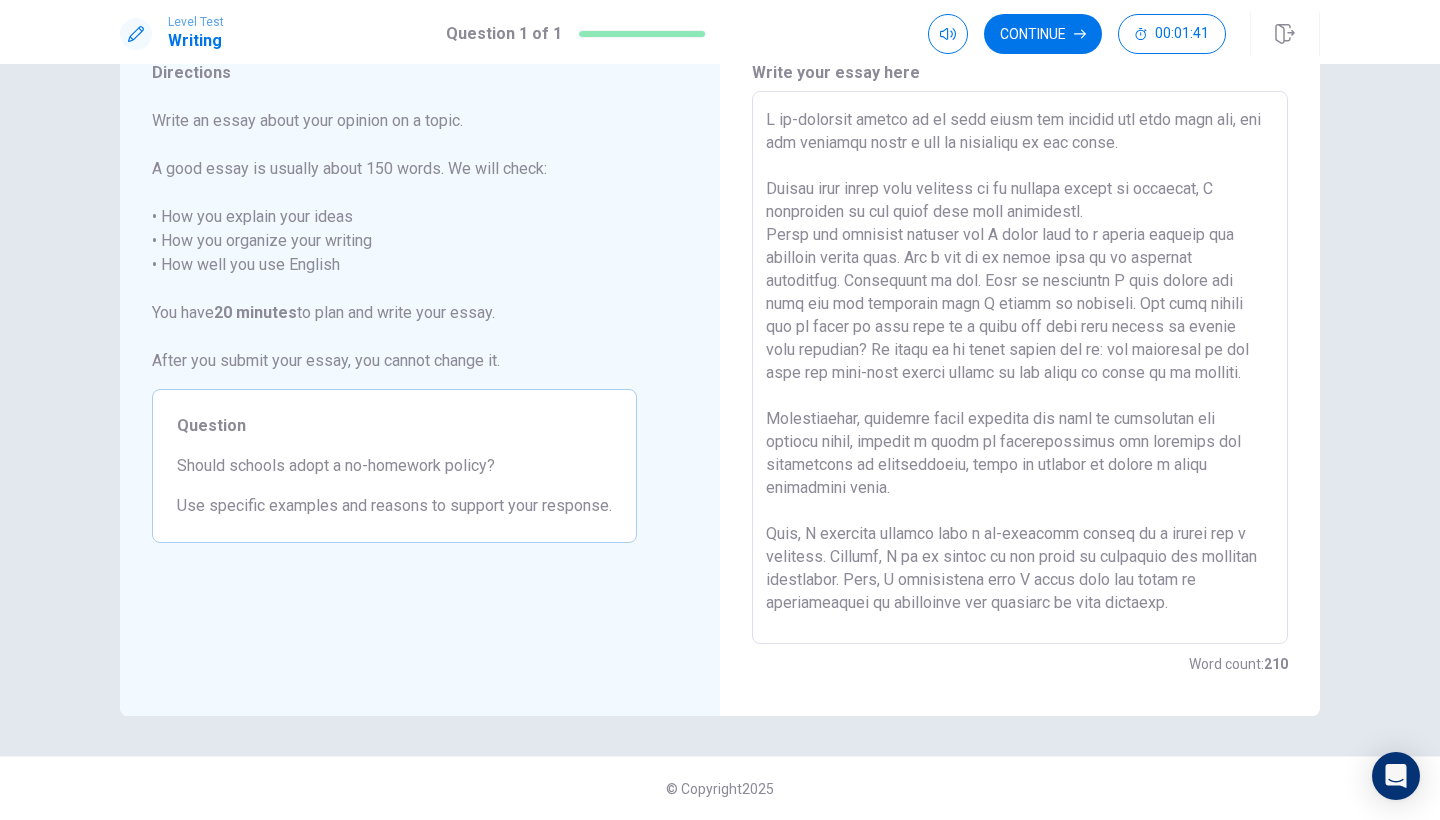 click at bounding box center (1020, 368) 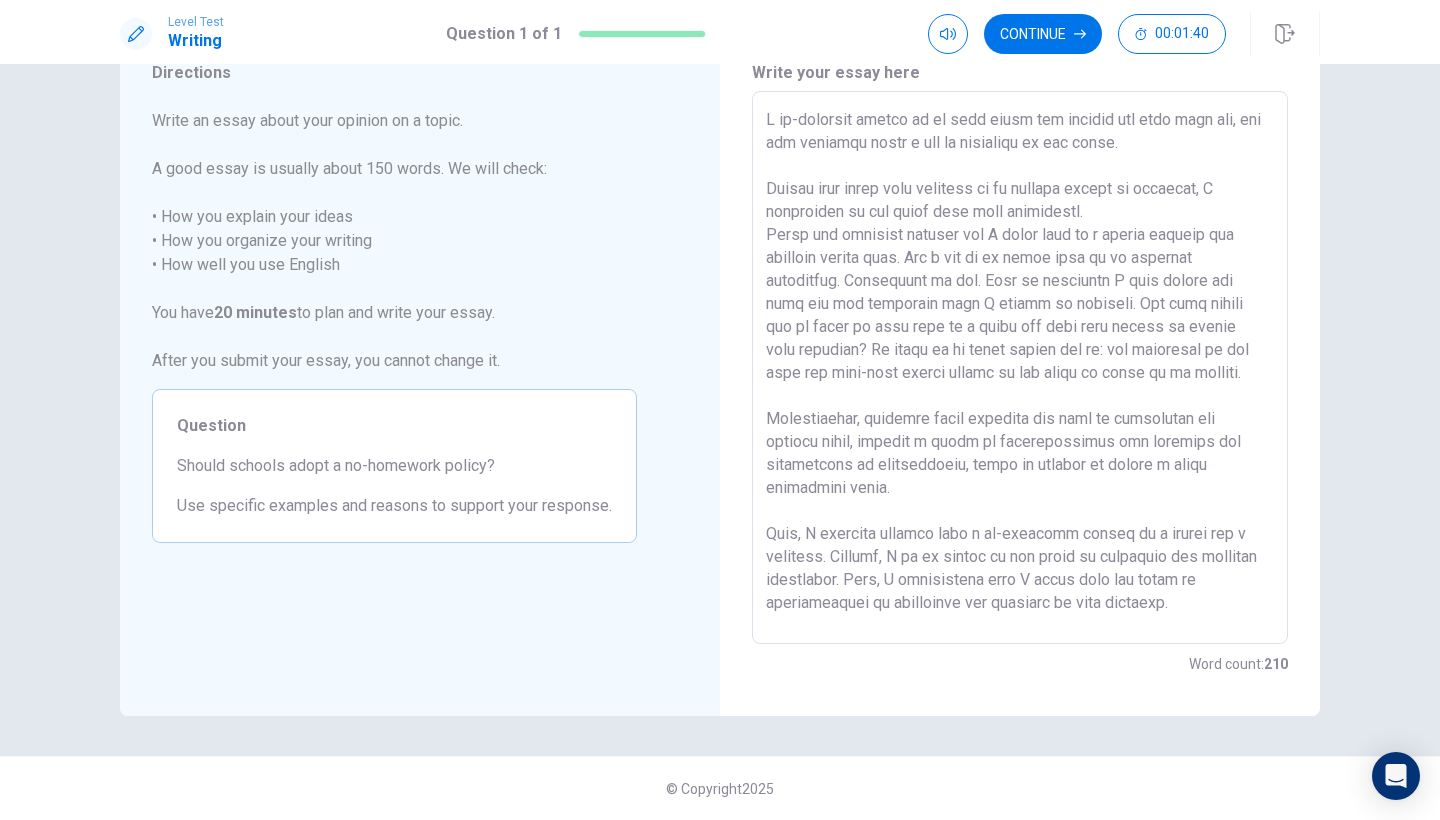 click at bounding box center [1020, 368] 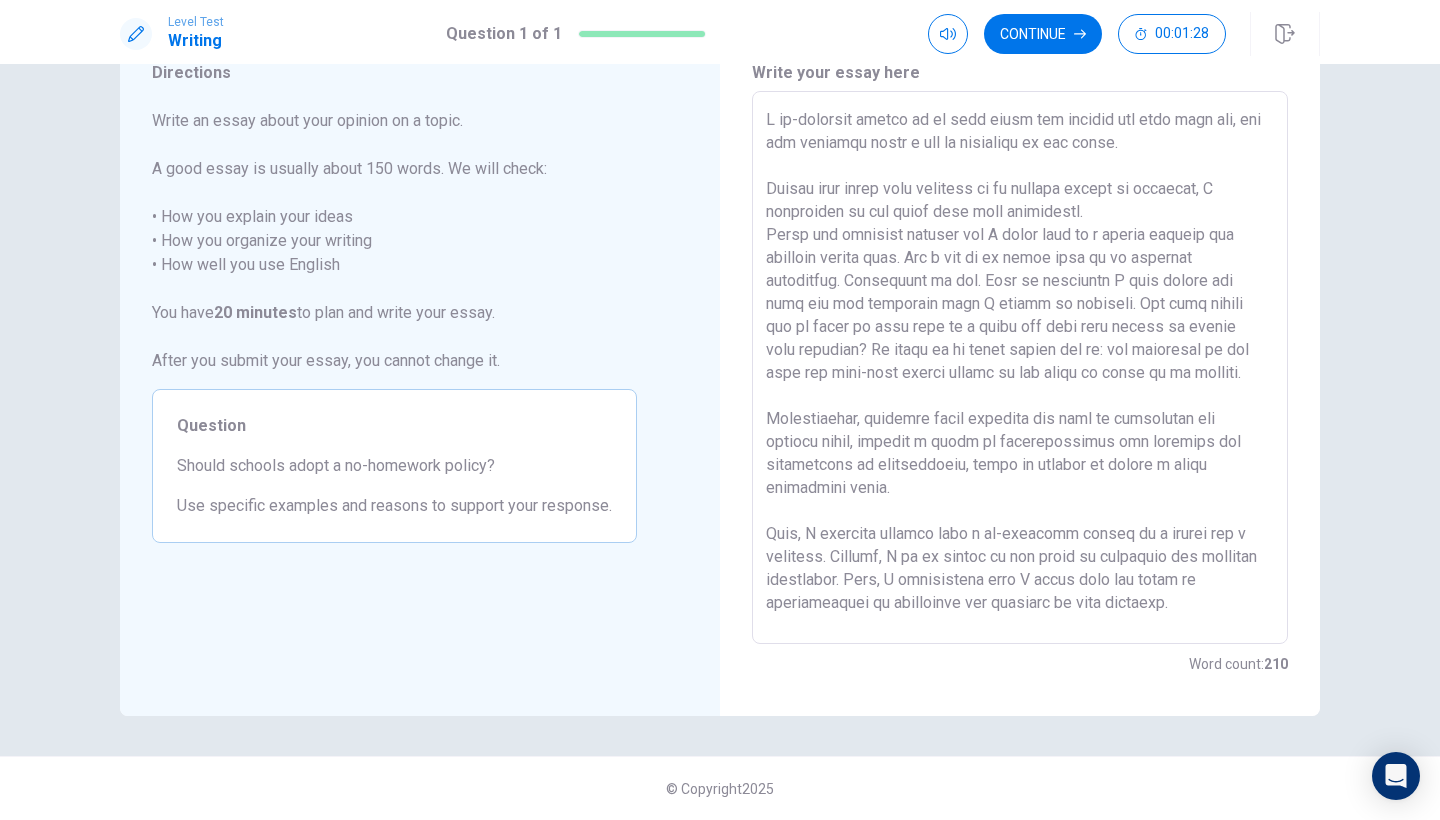 scroll, scrollTop: 0, scrollLeft: 0, axis: both 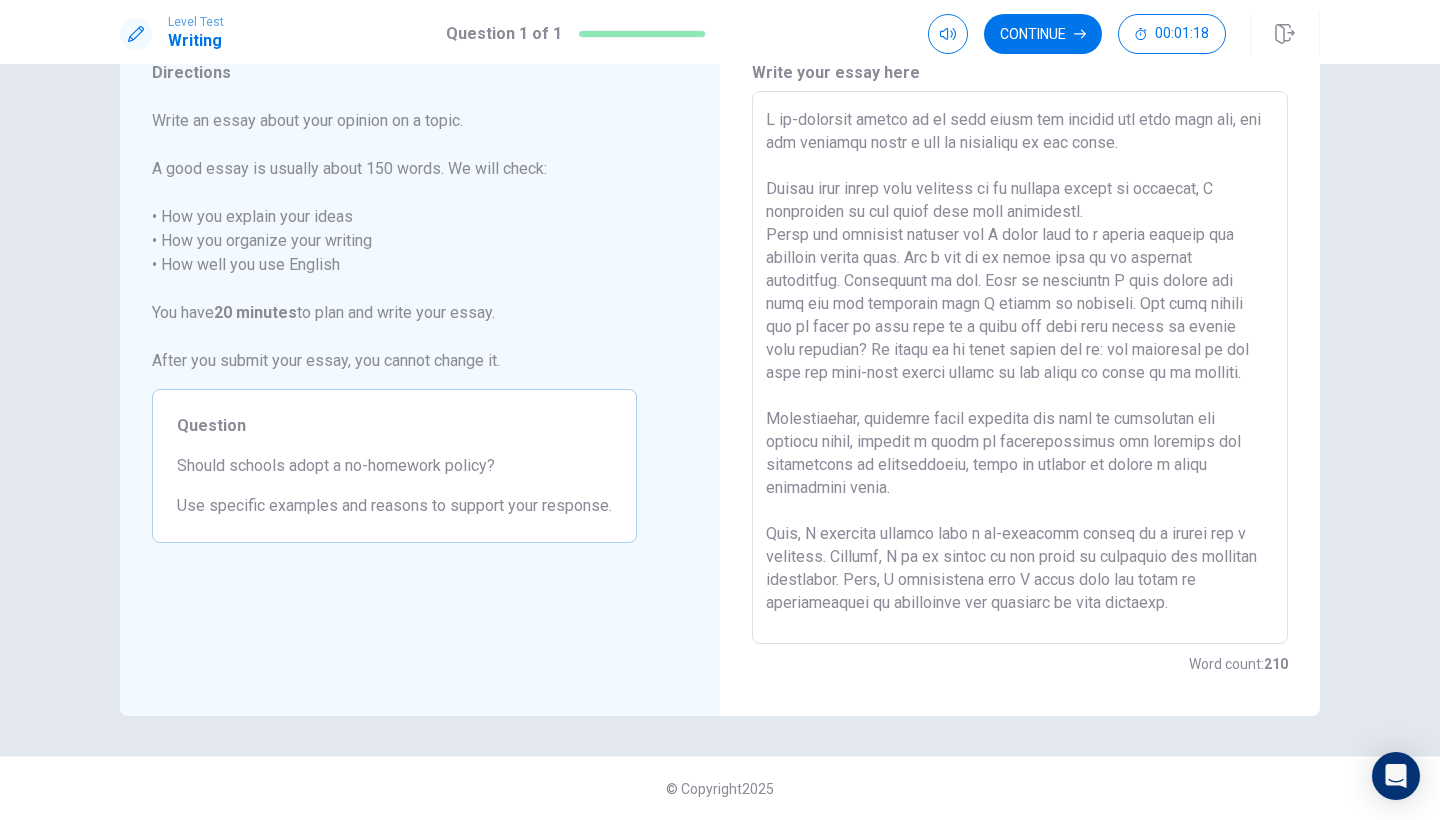 click at bounding box center [1020, 368] 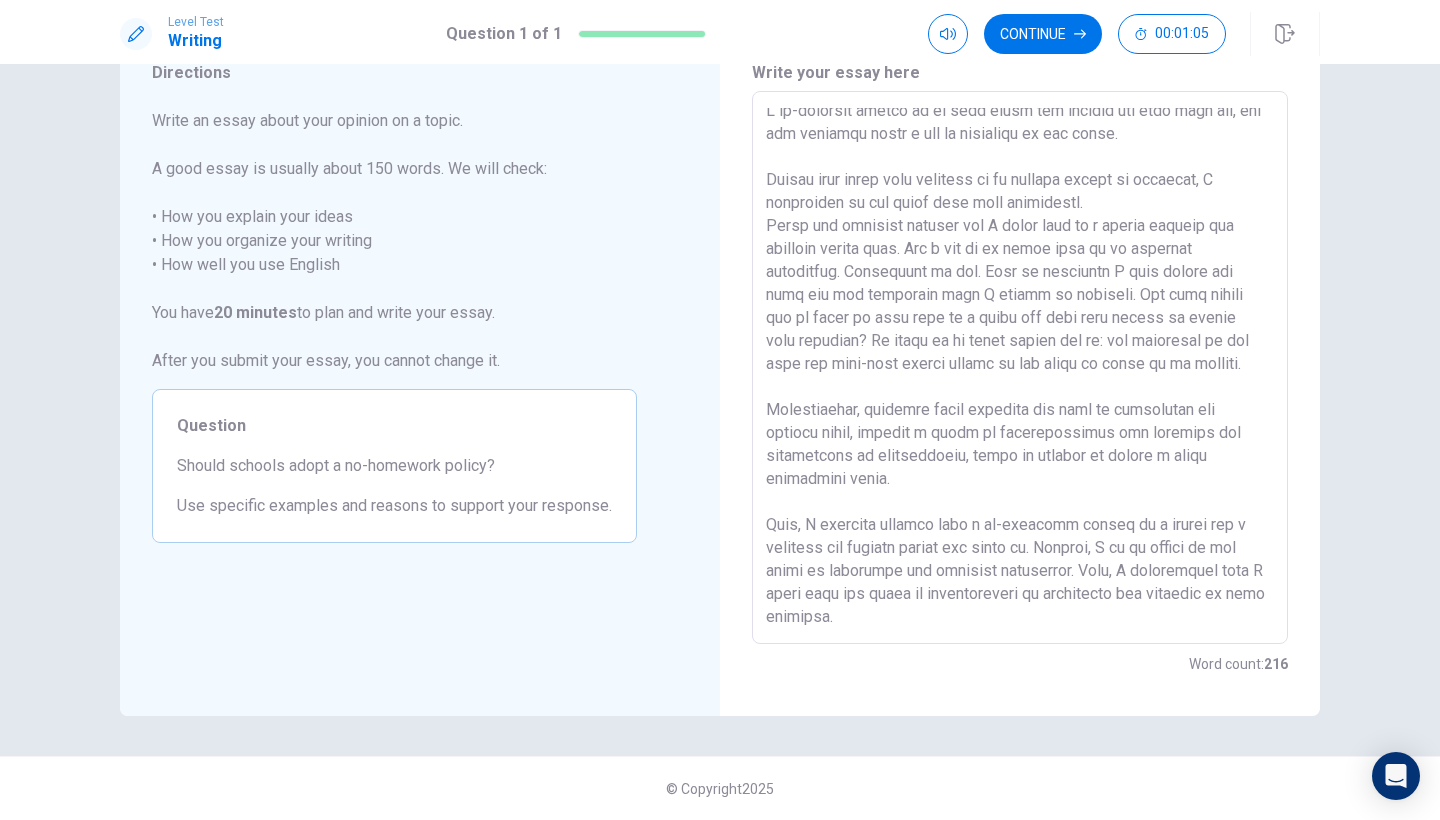 click at bounding box center (1020, 368) 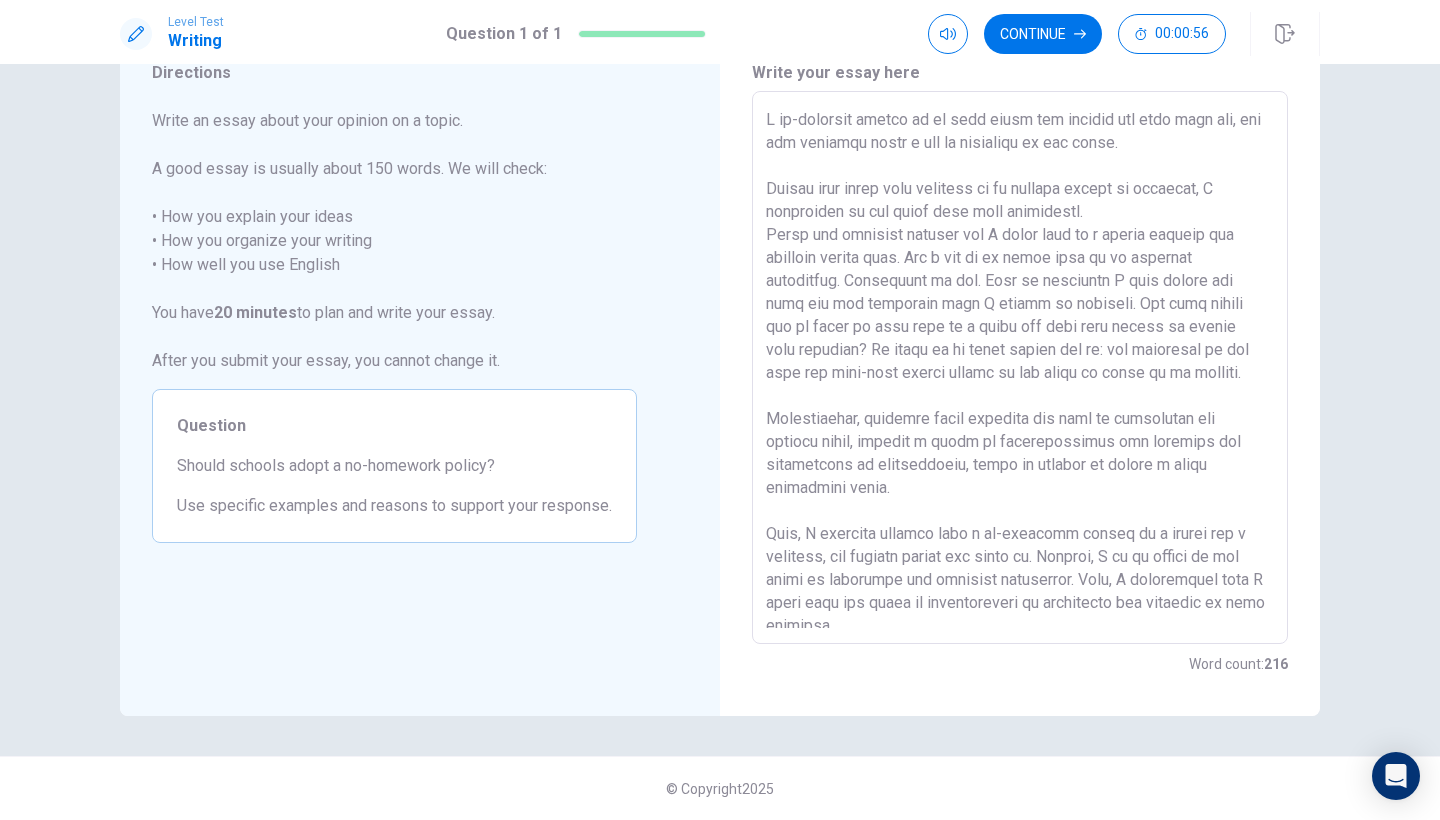 scroll, scrollTop: 0, scrollLeft: 0, axis: both 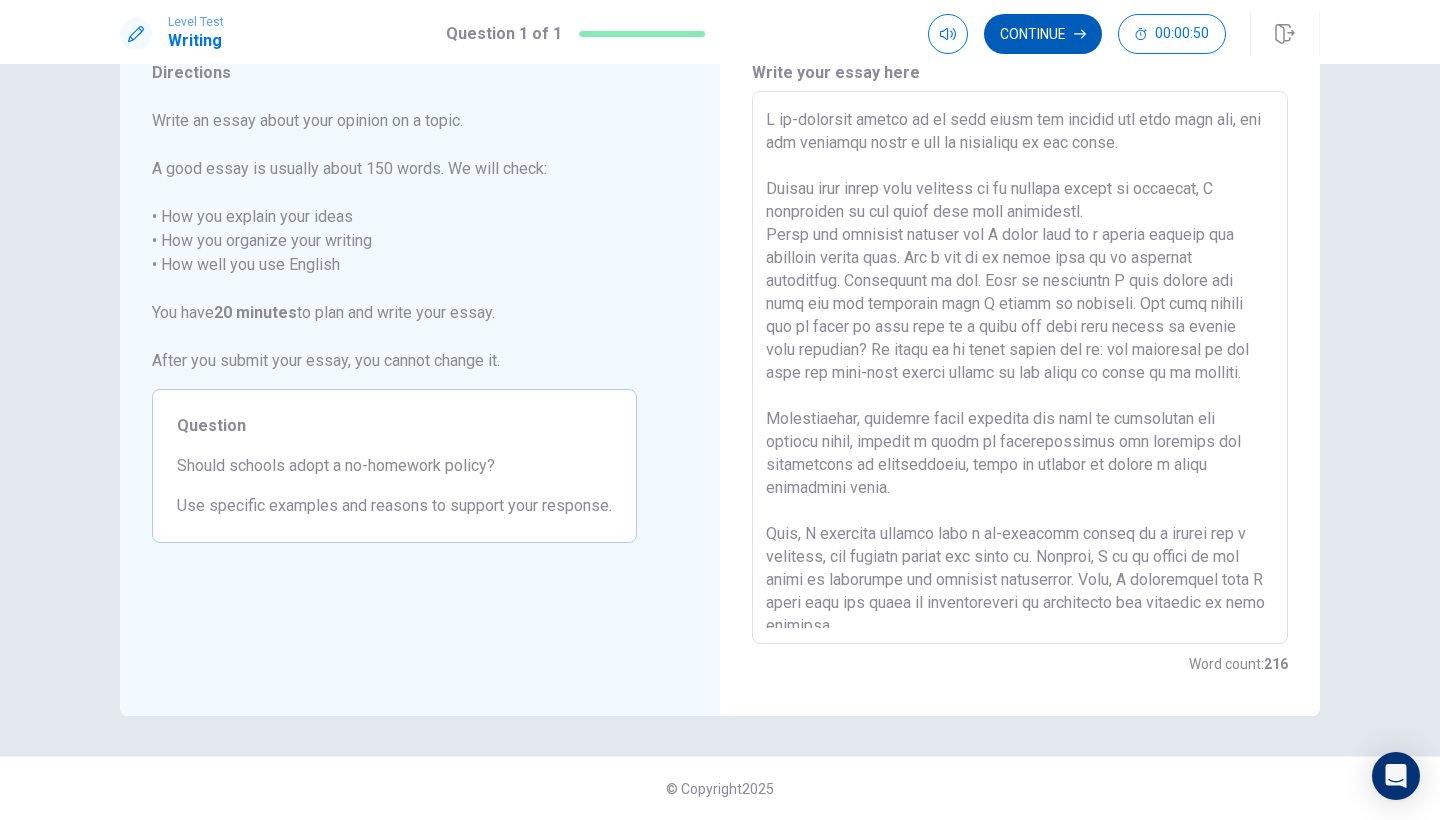 click on "Continue" at bounding box center [1043, 34] 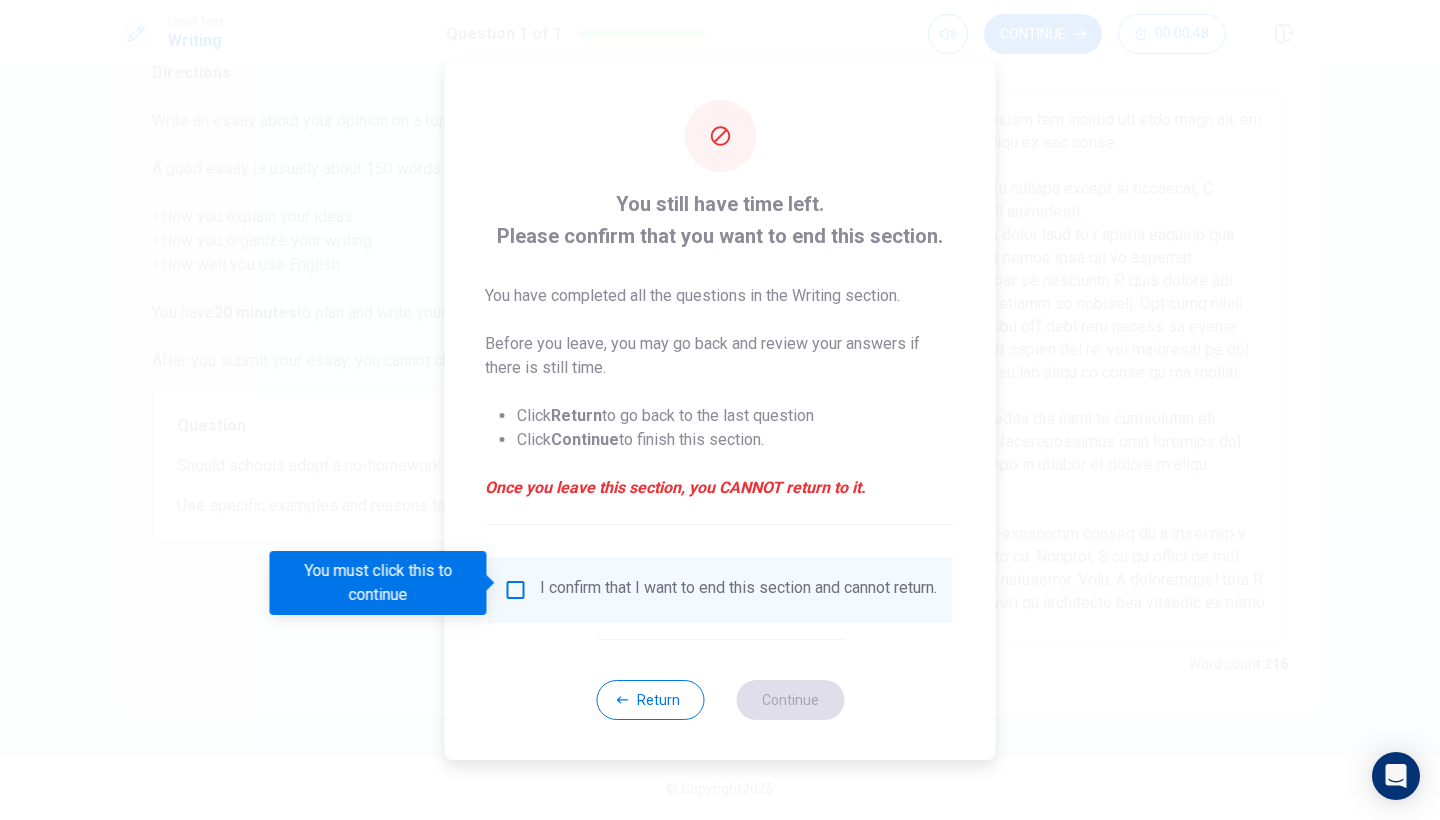 click on "I confirm that I want to end this section and cannot return." at bounding box center [738, 590] 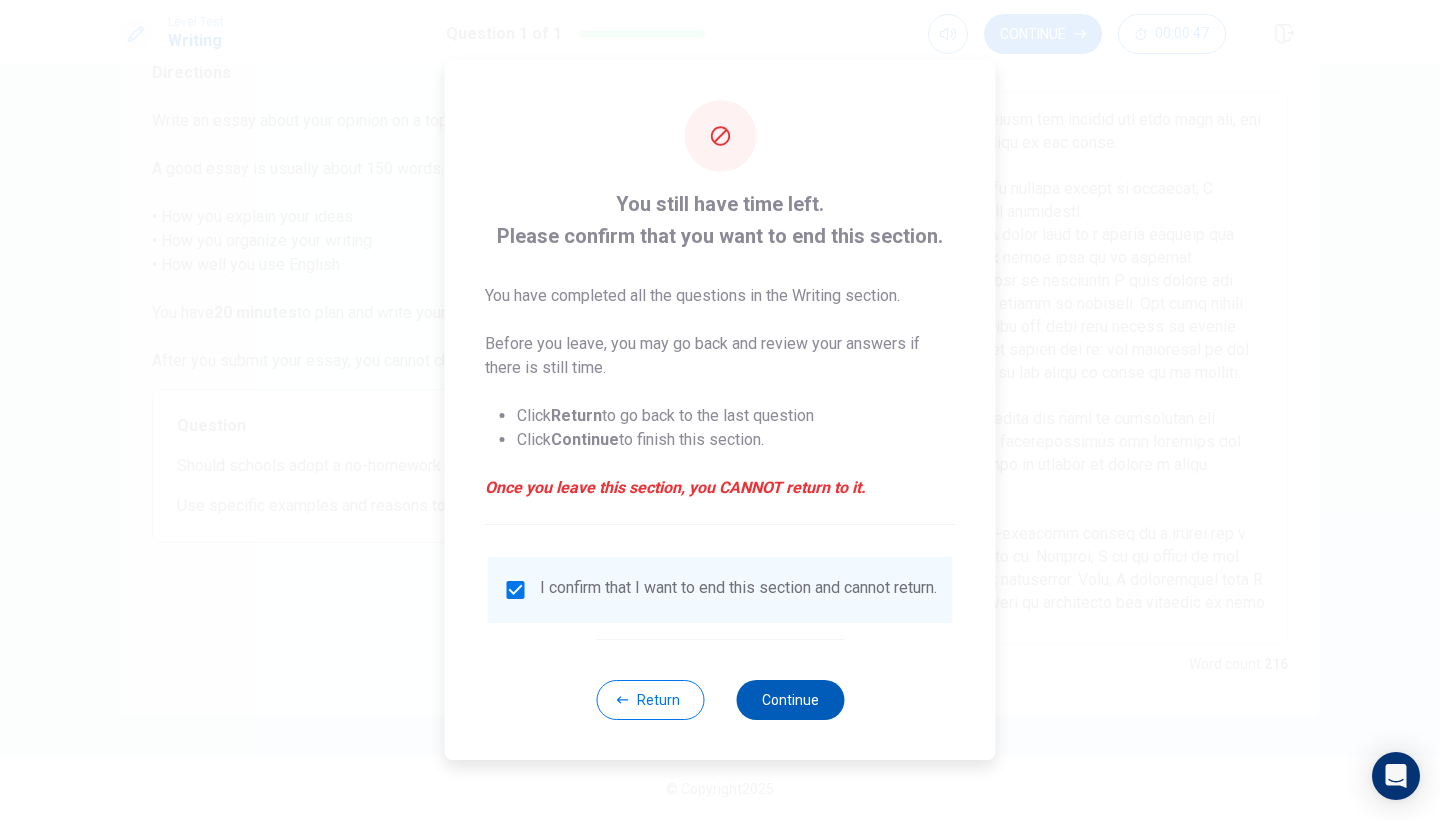 click on "Continue" at bounding box center [790, 700] 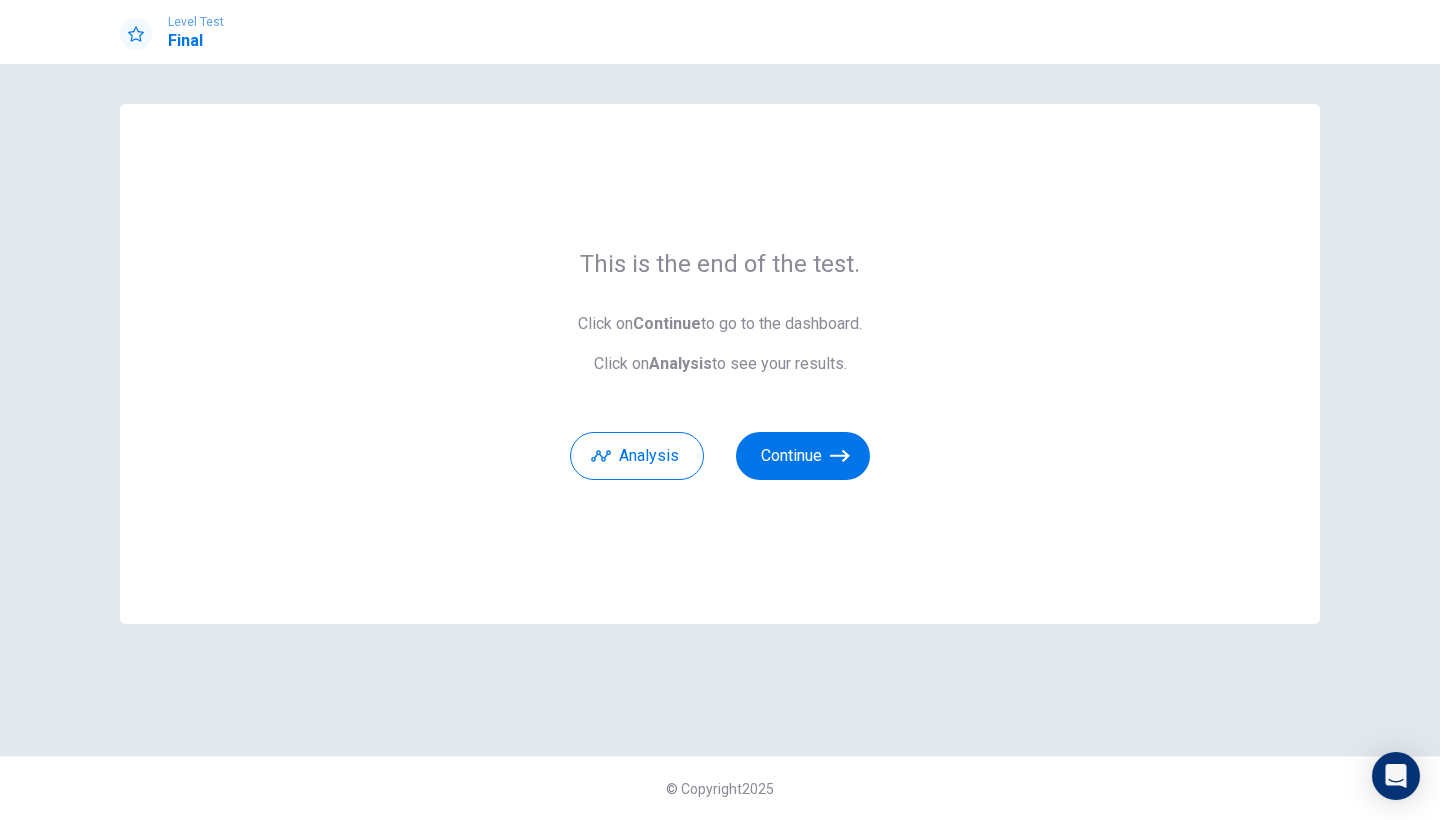 scroll, scrollTop: 0, scrollLeft: 0, axis: both 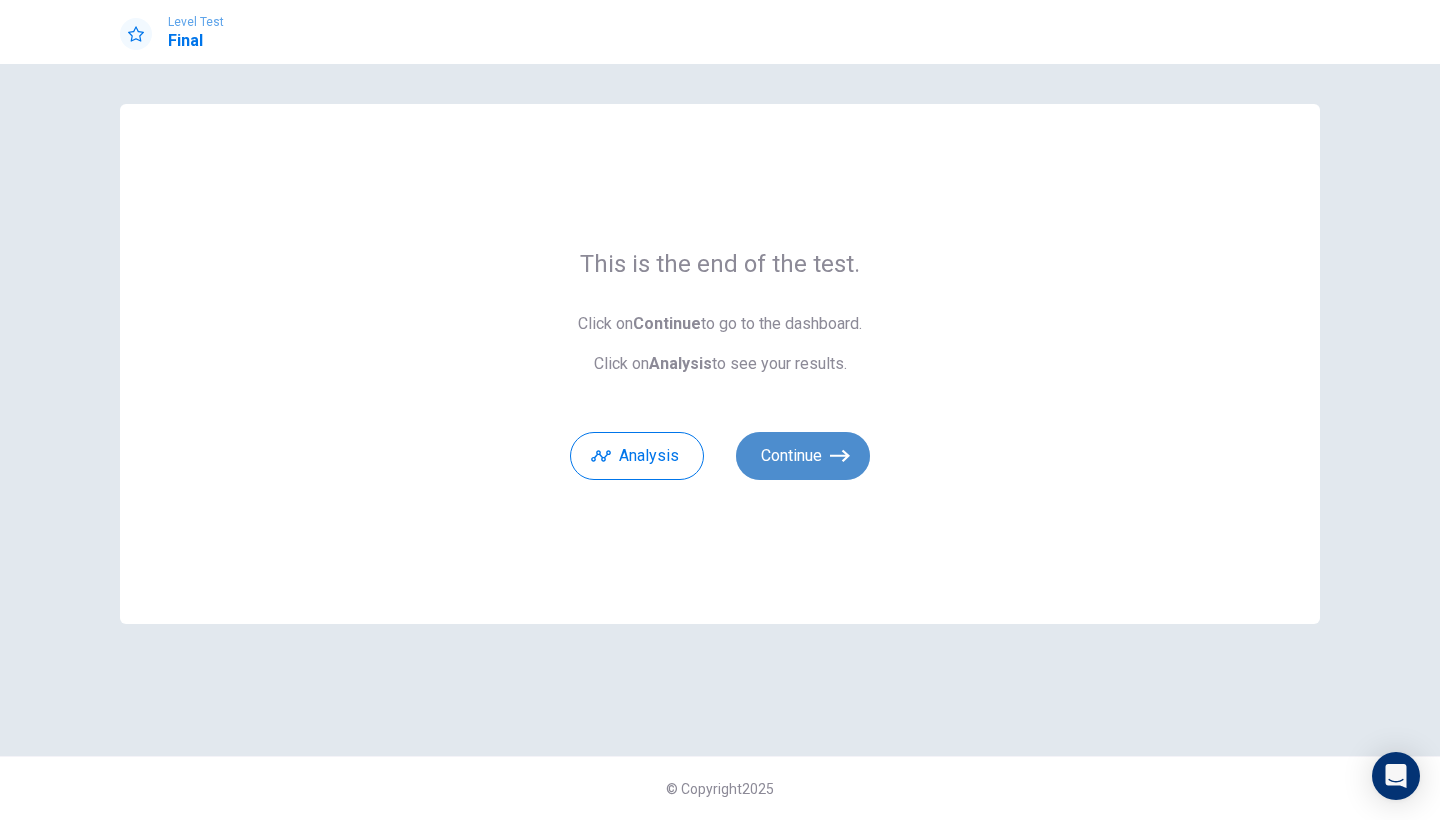 click on "Continue" at bounding box center (803, 456) 